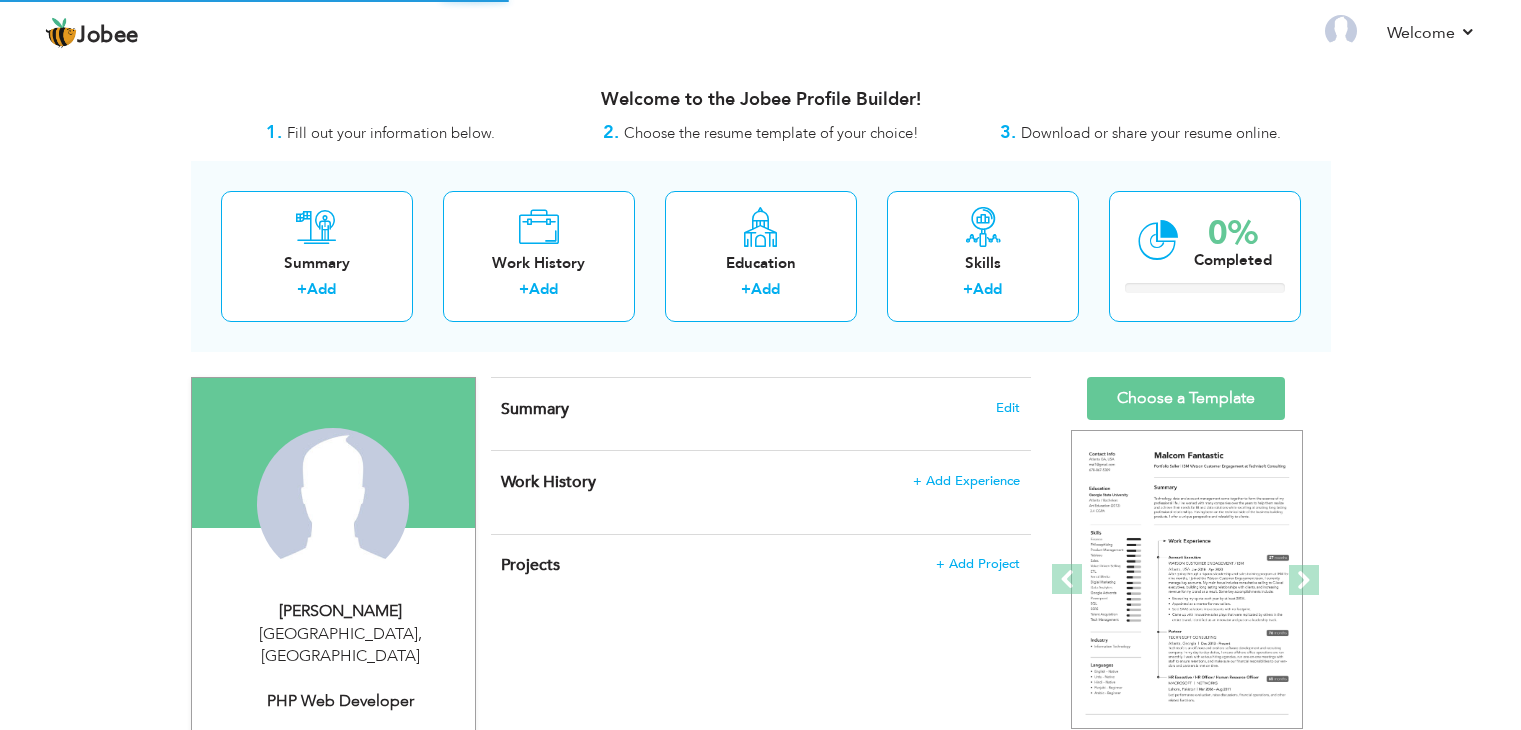 scroll, scrollTop: 0, scrollLeft: 0, axis: both 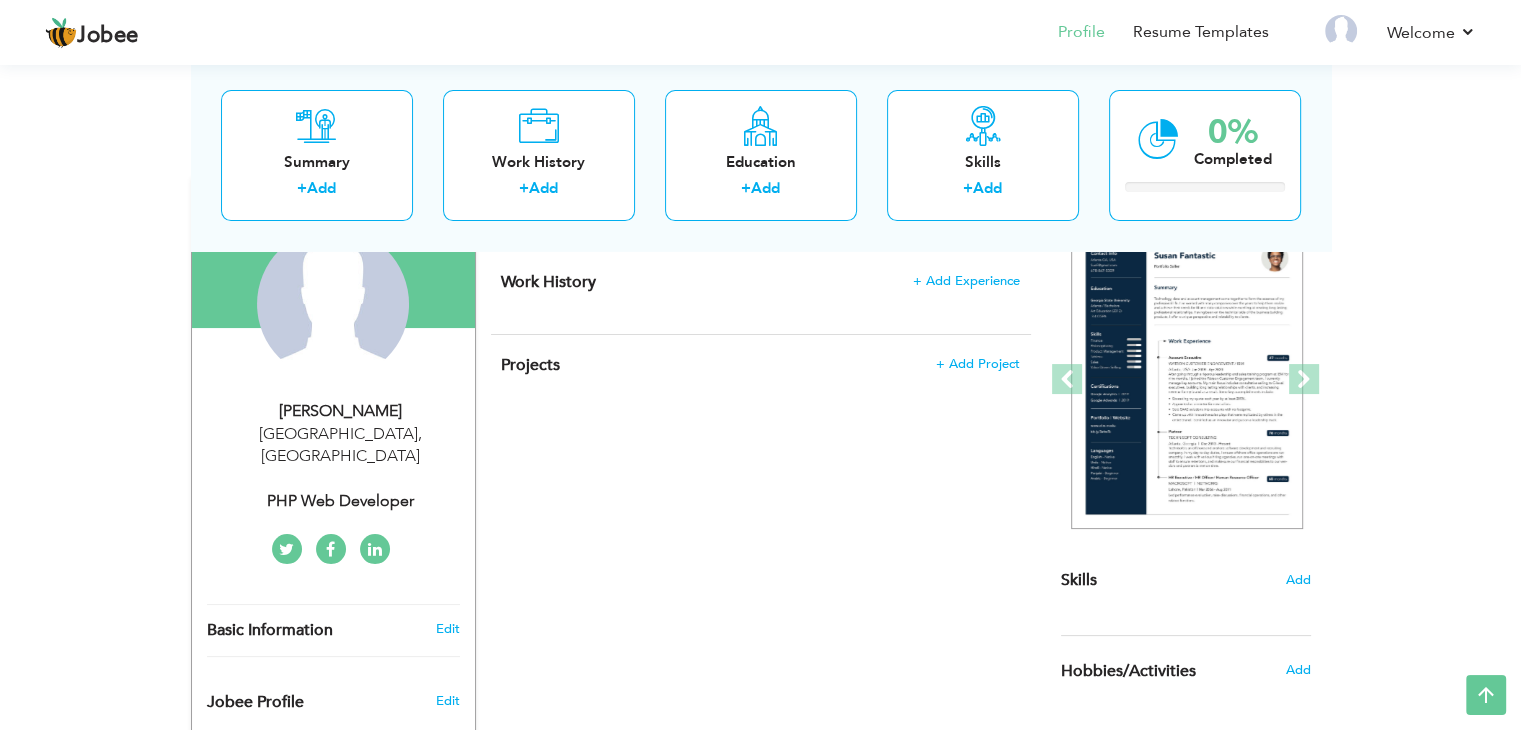 click on "PHP Web Developer" at bounding box center [341, 501] 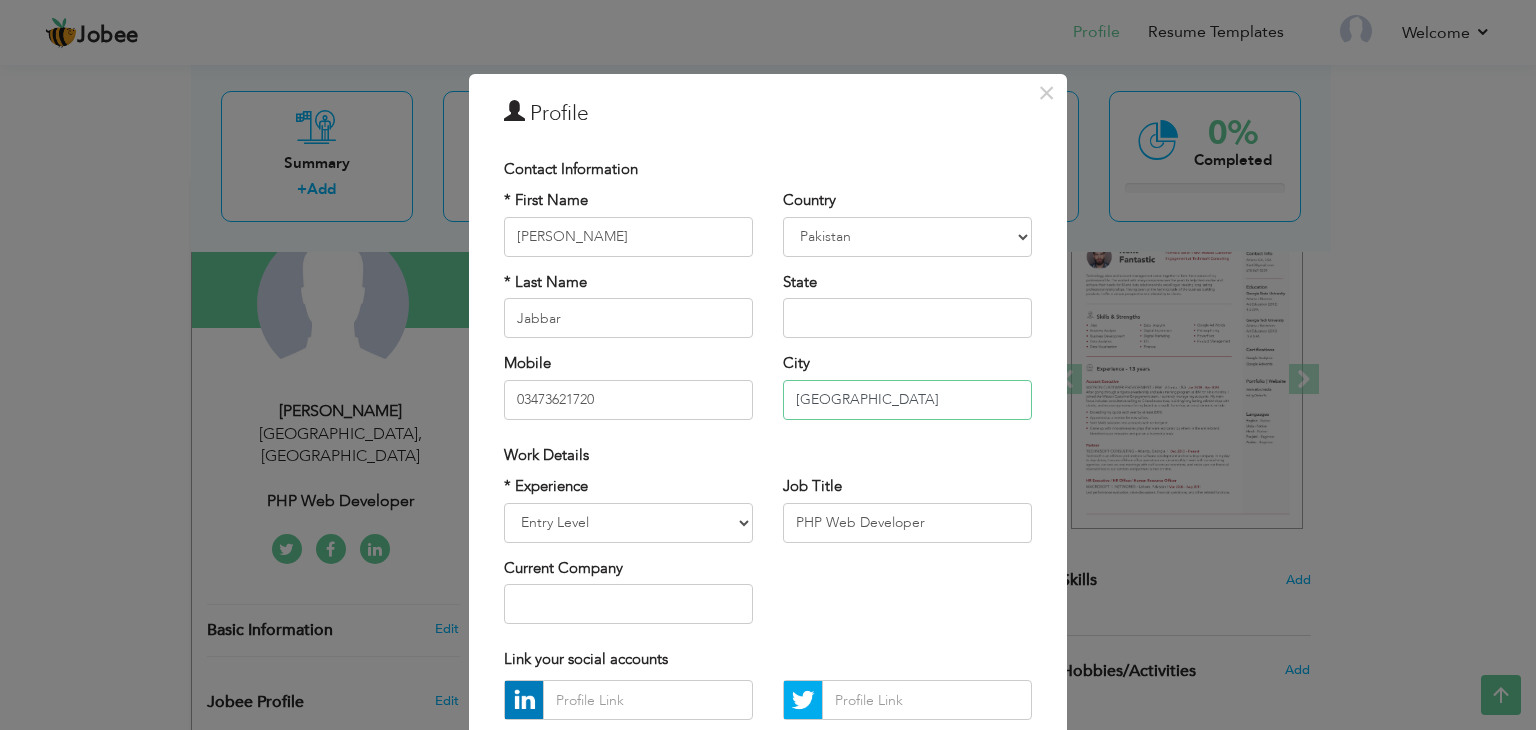 click on "Karachi" at bounding box center [907, 400] 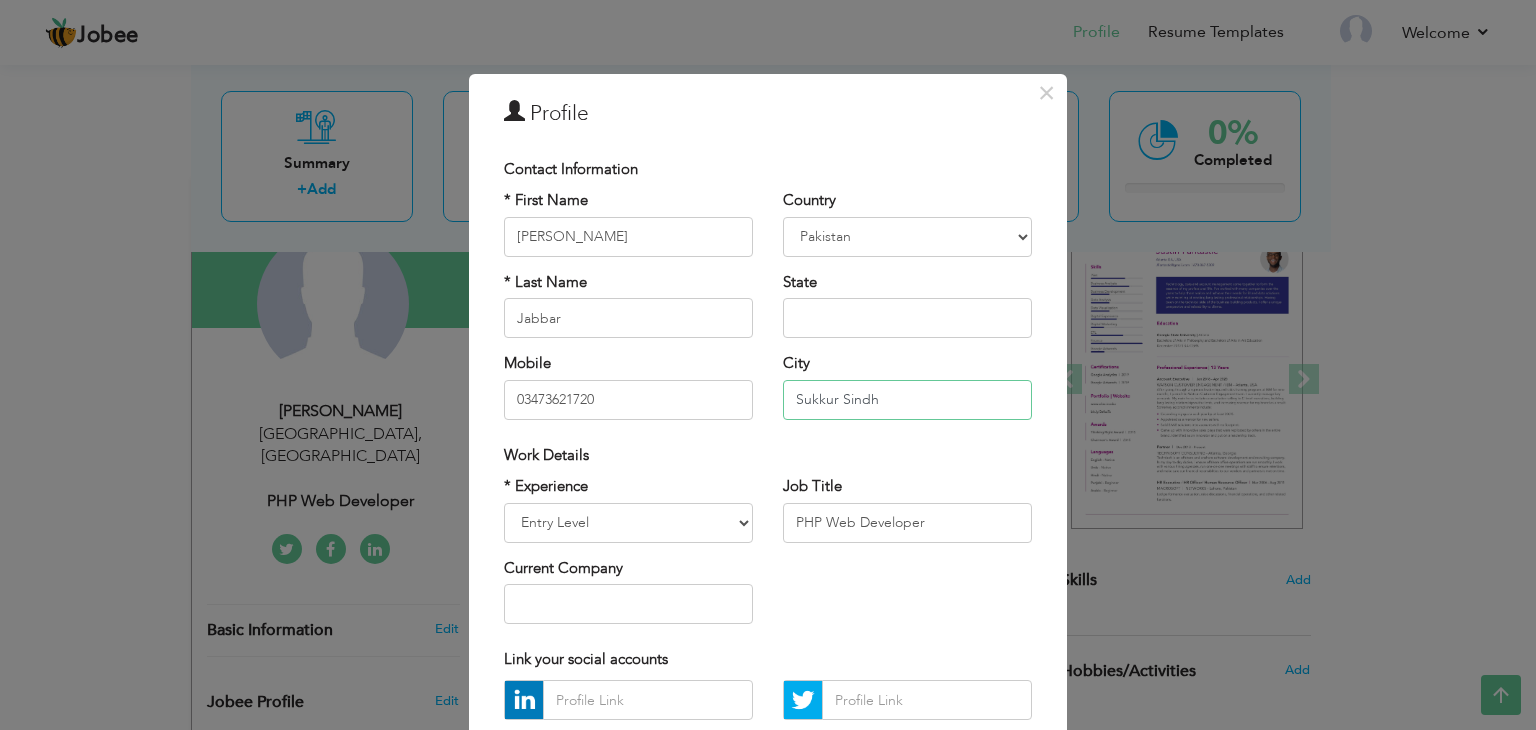 type on "Sukkur Sindh" 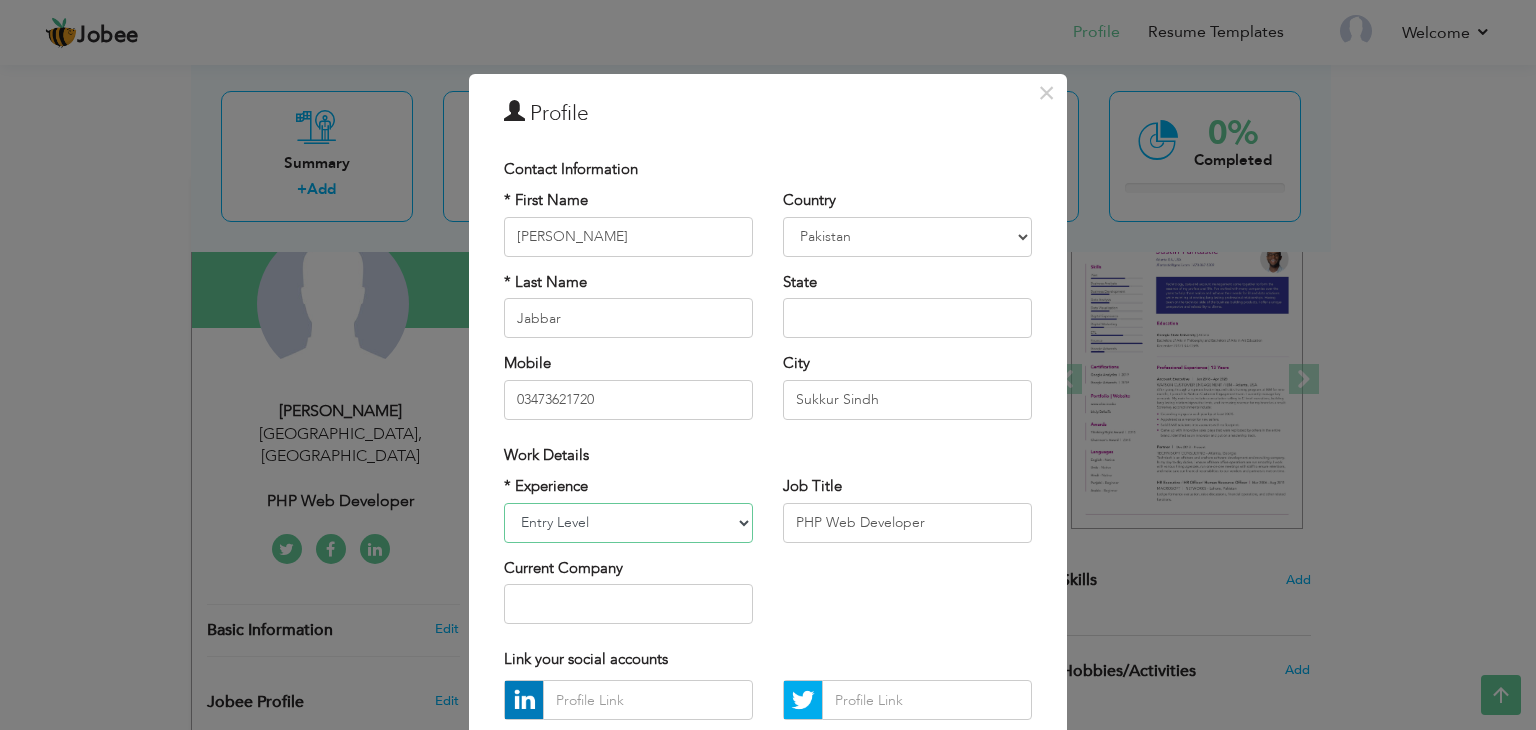 click on "Entry Level Less than 1 Year 1 Year 2 Years 3 Years 4 Years 5 Years 6 Years 7 Years 8 Years 9 Years 10 Years 11 Years 12 Years 13 Years 14 Years 15 Years 16 Years 17 Years 18 Years 19 Years 20 Years 21 Years 22 Years 23 Years 24 Years 25 Years 26 Years 27 Years 28 Years 29 Years 30 Years 31 Years 32 Years 33 Years 34 Years 35 Years More than 35 Years" at bounding box center (628, 523) 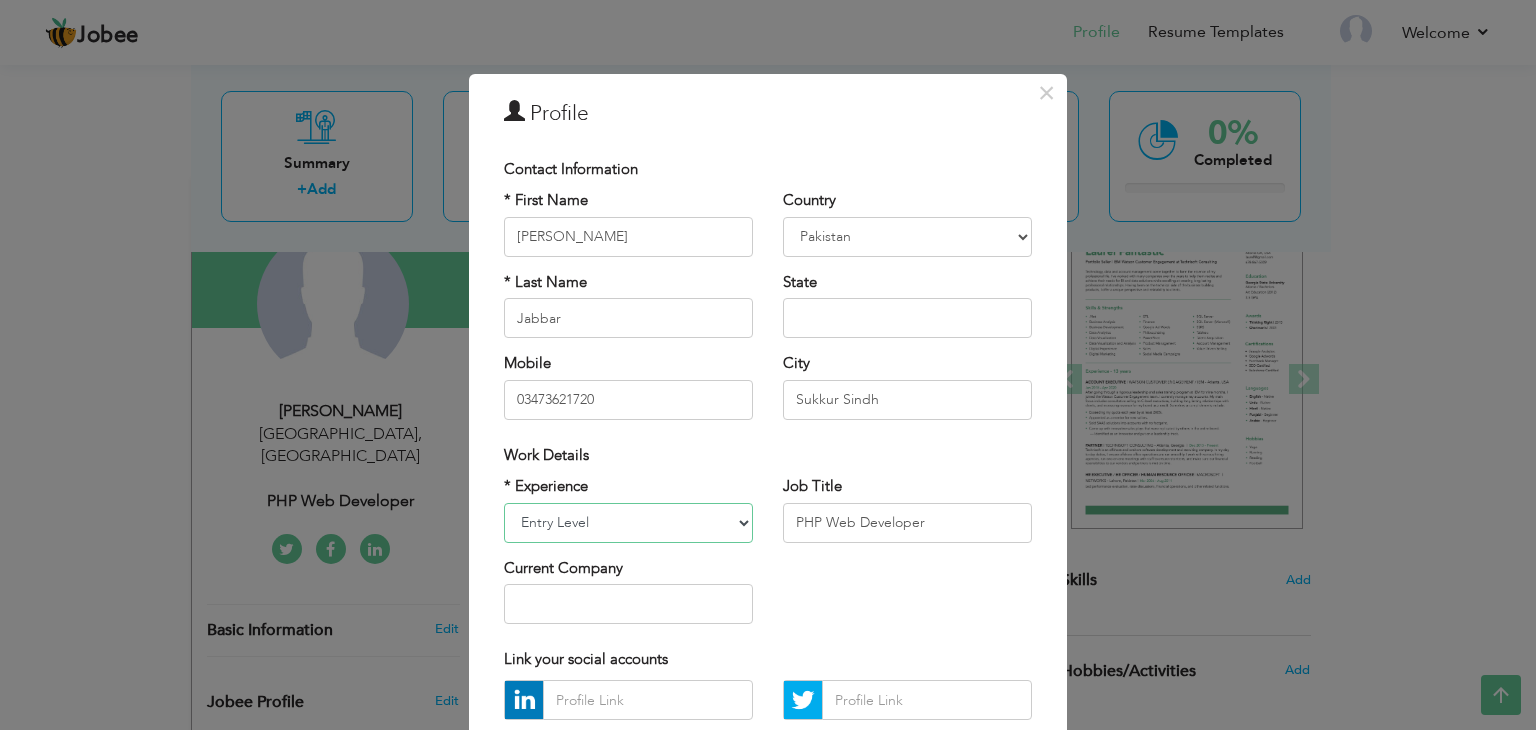 select on "number:5" 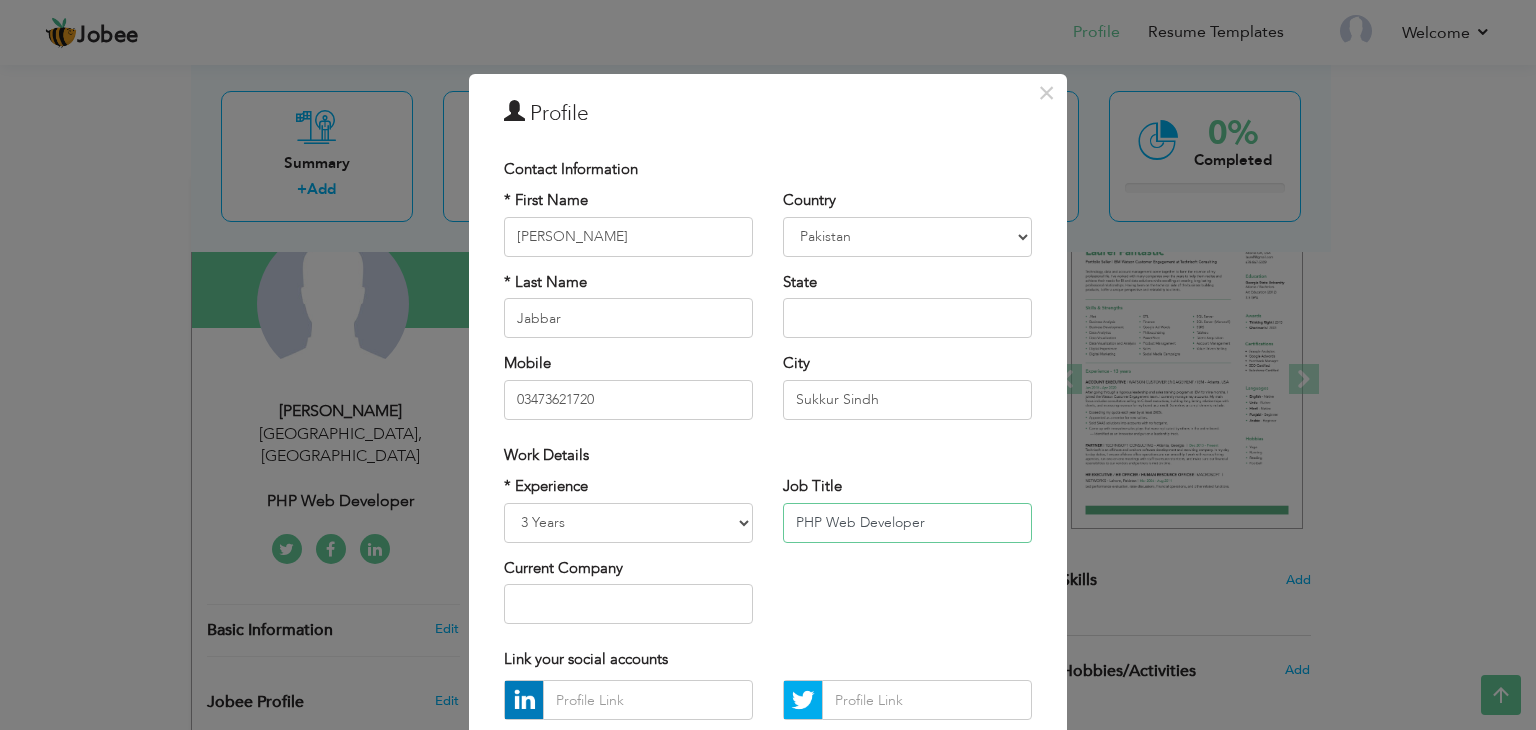 click on "PHP Web Developer" at bounding box center [907, 523] 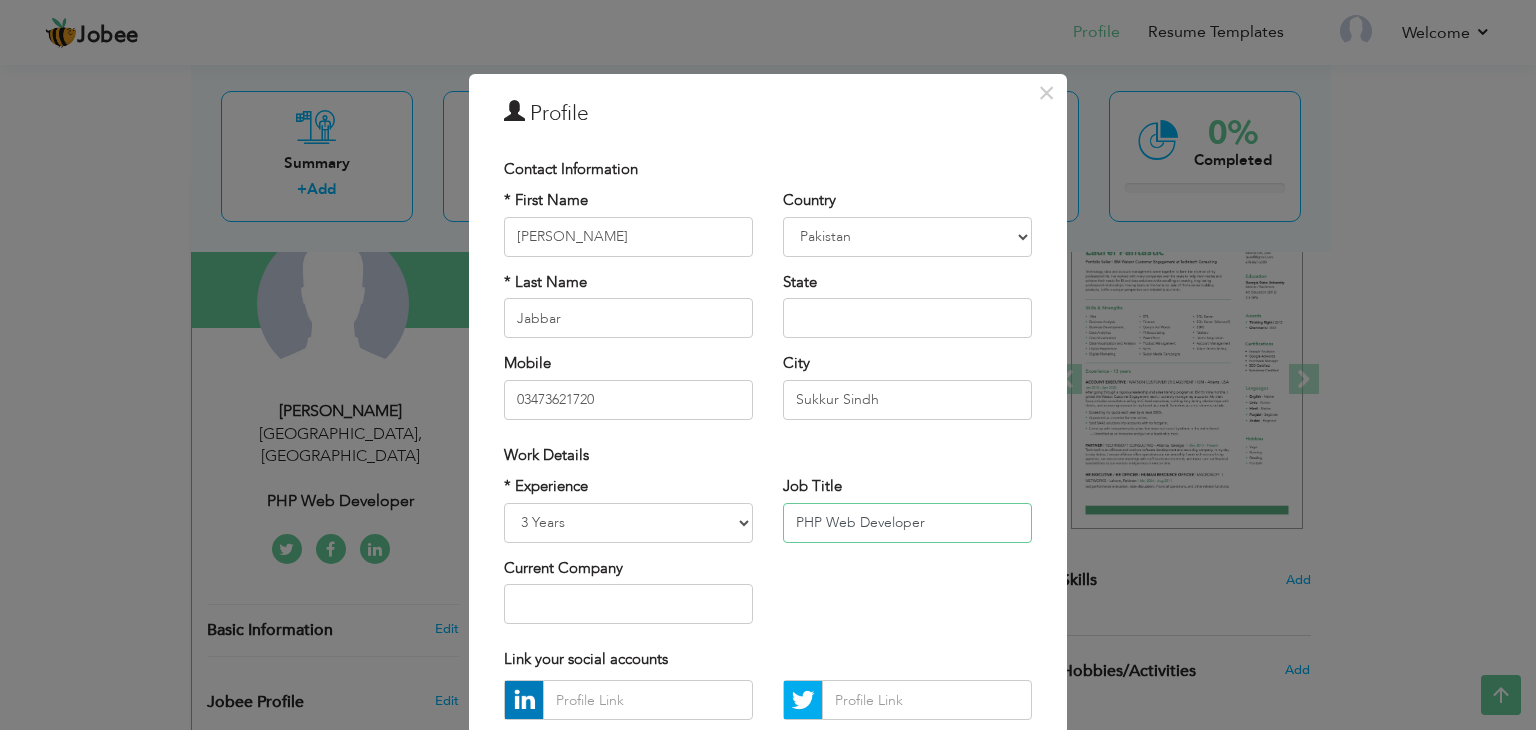 drag, startPoint x: 939, startPoint y: 525, endPoint x: 490, endPoint y: 524, distance: 449.0011 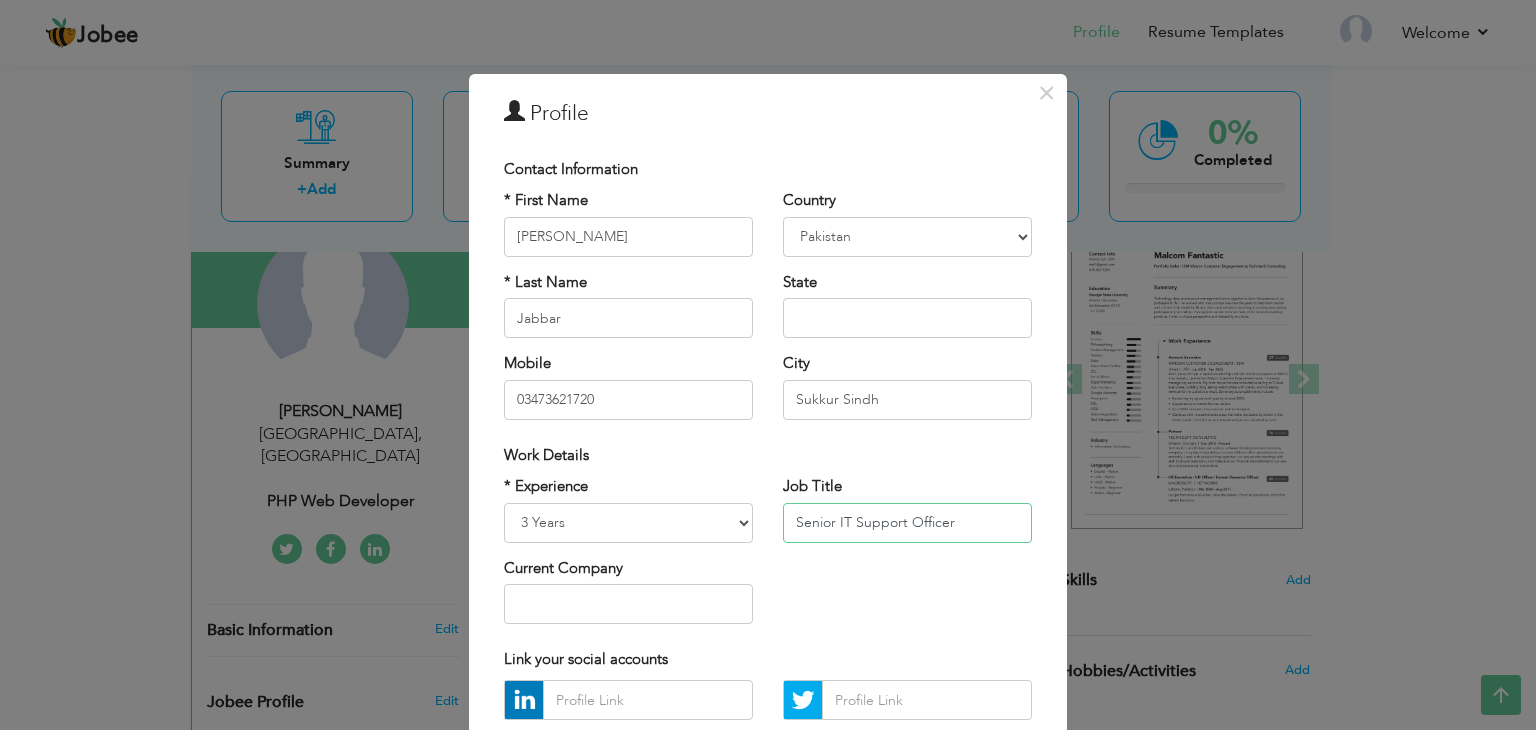 type on "Senior IT Support Officer" 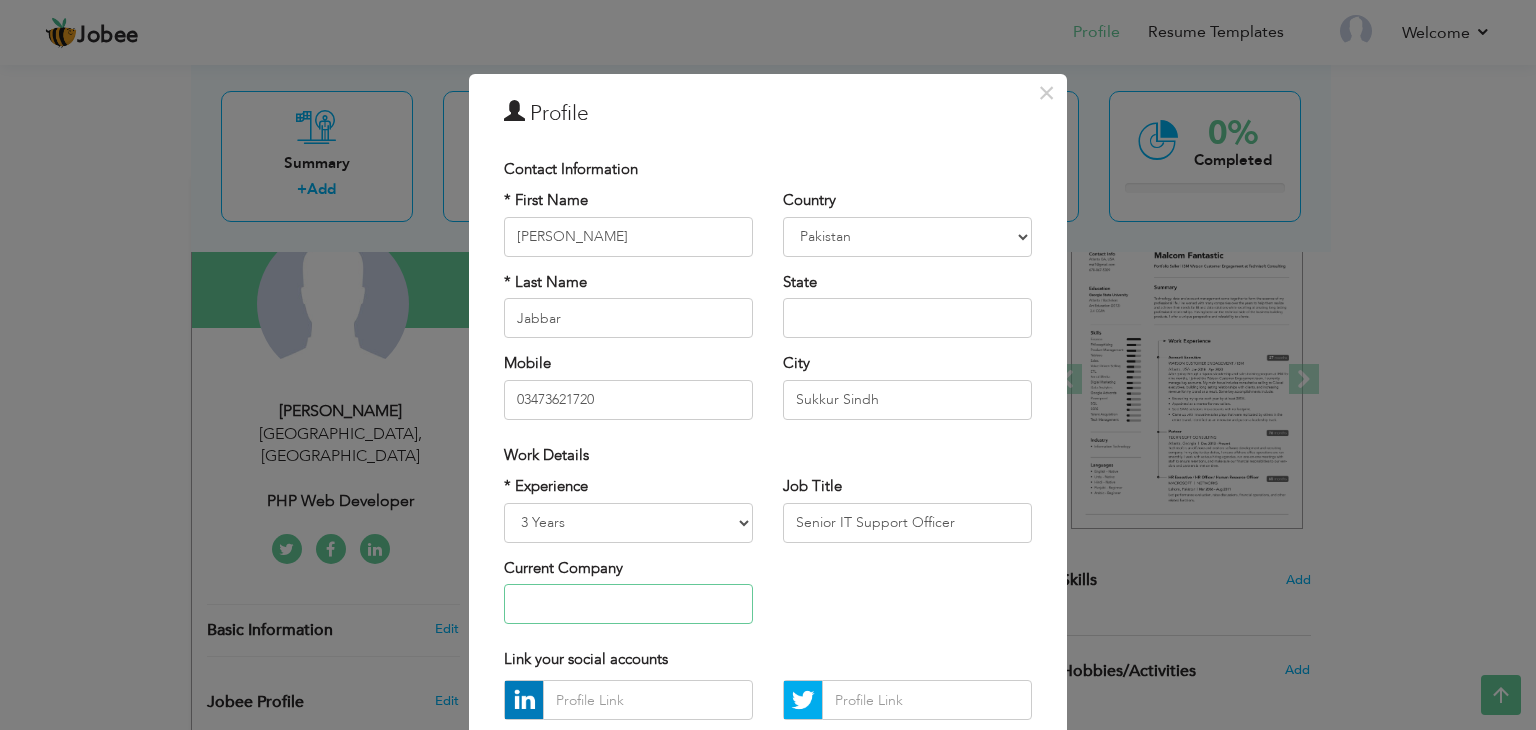 click at bounding box center [628, 604] 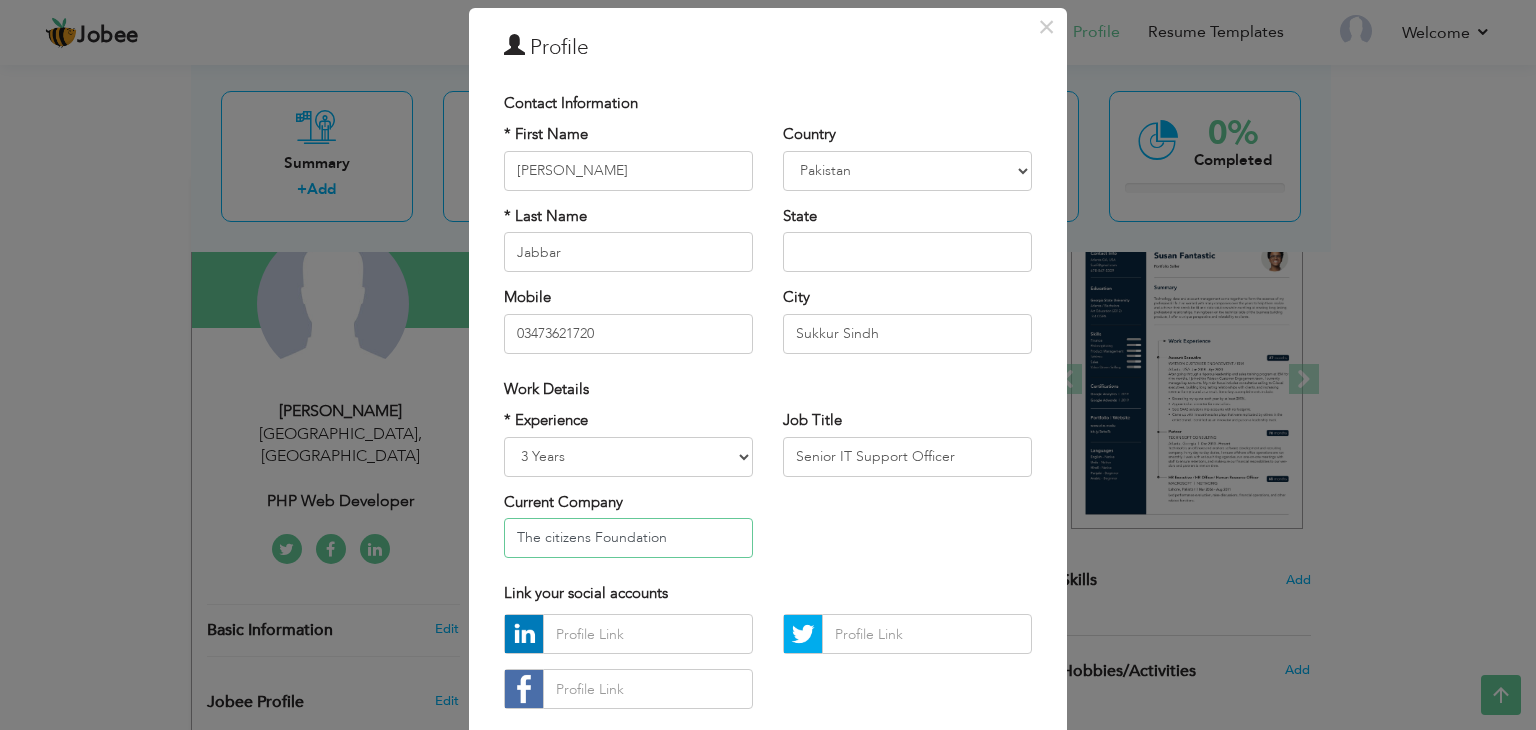 scroll, scrollTop: 100, scrollLeft: 0, axis: vertical 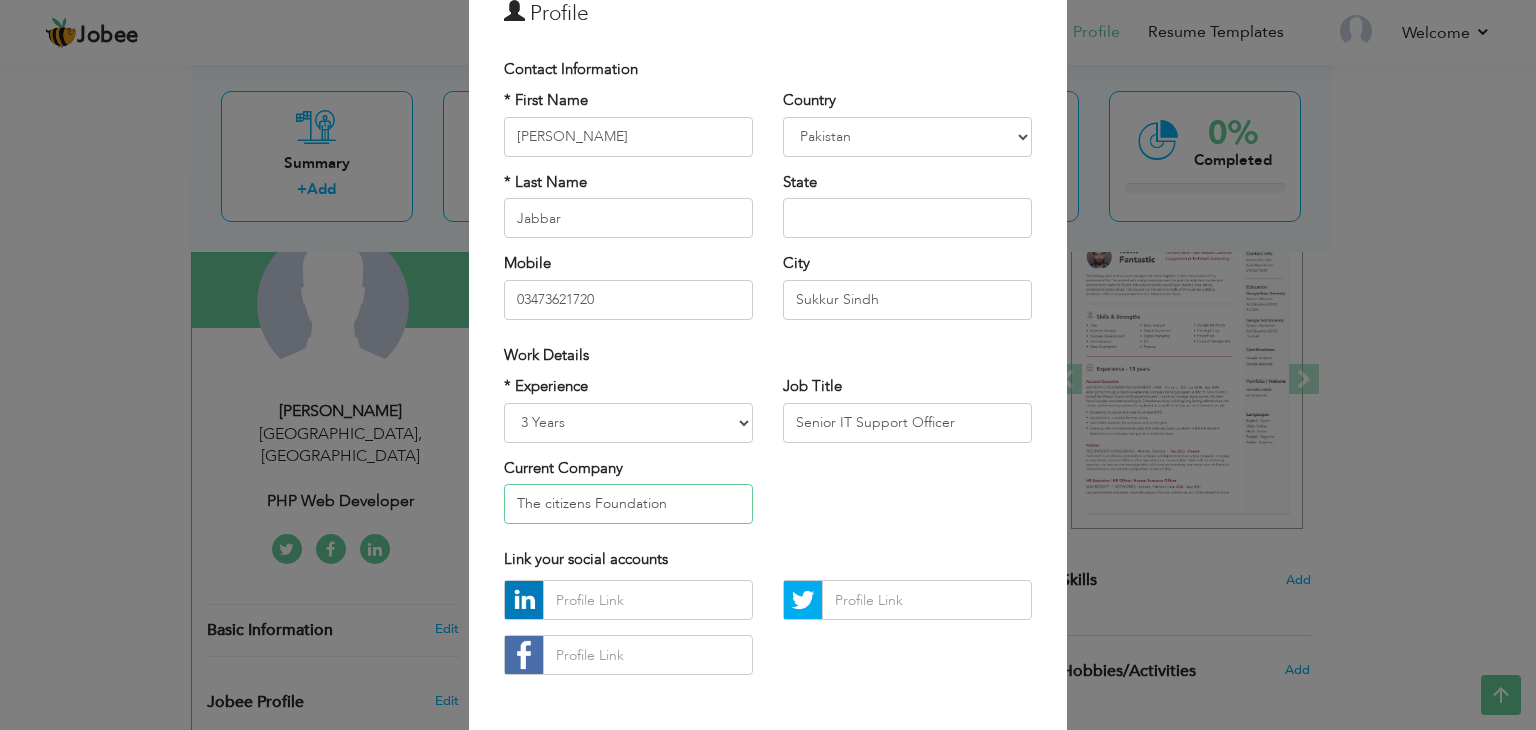 click on "The citizens Foundation" at bounding box center (628, 504) 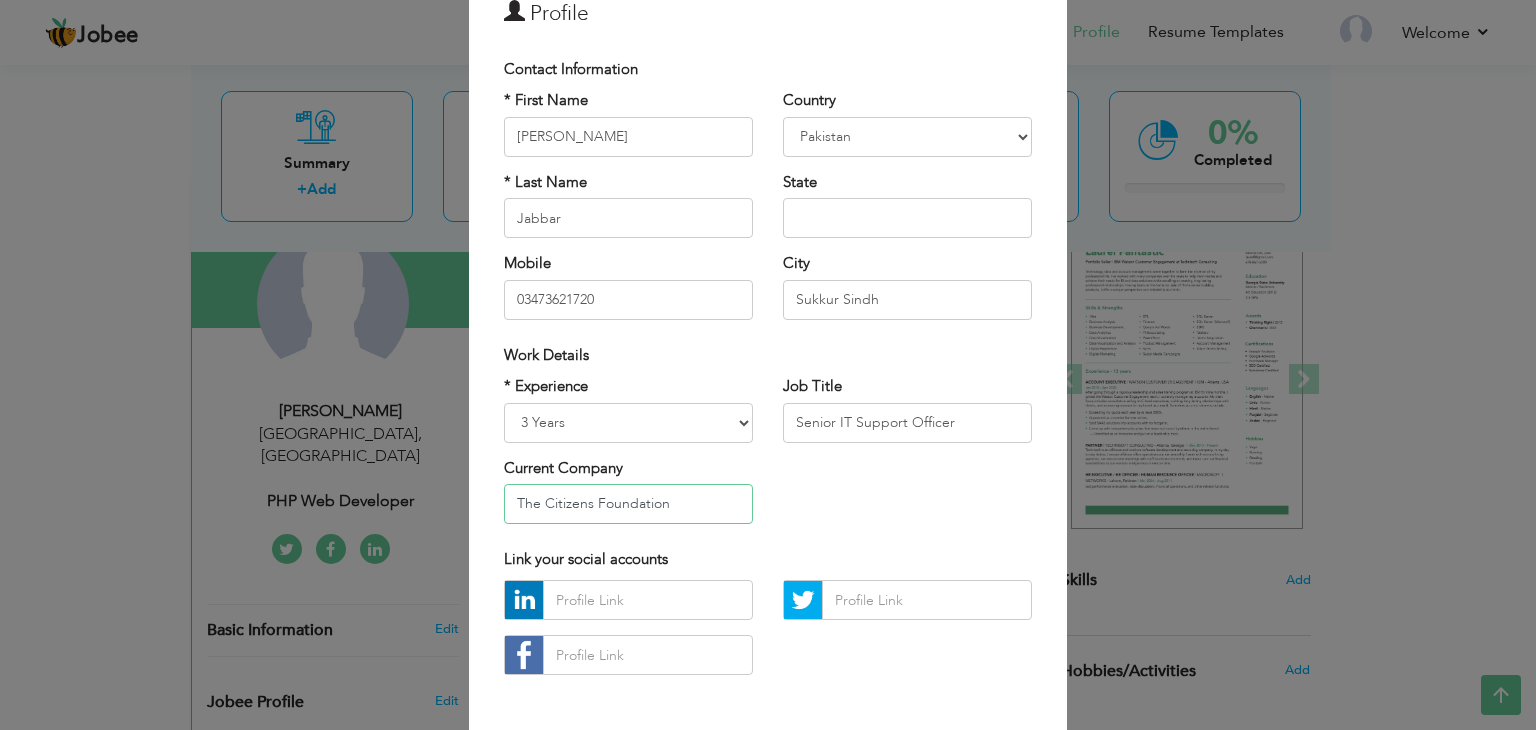 scroll, scrollTop: 181, scrollLeft: 0, axis: vertical 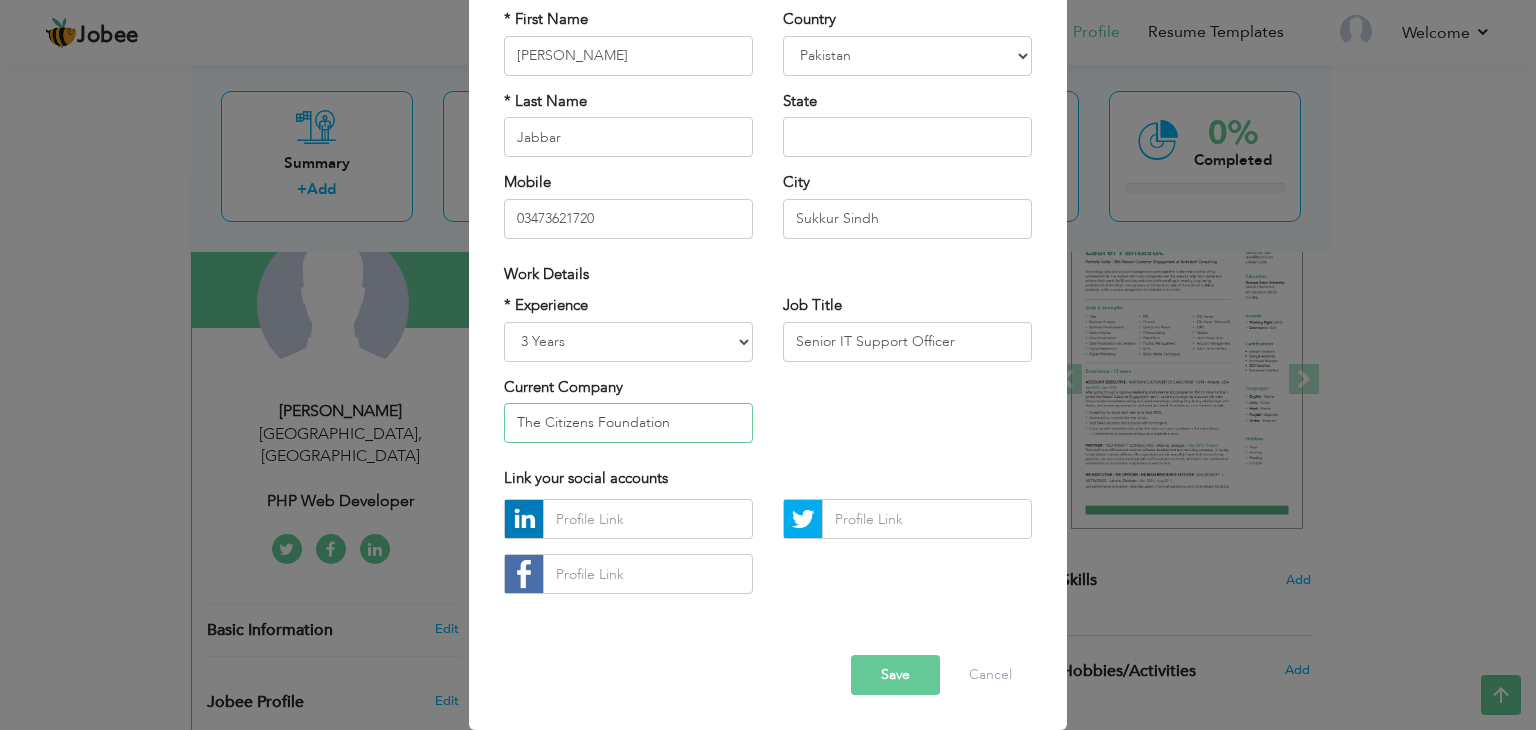 type on "The Citizens Foundation" 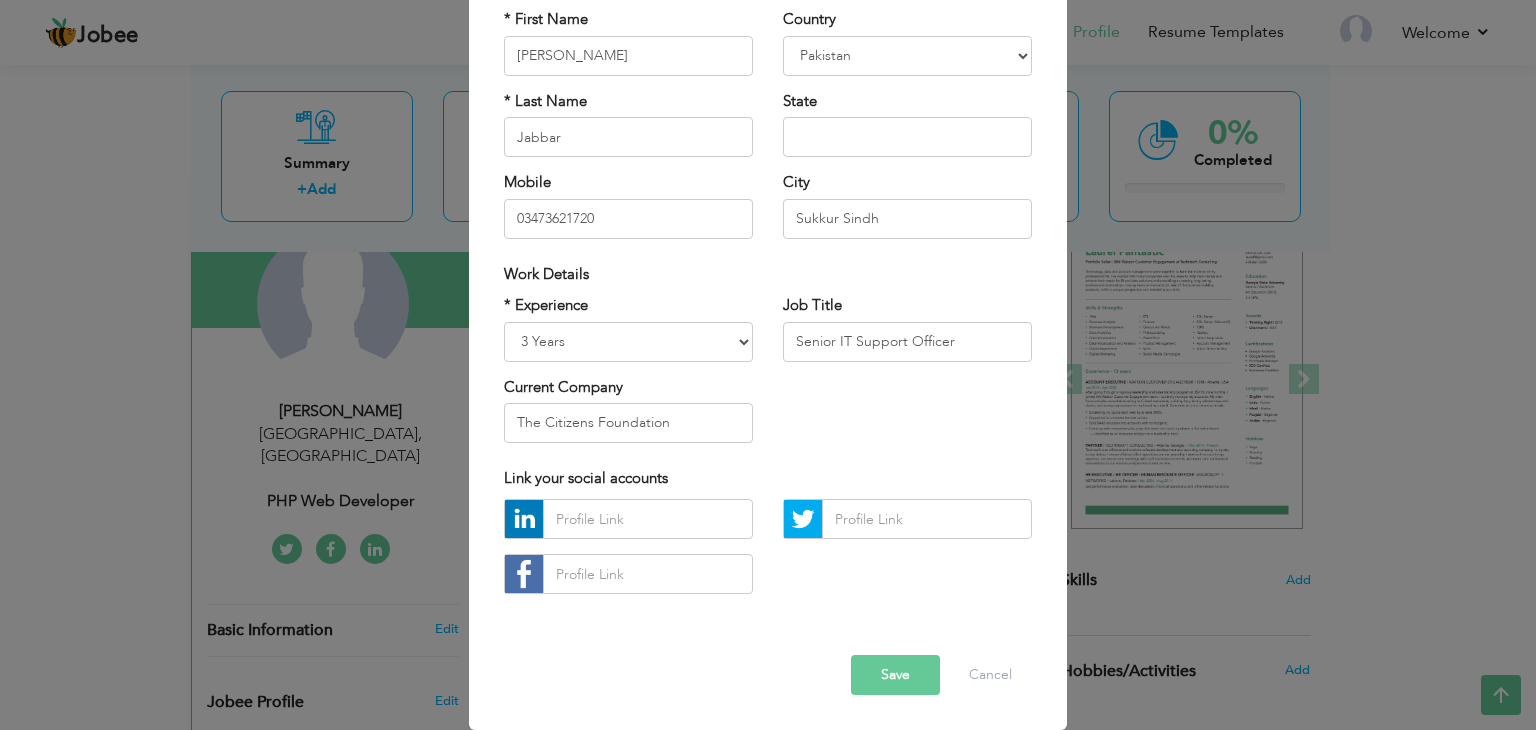 click on "Save" at bounding box center (895, 675) 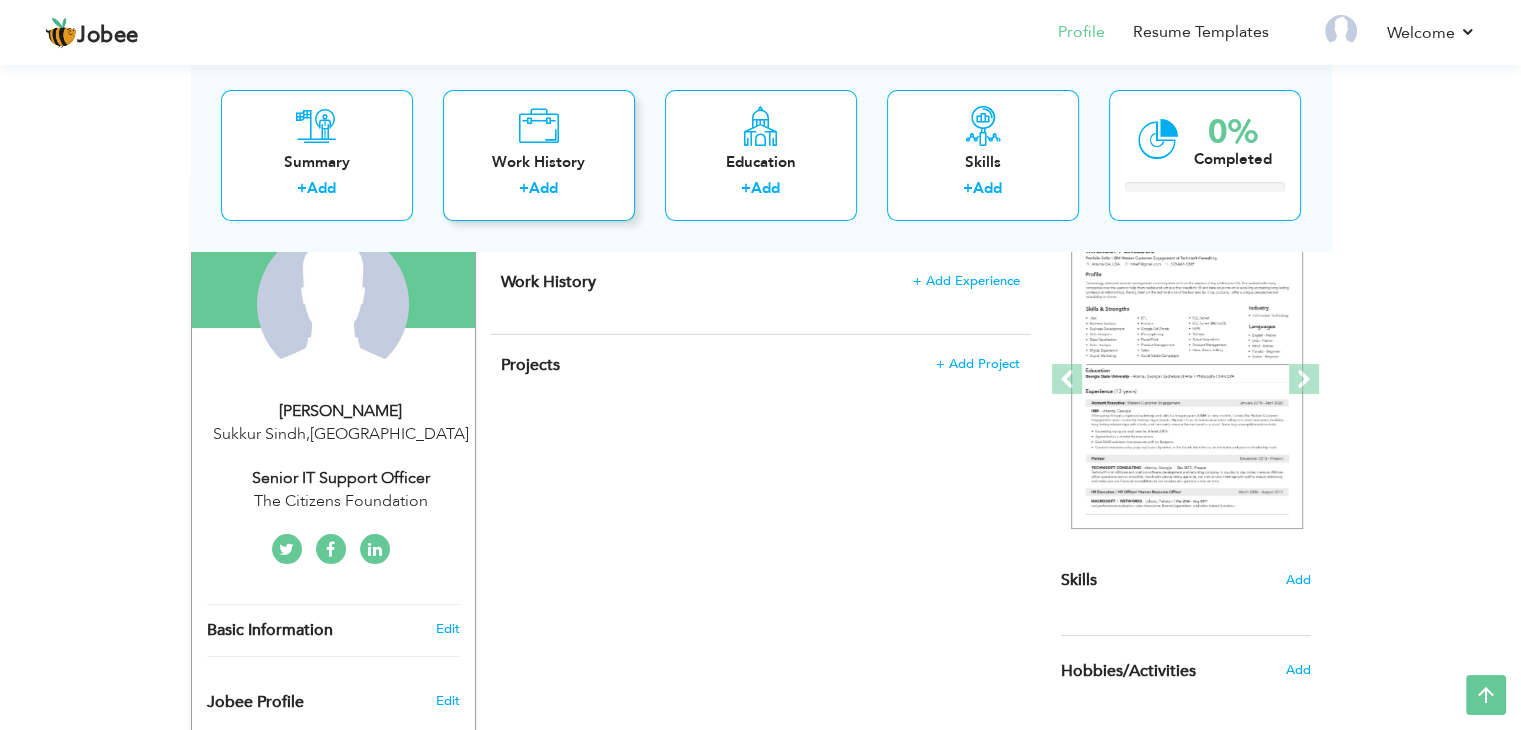 click on "Work History
+  Add" at bounding box center (539, 155) 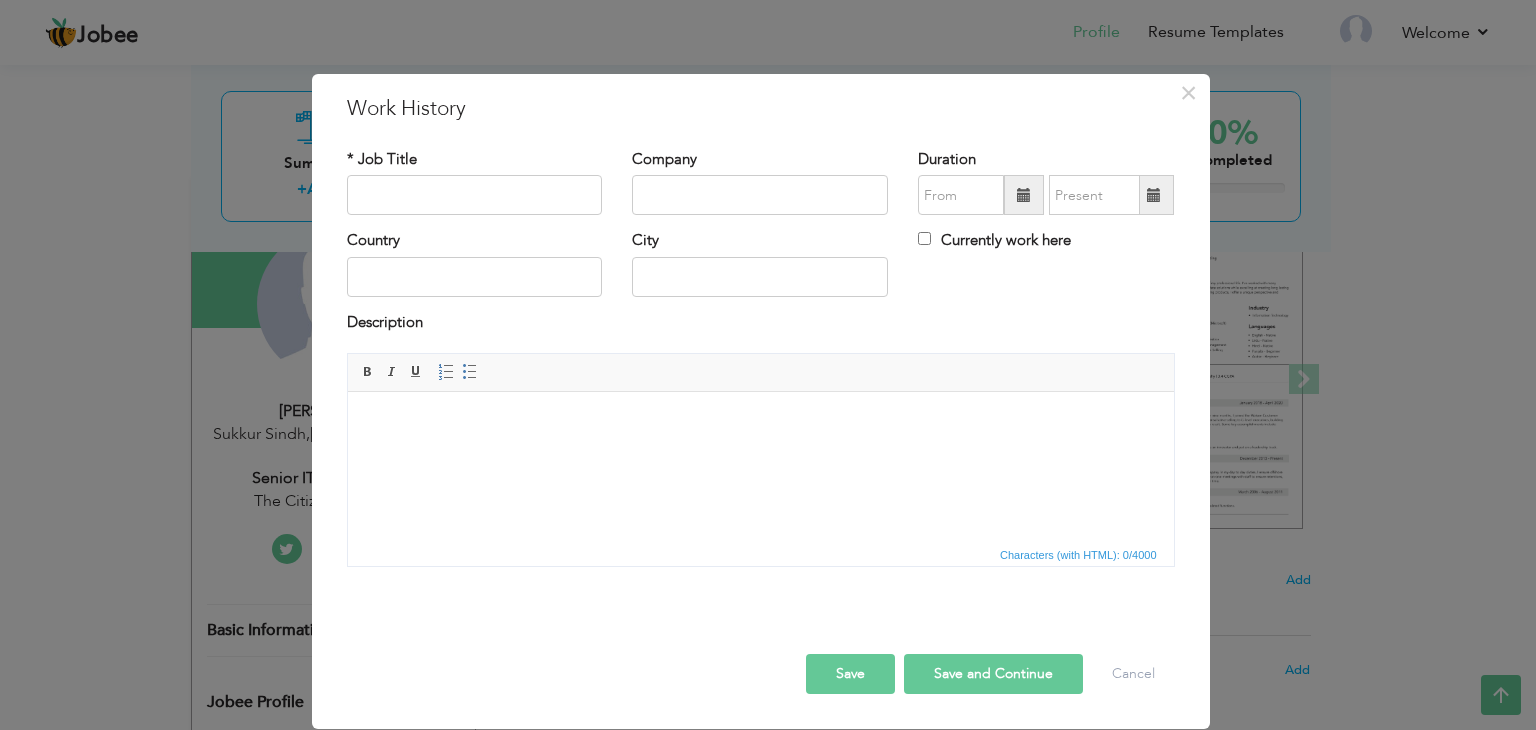 click at bounding box center [760, 422] 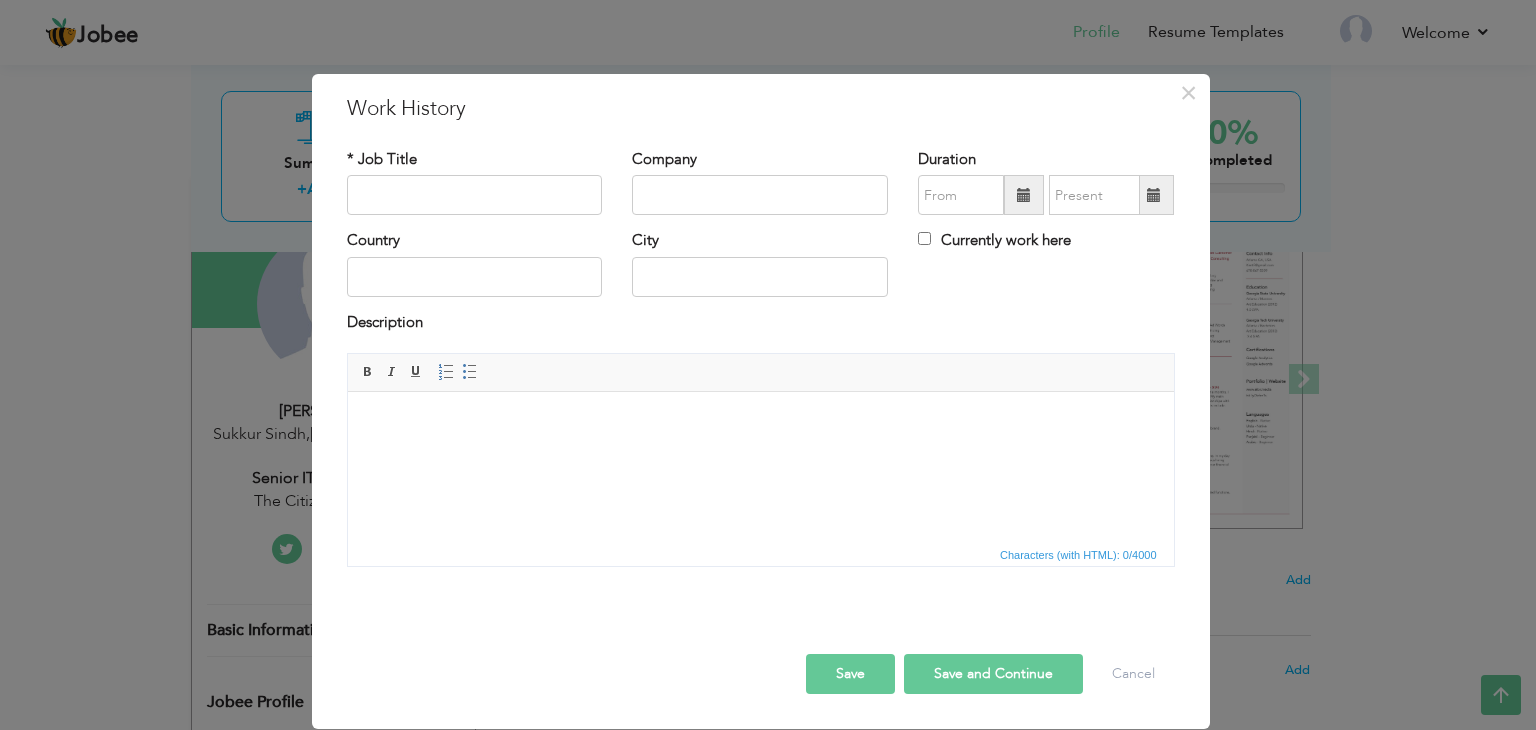 click at bounding box center (475, 195) 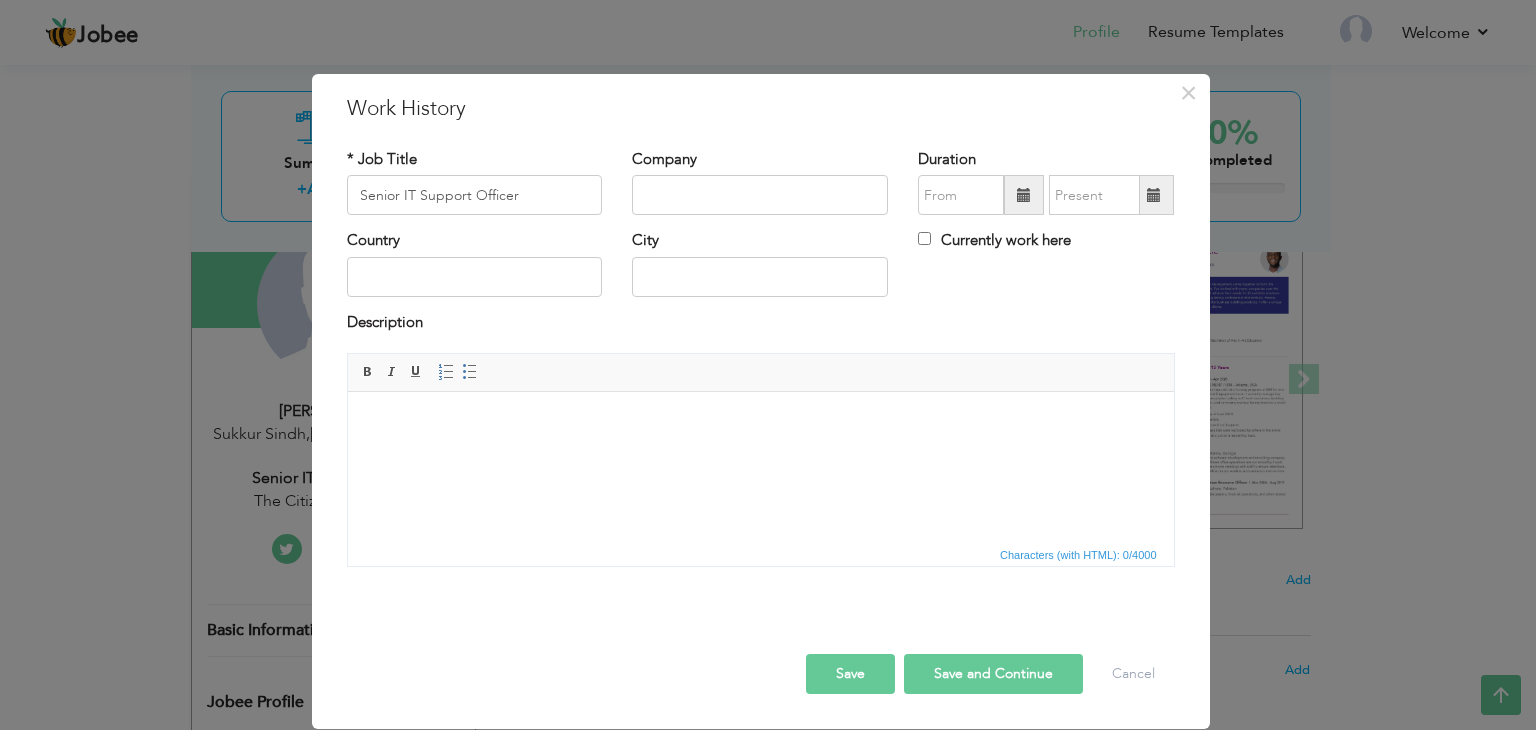 type on "Senior IT Support Officer" 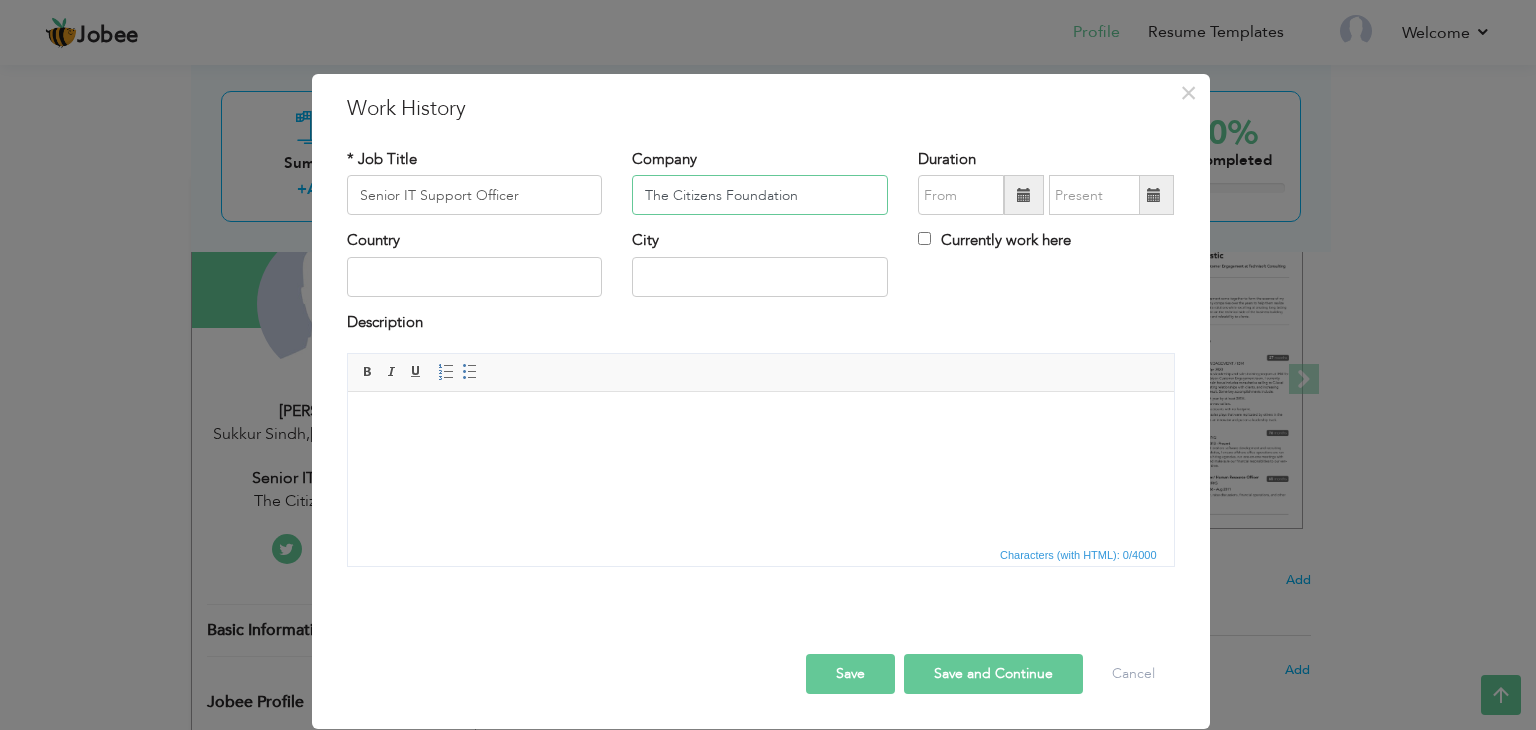 type on "The Citizens Foundation" 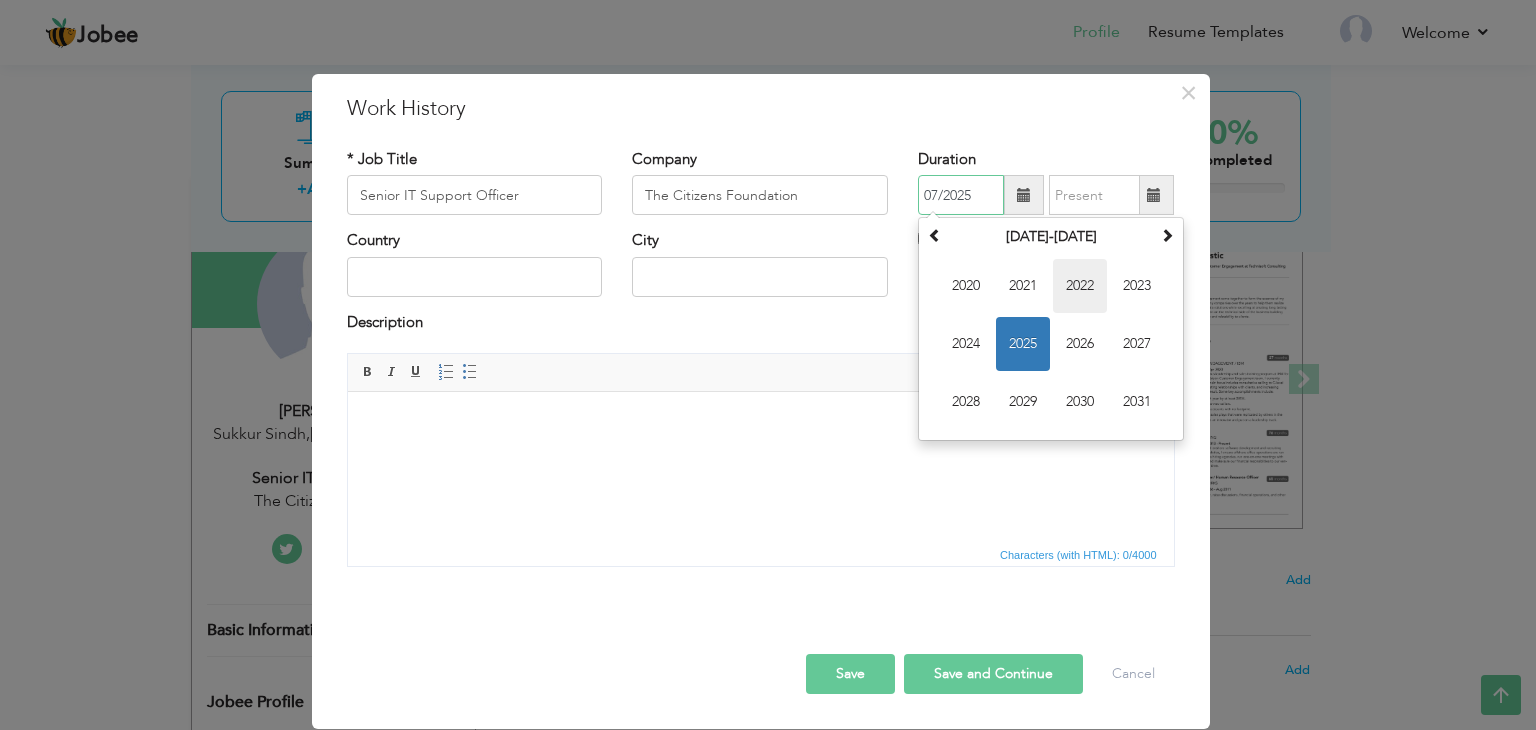 click on "2022" at bounding box center [1080, 286] 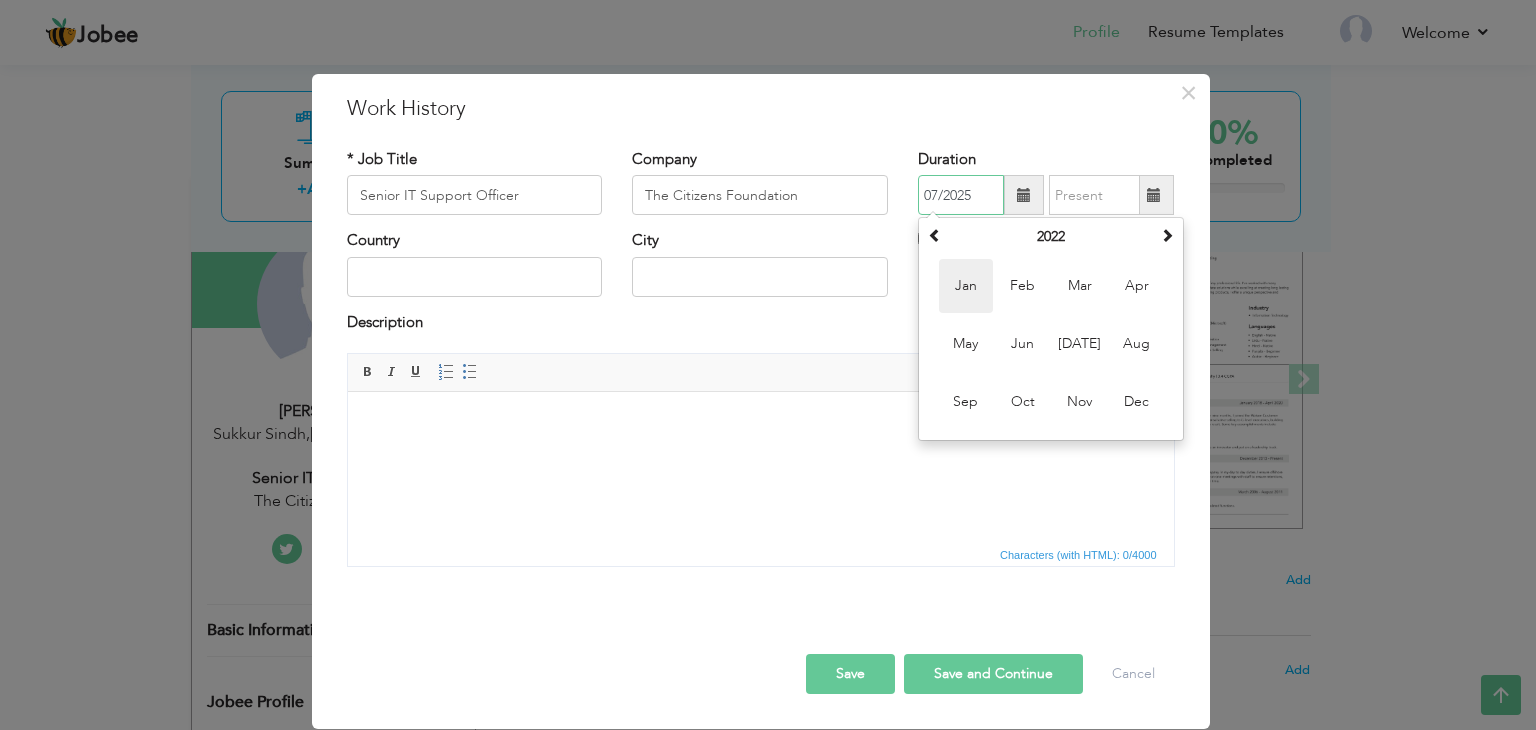 click on "Jan" at bounding box center [966, 286] 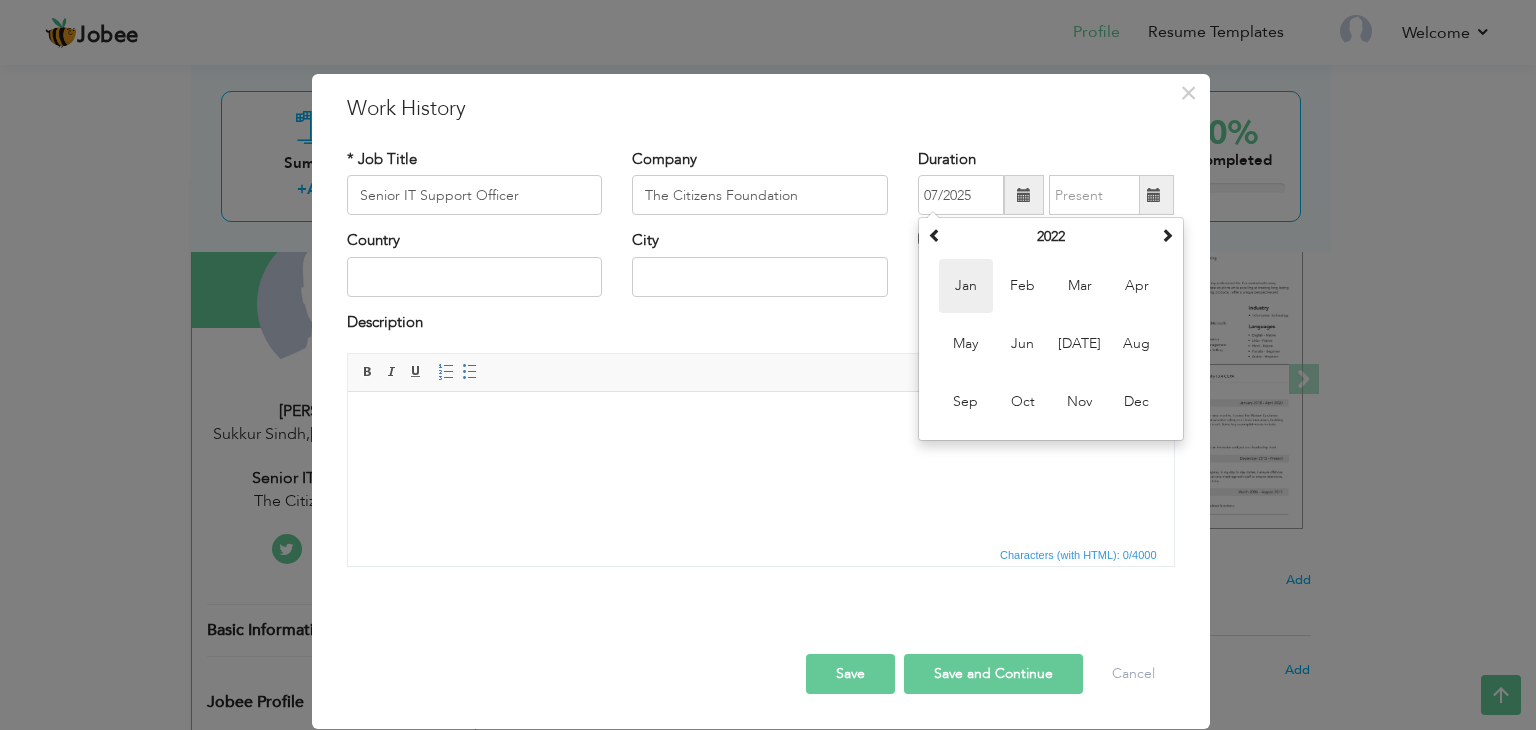 type on "01/2022" 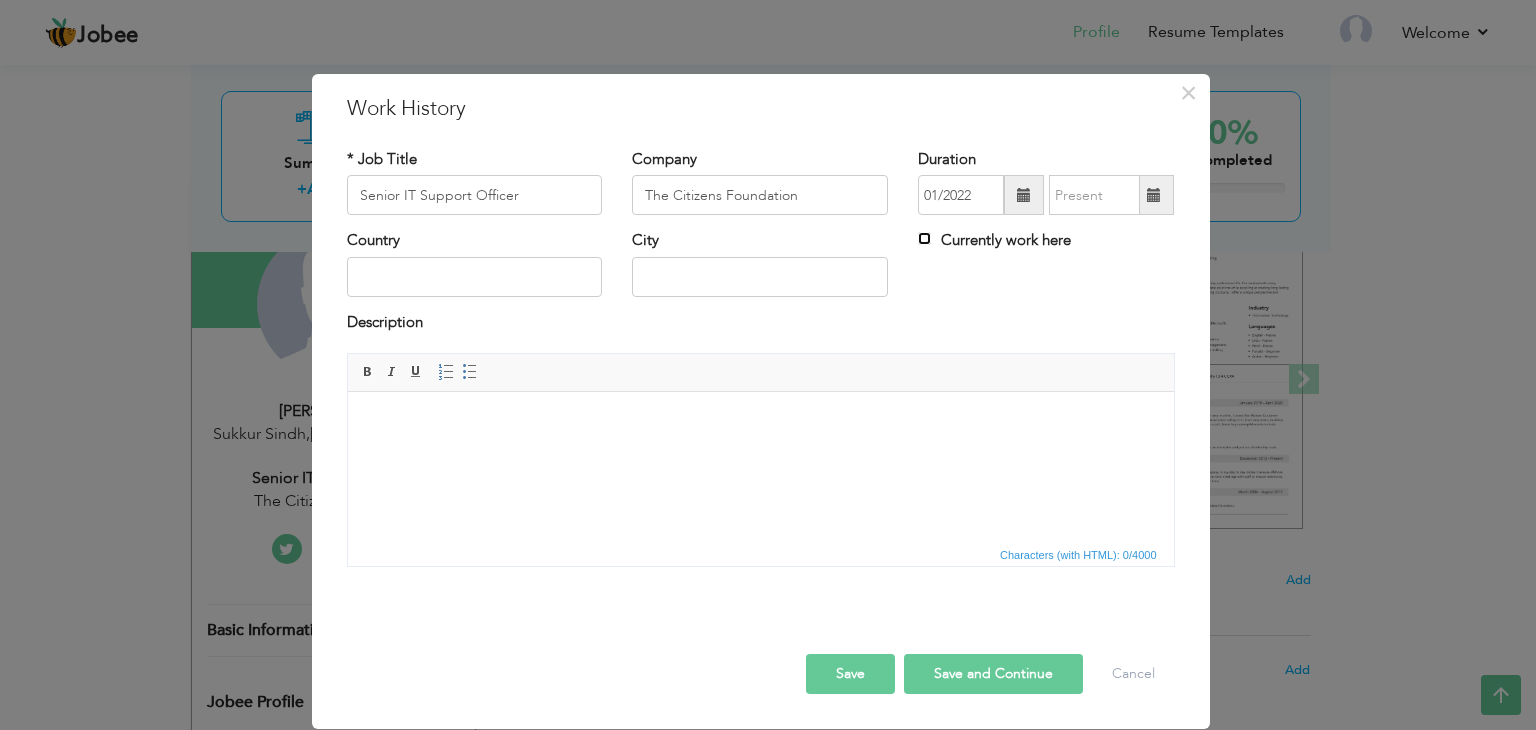 click on "Currently work here" at bounding box center (924, 238) 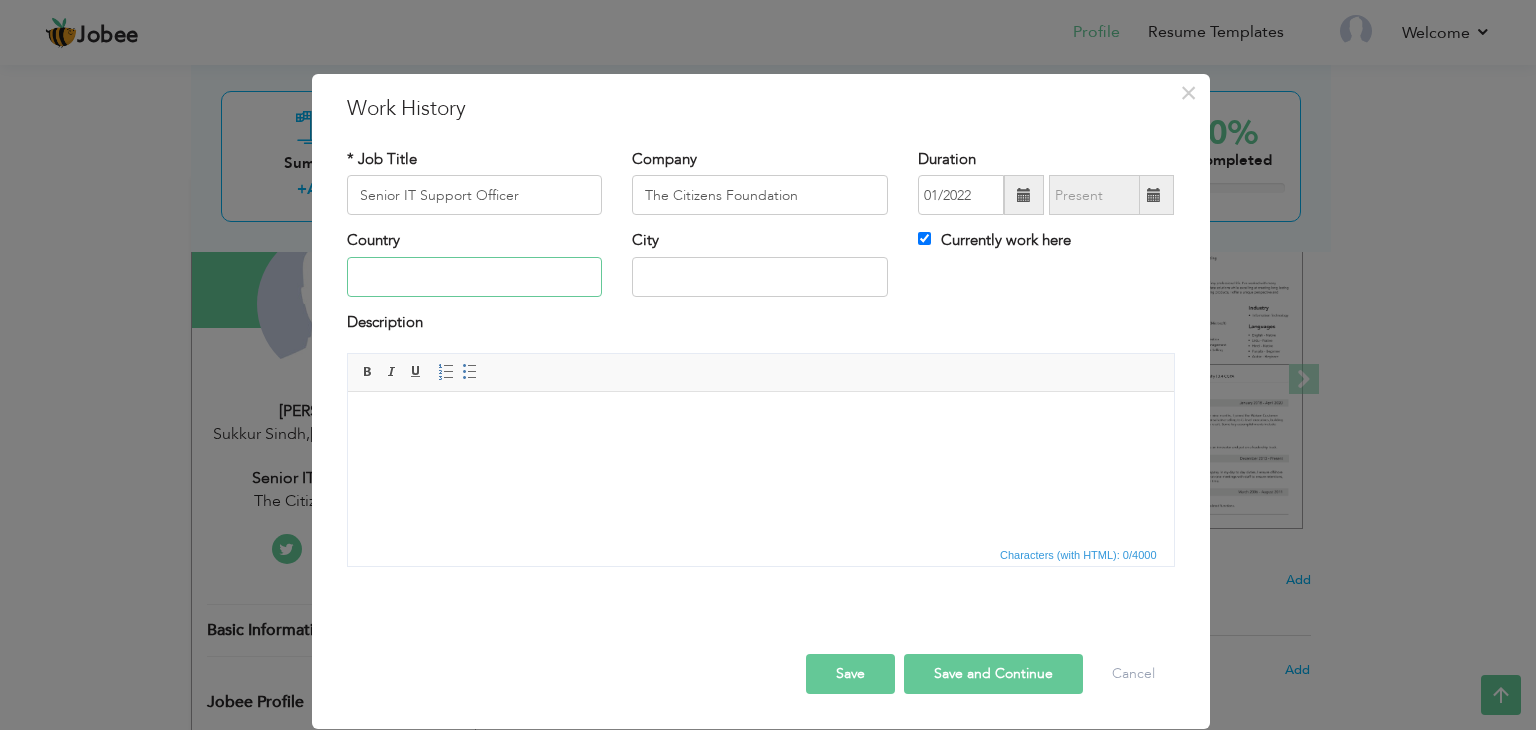 click at bounding box center [475, 277] 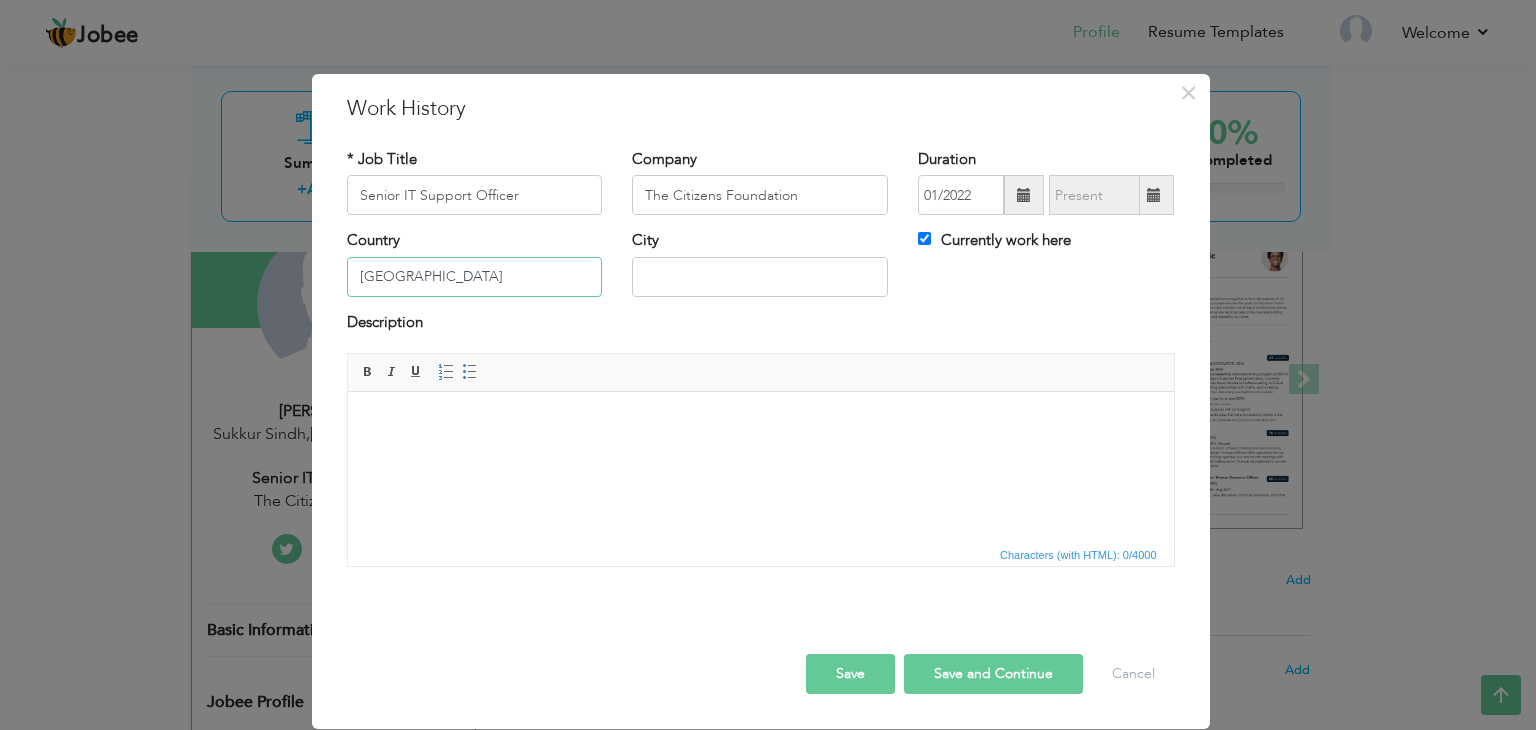 type on "[GEOGRAPHIC_DATA]" 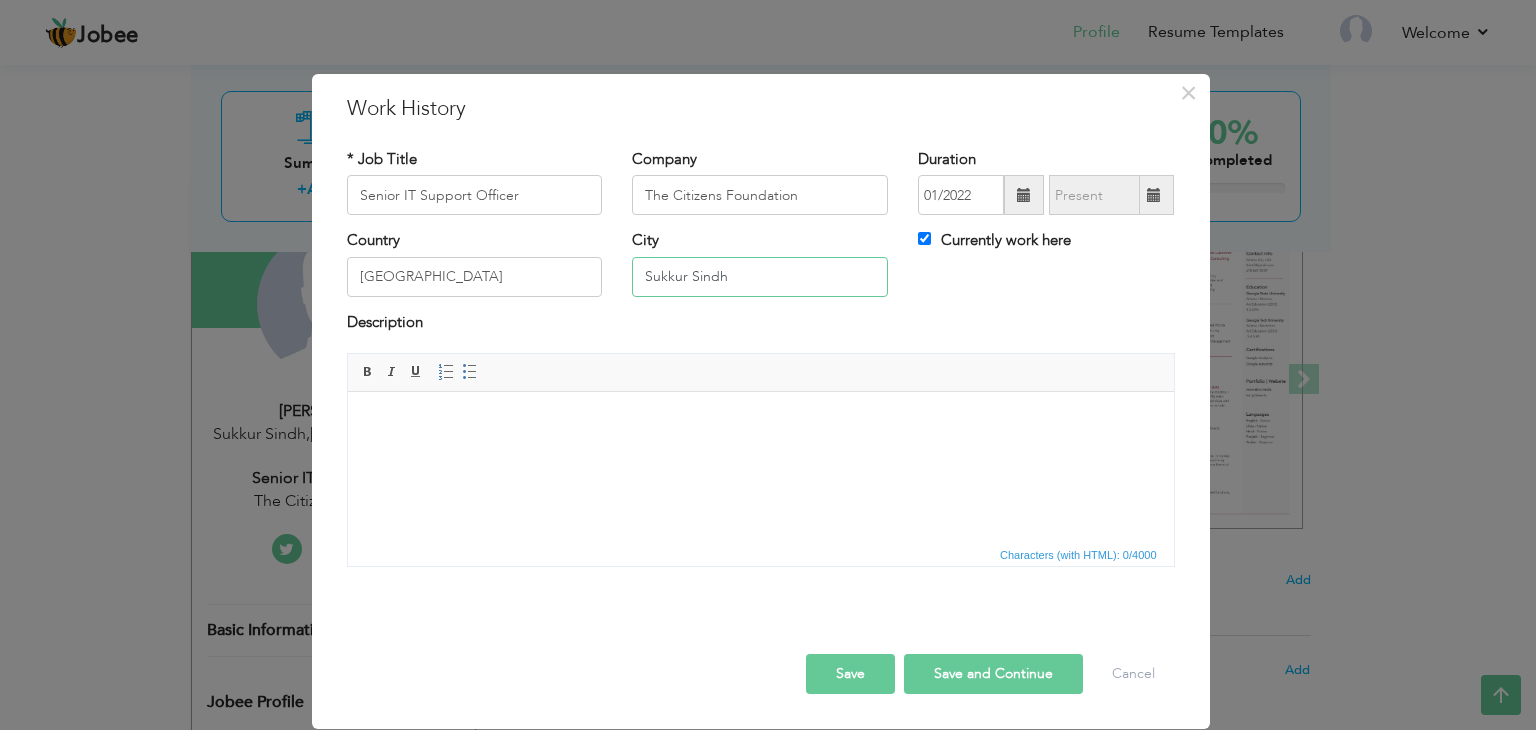 type on "Sukkur Sindh" 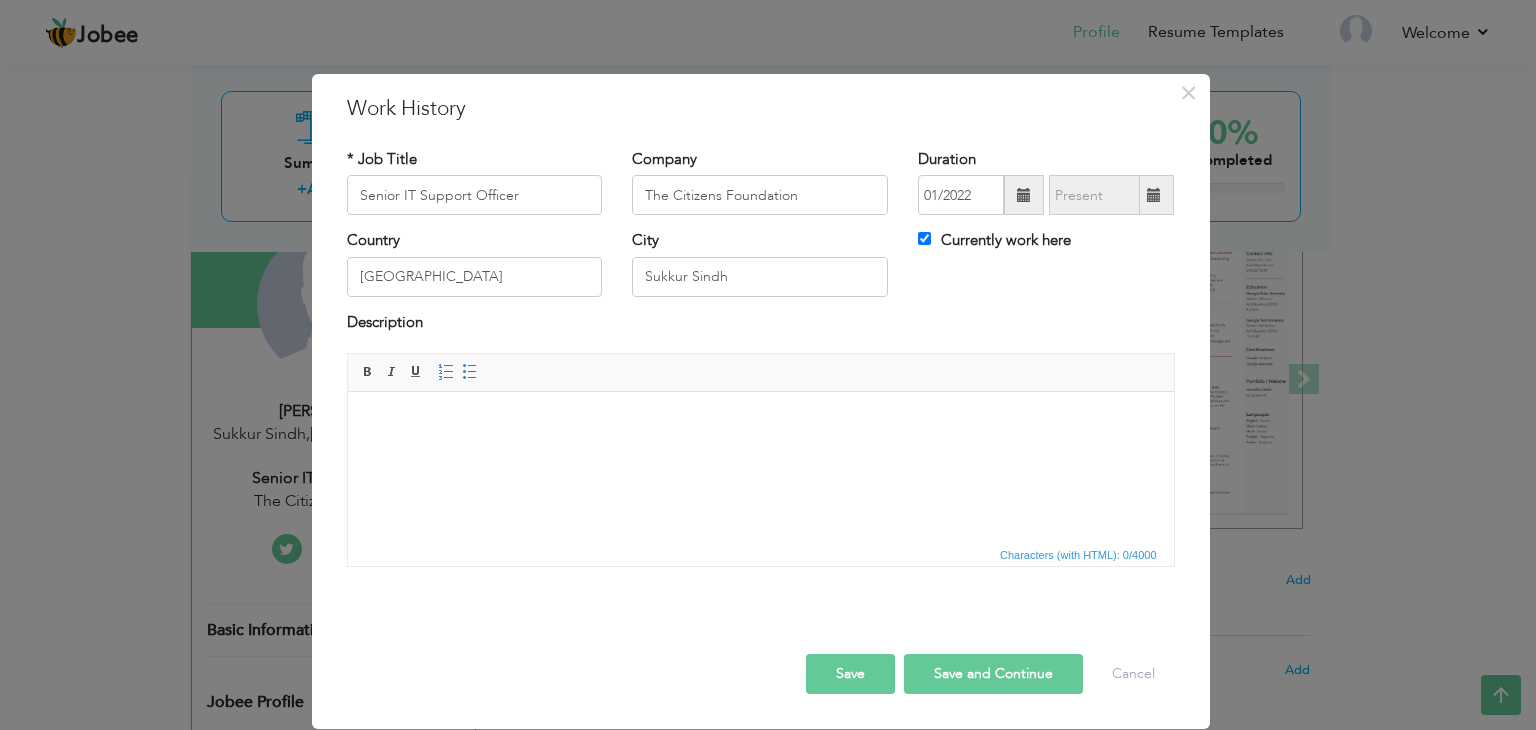 click at bounding box center [760, 422] 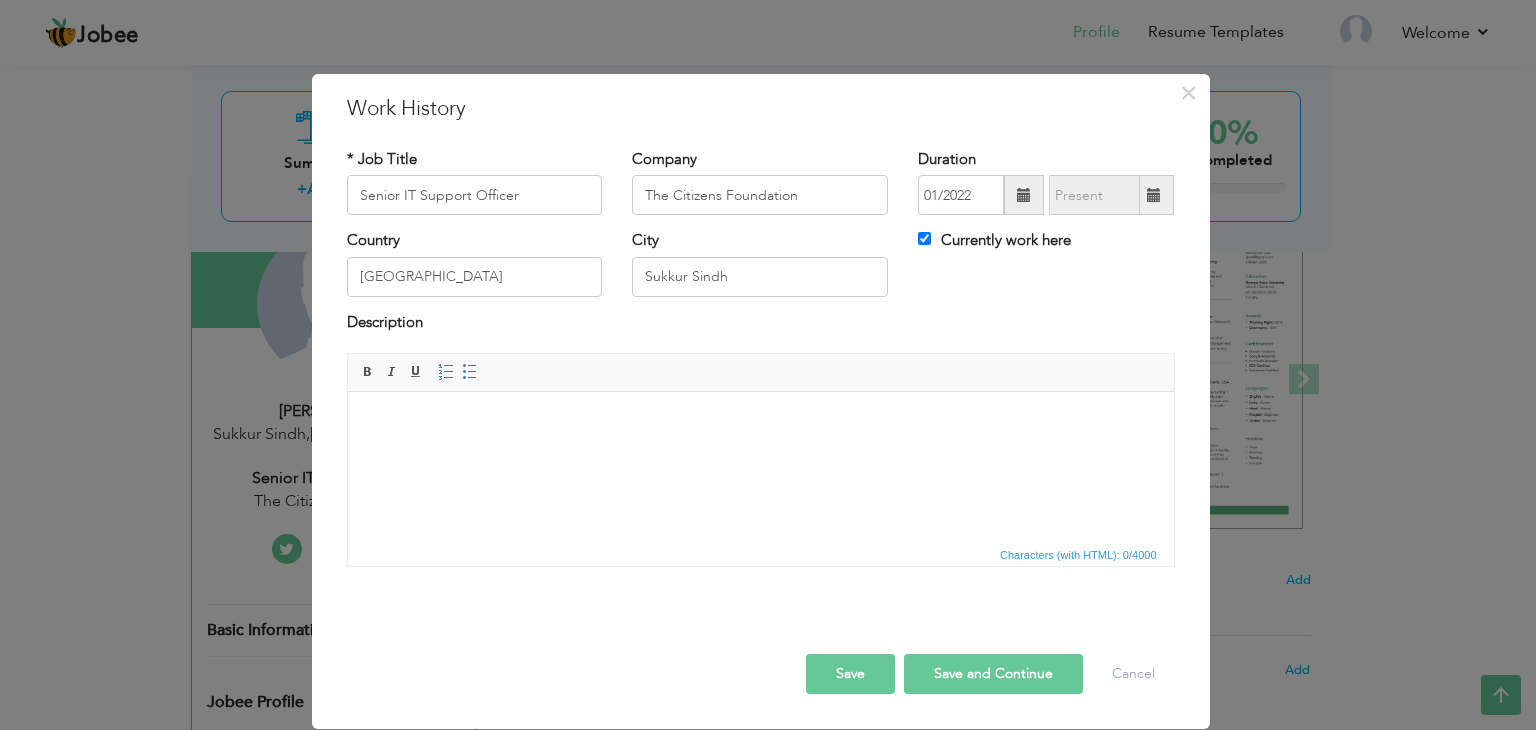 click at bounding box center [760, 422] 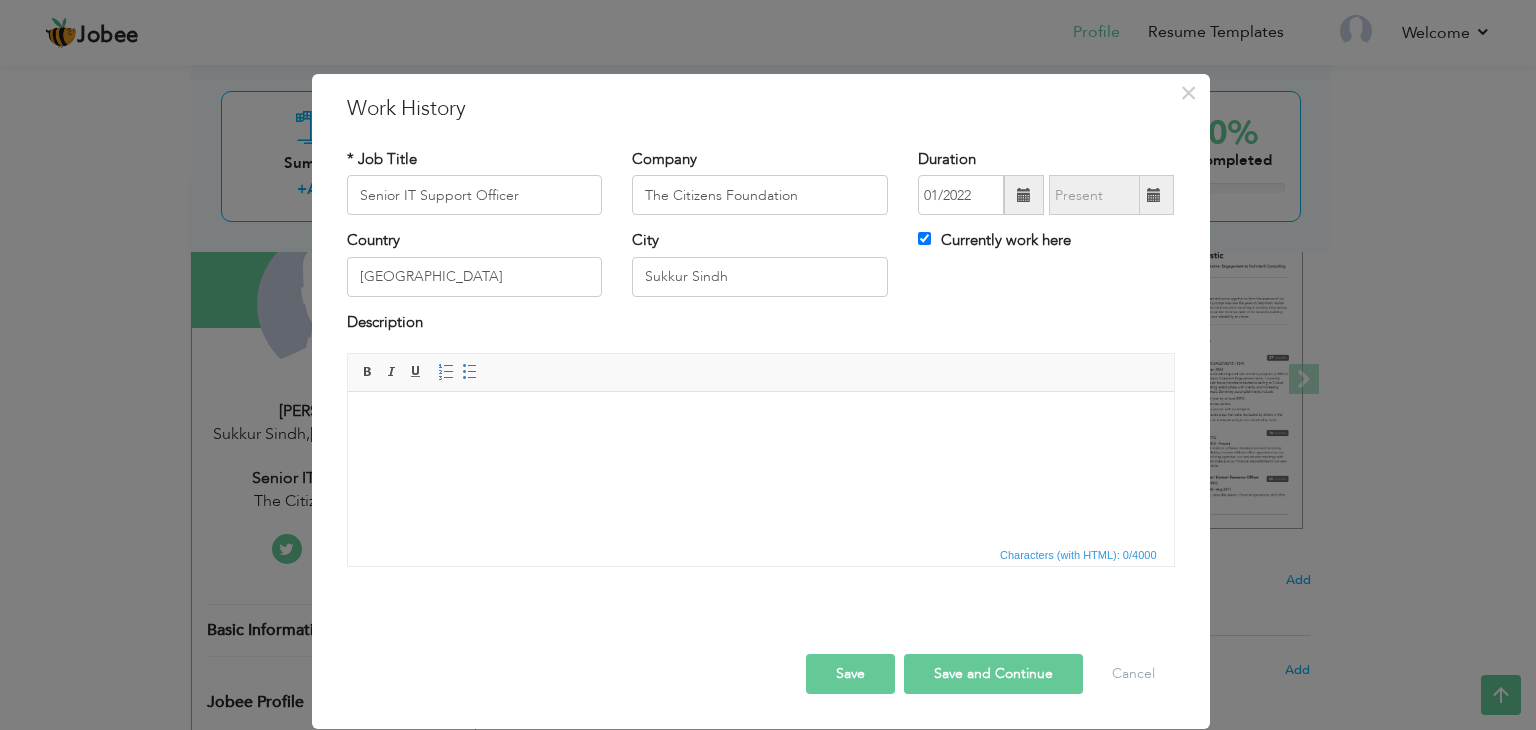 click on "Insert/Remove Numbered List   Insert/Remove Bulleted List" at bounding box center (458, 372) 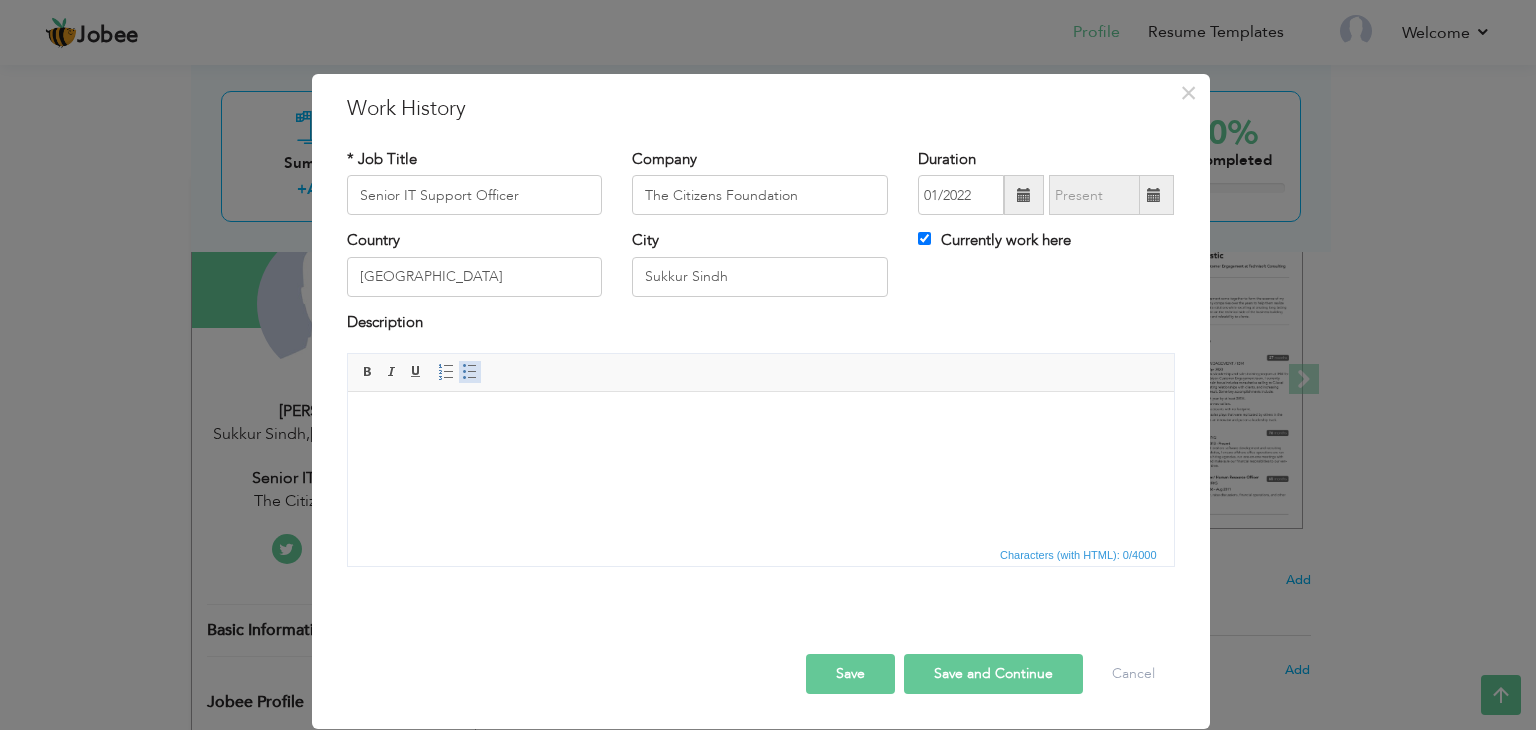 click on "Insert/Remove Bulleted List" at bounding box center (470, 372) 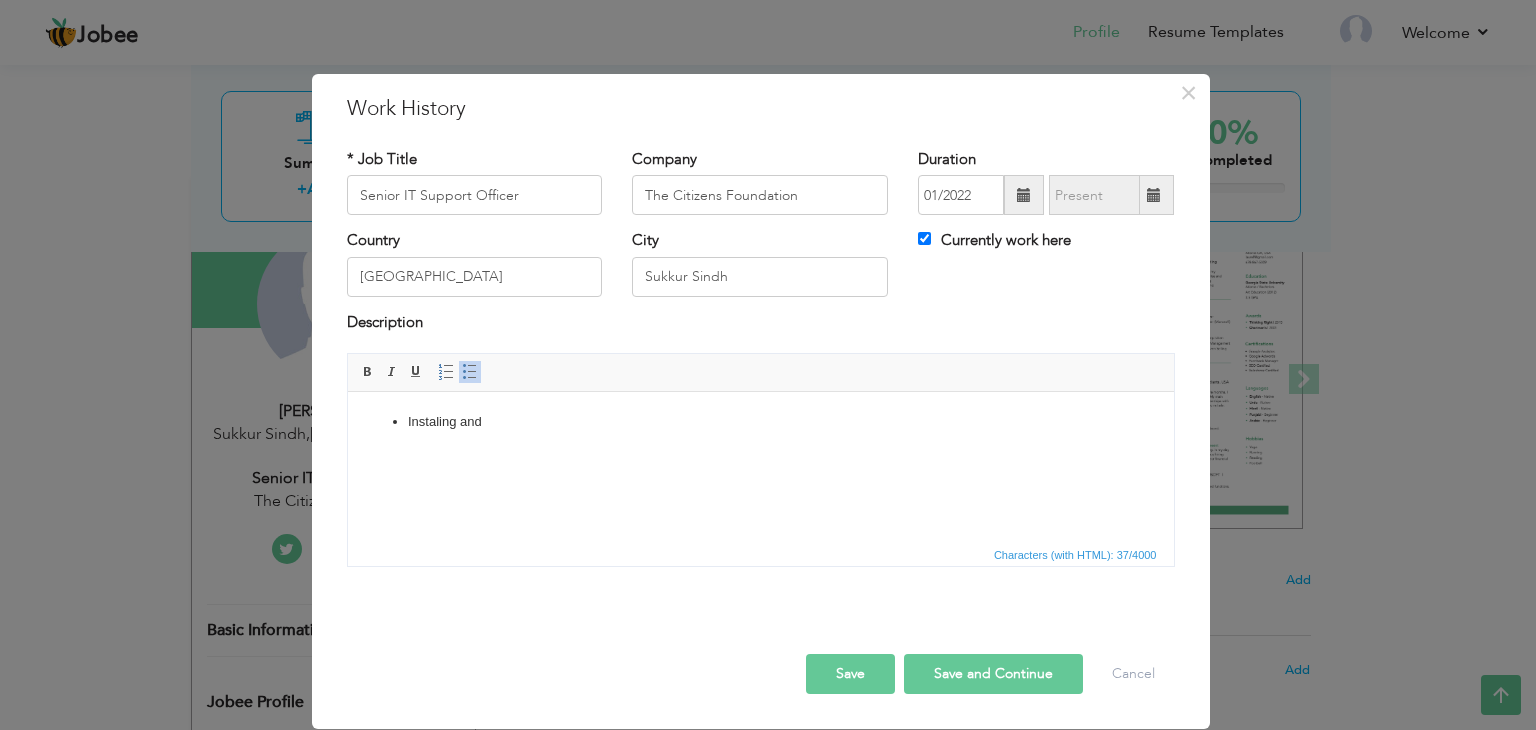 click on "Instaling and" at bounding box center [760, 422] 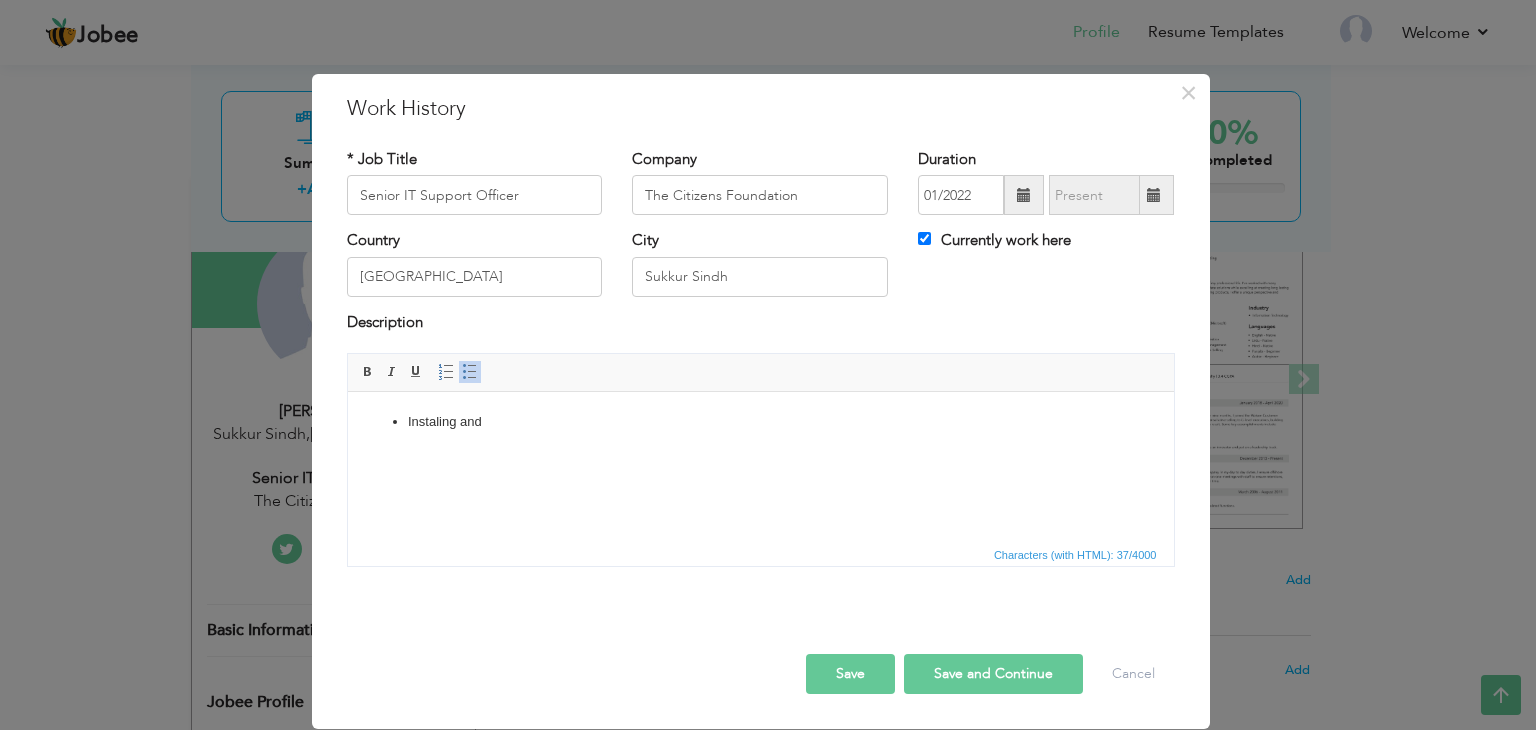 click on "Instaling and" at bounding box center (760, 422) 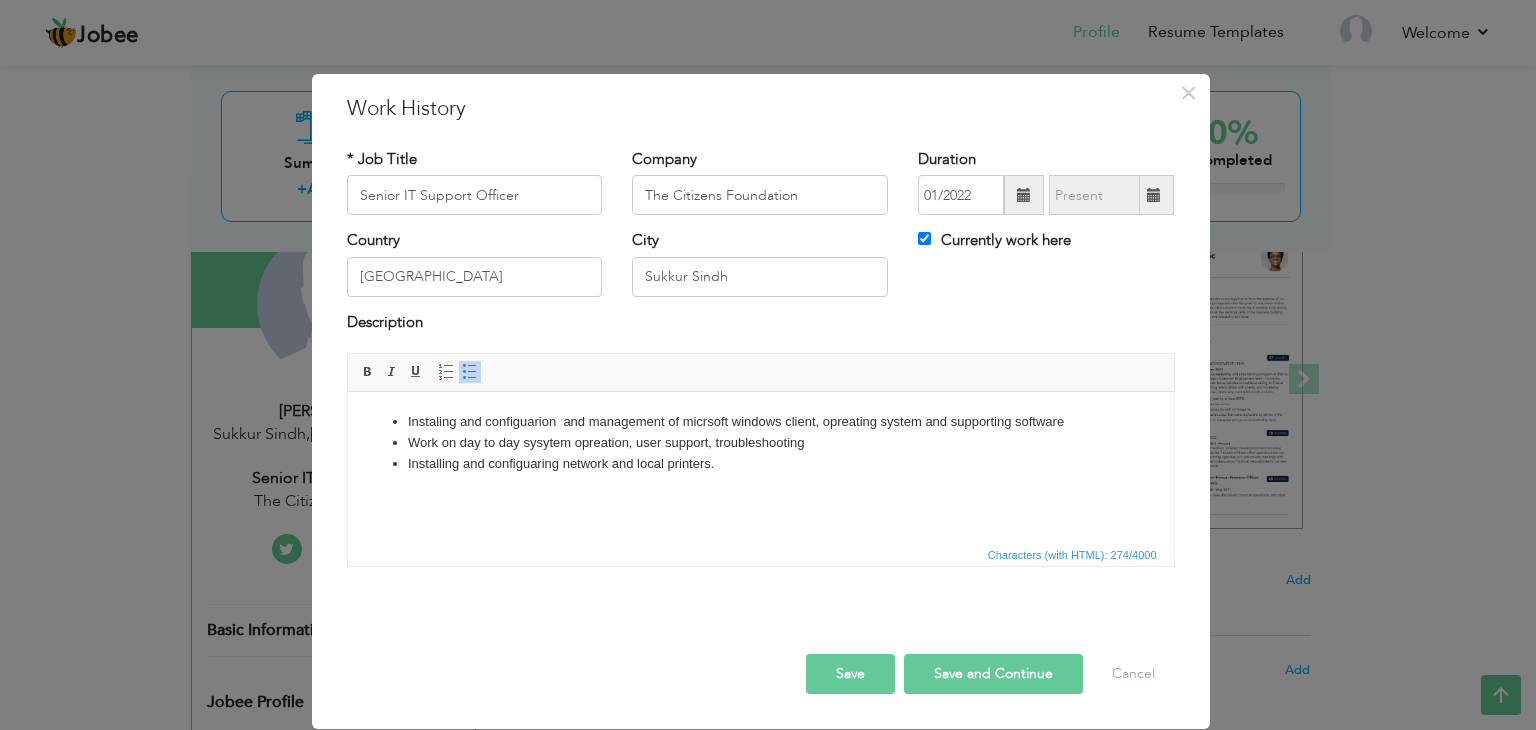 click on "Work on day to day sysytem opreation, user support, troubleshooting" at bounding box center [760, 443] 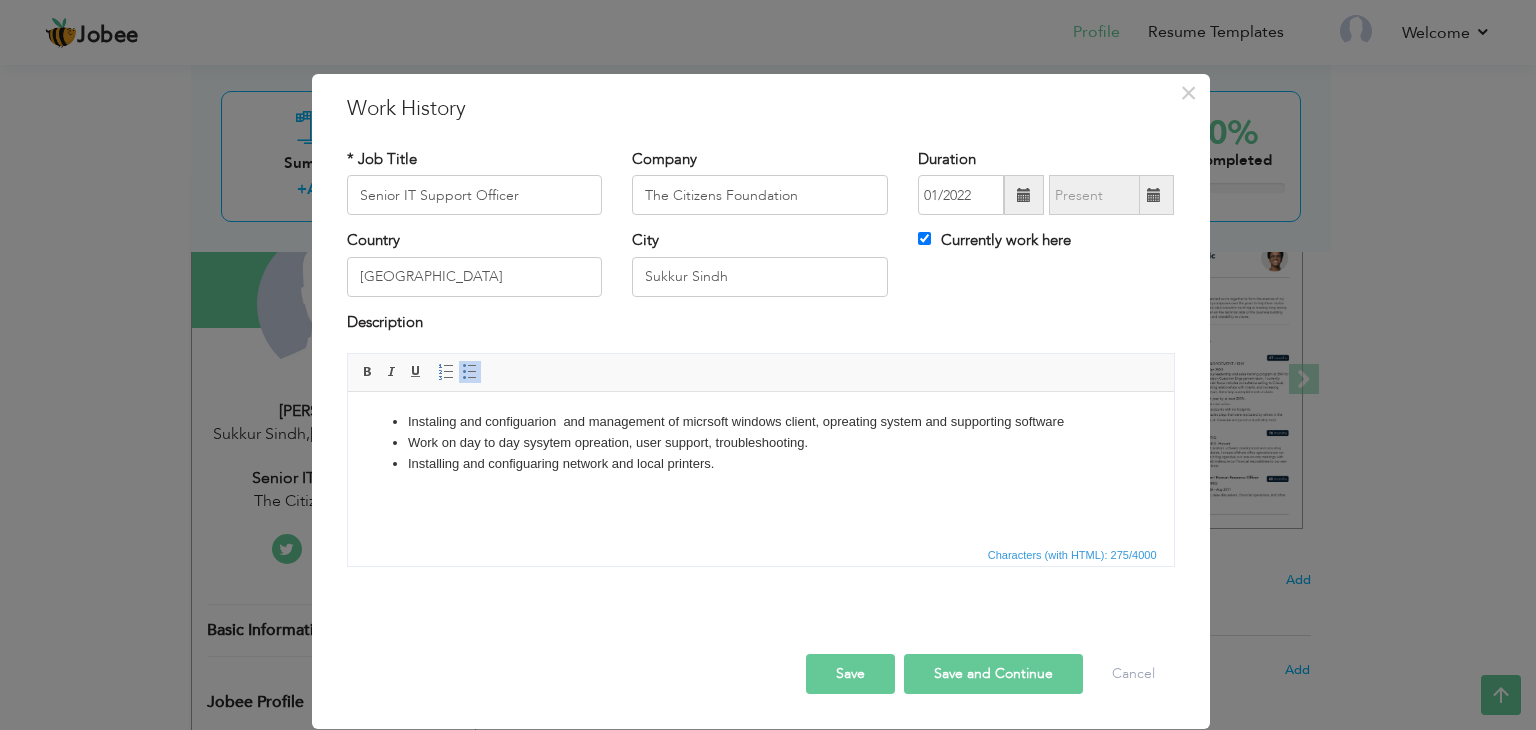 click on "Instaling and configuarion  and management of micrsoft windows client, opreating system and supporting software" at bounding box center (760, 422) 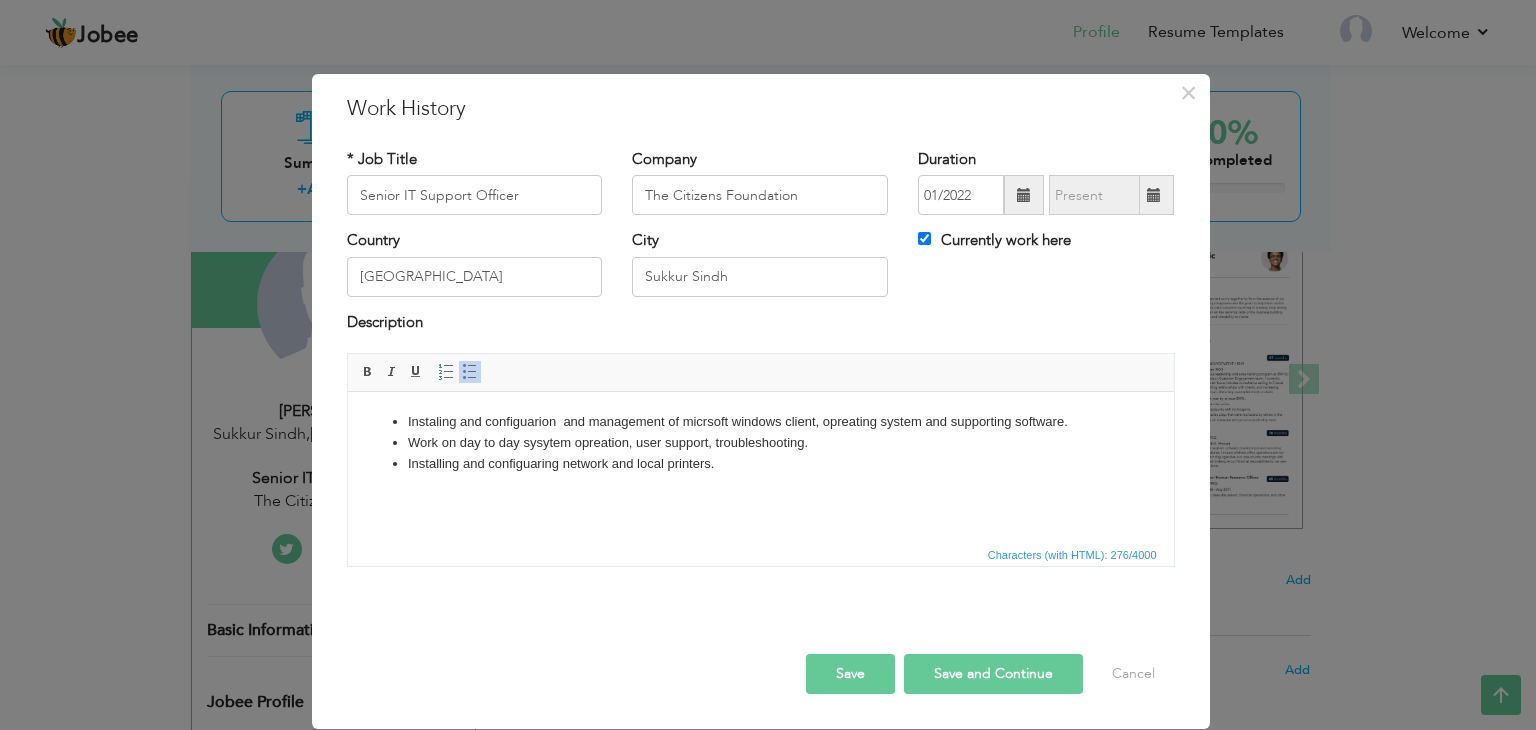 click on "Installing and configuaring network and local printers." at bounding box center (760, 464) 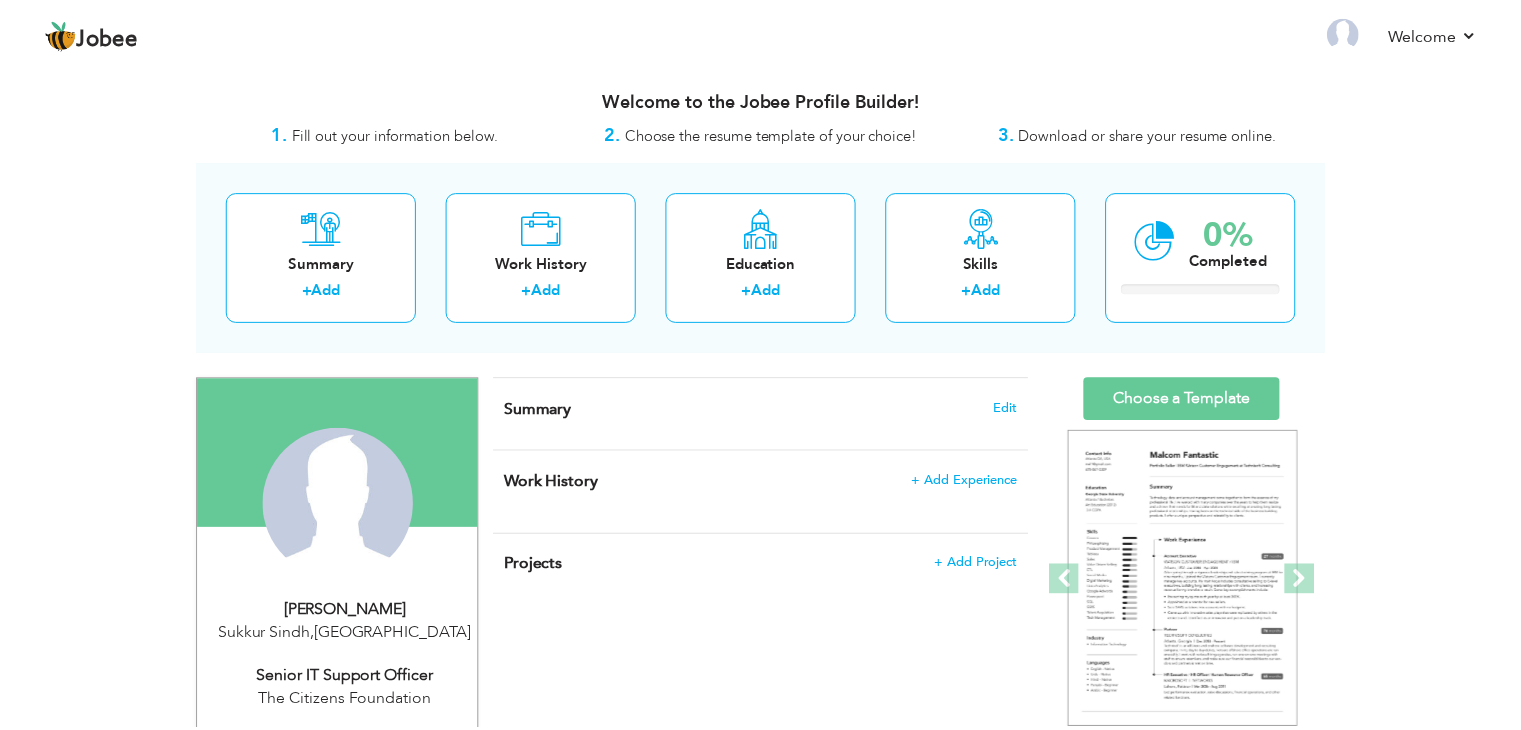 scroll, scrollTop: 0, scrollLeft: 0, axis: both 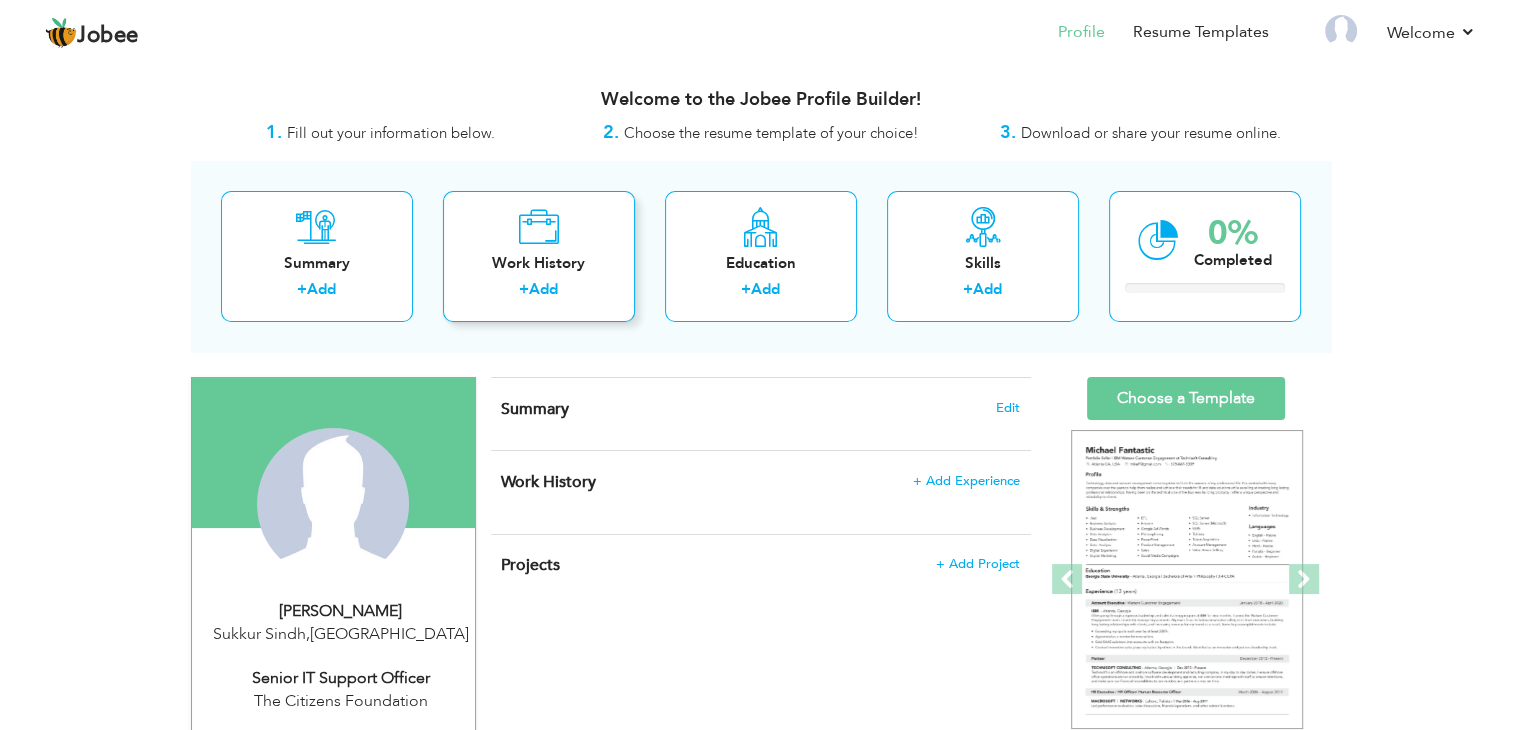 click on "Work History" at bounding box center (539, 263) 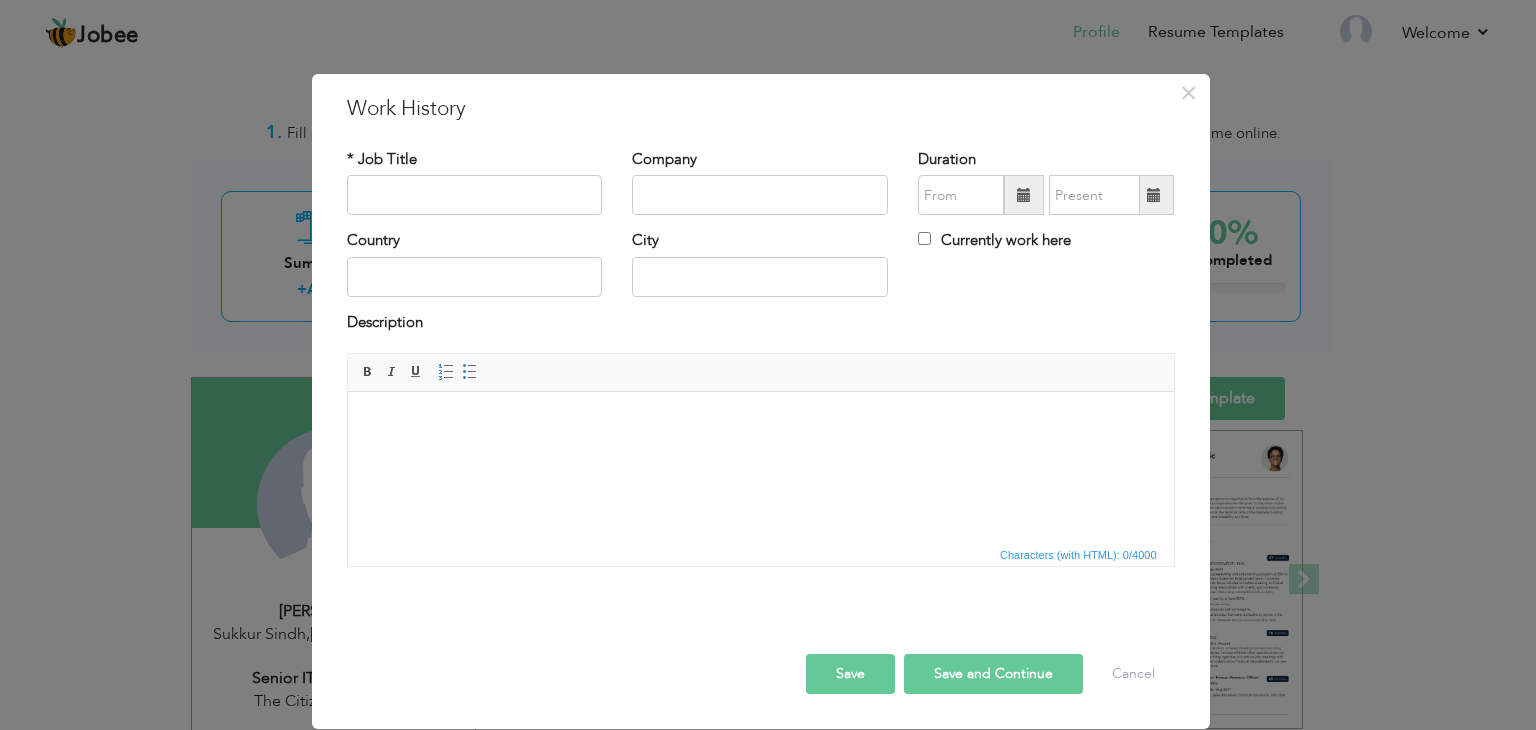 drag, startPoint x: 709, startPoint y: 398, endPoint x: 551, endPoint y: 455, distance: 167.96725 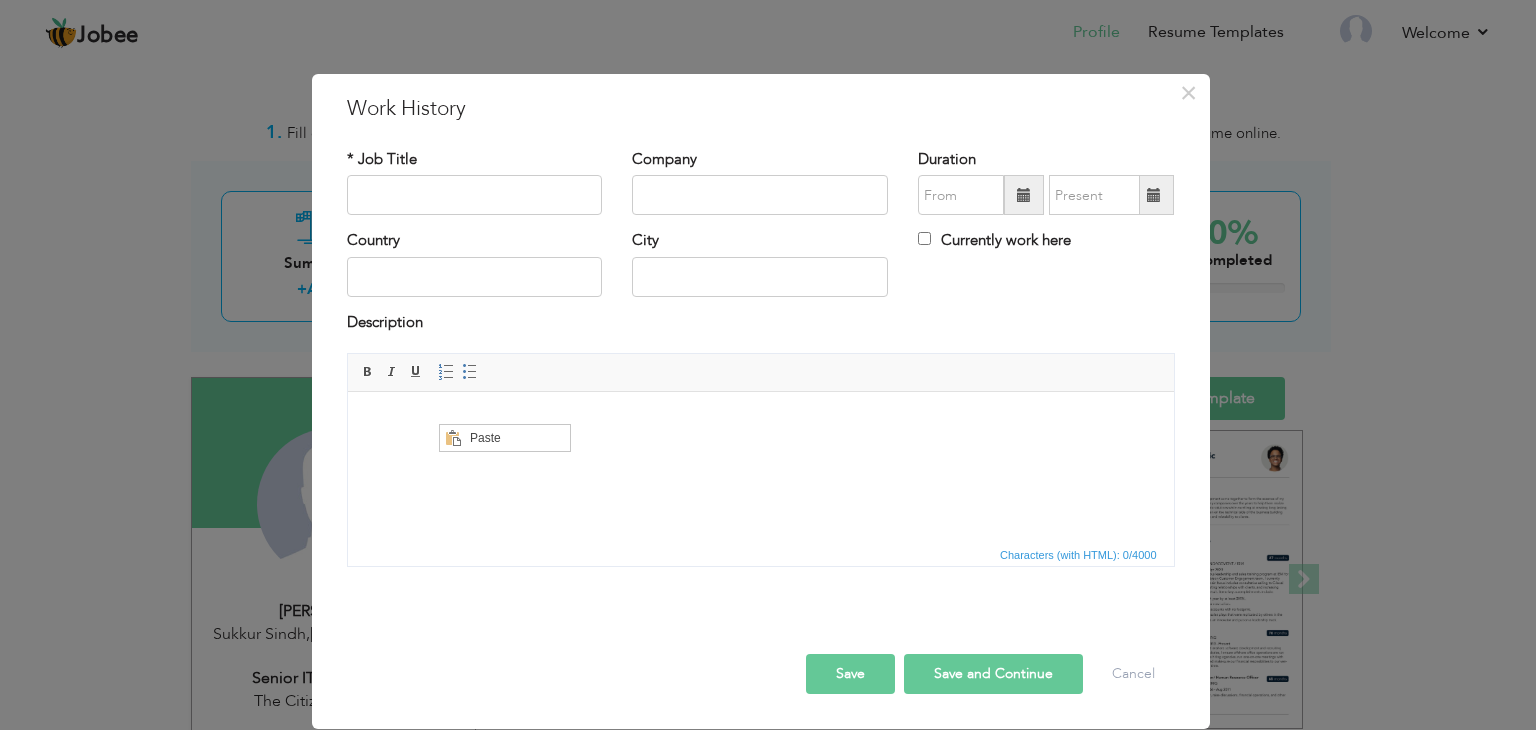 scroll, scrollTop: 0, scrollLeft: 0, axis: both 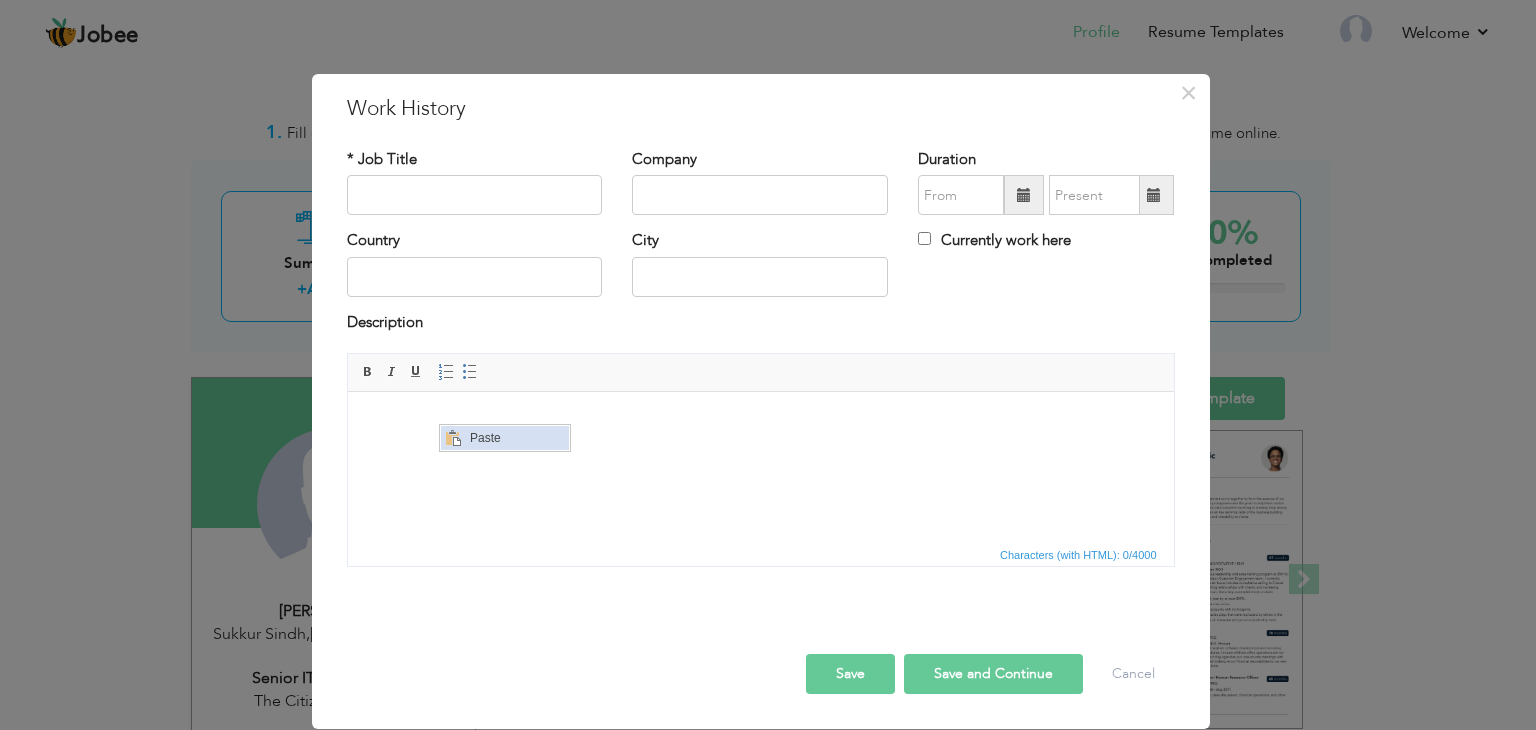 click at bounding box center (453, 438) 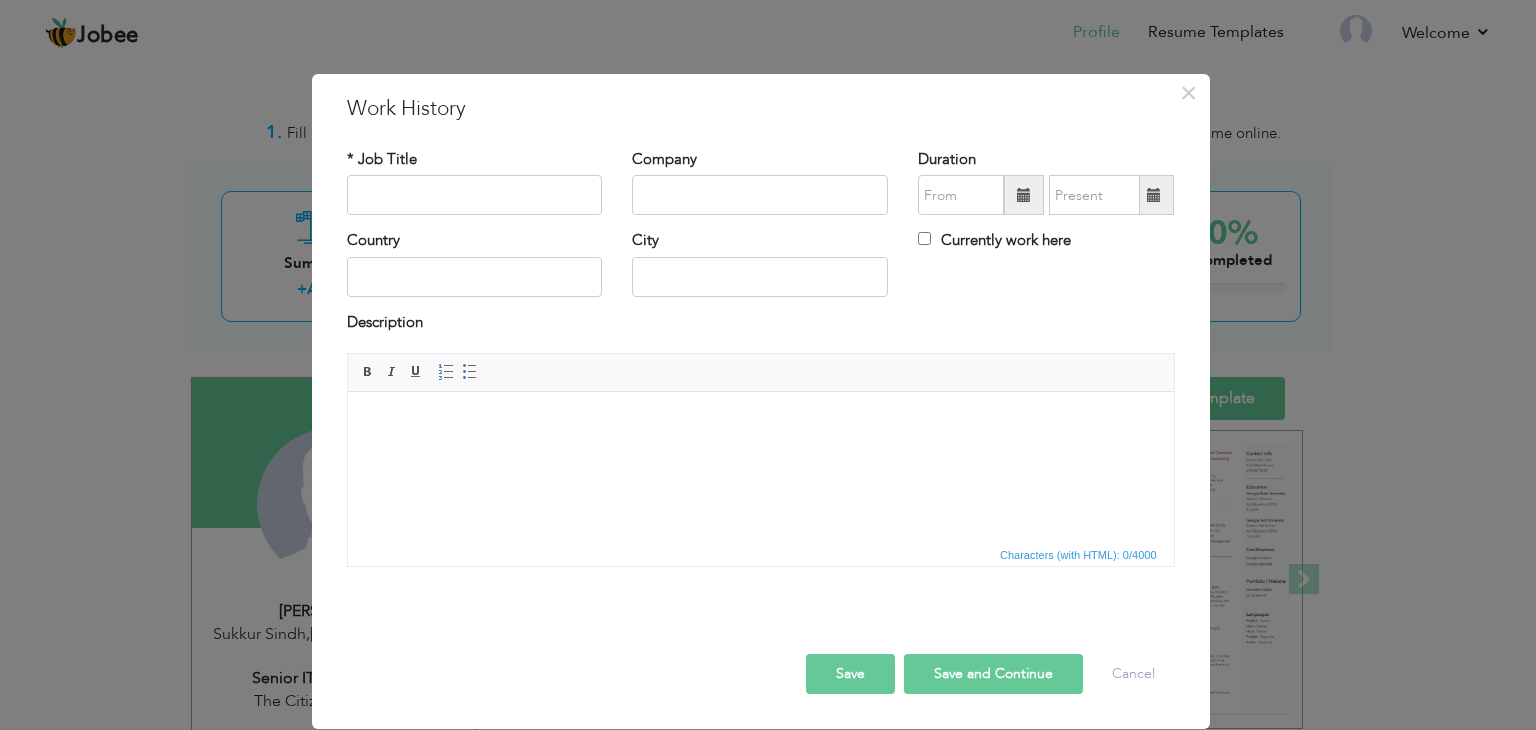click at bounding box center (760, 422) 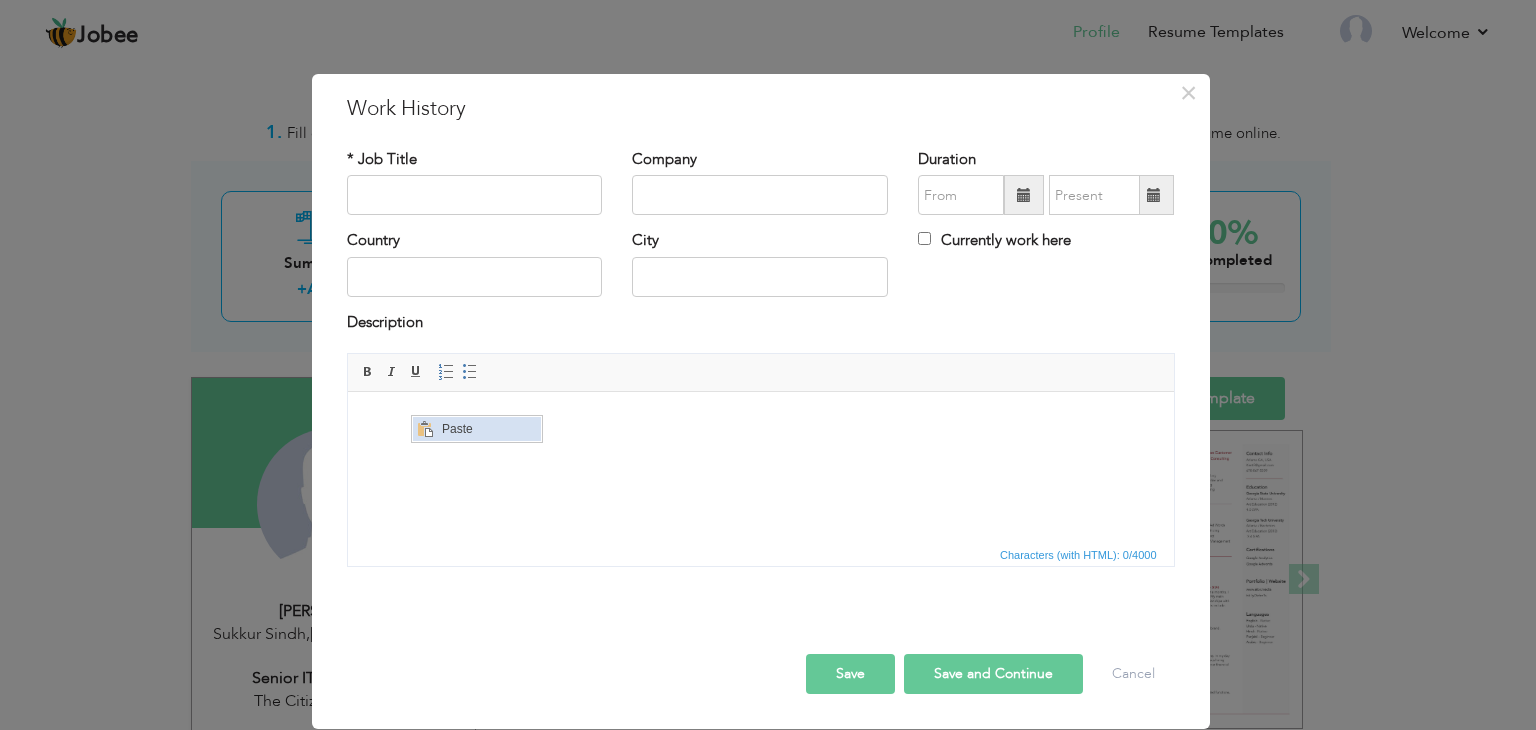 click at bounding box center (425, 429) 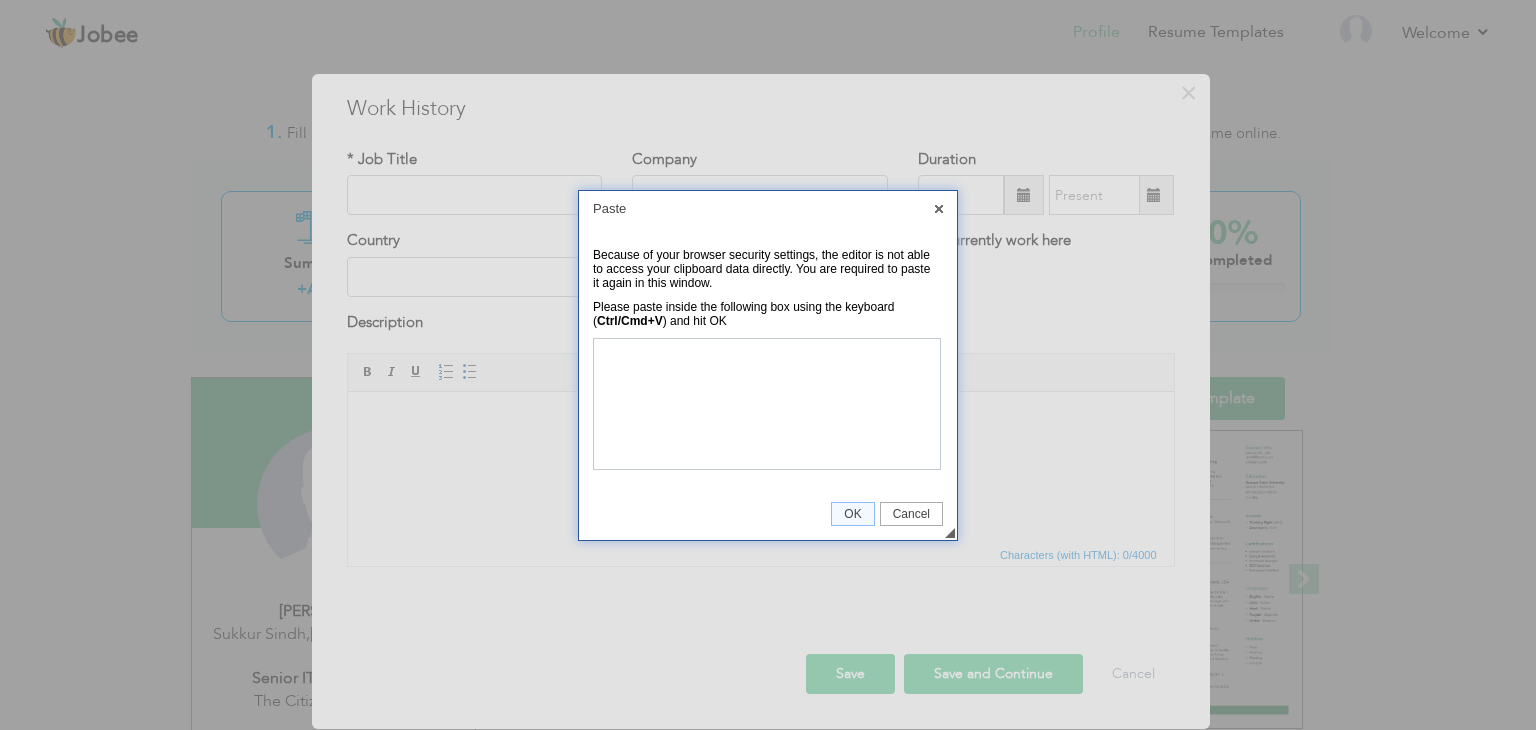click on "X" at bounding box center [939, 209] 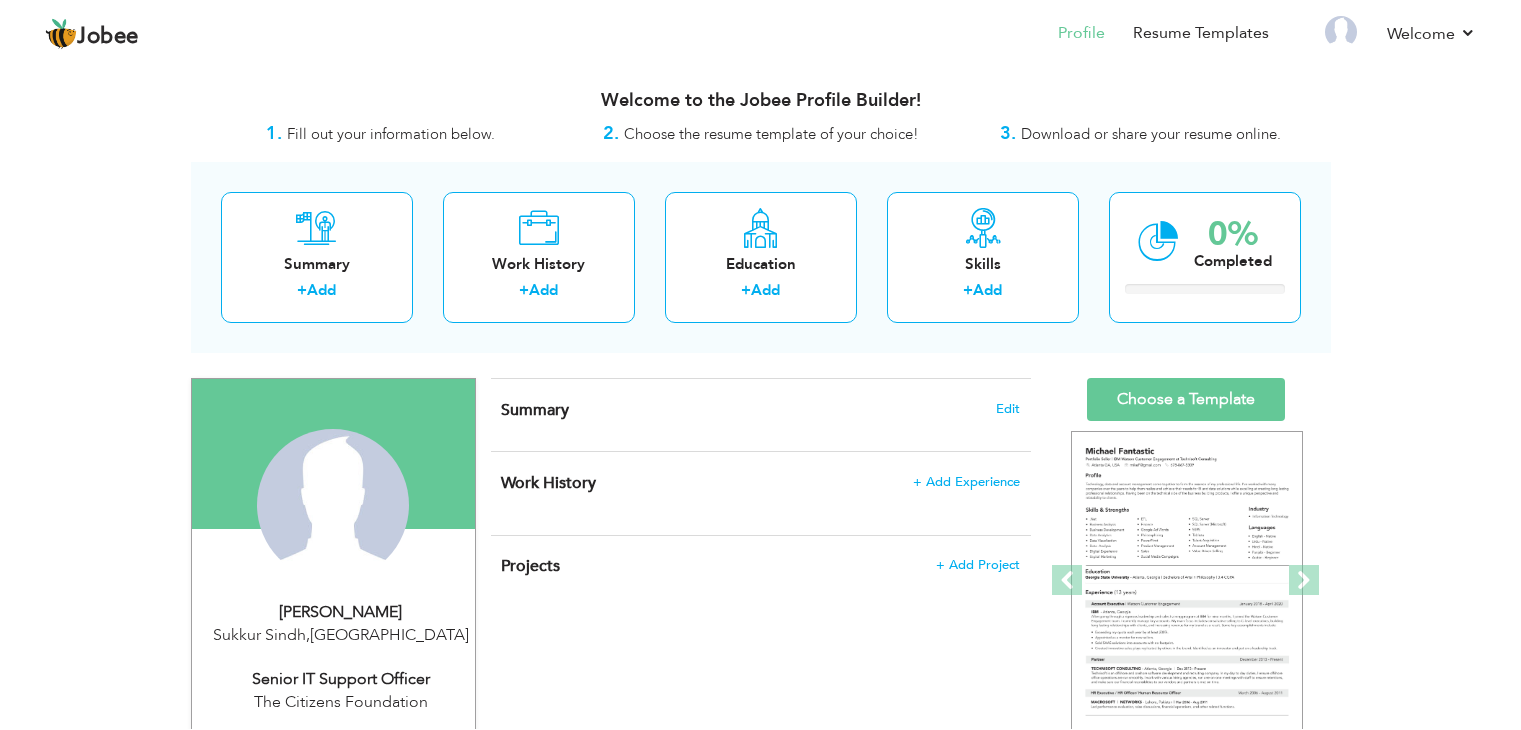 scroll, scrollTop: 0, scrollLeft: 0, axis: both 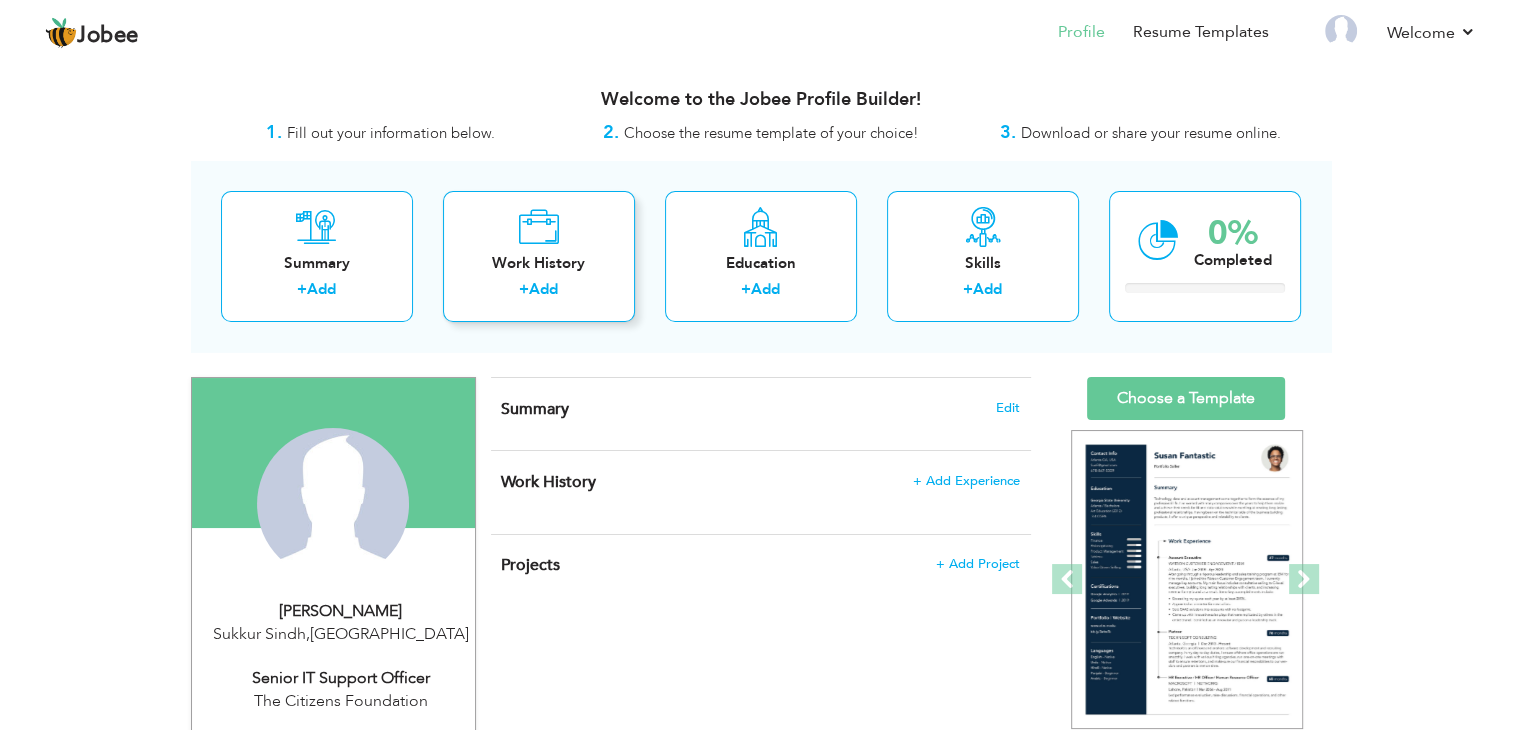 click on "+  Add" at bounding box center [539, 292] 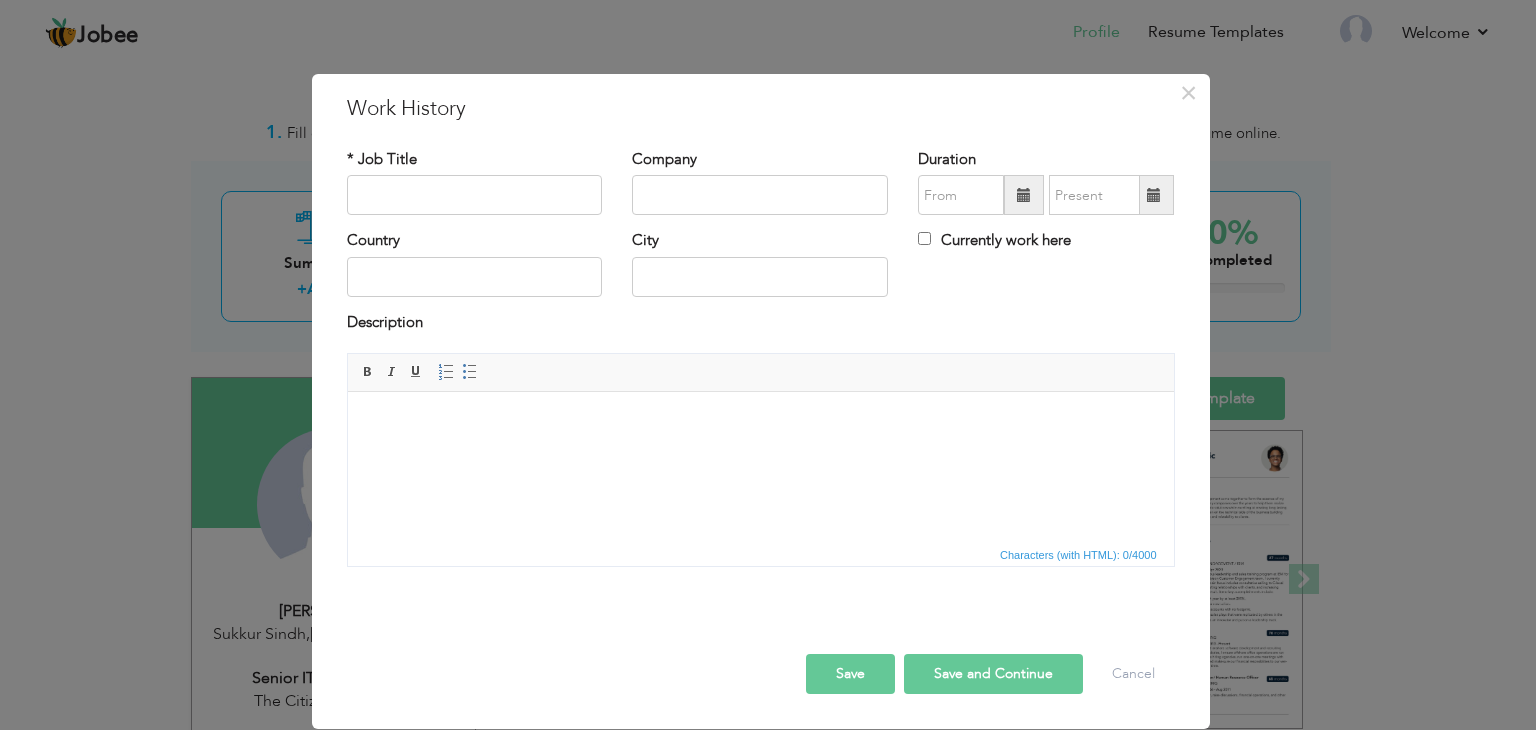 click at bounding box center (760, 422) 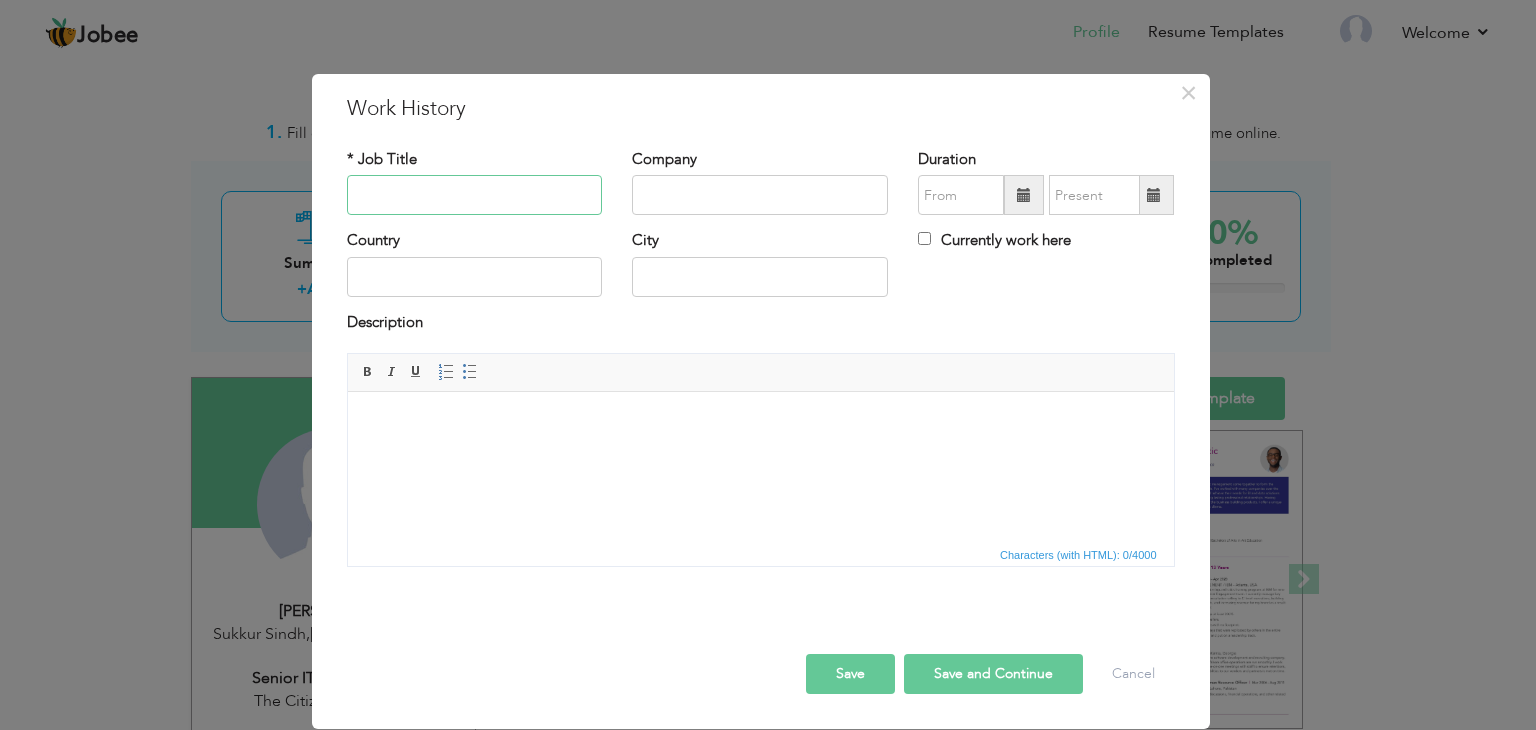 click at bounding box center (475, 195) 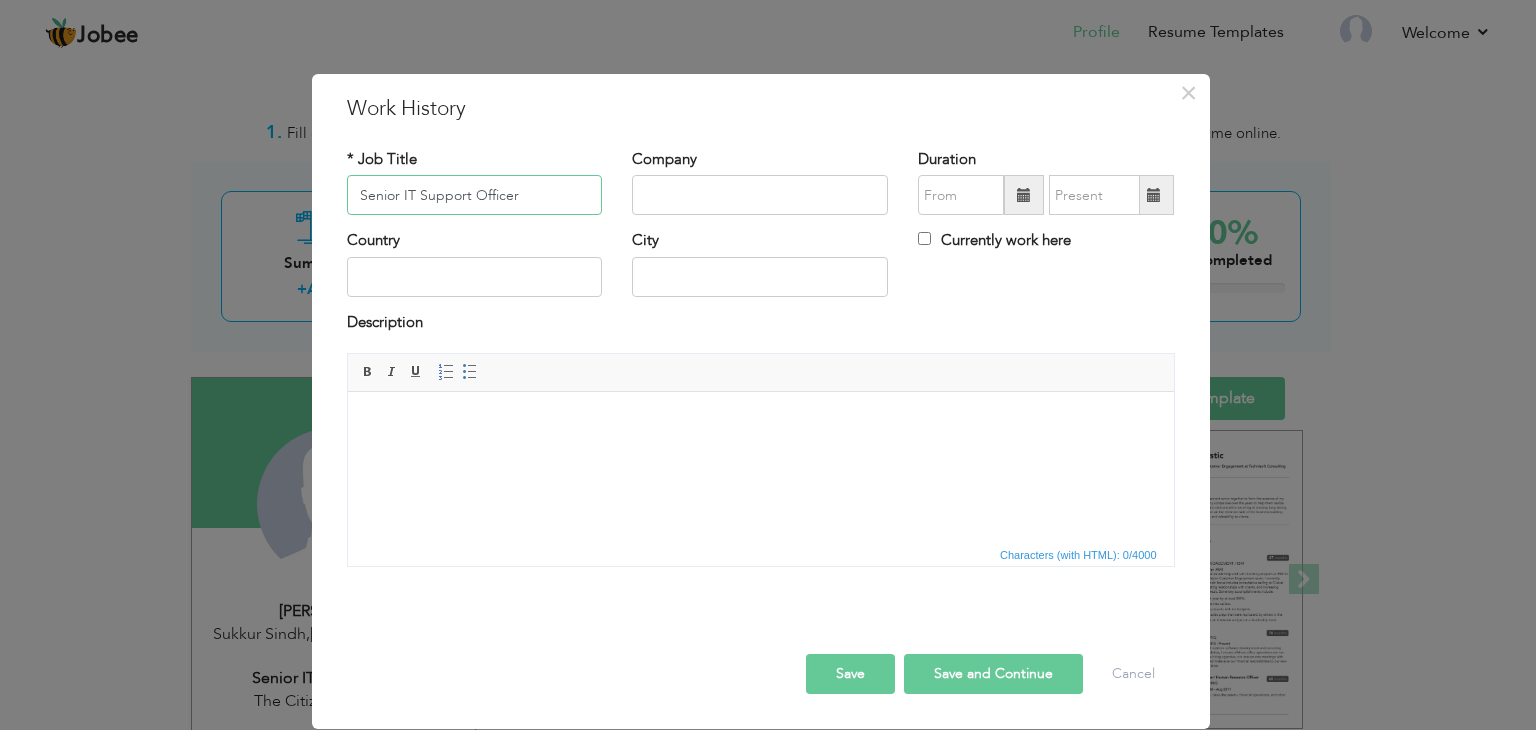 type on "Senior IT Support Officer" 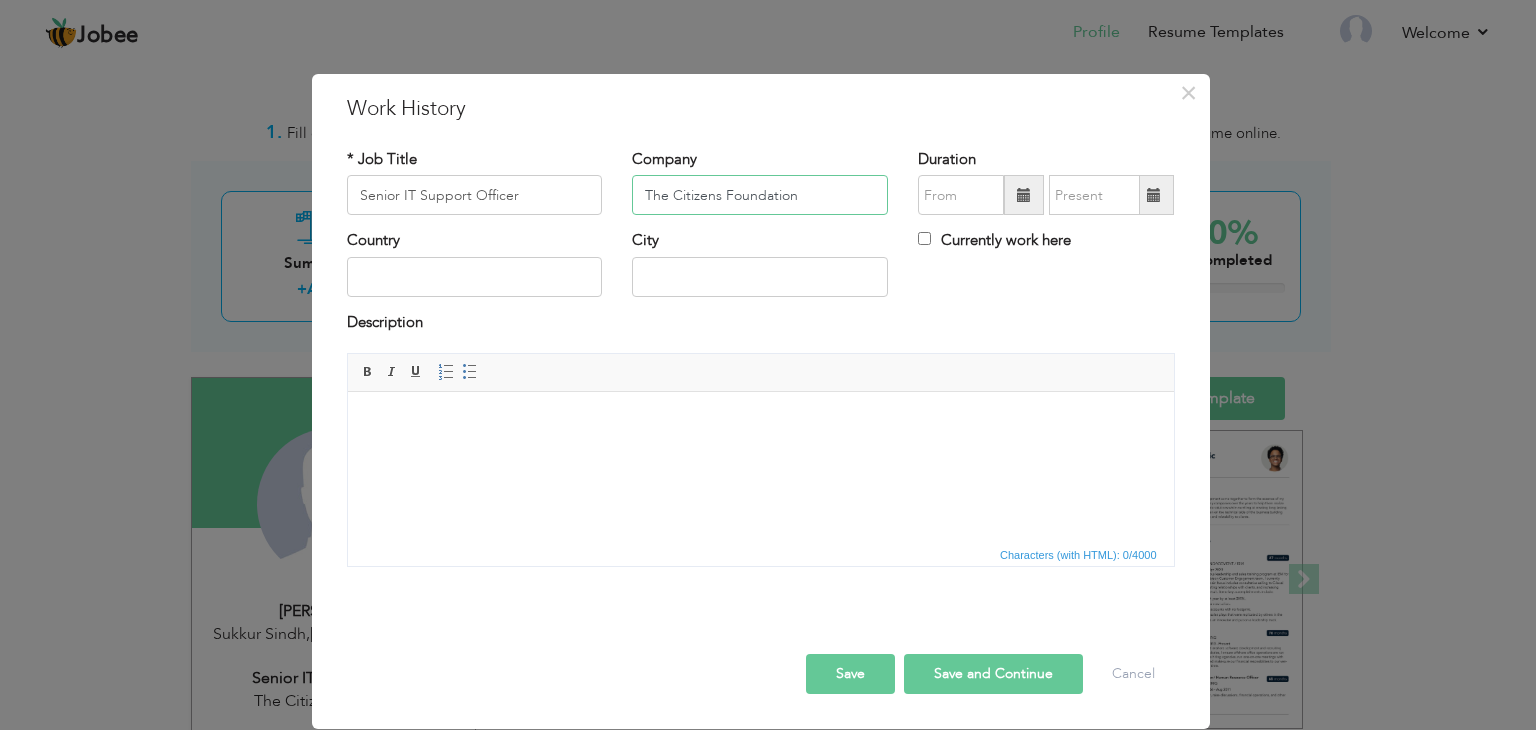 type on "The Citizens Foundation" 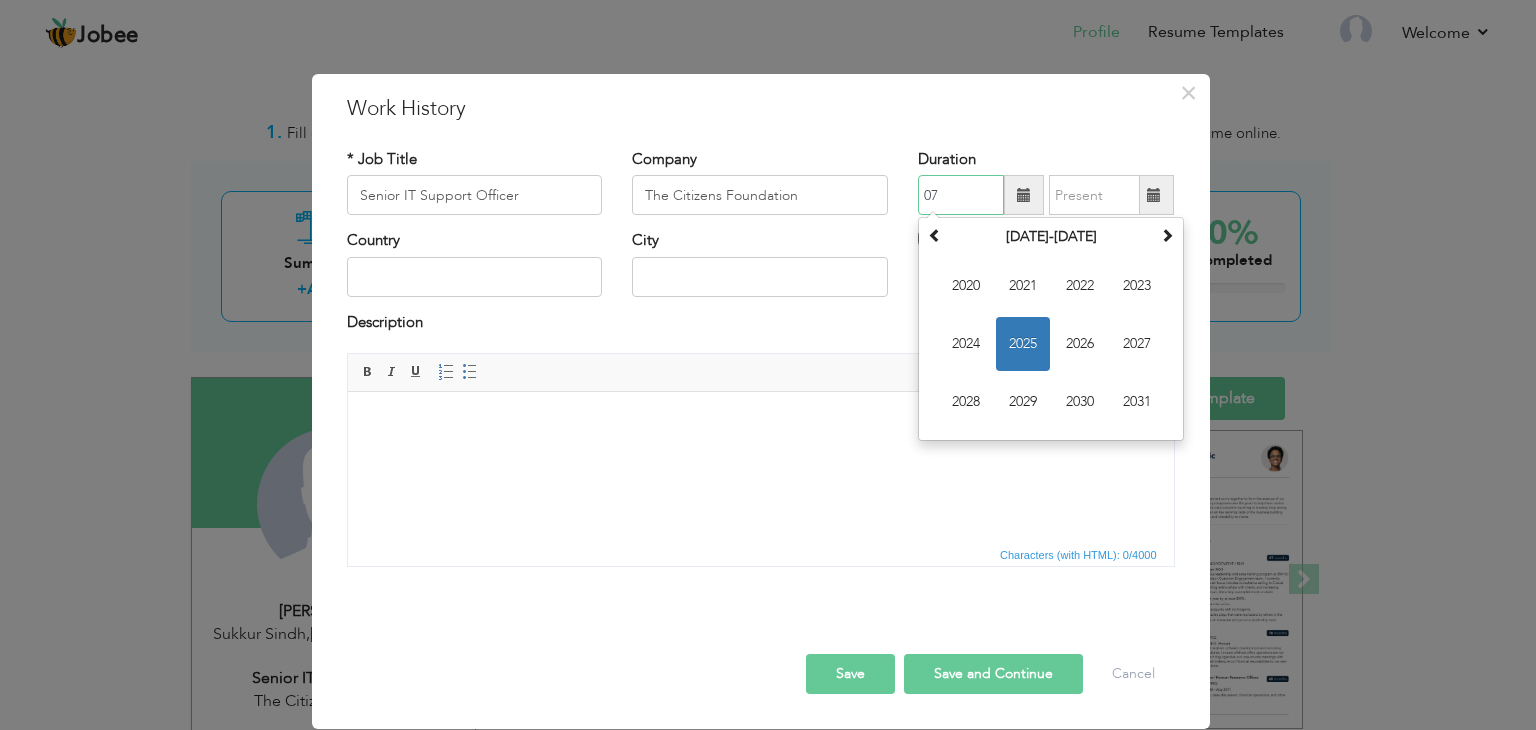 type on "0" 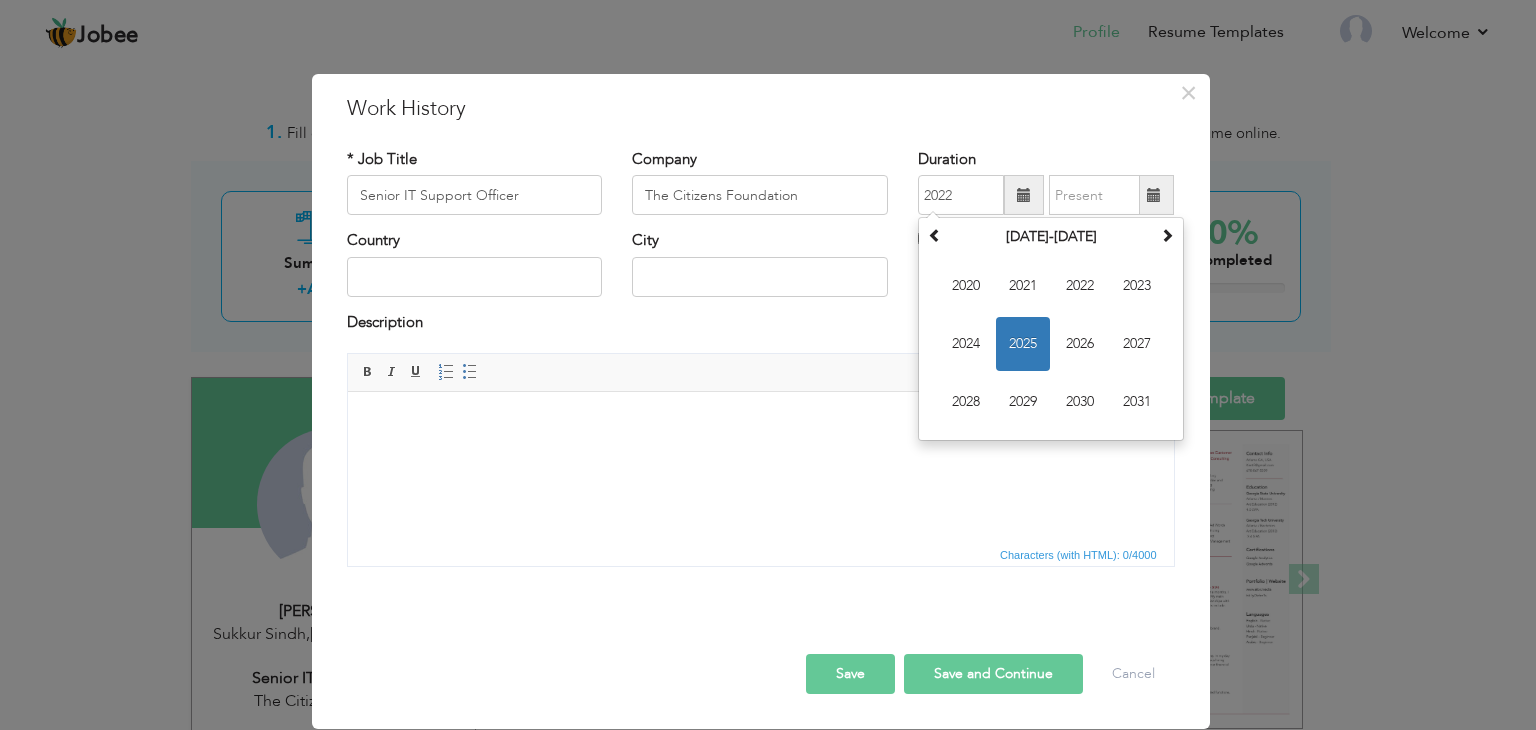 type on "07/2025" 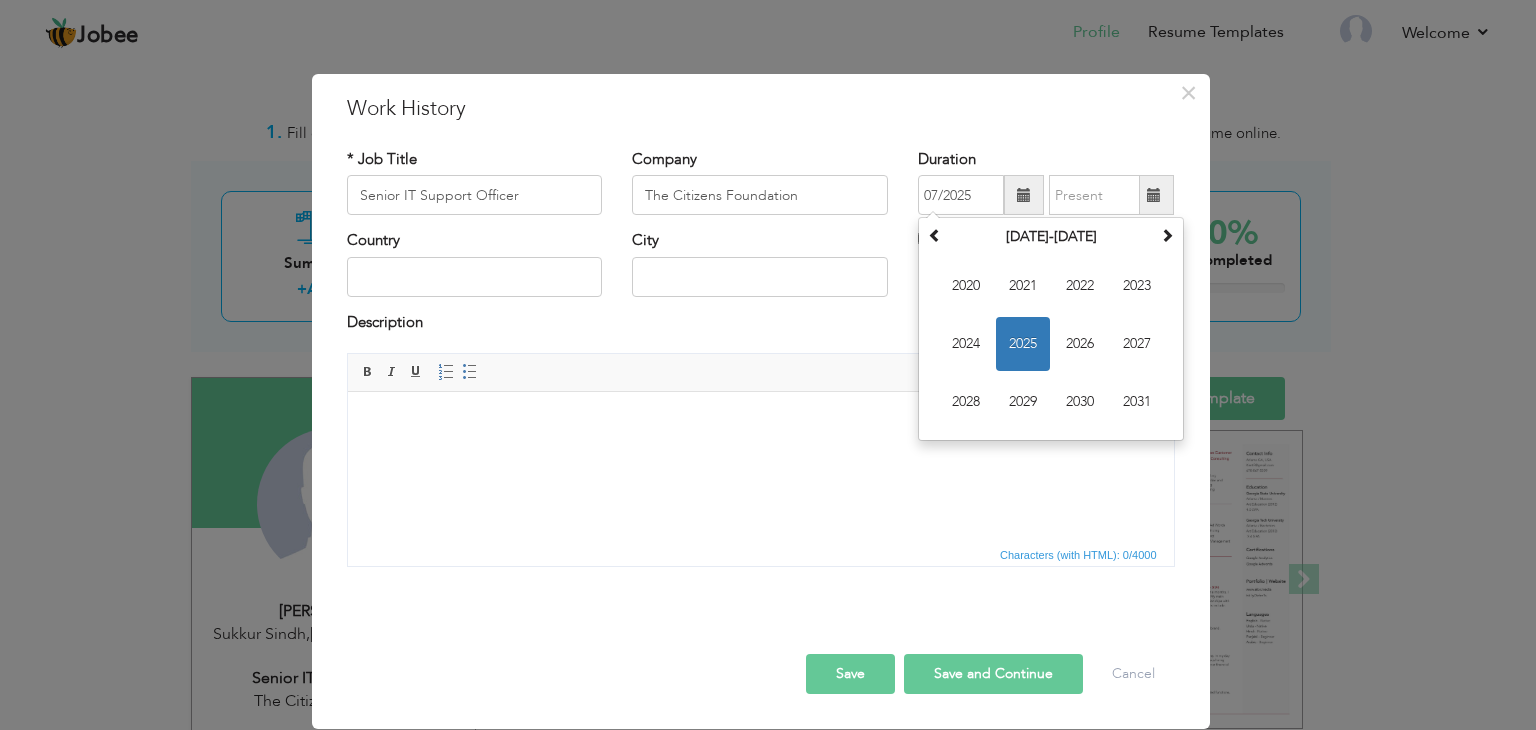click at bounding box center (760, 422) 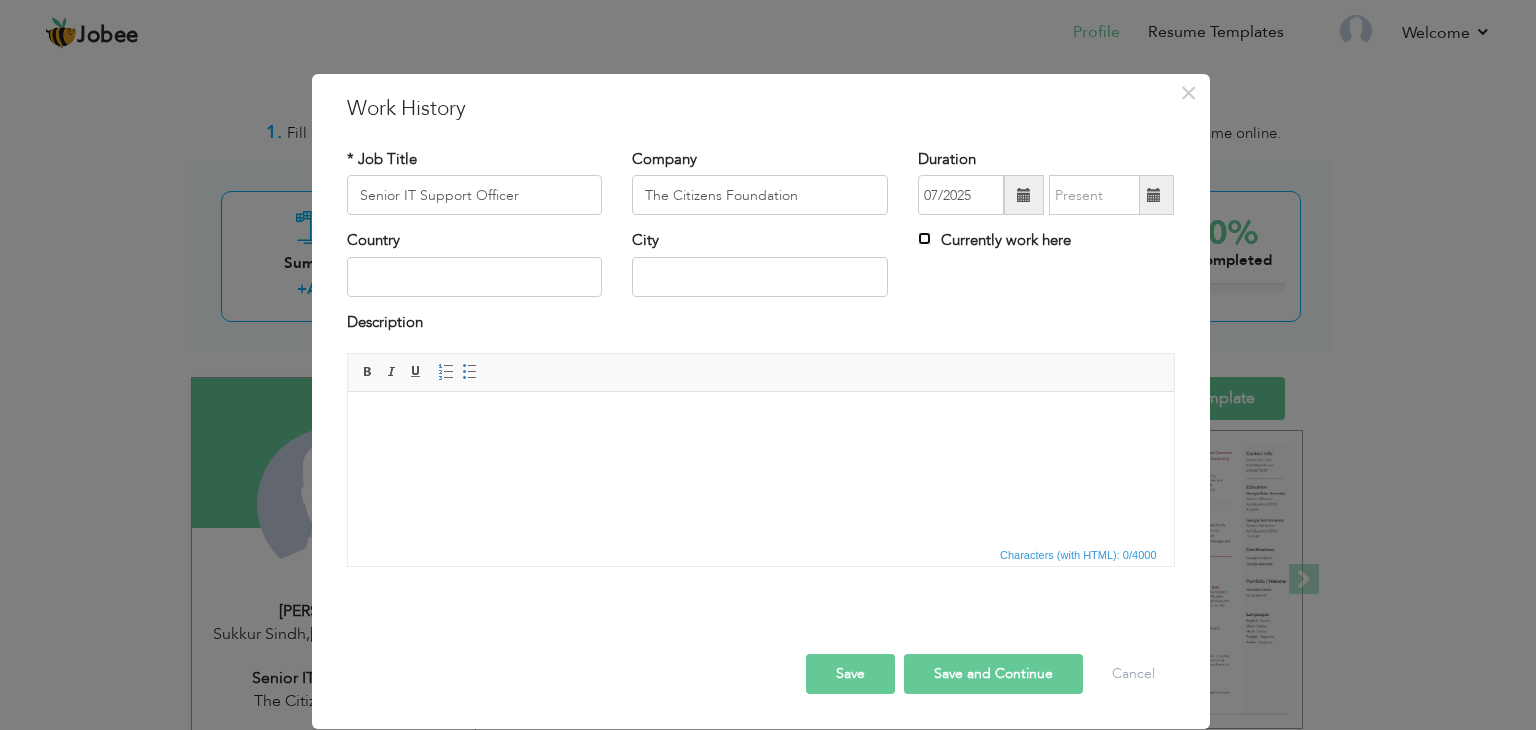 click on "Currently work here" at bounding box center [924, 238] 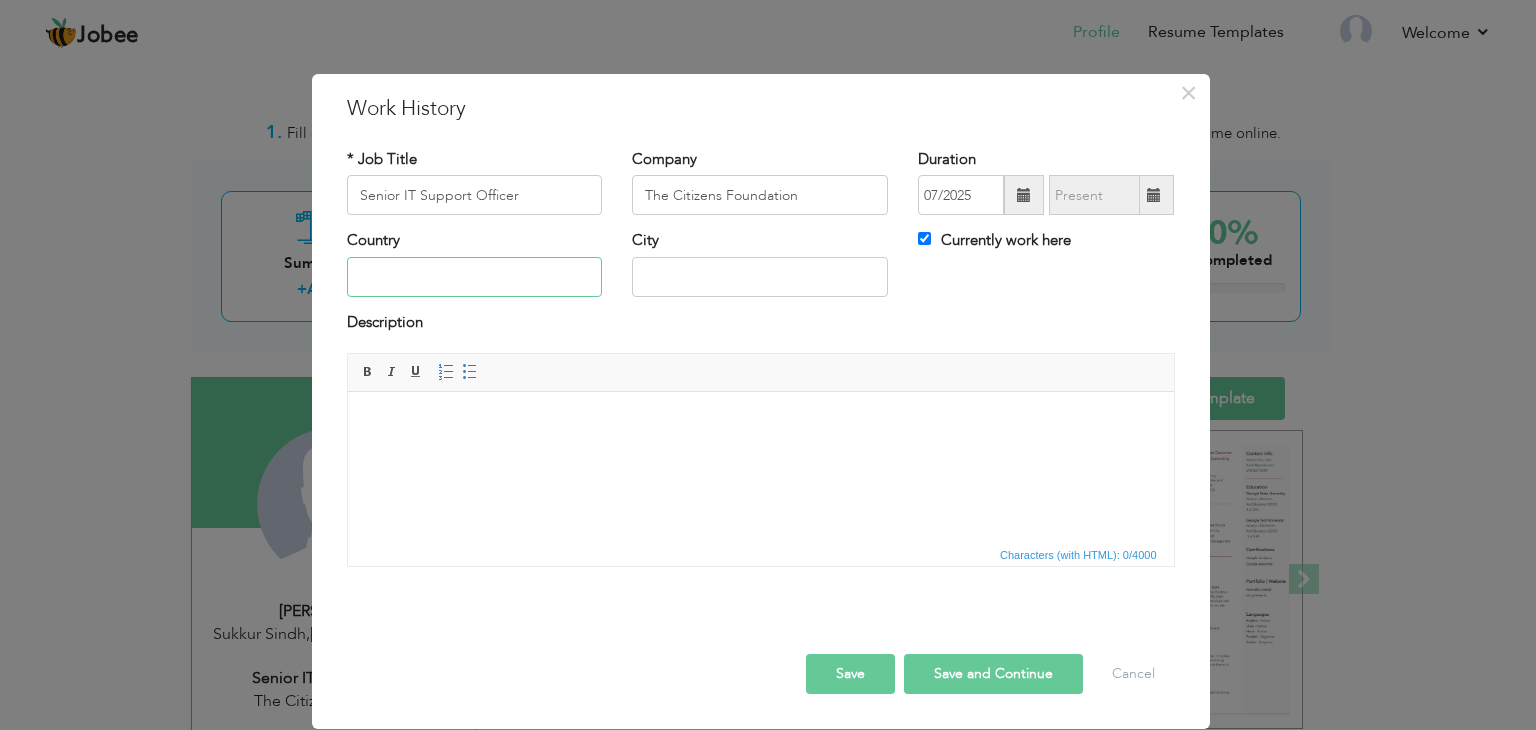 click at bounding box center (475, 277) 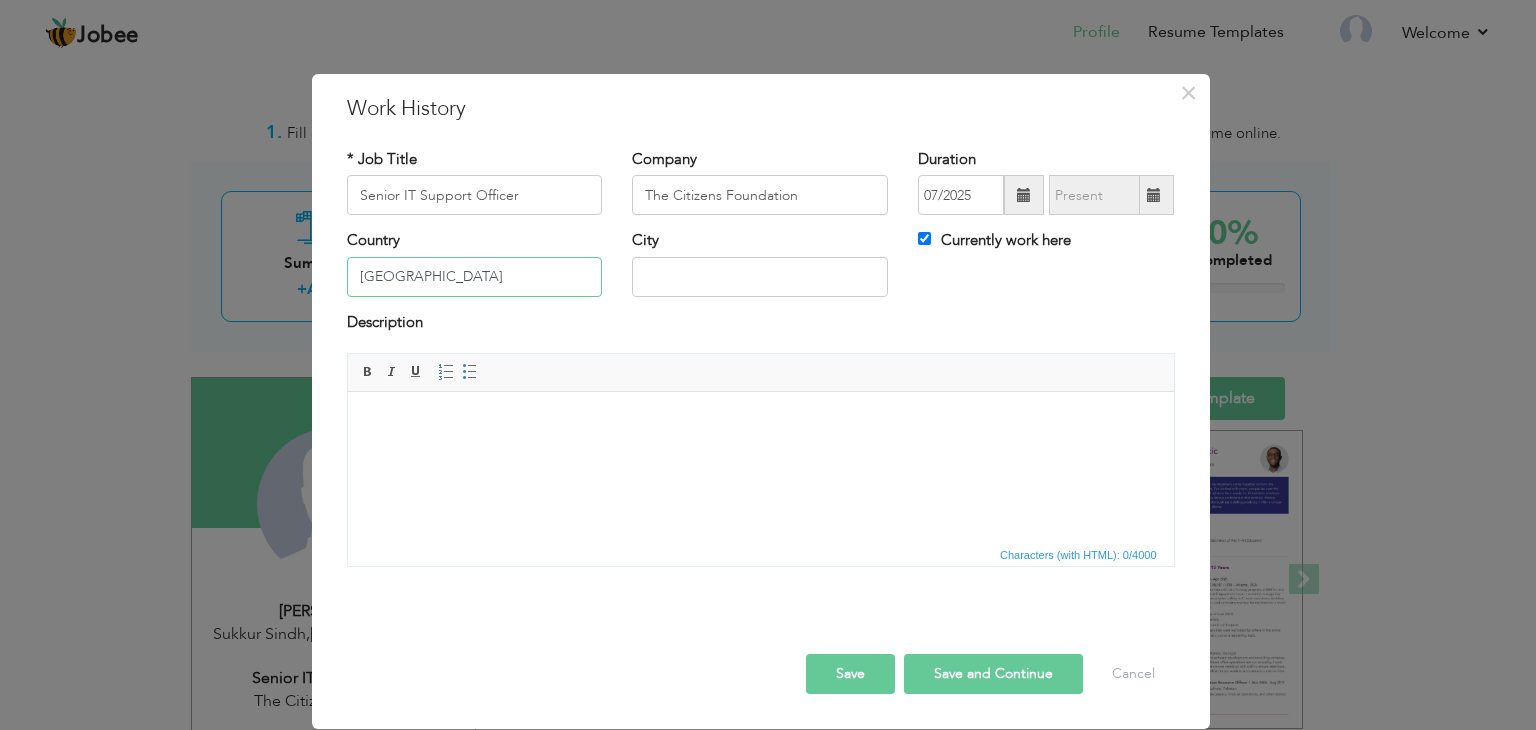 type on "[GEOGRAPHIC_DATA]" 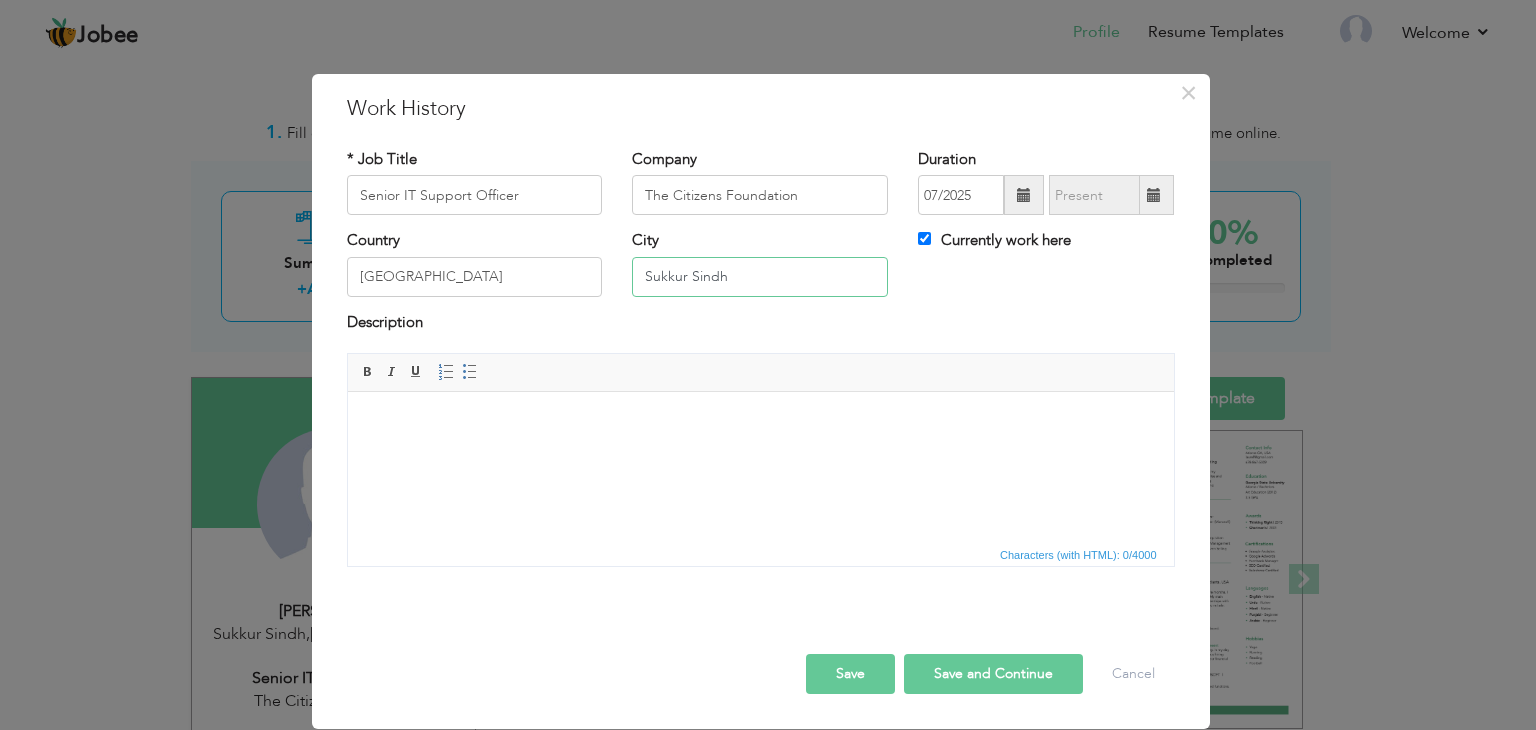 type on "Sukkur Sindh" 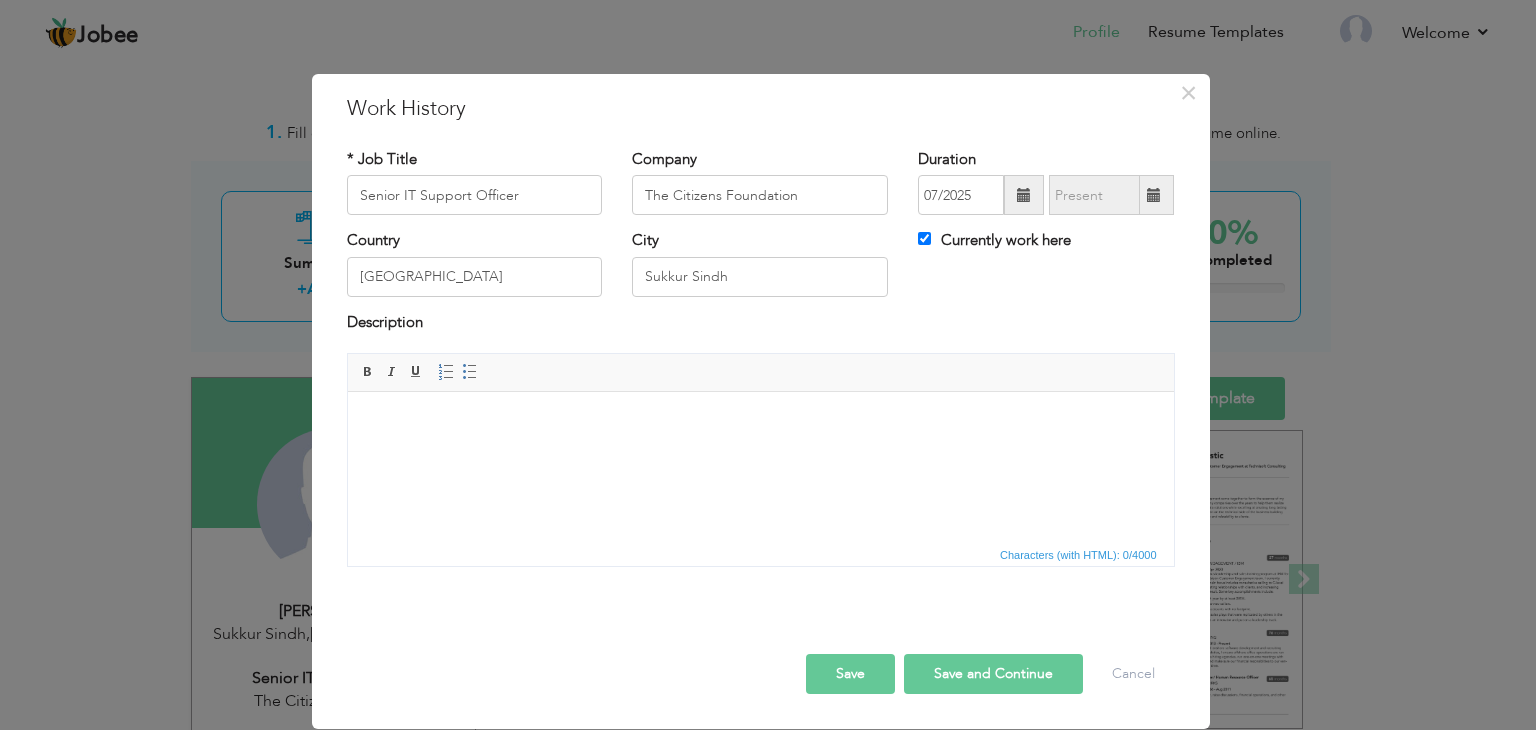 click at bounding box center [760, 422] 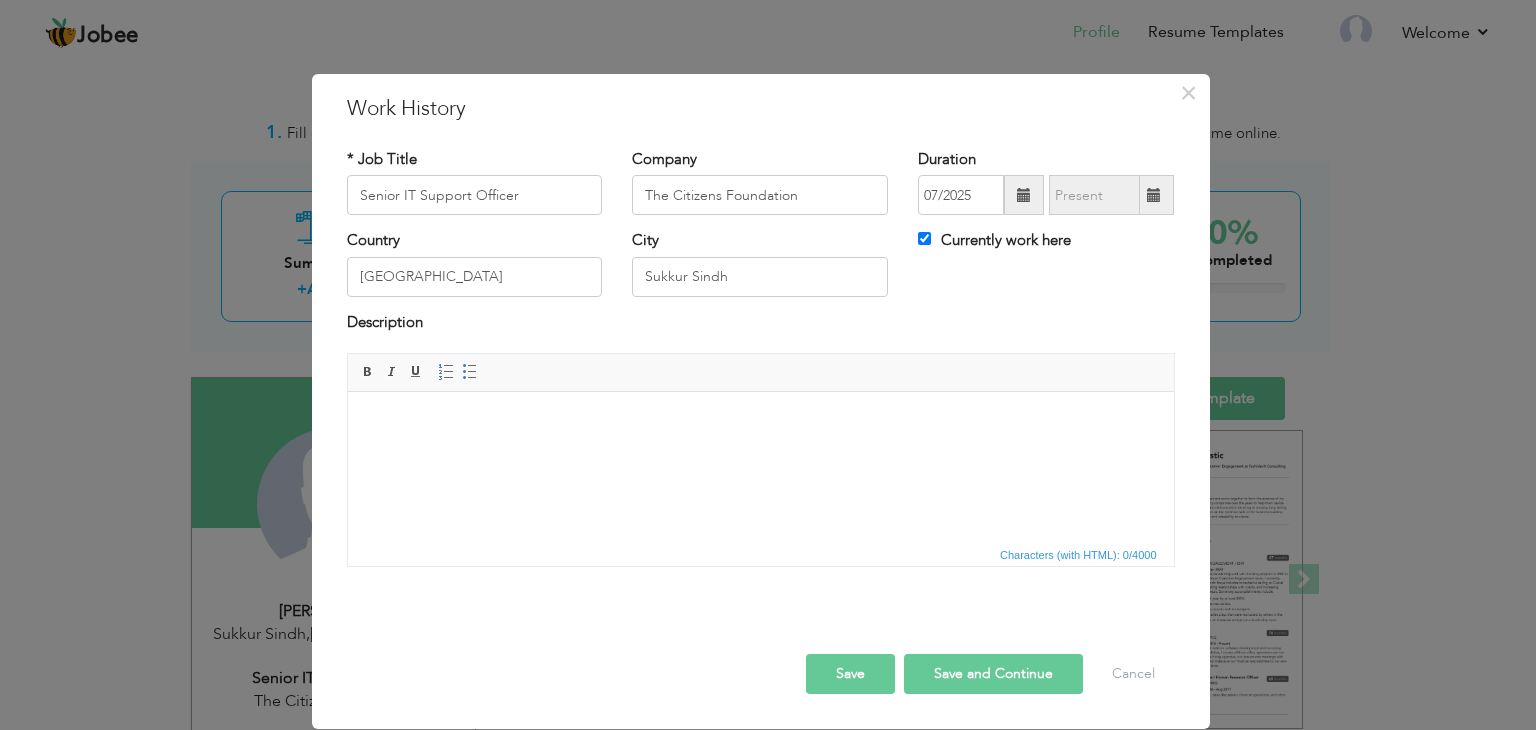 click at bounding box center [760, 422] 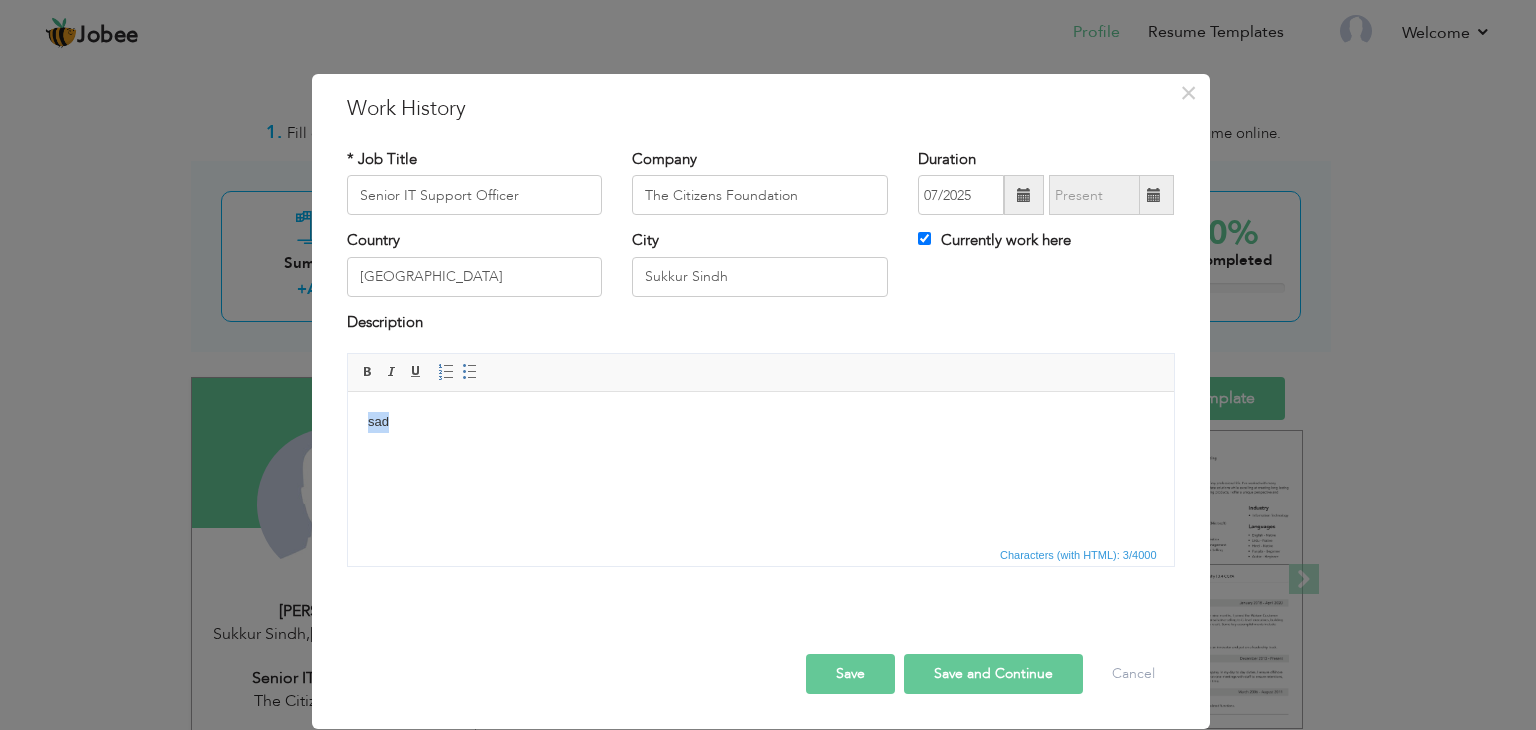 drag, startPoint x: 483, startPoint y: 426, endPoint x: 286, endPoint y: 433, distance: 197.12433 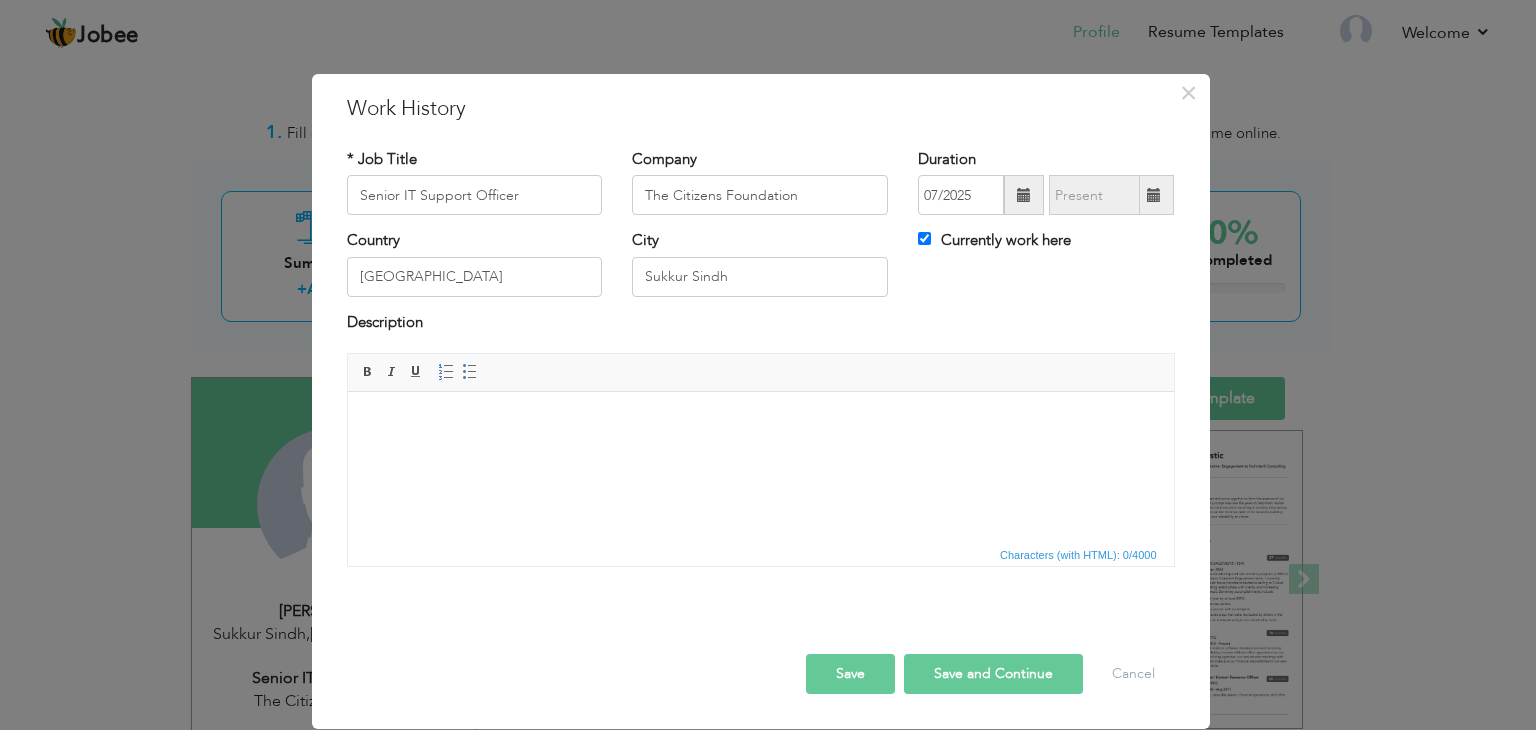 drag, startPoint x: 484, startPoint y: 432, endPoint x: 409, endPoint y: 455, distance: 78.44743 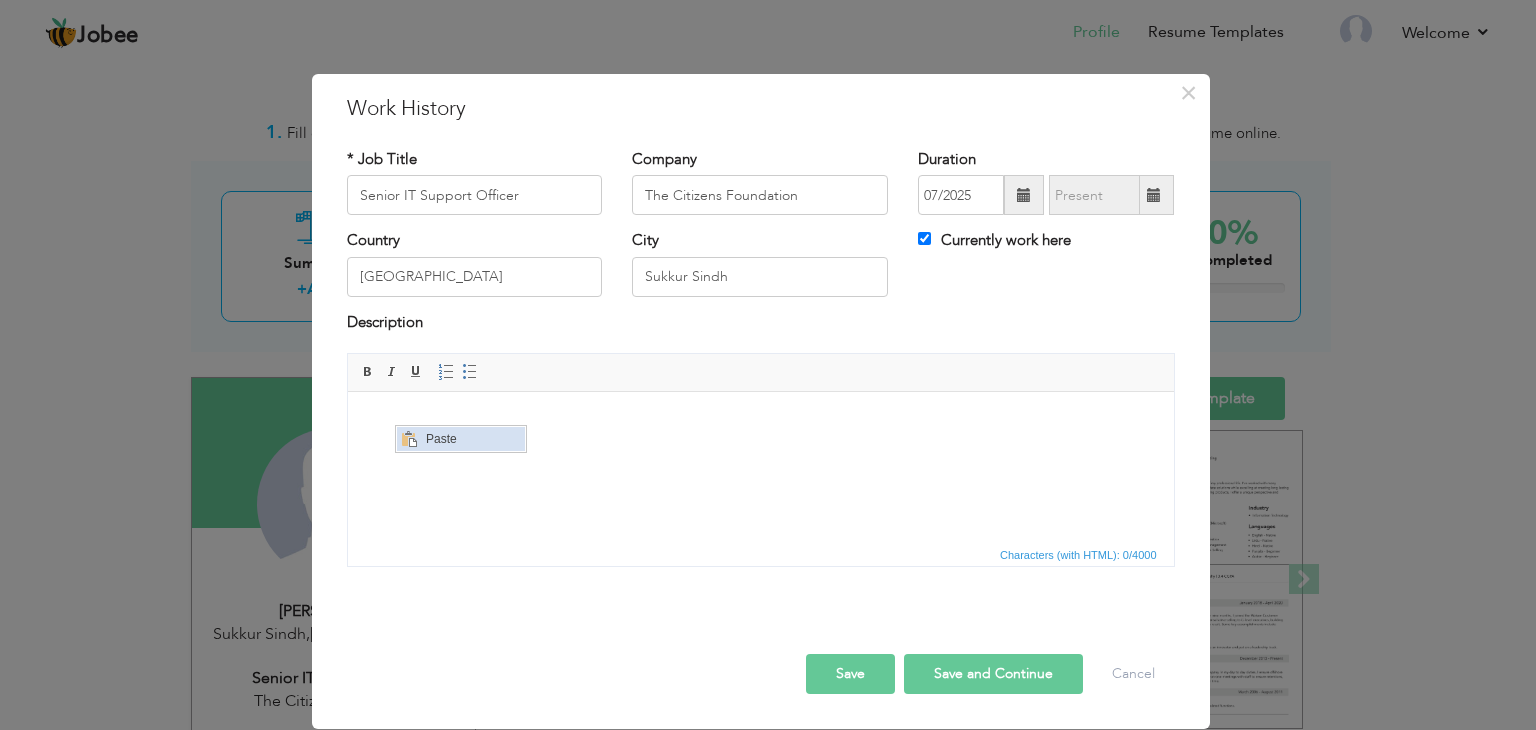 click on "Paste" at bounding box center (473, 439) 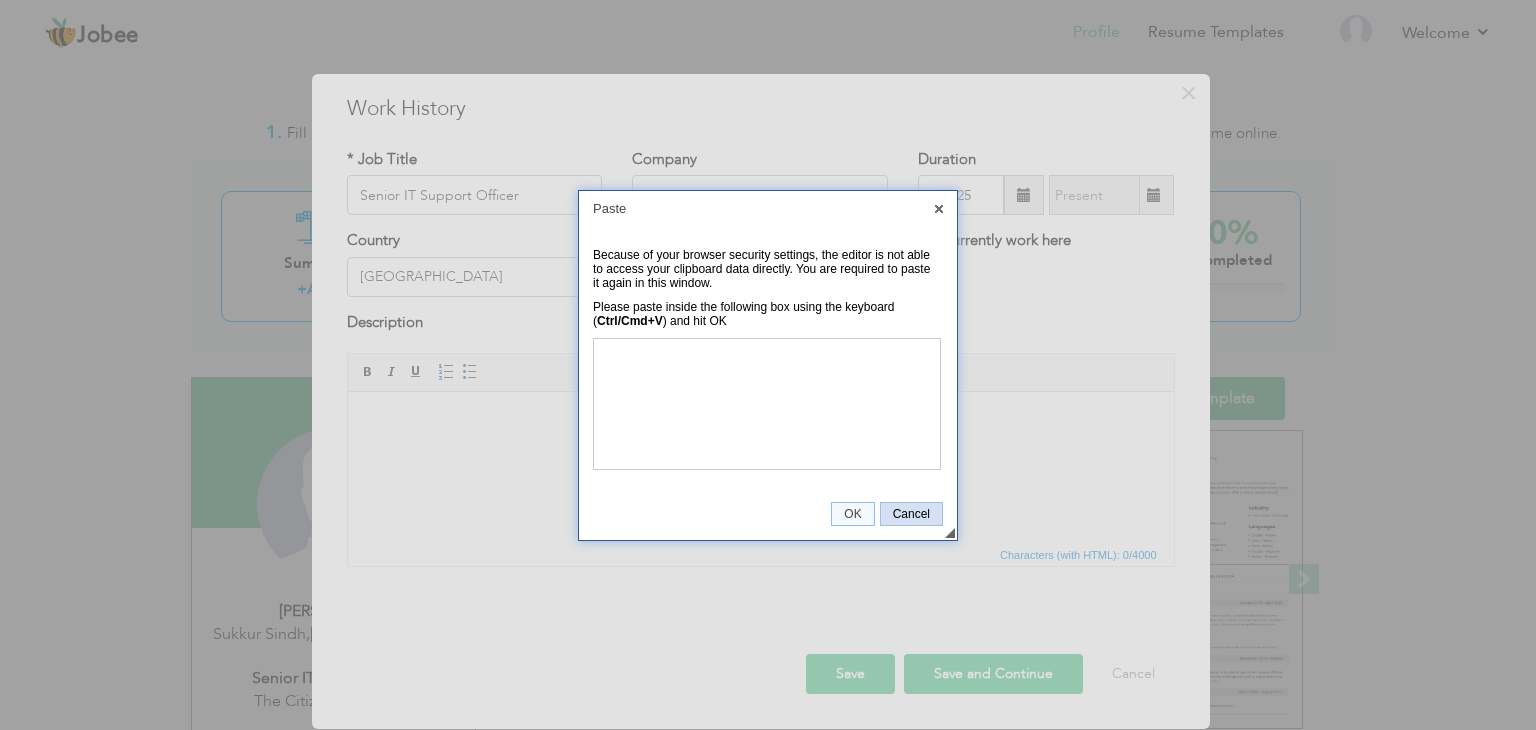 drag, startPoint x: 926, startPoint y: 519, endPoint x: 577, endPoint y: 128, distance: 524.10114 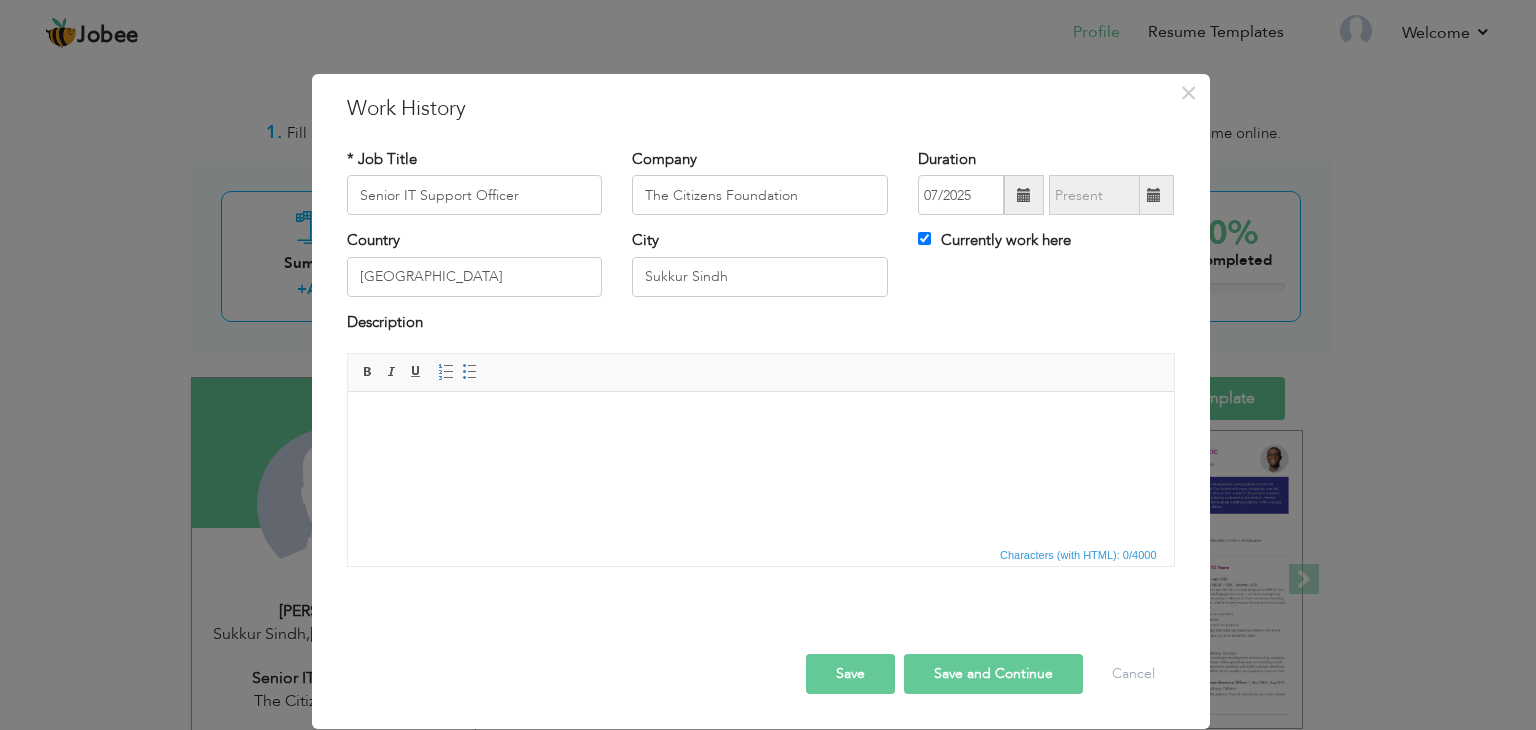 click at bounding box center (760, 422) 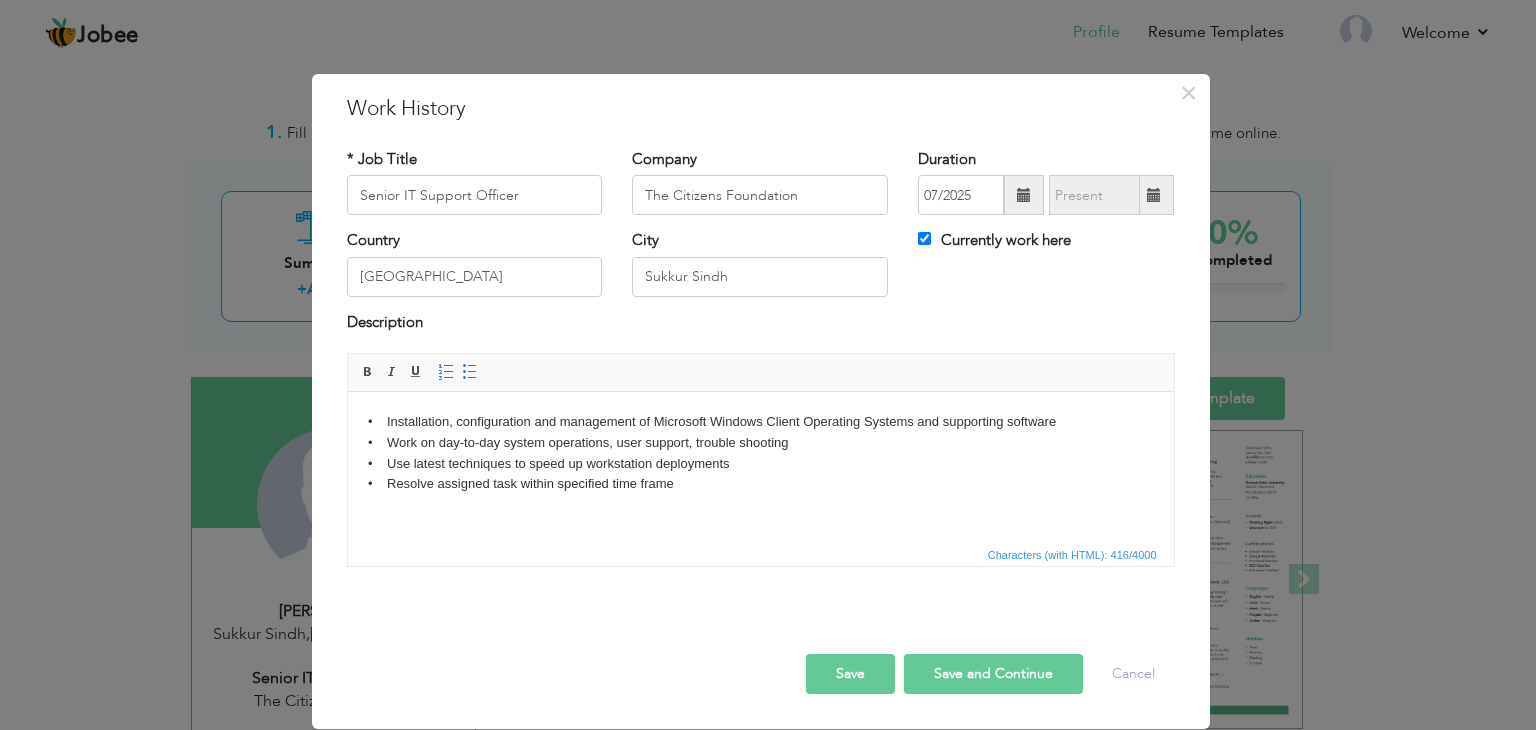 click on "•    Installation, configuration and management of Microsoft Windows Client Operating Systems and supporting software •    Work on day-to-day system operations, user support, trouble shooting •    Use latest techniques to speed up workstation deployments •    Resolve assigned task within specified time frame" at bounding box center [760, 464] 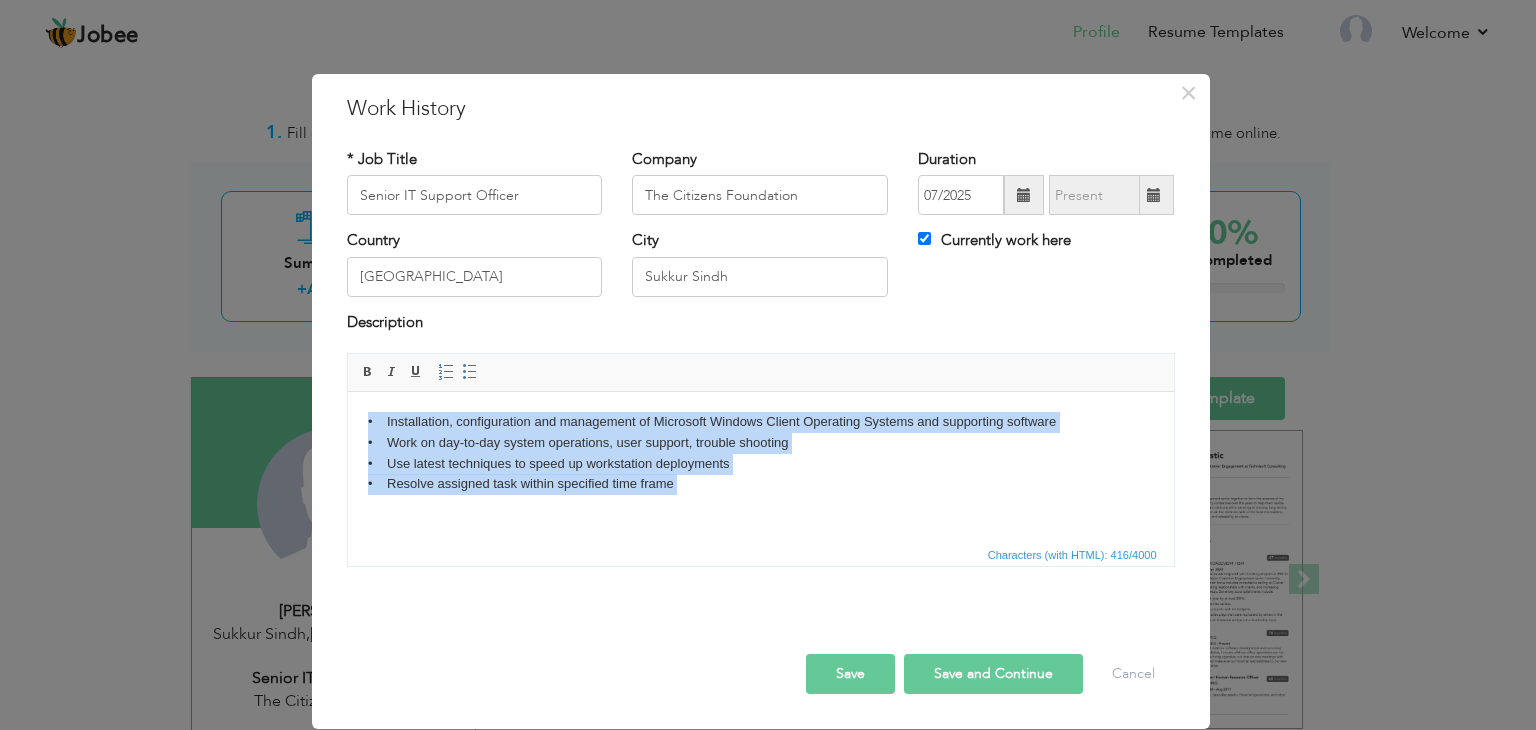 drag, startPoint x: 663, startPoint y: 497, endPoint x: 359, endPoint y: 413, distance: 315.3918 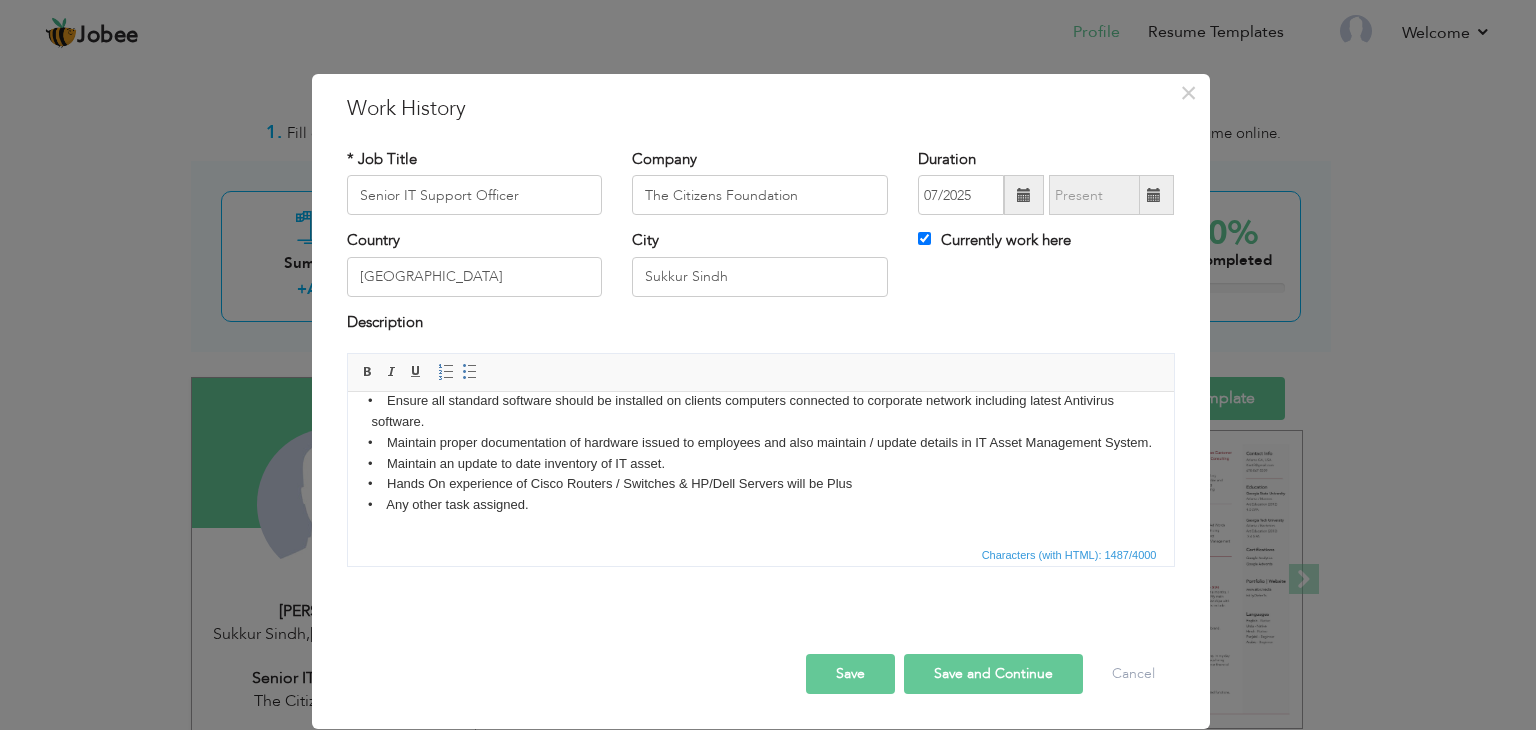 scroll, scrollTop: 243, scrollLeft: 0, axis: vertical 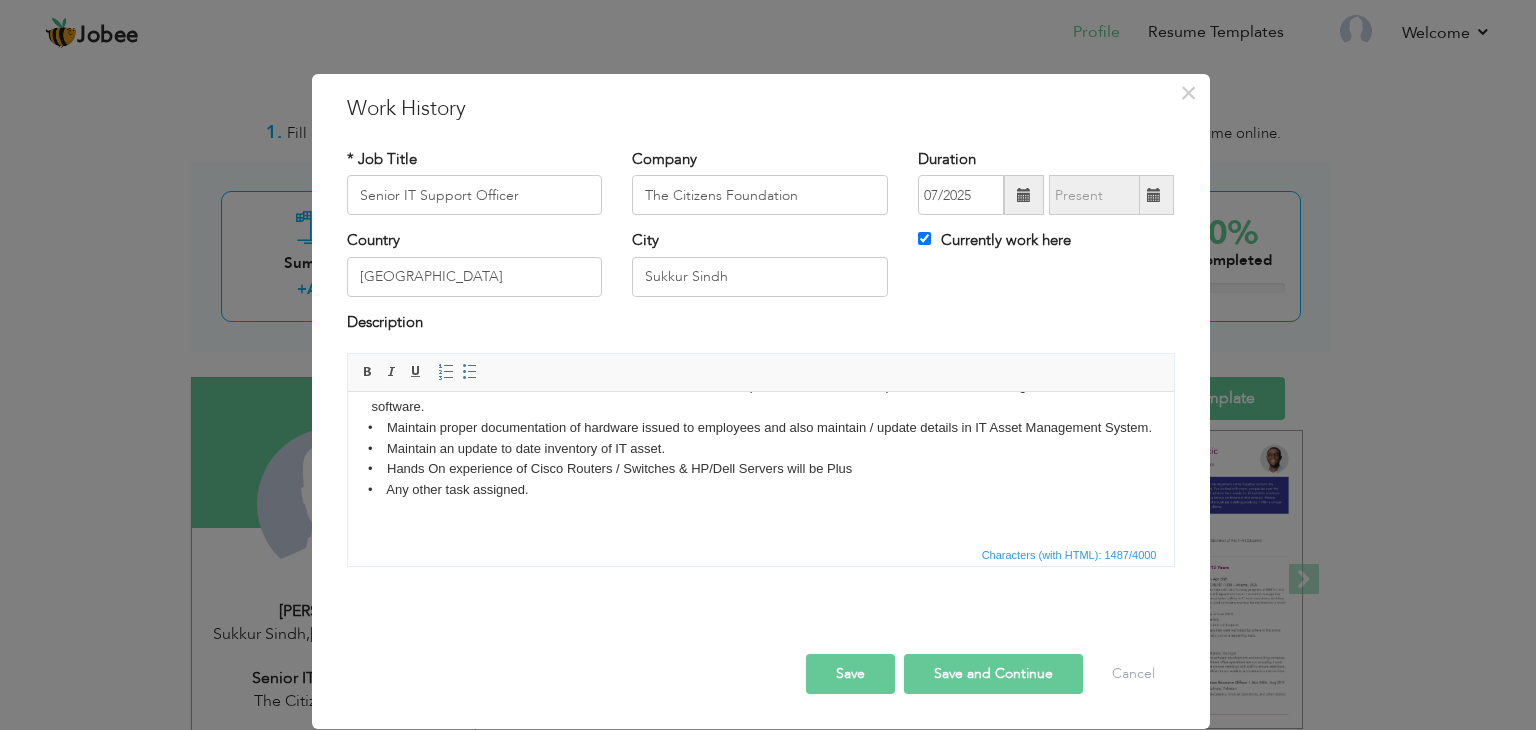 click on "•    Installation, configuration and management of Microsoft Windows Client Operating Systems and supporting software •    Work on day-to-day system operations, user support, trouble shooting •    Use latest techniques to speed up workstation deployments •    Resolve assigned task within specified time frame •    Installation and configuration of Network and Local Printers. •    Diagnose and troubleshoot hardware and software related issue in desktops and laptops. •    Ensure backup desktops / laptops should be available when required. •    Good understanding of Network topologies, IP Addressing, Network Cabling. •    Able to work in a Domain based environment. •    Ensure all standard software should be installed on clients computers connected to corporate network including latest Antivirus  software. •    Maintain proper documentation of hardware issued to employees and also maintain / update details in IT Asset Management System." at bounding box center (760, 355) 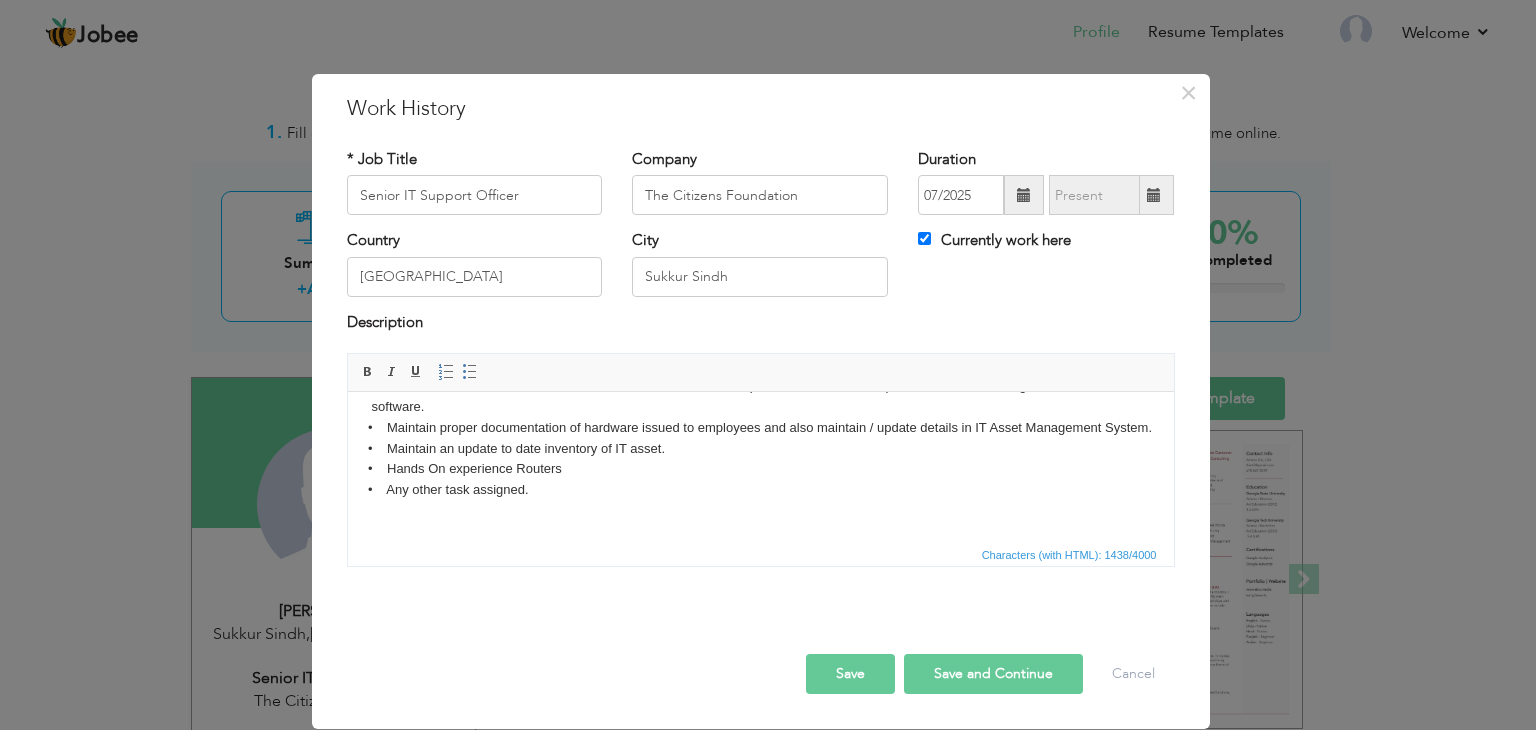 scroll, scrollTop: 243, scrollLeft: 0, axis: vertical 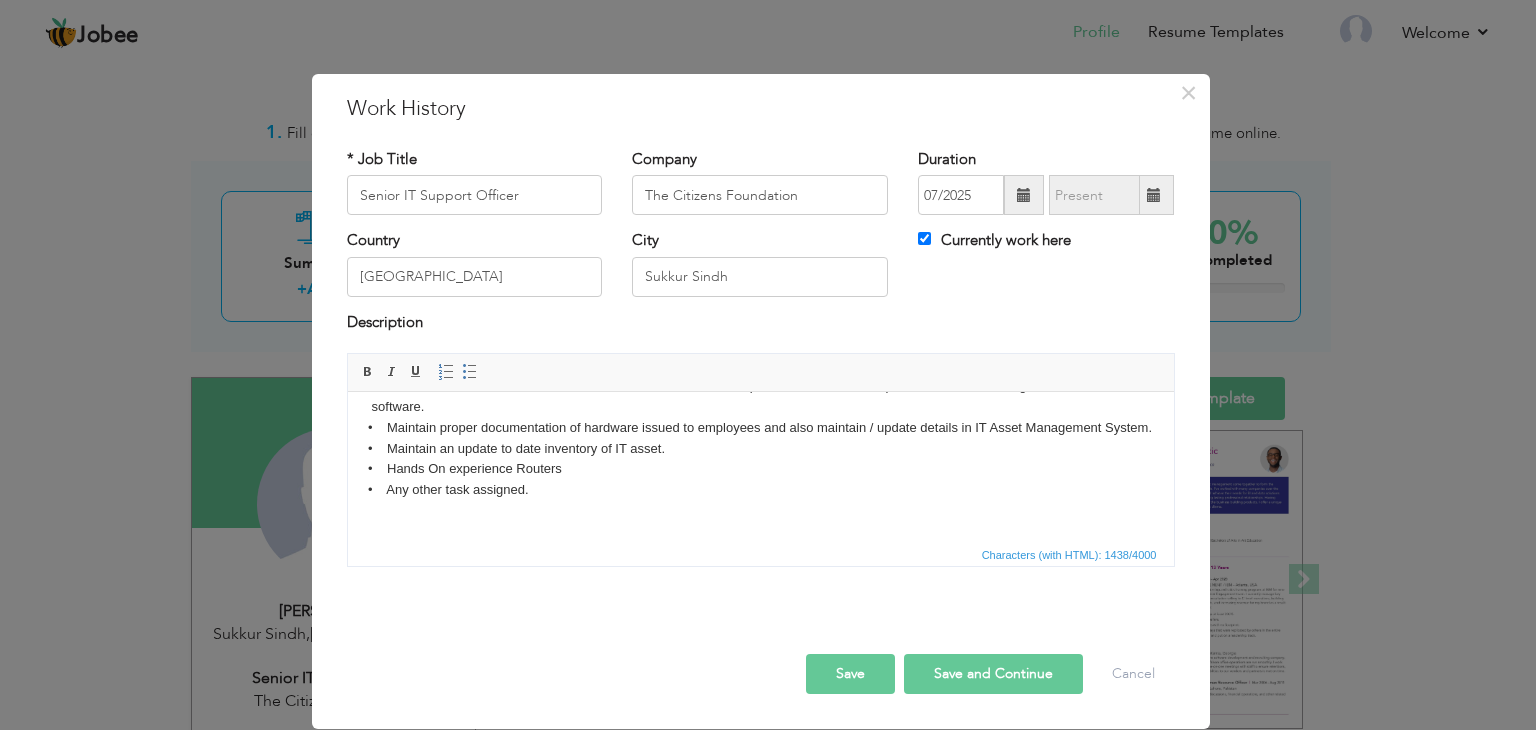 click on "Save" at bounding box center (850, 674) 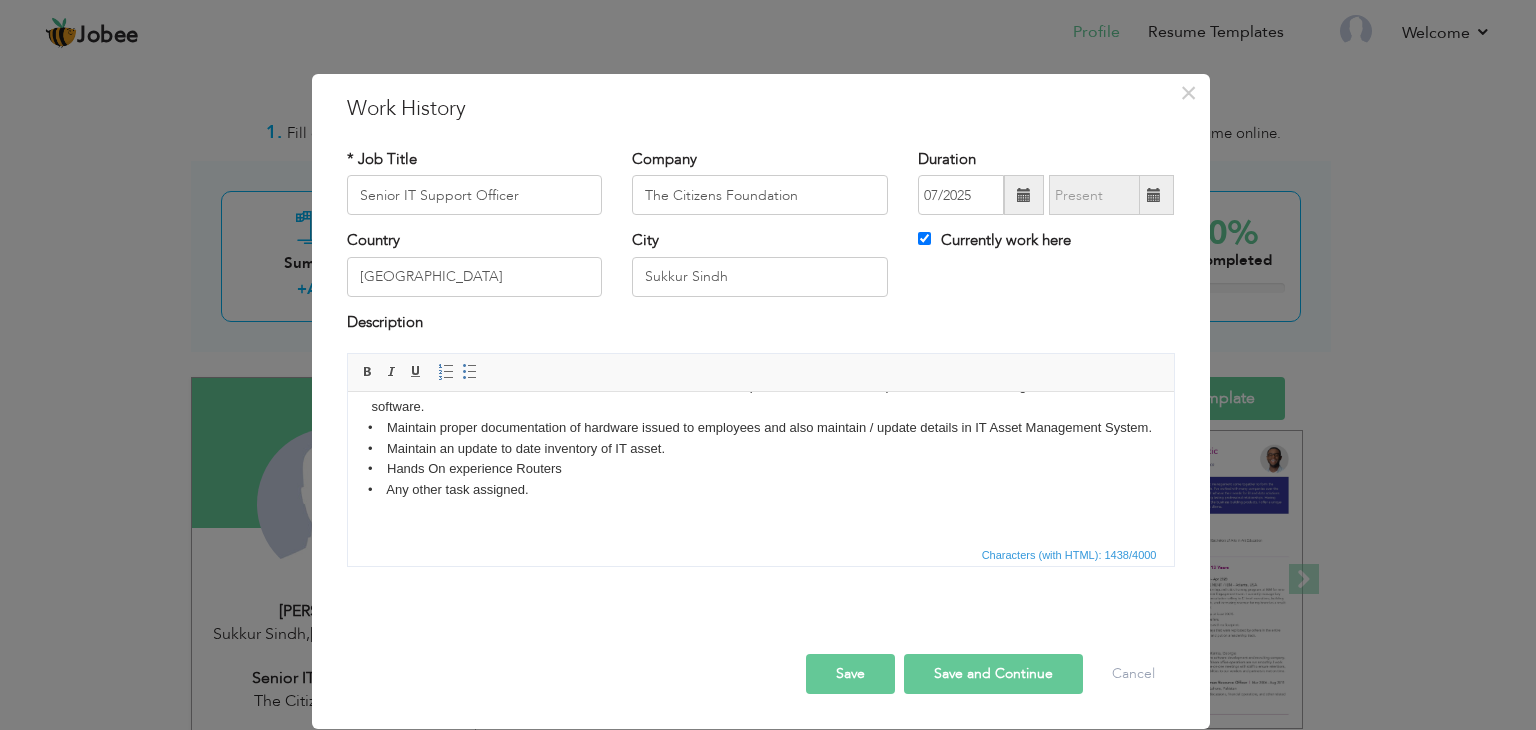 click on "City
Sukkur Sindh" at bounding box center [760, 263] 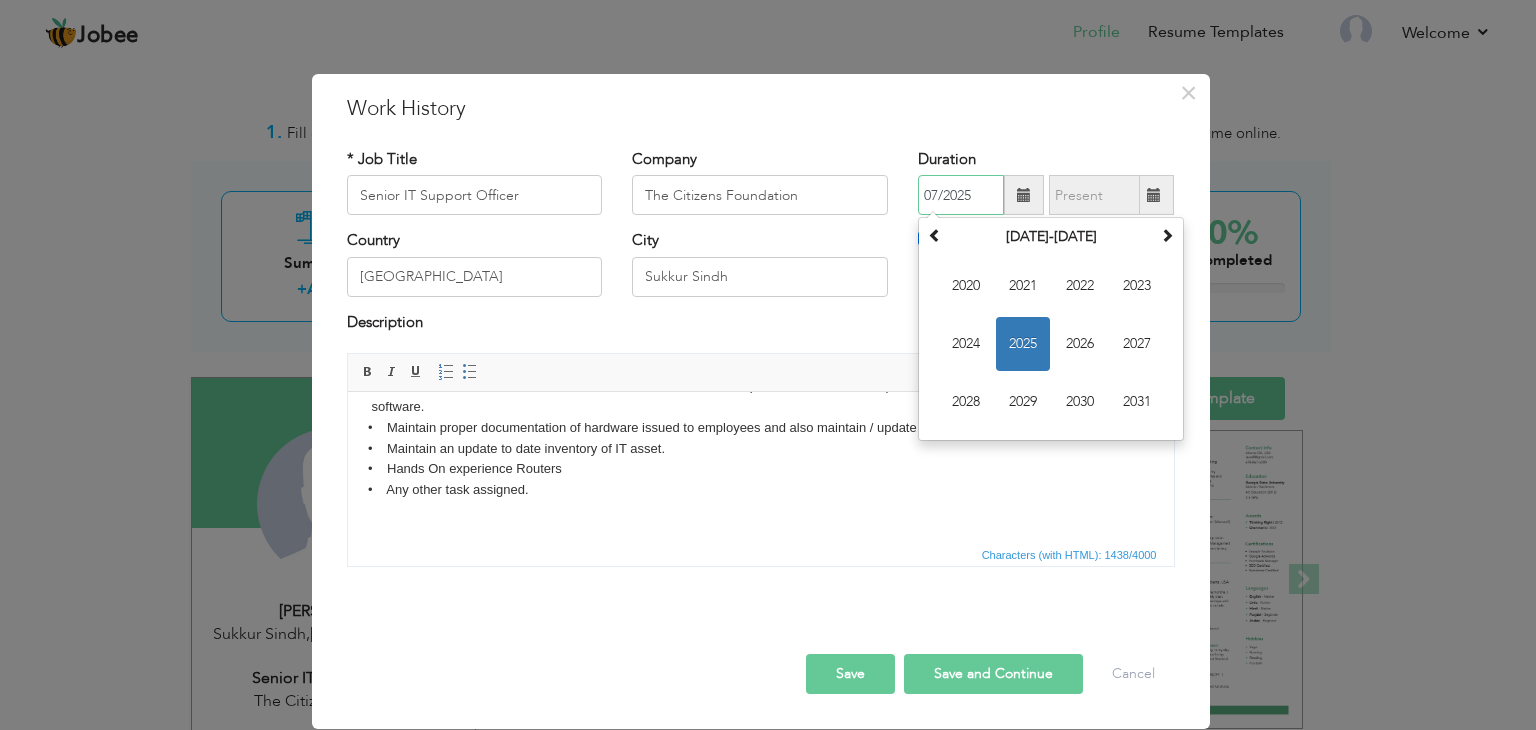drag, startPoint x: 980, startPoint y: 195, endPoint x: 816, endPoint y: 193, distance: 164.01219 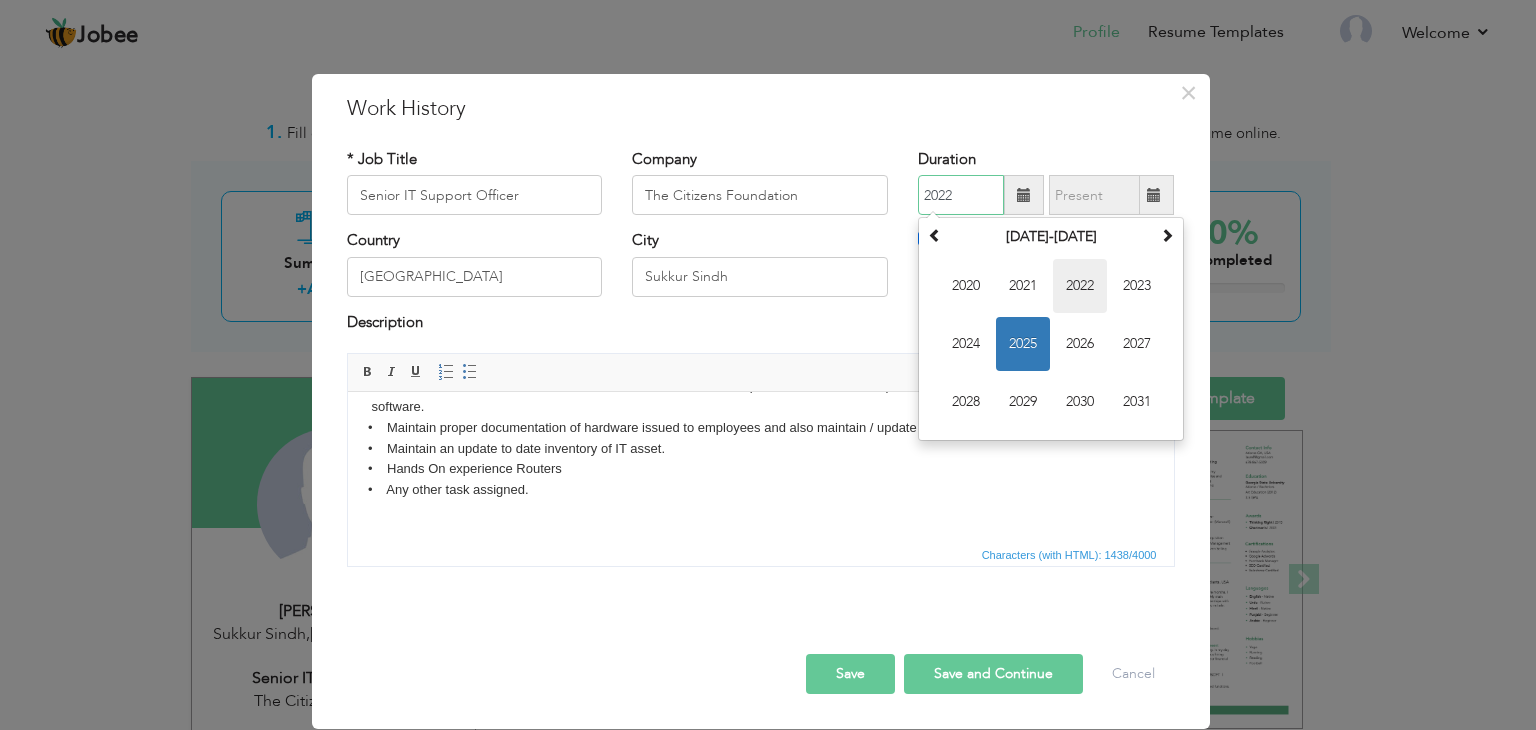 click on "2022" at bounding box center [1080, 286] 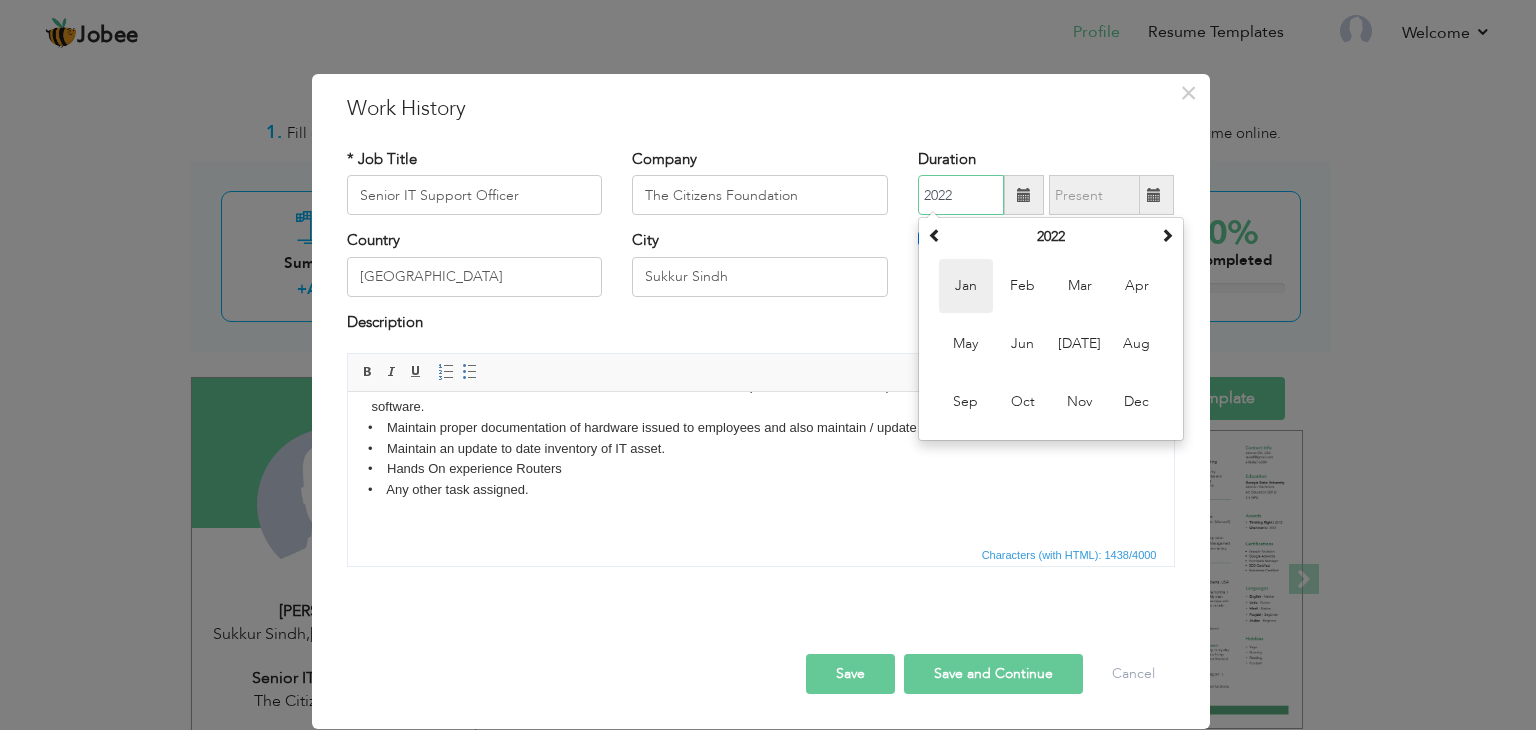click on "Jan" at bounding box center [966, 286] 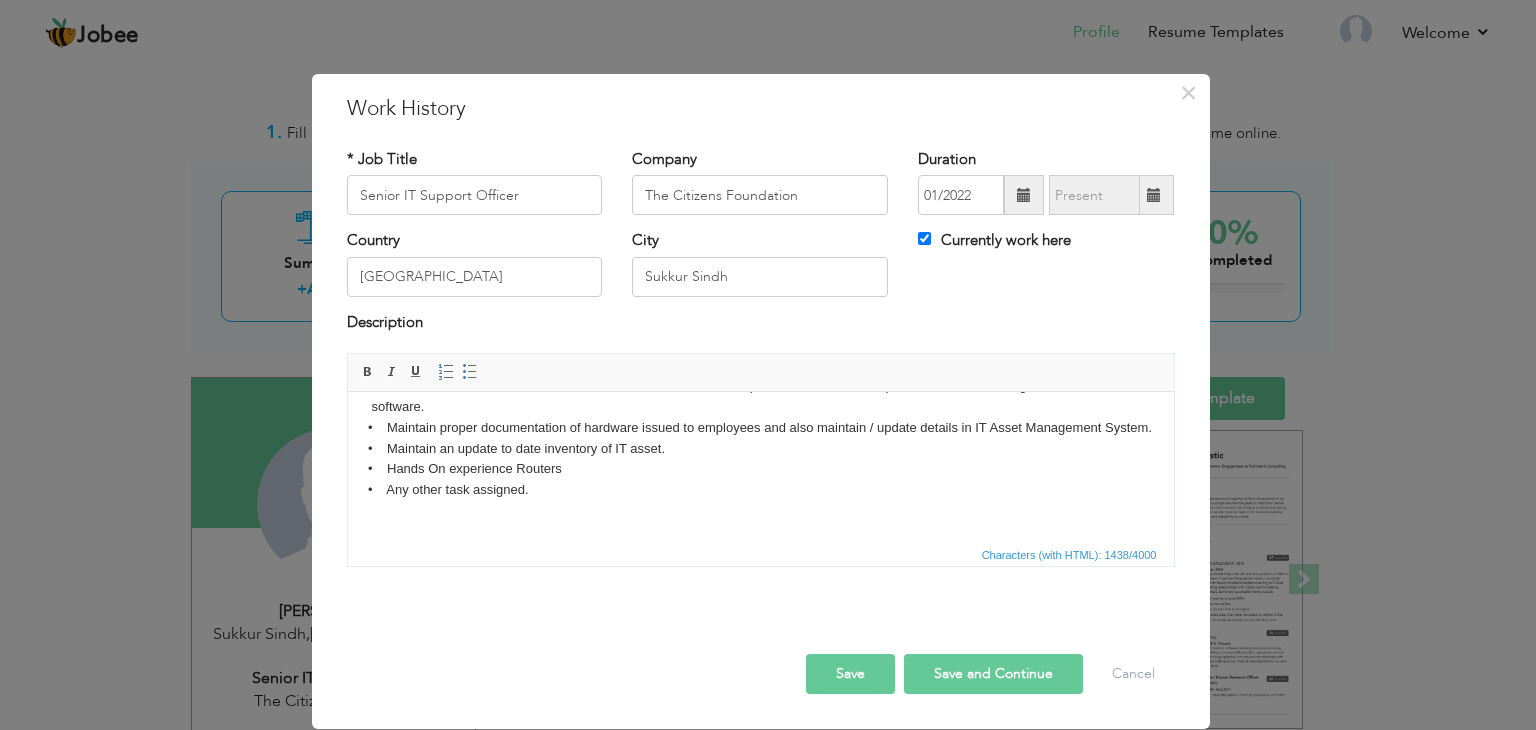 click on "Country
Pakistan
City
Sukkur Sindh
Currently work here" at bounding box center [761, 270] 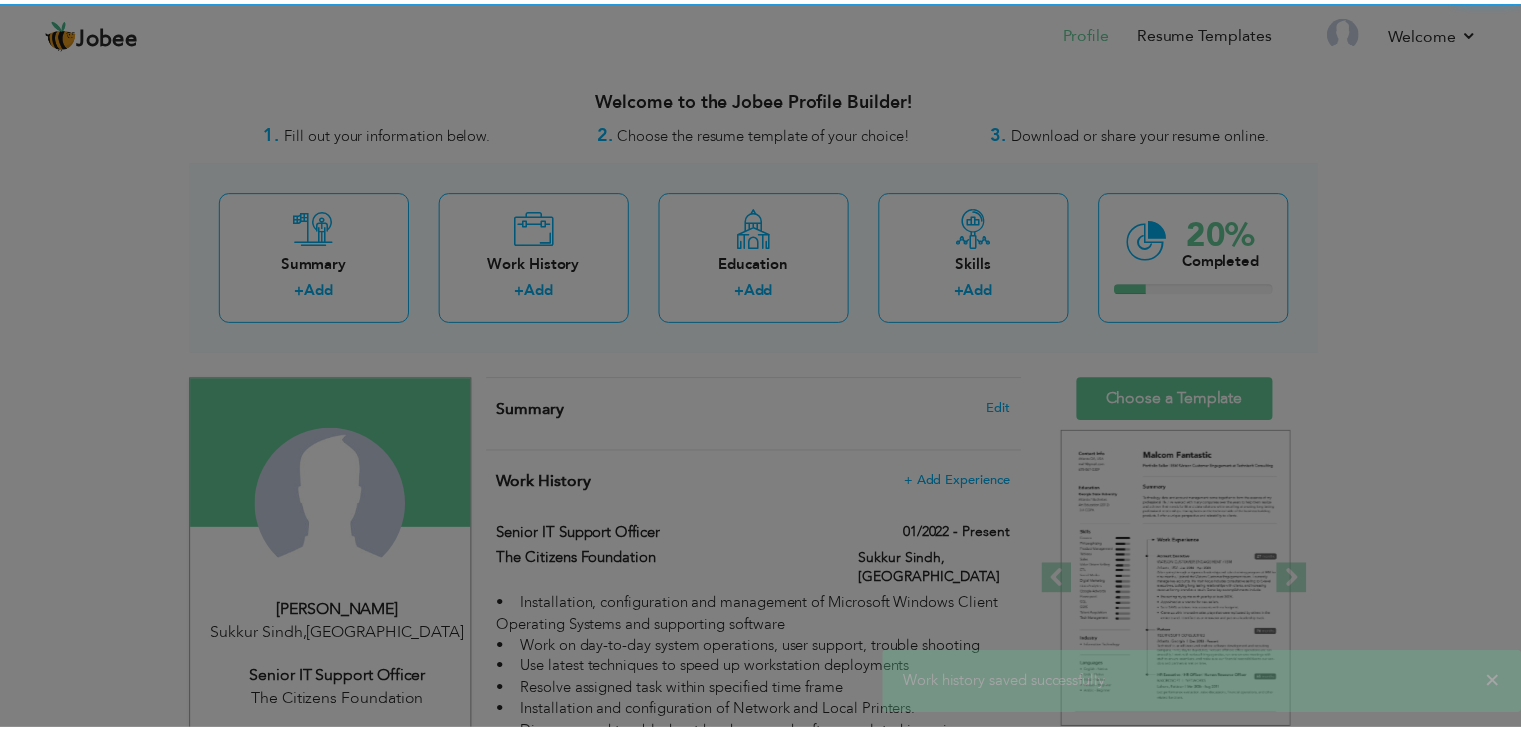 scroll, scrollTop: 0, scrollLeft: 0, axis: both 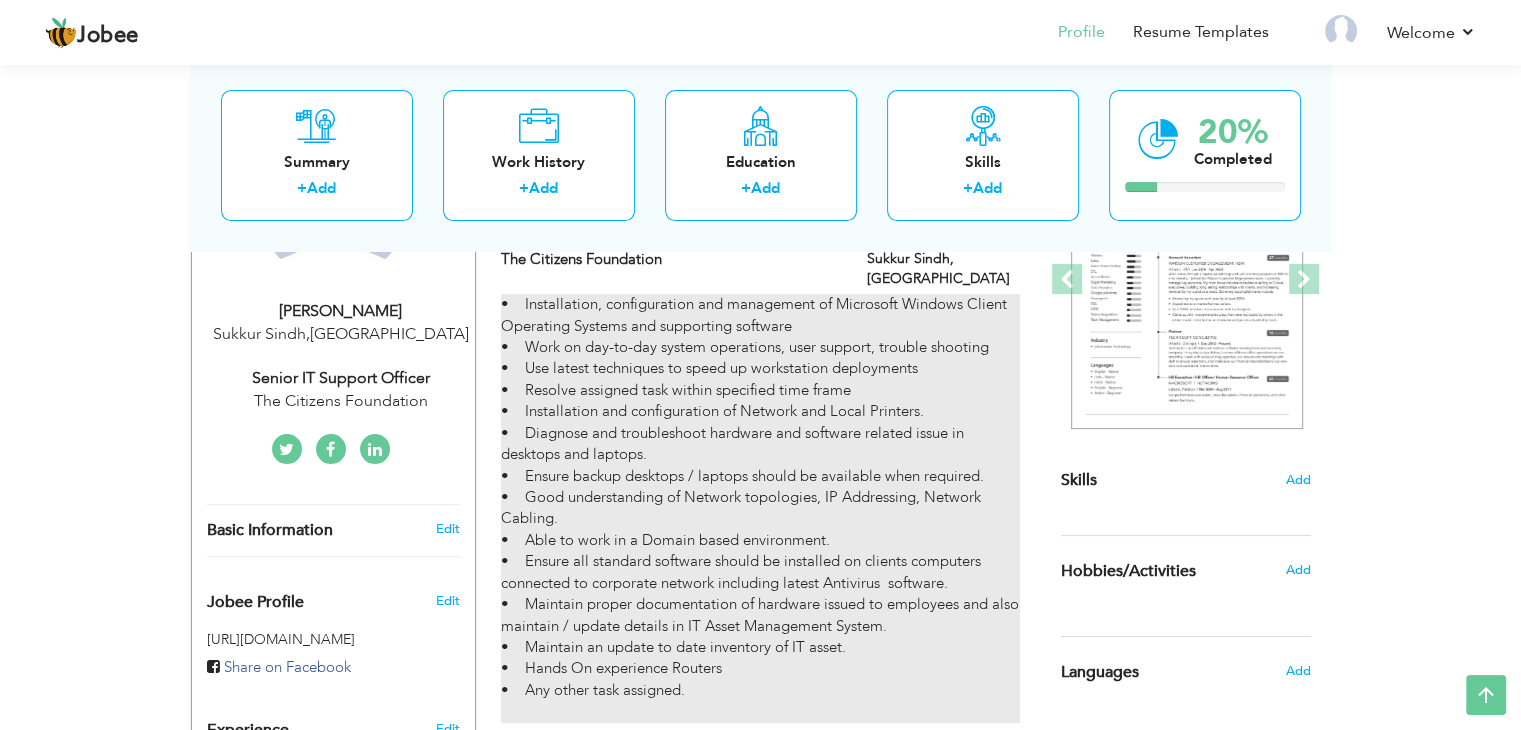 click on "•    Installation, configuration and management of Microsoft Windows Client Operating Systems and supporting software
•    Work on day-to-day system operations, user support, trouble shooting
•    Use latest techniques to speed up workstation deployments
•    Resolve assigned task within specified time frame
•    Installation and configuration of Network and Local Printers.
•    Diagnose and troubleshoot hardware and software related issue in desktops and laptops.
•    Ensure backup desktops / laptops should be available when required.
•    Good understanding of Network topologies, IP Addressing, Network Cabling.
•    Able to work in a Domain based environment.
•    Ensure all standard software should be installed on clients computers connected to corporate network including latest Antivirus  software.
•    Maintain proper documentation of hardware issued to employees and also maintain / update details in IT Asset Management System." at bounding box center [760, 508] 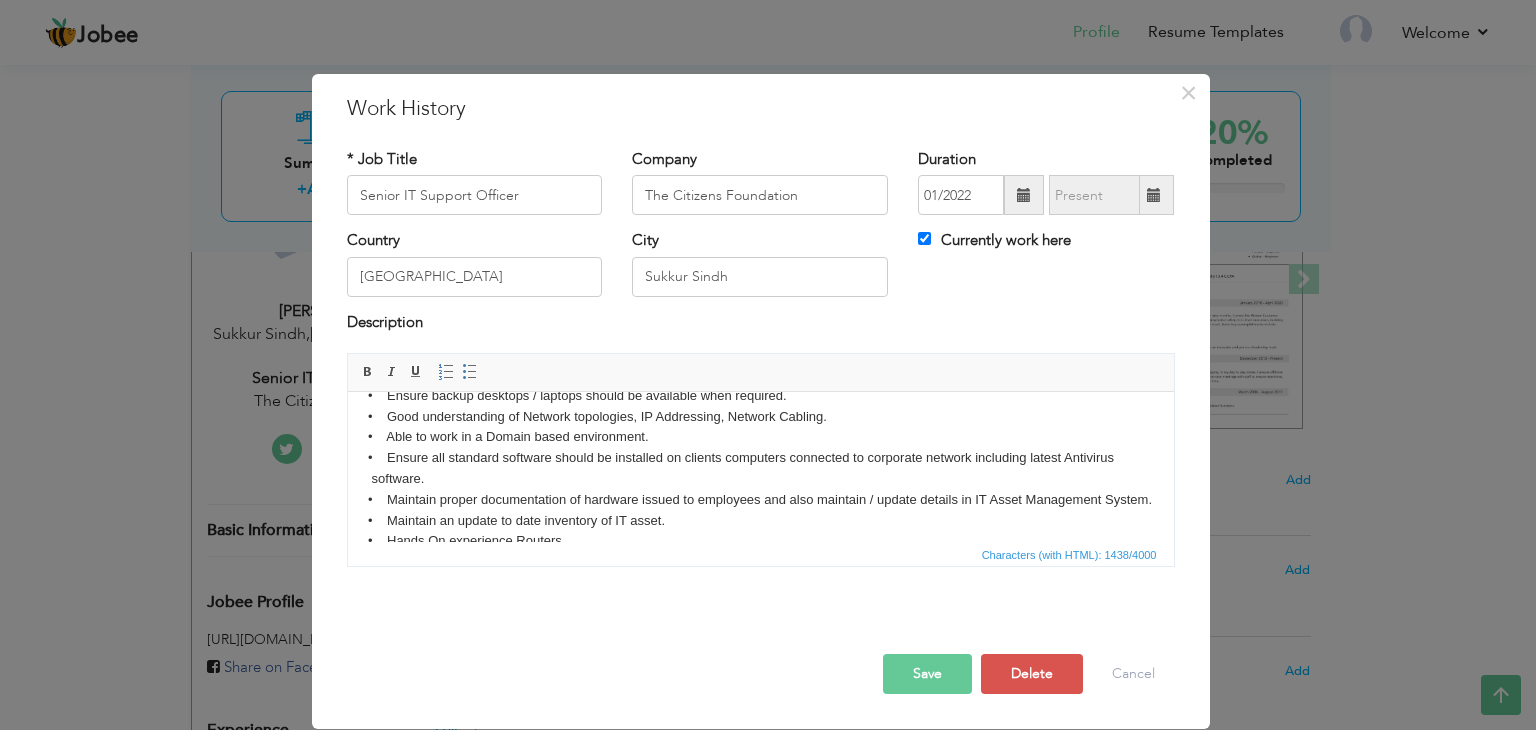 scroll, scrollTop: 156, scrollLeft: 0, axis: vertical 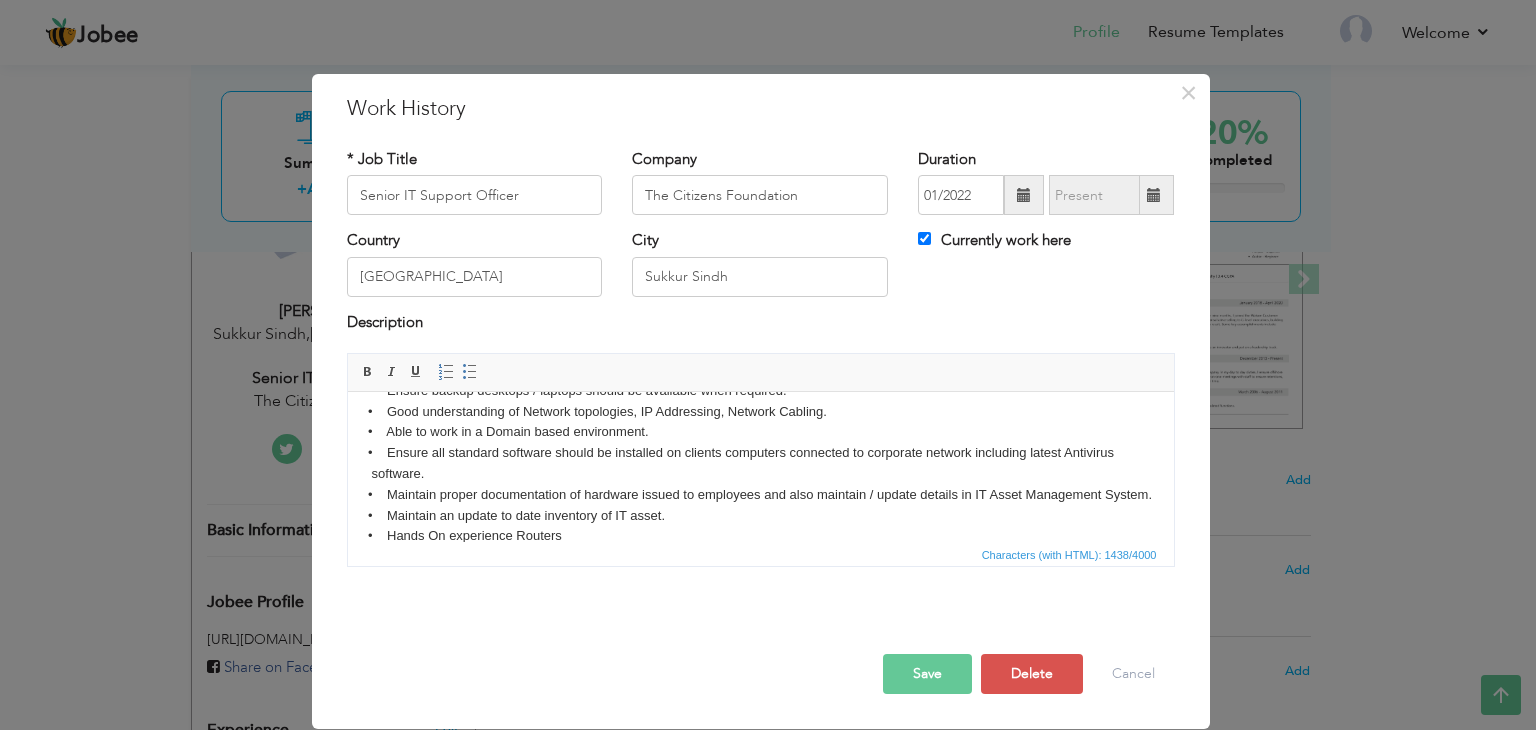 click on "•    Installation, configuration and management of Microsoft Windows Client Operating Systems and supporting software •    Work on day-to-day system operations, user support, trouble shooting •    Use latest techniques to speed up workstation deployments •    Resolve assigned task within specified time frame •    Installation and configuration of Network and Local Printers. •    Diagnose and troubleshoot hardware and software related issue in desktops and laptops. •    Ensure backup desktops / laptops should be available when required. •    Good understanding of Network topologies, IP Addressing, Network Cabling. •    Able to work in a Domain based environment. •    Ensure all standard software should be installed on clients computers connected to corporate network including latest Antivirus  software. •    Maintain proper documentation of hardware issued to employees and also maintain / update details in IT Asset Management System." at bounding box center [760, 422] 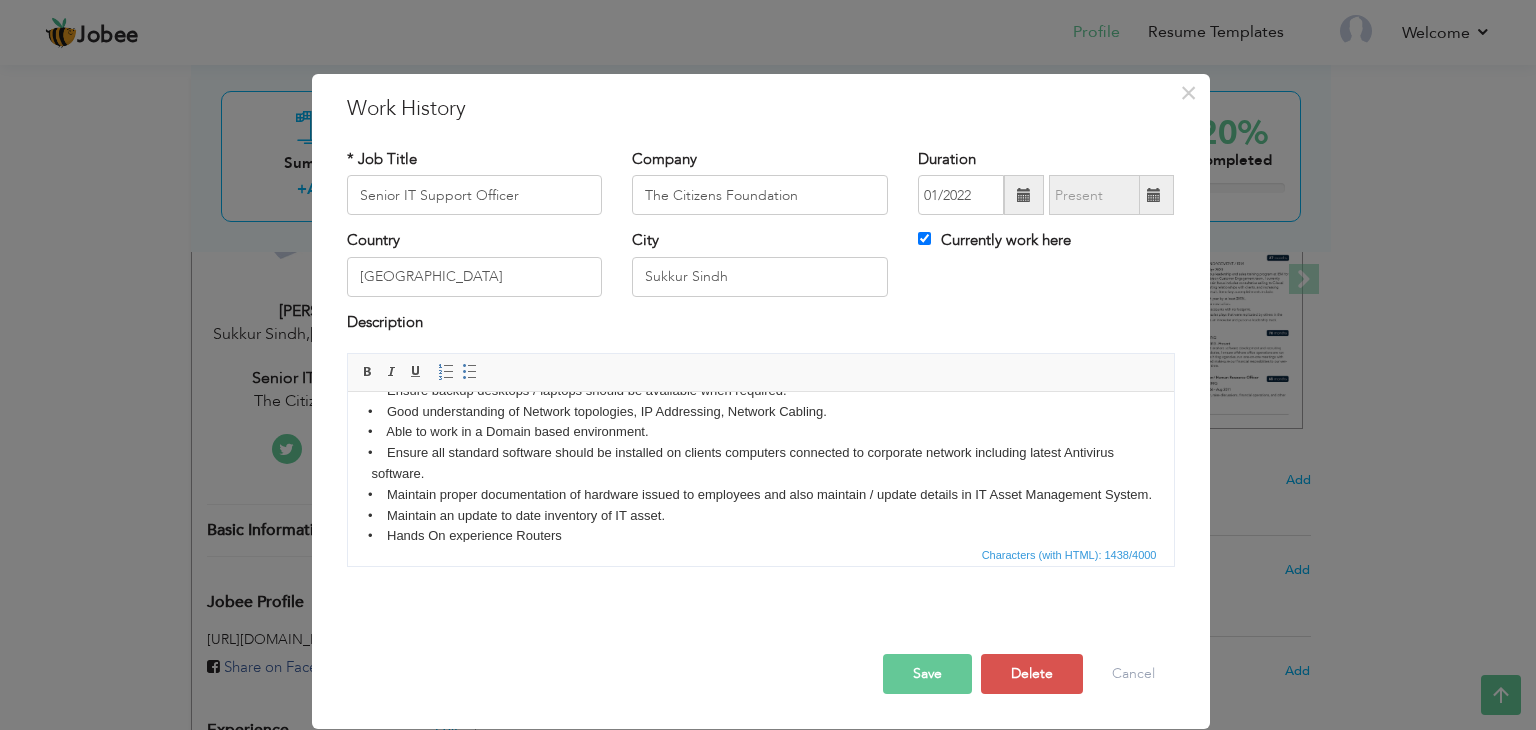 click on "•    Installation, configuration and management of Microsoft Windows Client Operating Systems and supporting software •    Work on day-to-day system operations, user support, trouble shooting •    Use latest techniques to speed up workstation deployments •    Resolve assigned task within specified time frame •    Installation and configuration of Network and Local Printers. •    Diagnose and troubleshoot hardware and software related issue in desktops and laptops. •    Ensure backup desktops / laptops should be available when required. •    Good understanding of Network topologies, IP Addressing, Network Cabling. •    Able to work in a Domain based environment. •    Ensure all standard software should be installed on clients computers connected to corporate network including latest Antivirus  software. •    Maintain proper documentation of hardware issued to employees and also maintain / update details in IT Asset Management System." at bounding box center [760, 422] 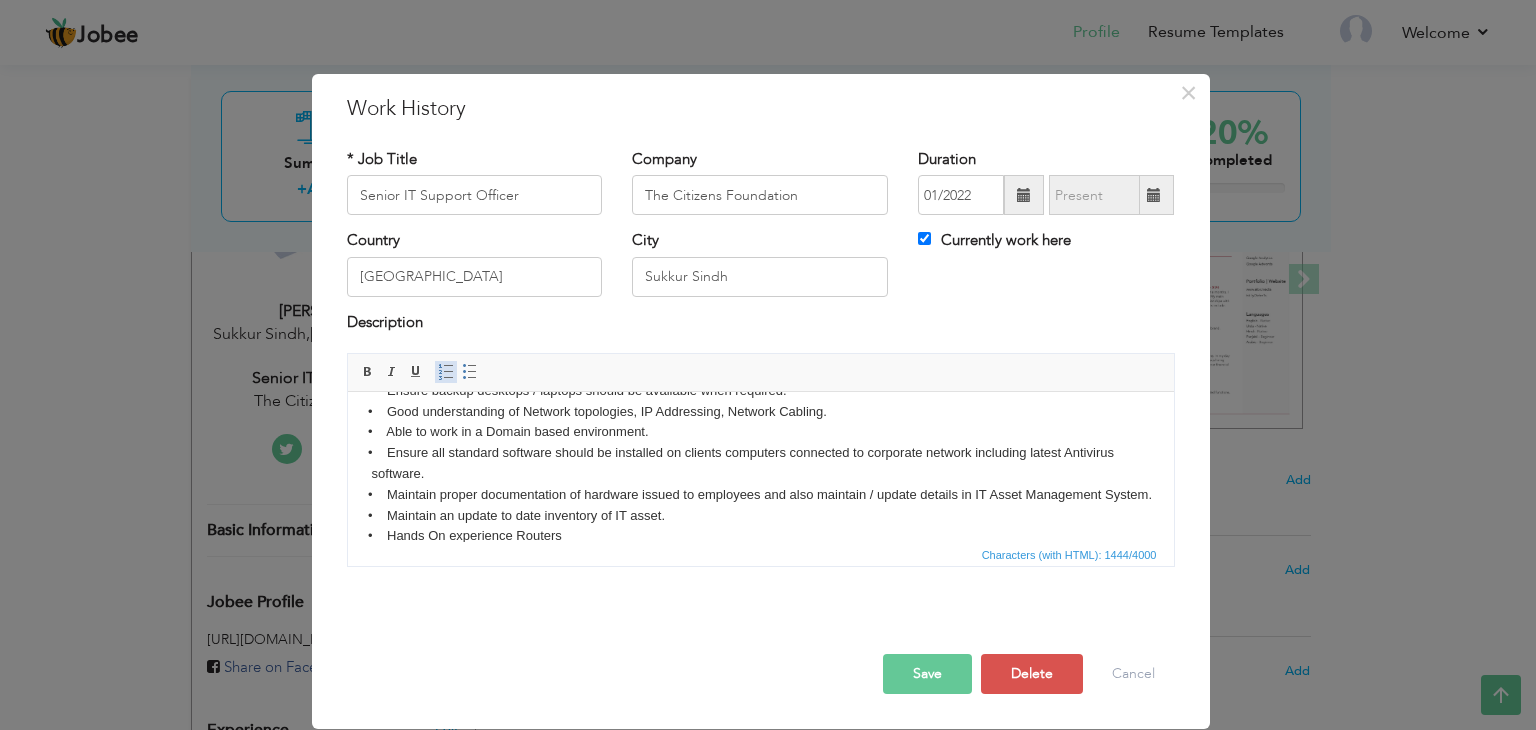 click at bounding box center (446, 372) 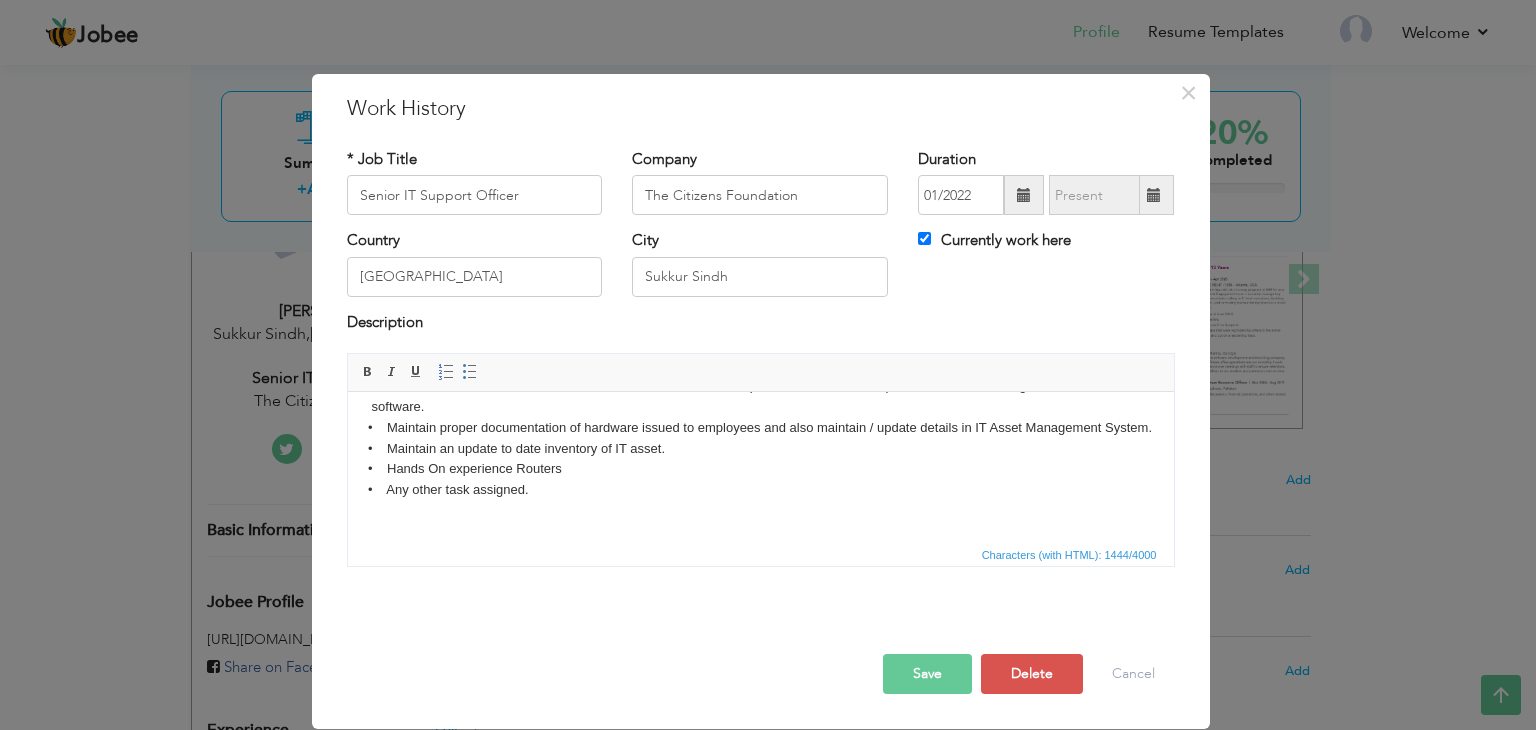 scroll, scrollTop: 243, scrollLeft: 0, axis: vertical 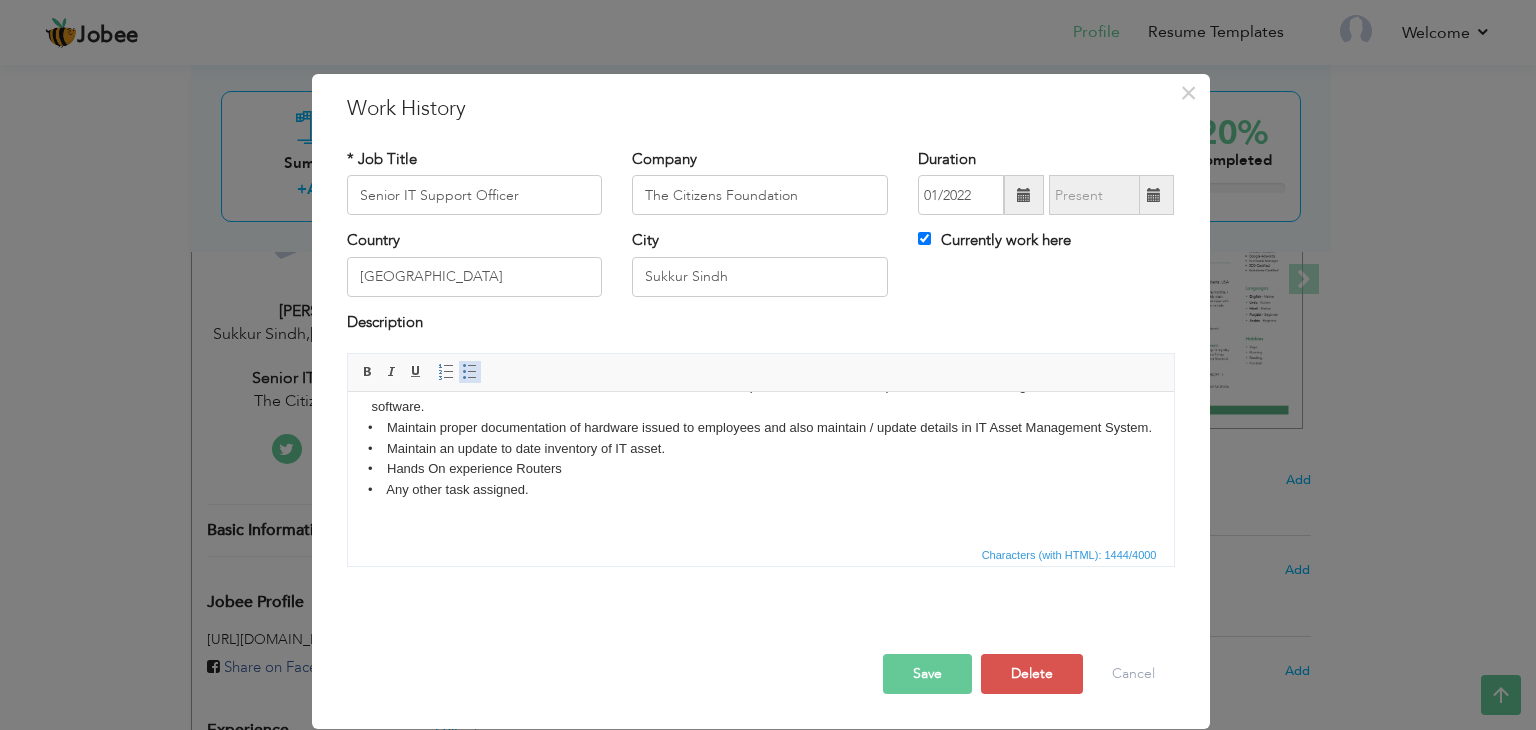 click at bounding box center [470, 372] 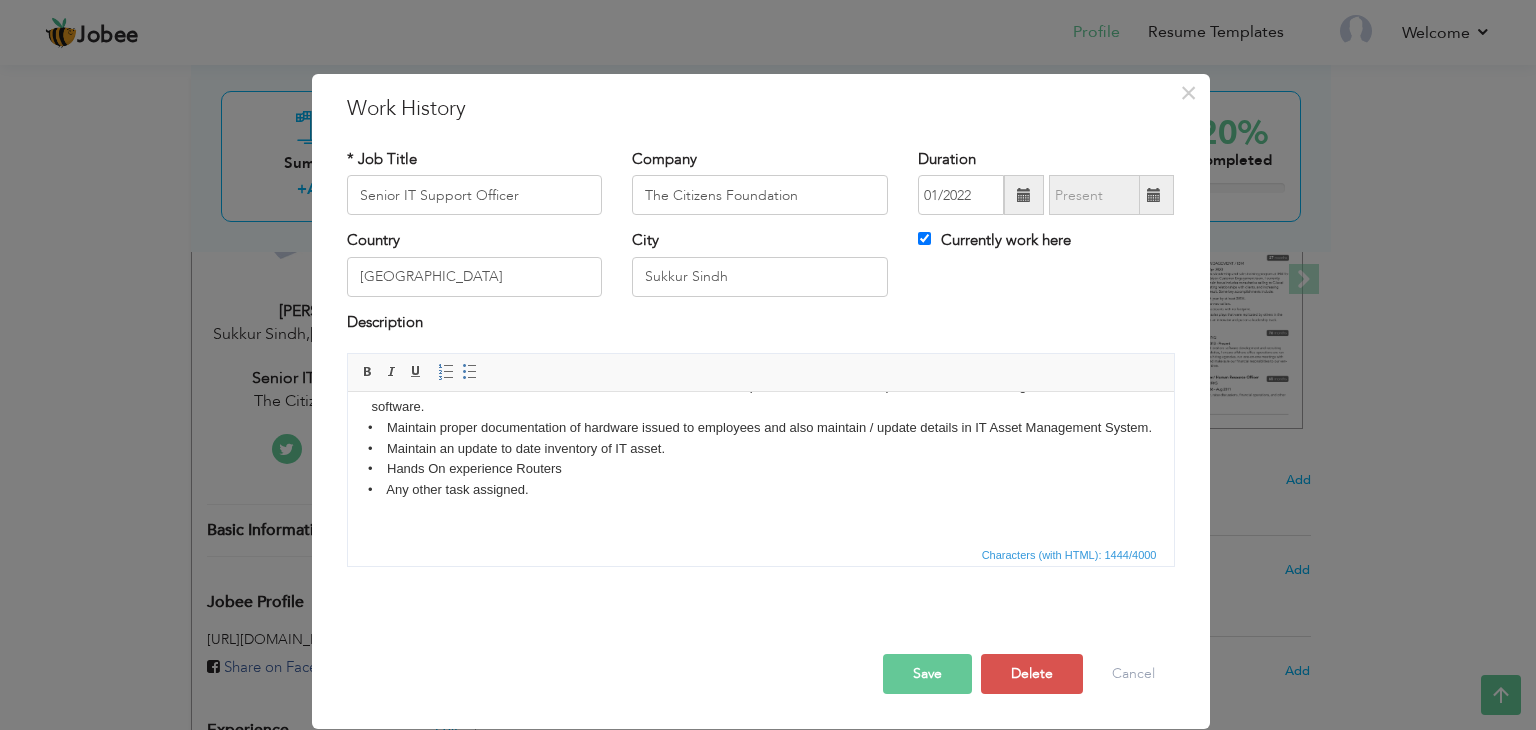 drag, startPoint x: 567, startPoint y: 473, endPoint x: 371, endPoint y: 471, distance: 196.01021 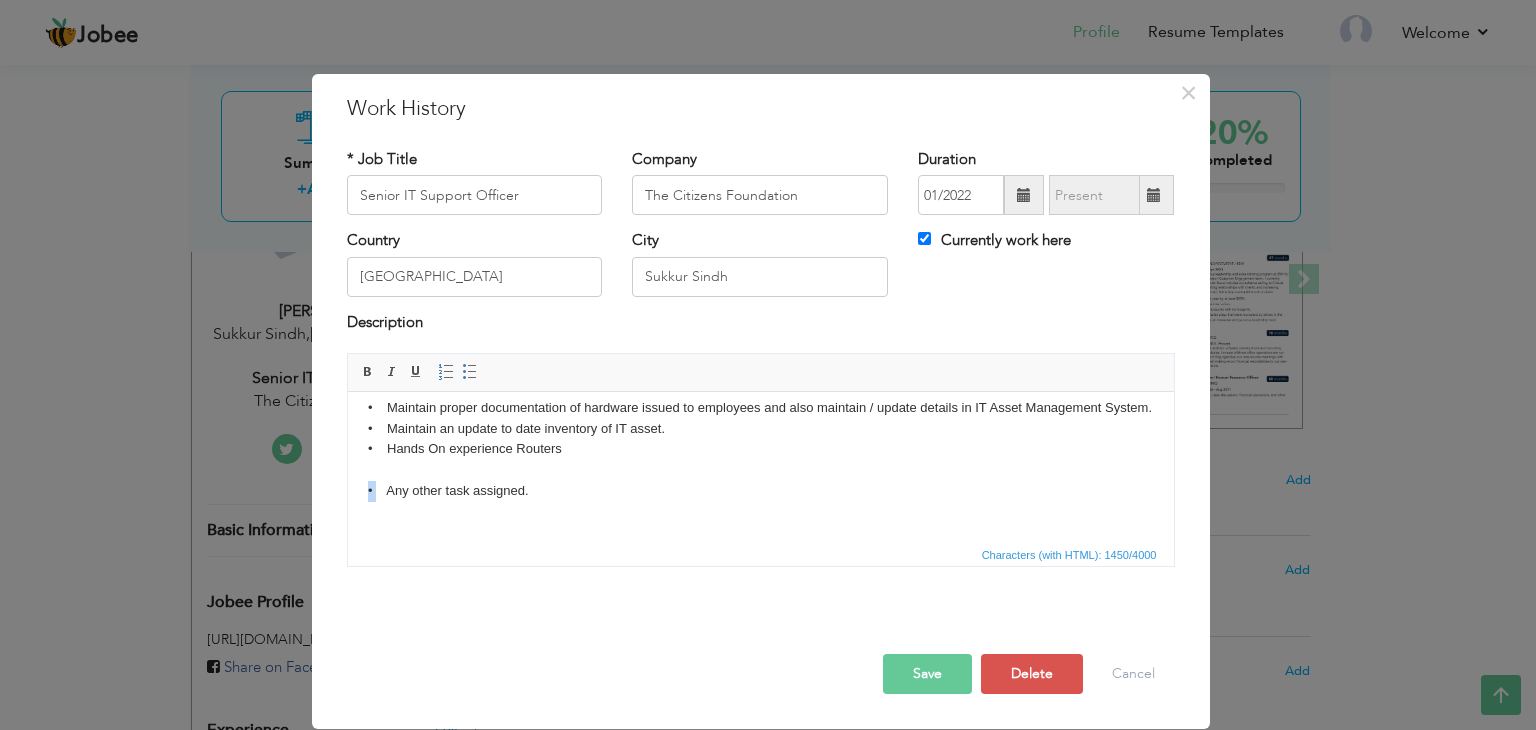 drag, startPoint x: 361, startPoint y: 516, endPoint x: 373, endPoint y: 516, distance: 12 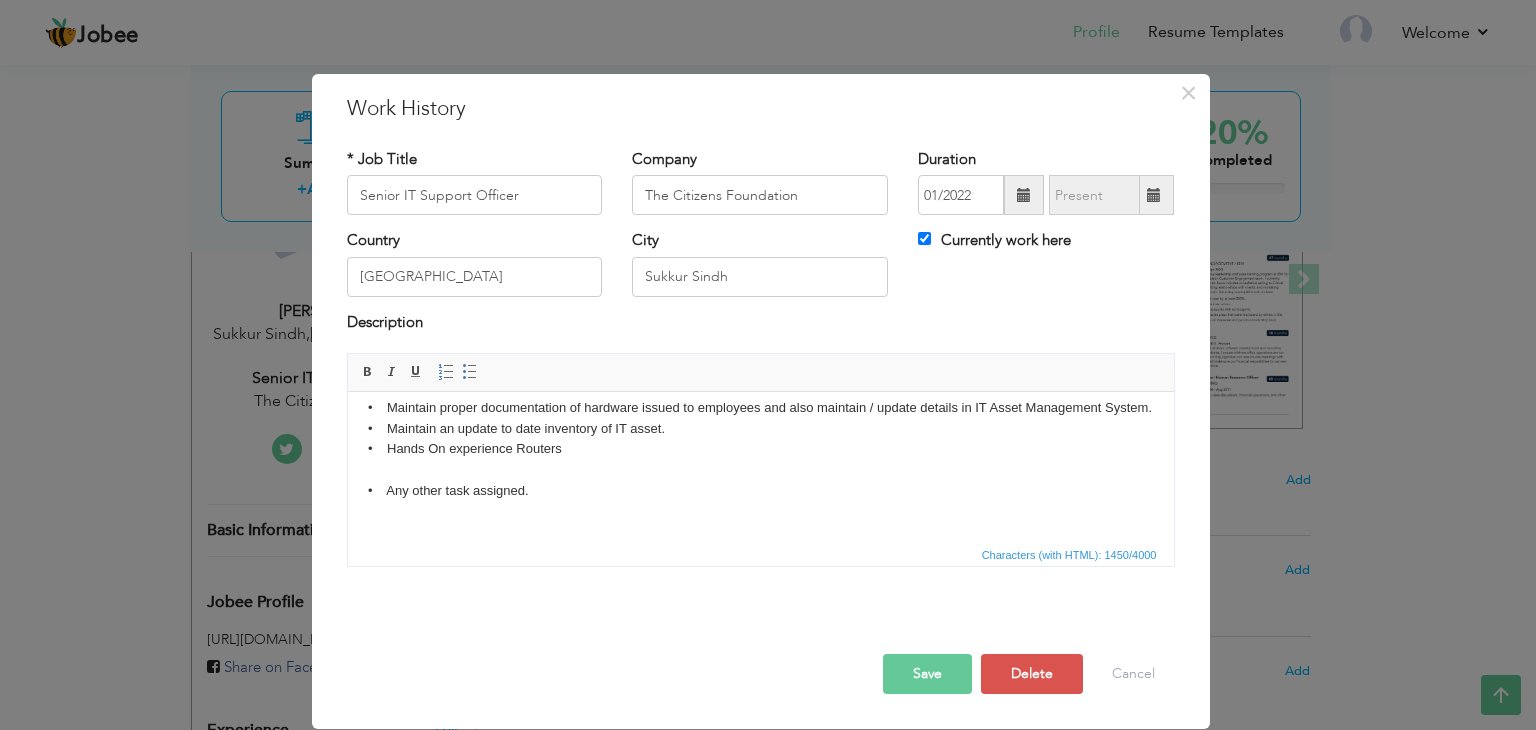 click on "•    Installation, configuration and management of Microsoft Windows Client Operating Systems and supporting software •    Work on day-to-day system operations, user support, trouble shooting •    Use latest techniques to speed up workstation deployments •    Resolve assigned task within specified time frame •    Installation and configuration of Network and Local Printers. •    Diagnose and troubleshoot hardware and software related issue in desktops and laptops. •    Ensure backup desktops / laptops should be available when required. •    Good understanding of Network topologies, IP Addressing, Network Cabling. •    Able to work in a Domain based environment. •    Ensure all standard software should be installed on clients computers connected to corporate network including latest Antivirus   software. •    Maintain proper documentation of hardware issued to employees and also maintain / update details in IT Asset Management System." at bounding box center (760, 346) 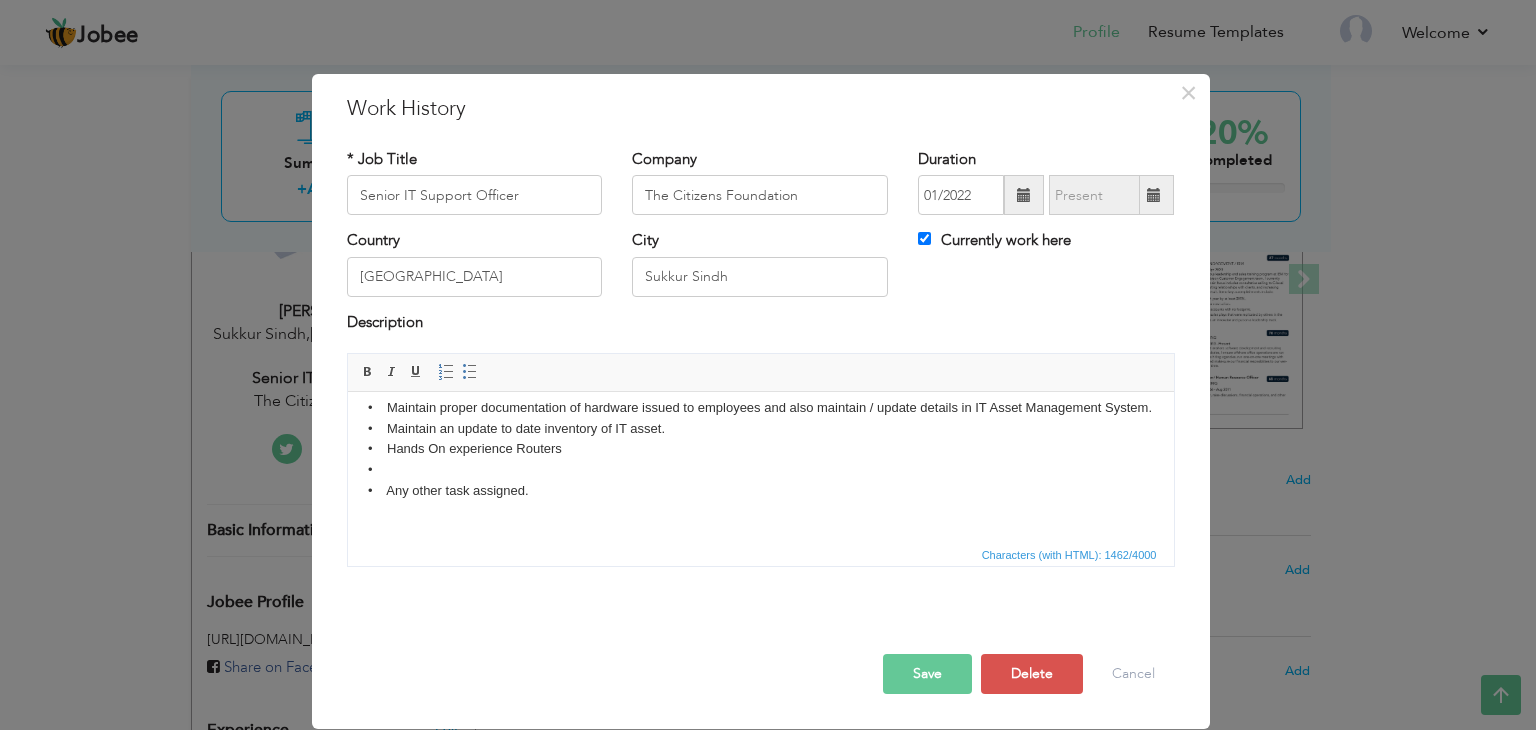 click on "•    Installation, configuration and management of Microsoft Windows Client Operating Systems and supporting software •    Work on day-to-day system operations, user support, trouble shooting •    Use latest techniques to speed up workstation deployments •    Resolve assigned task within specified time frame •    Installation and configuration of Network and Local Printers. •    Diagnose and troubleshoot hardware and software related issue in desktops and laptops. •    Ensure backup desktops / laptops should be available when required. •    Good understanding of Network topologies, IP Addressing, Network Cabling. •    Able to work in a Domain based environment. •    Ensure all standard software should be installed on clients computers connected to corporate network including latest Antivirus   software. •    Maintain proper documentation of hardware issued to employees and also maintain / update details in IT Asset Management System. •" at bounding box center [760, 346] 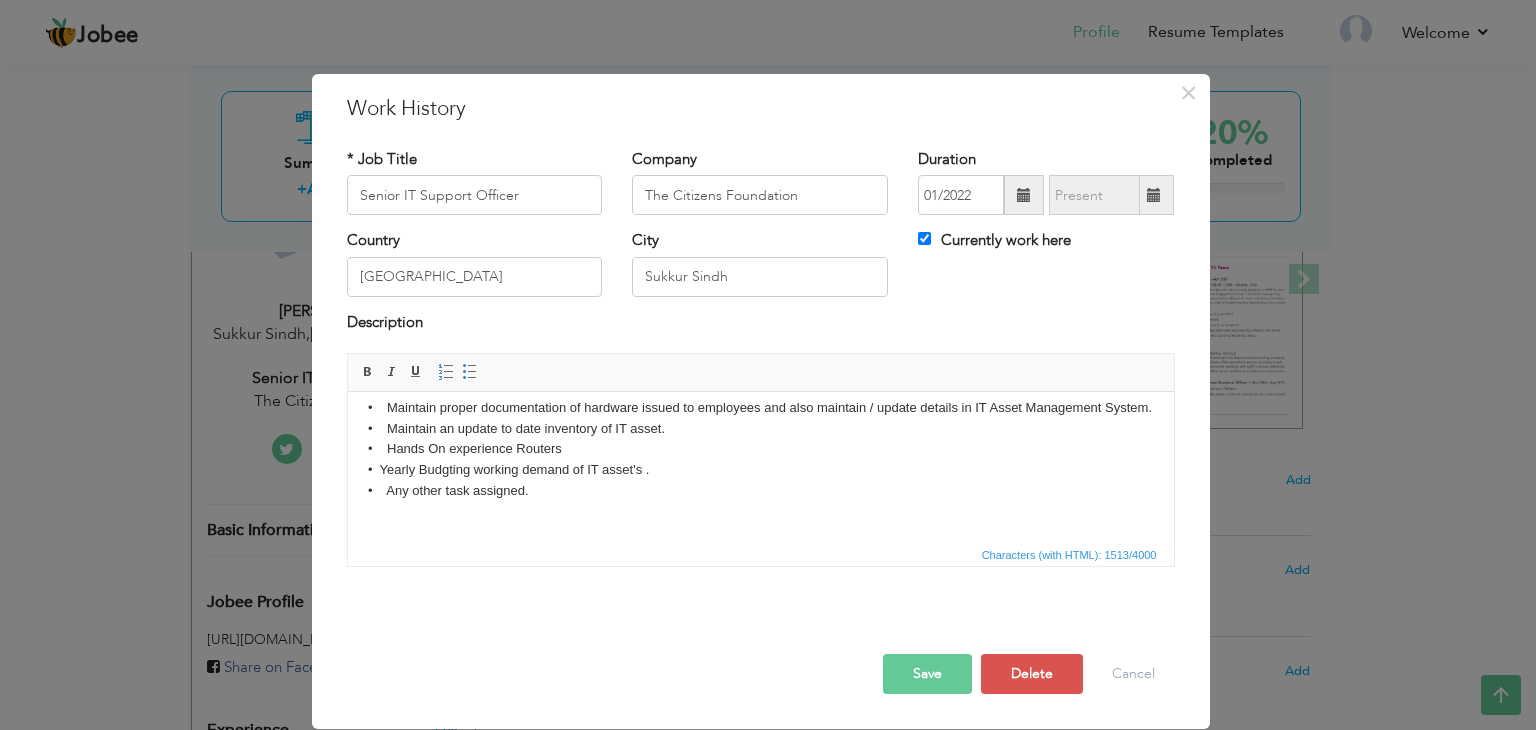 click on "•    Installation, configuration and management of Microsoft Windows Client Operating Systems and supporting software •    Work on day-to-day system operations, user support, trouble shooting •    Use latest techniques to speed up workstation deployments •    Resolve assigned task within specified time frame •    Installation and configuration of Network and Local Printers. •    Diagnose and troubleshoot hardware and software related issue in desktops and laptops. •    Ensure backup desktops / laptops should be available when required. •    Good understanding of Network topologies, IP Addressing, Network Cabling. •    Able to work in a Domain based environment. •    Ensure all standard software should be installed on clients computers connected to corporate network including latest Antivirus   software. •    Maintain proper documentation of hardware issued to employees and also maintain / update details in IT Asset Management System." at bounding box center (760, 346) 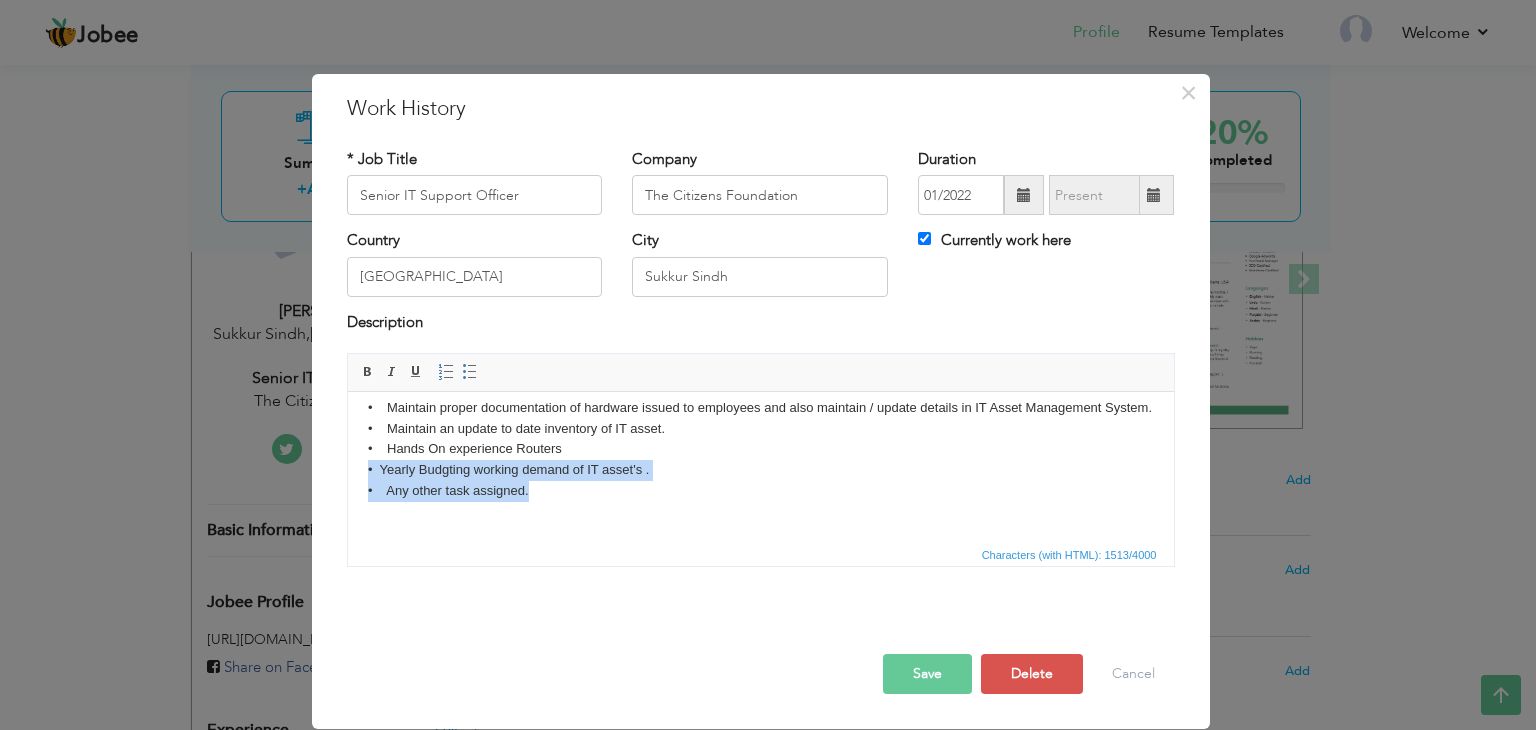 drag, startPoint x: 662, startPoint y: 496, endPoint x: 659, endPoint y: 512, distance: 16.27882 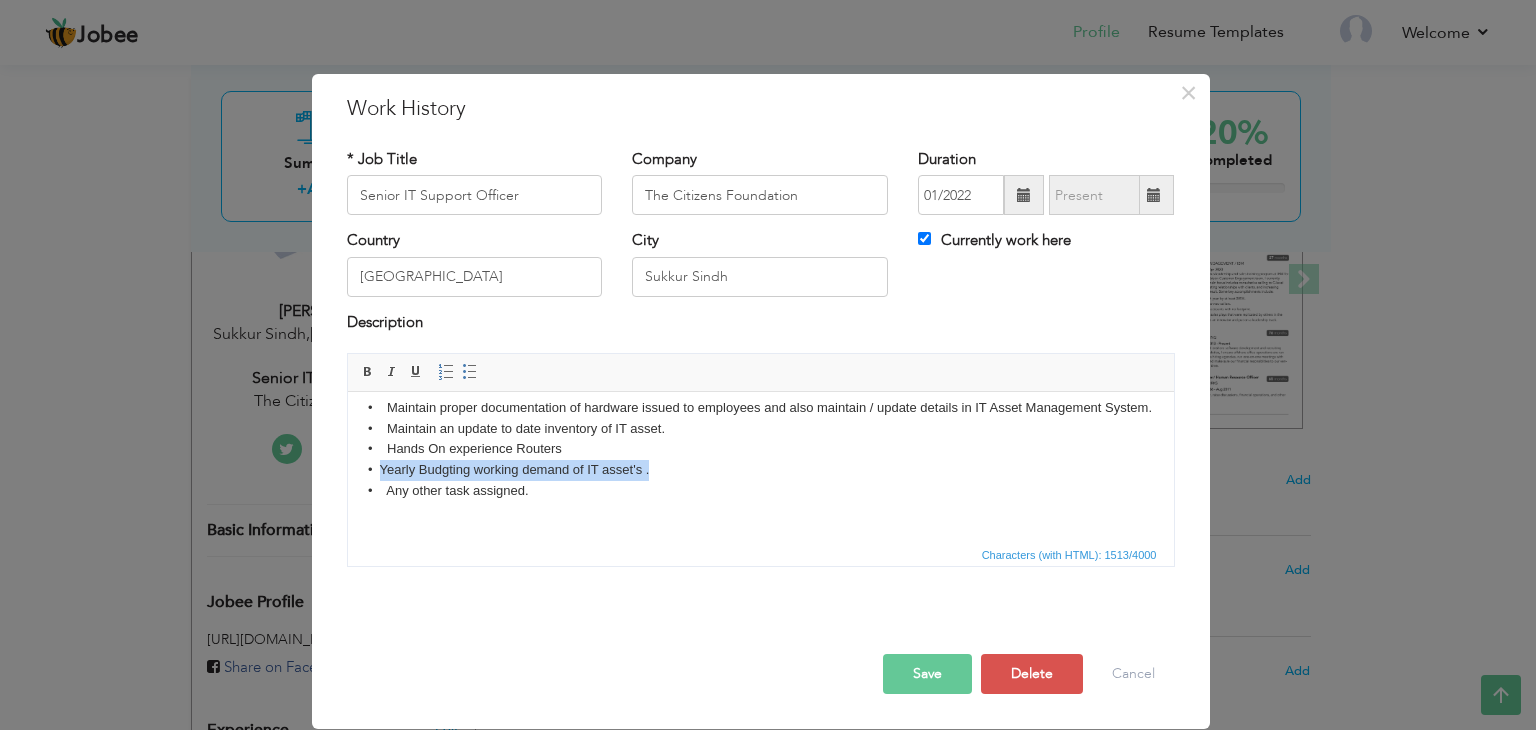 drag, startPoint x: 680, startPoint y: 480, endPoint x: 379, endPoint y: 492, distance: 301.2391 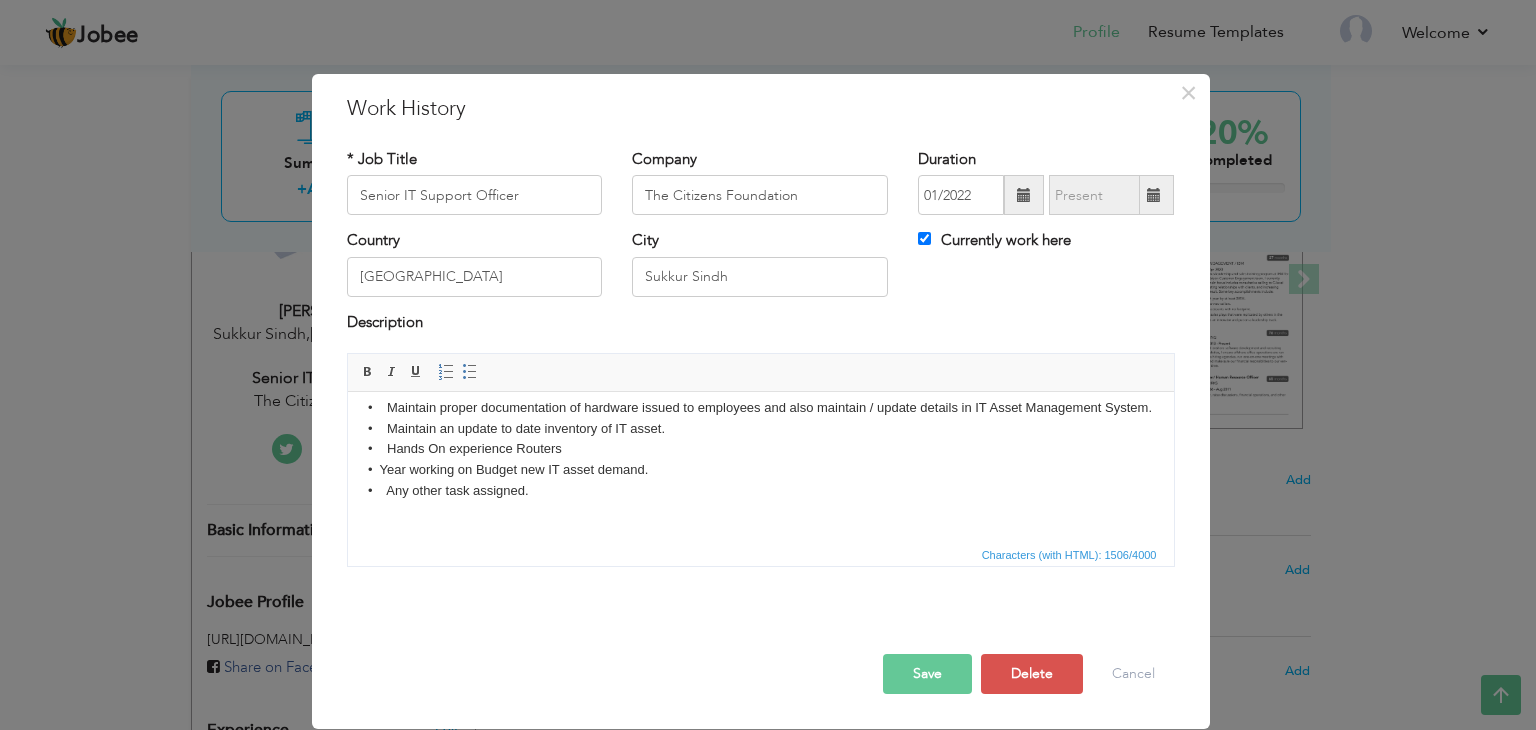 click on "•    Installation, configuration and management of Microsoft Windows Client Operating Systems and supporting software •    Work on day-to-day system operations, user support, trouble shooting •    Use latest techniques to speed up workstation deployments •    Resolve assigned task within specified time frame •    Installation and configuration of Network and Local Printers. •    Diagnose and troubleshoot hardware and software related issue in desktops and laptops. •    Ensure backup desktops / laptops should be available when required. •    Good understanding of Network topologies, IP Addressing, Network Cabling. •    Able to work in a Domain based environment. •    Ensure all standard software should be installed on clients computers connected to corporate network including latest Antivirus   software. •    Maintain proper documentation of hardware issued to employees and also maintain / update details in IT Asset Management System." at bounding box center (760, 346) 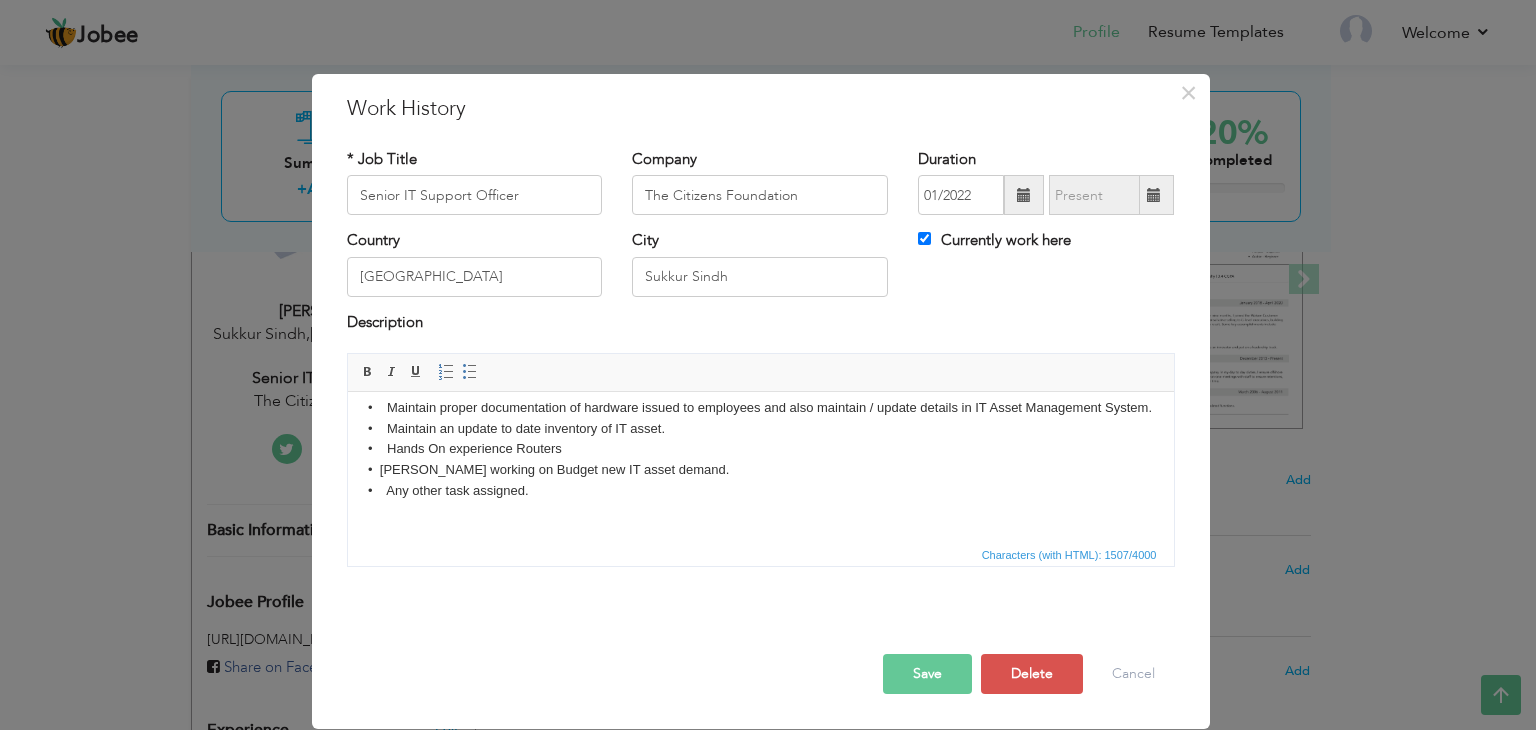 click on "•    Installation, configuration and management of Microsoft Windows Client Operating Systems and supporting software •    Work on day-to-day system operations, user support, trouble shooting •    Use latest techniques to speed up workstation deployments •    Resolve assigned task within specified time frame •    Installation and configuration of Network and Local Printers. •    Diagnose and troubleshoot hardware and software related issue in desktops and laptops. •    Ensure backup desktops / laptops should be available when required. •    Good understanding of Network topologies, IP Addressing, Network Cabling. •    Able to work in a Domain based environment. •    Ensure all standard software should be installed on clients computers connected to corporate network including latest Antivirus   software. •    Maintain proper documentation of hardware issued to employees and also maintain / update details in IT Asset Management System." at bounding box center [760, 346] 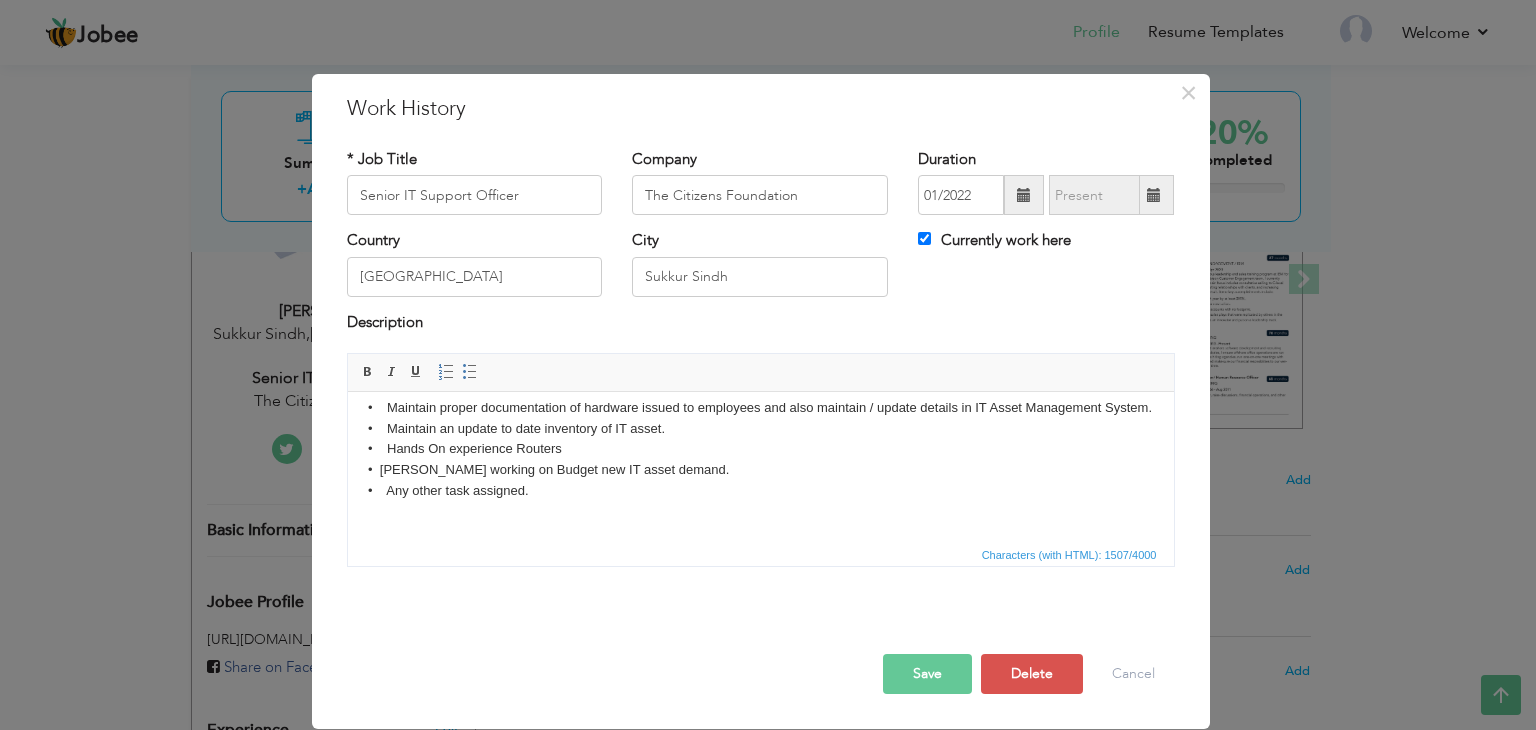 click on "•    Installation, configuration and management of Microsoft Windows Client Operating Systems and supporting software •    Work on day-to-day system operations, user support, trouble shooting •    Use latest techniques to speed up workstation deployments •    Resolve assigned task within specified time frame •    Installation and configuration of Network and Local Printers. •    Diagnose and troubleshoot hardware and software related issue in desktops and laptops. •    Ensure backup desktops / laptops should be available when required. •    Good understanding of Network topologies, IP Addressing, Network Cabling. •    Able to work in a Domain based environment. •    Ensure all standard software should be installed on clients computers connected to corporate network including latest Antivirus   software. •    Maintain proper documentation of hardware issued to employees and also maintain / update details in IT Asset Management System." at bounding box center (760, 346) 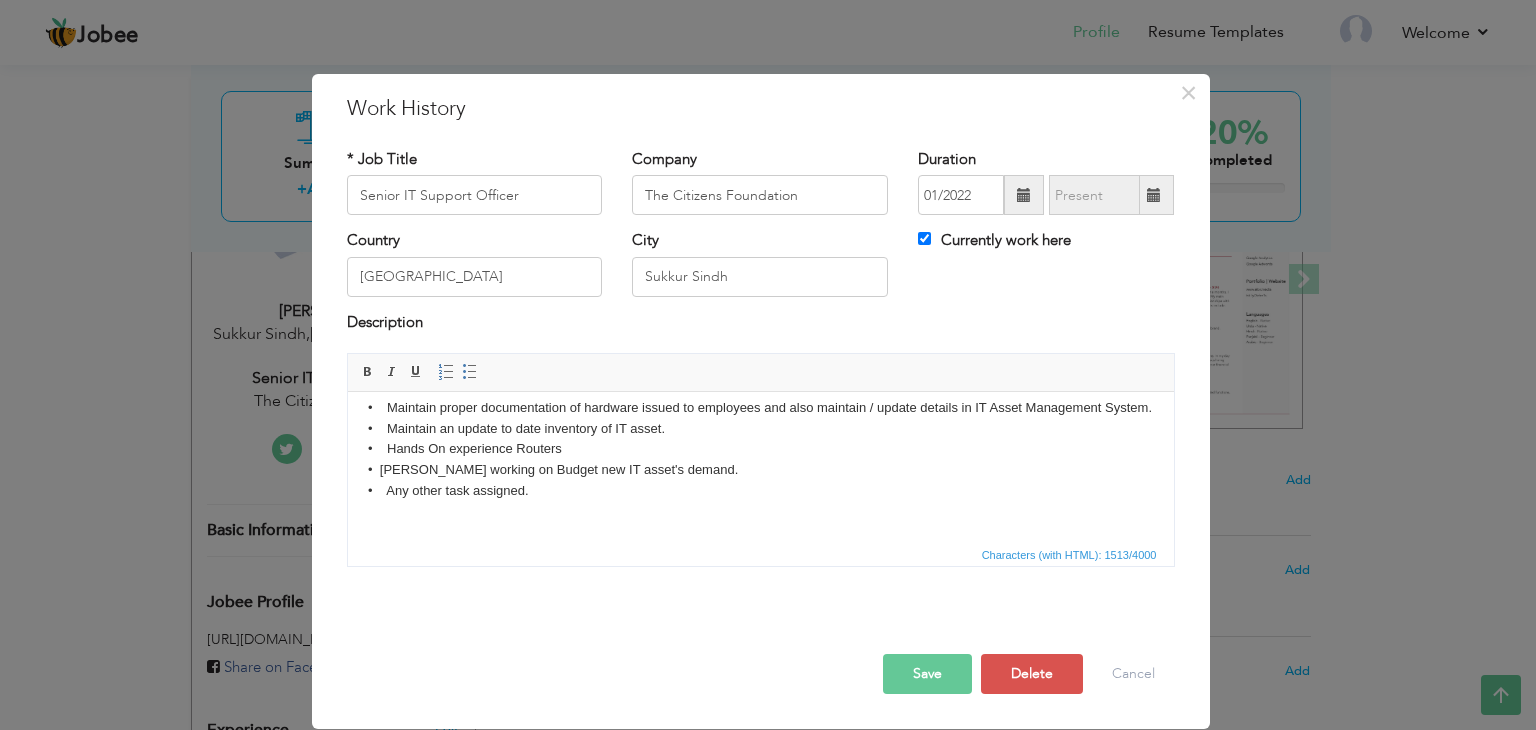 click on "•    Installation, configuration and management of Microsoft Windows Client Operating Systems and supporting software •    Work on day-to-day system operations, user support, trouble shooting •    Use latest techniques to speed up workstation deployments •    Resolve assigned task within specified time frame •    Installation and configuration of Network and Local Printers. •    Diagnose and troubleshoot hardware and software related issue in desktops and laptops. •    Ensure backup desktops / laptops should be available when required. •    Good understanding of Network topologies, IP Addressing, Network Cabling. •    Able to work in a Domain based environment. •    Ensure all standard software should be installed on clients computers connected to corporate network including latest Antivirus   software. •    Maintain proper documentation of hardware issued to employees and also maintain / update details in IT Asset Management System." at bounding box center (760, 346) 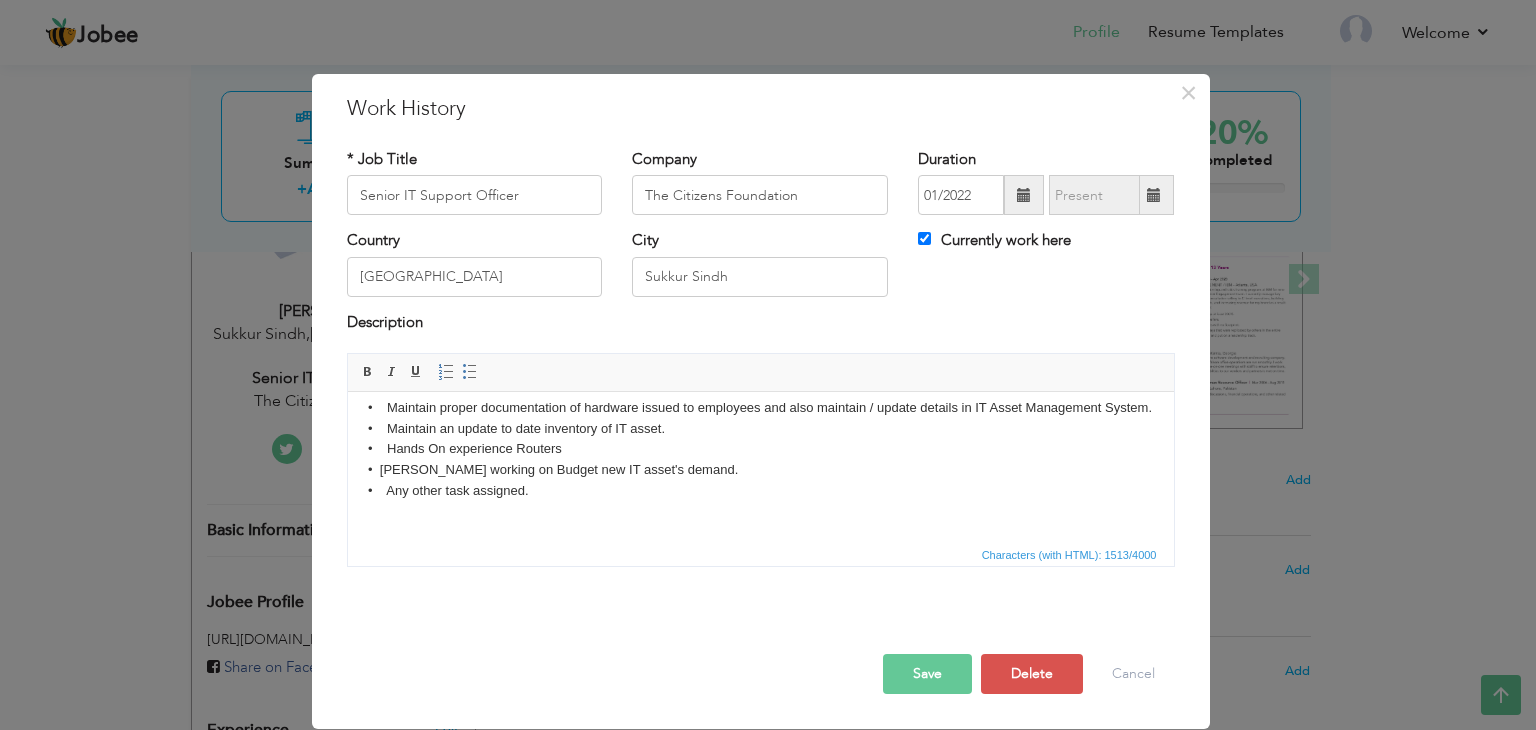 click on "•    Installation, configuration and management of Microsoft Windows Client Operating Systems and supporting software •    Work on day-to-day system operations, user support, trouble shooting •    Use latest techniques to speed up workstation deployments •    Resolve assigned task within specified time frame •    Installation and configuration of Network and Local Printers. •    Diagnose and troubleshoot hardware and software related issue in desktops and laptops. •    Ensure backup desktops / laptops should be available when required. •    Good understanding of Network topologies, IP Addressing, Network Cabling. •    Able to work in a Domain based environment. •    Ensure all standard software should be installed on clients computers connected to corporate network including latest Antivirus   software. •    Maintain proper documentation of hardware issued to employees and also maintain / update details in IT Asset Management System." at bounding box center (760, 346) 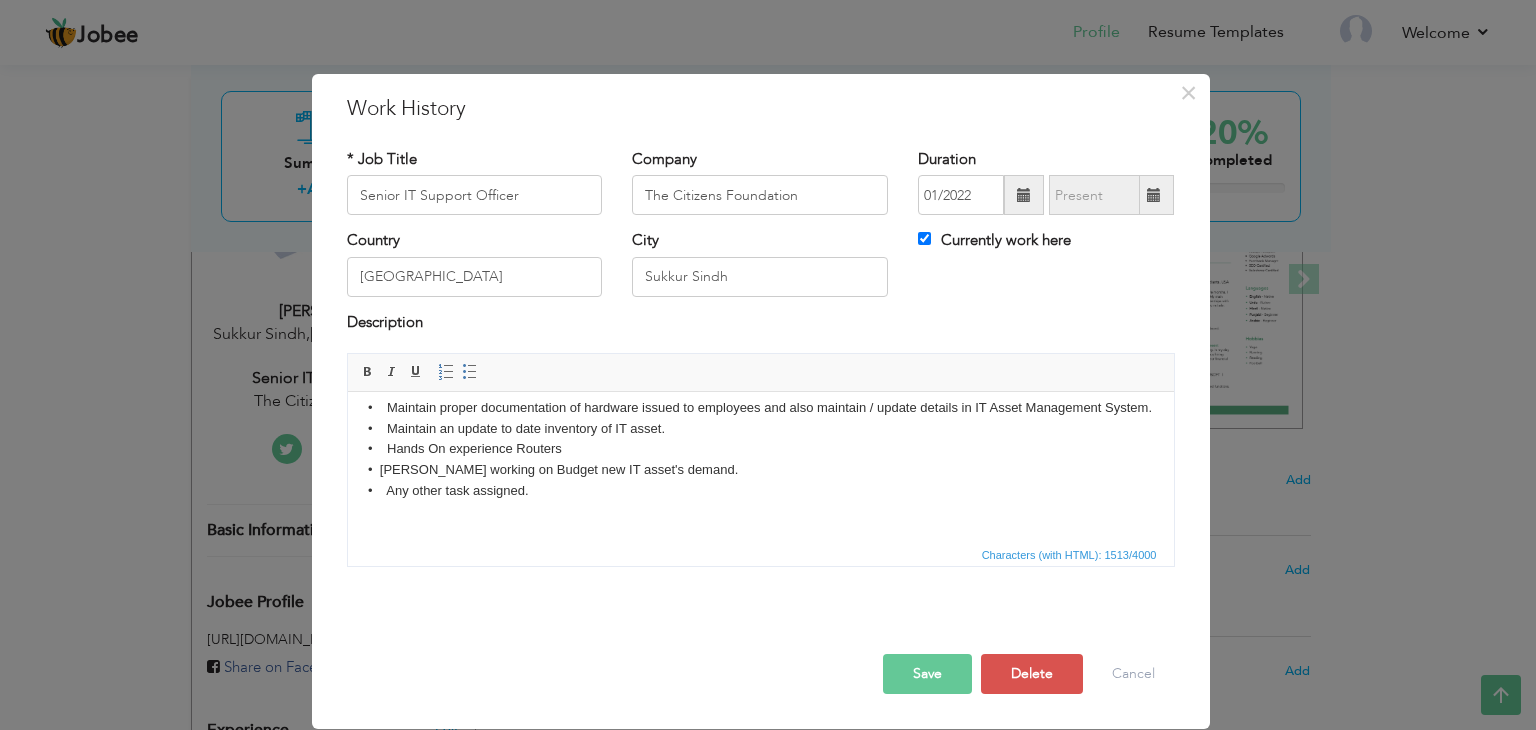 click on "•    Installation, configuration and management of Microsoft Windows Client Operating Systems and supporting software •    Work on day-to-day system operations, user support, trouble shooting •    Use latest techniques to speed up workstation deployments •    Resolve assigned task within specified time frame •    Installation and configuration of Network and Local Printers. •    Diagnose and troubleshoot hardware and software related issue in desktops and laptops. •    Ensure backup desktops / laptops should be available when required. •    Good understanding of Network topologies, IP Addressing, Network Cabling. •    Able to work in a Domain based environment. •    Ensure all standard software should be installed on clients computers connected to corporate network including latest Antivirus   software. •    Maintain proper documentation of hardware issued to employees and also maintain / update details in IT Asset Management System." at bounding box center (760, 346) 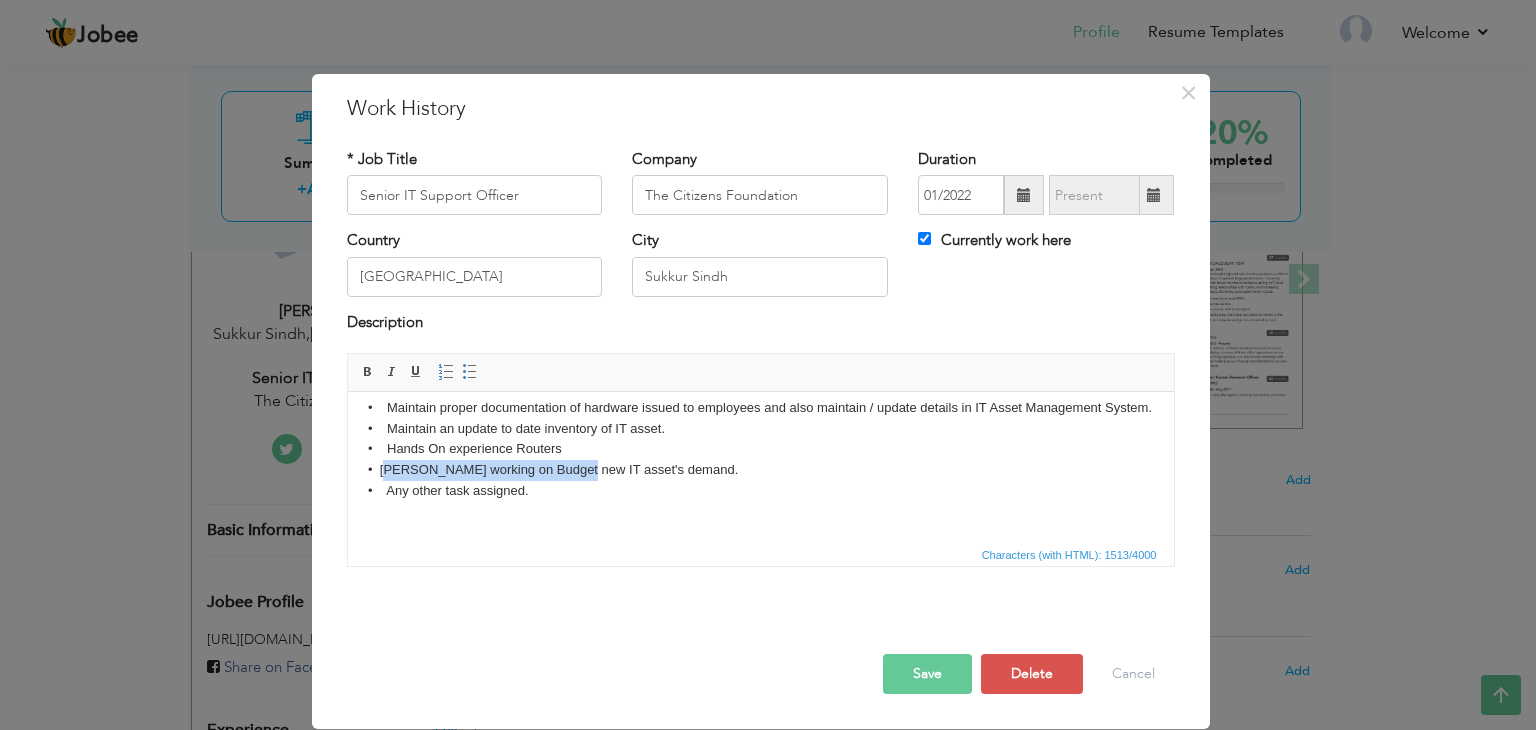 drag, startPoint x: 389, startPoint y: 494, endPoint x: 571, endPoint y: 500, distance: 182.09888 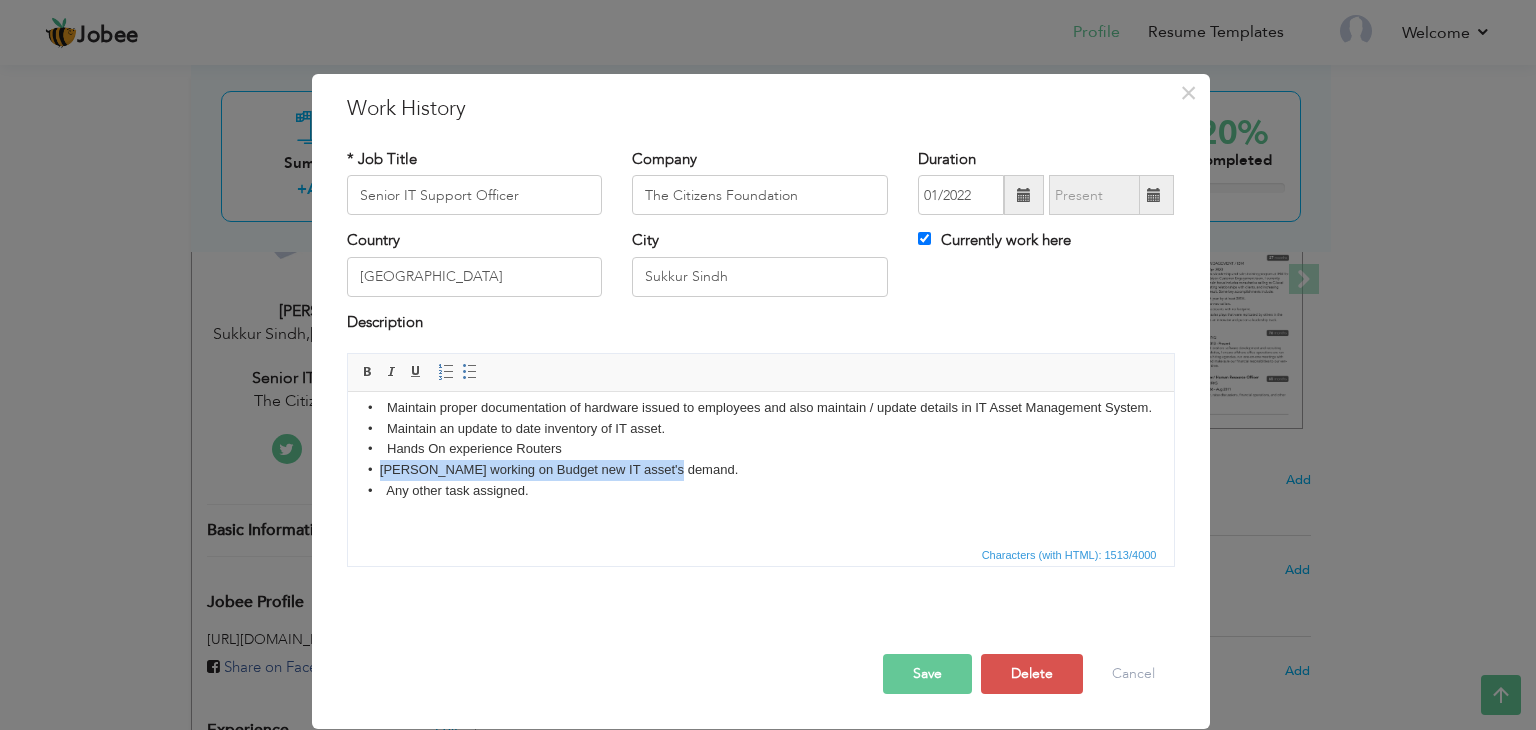 drag, startPoint x: 378, startPoint y: 481, endPoint x: 683, endPoint y: 487, distance: 305.05902 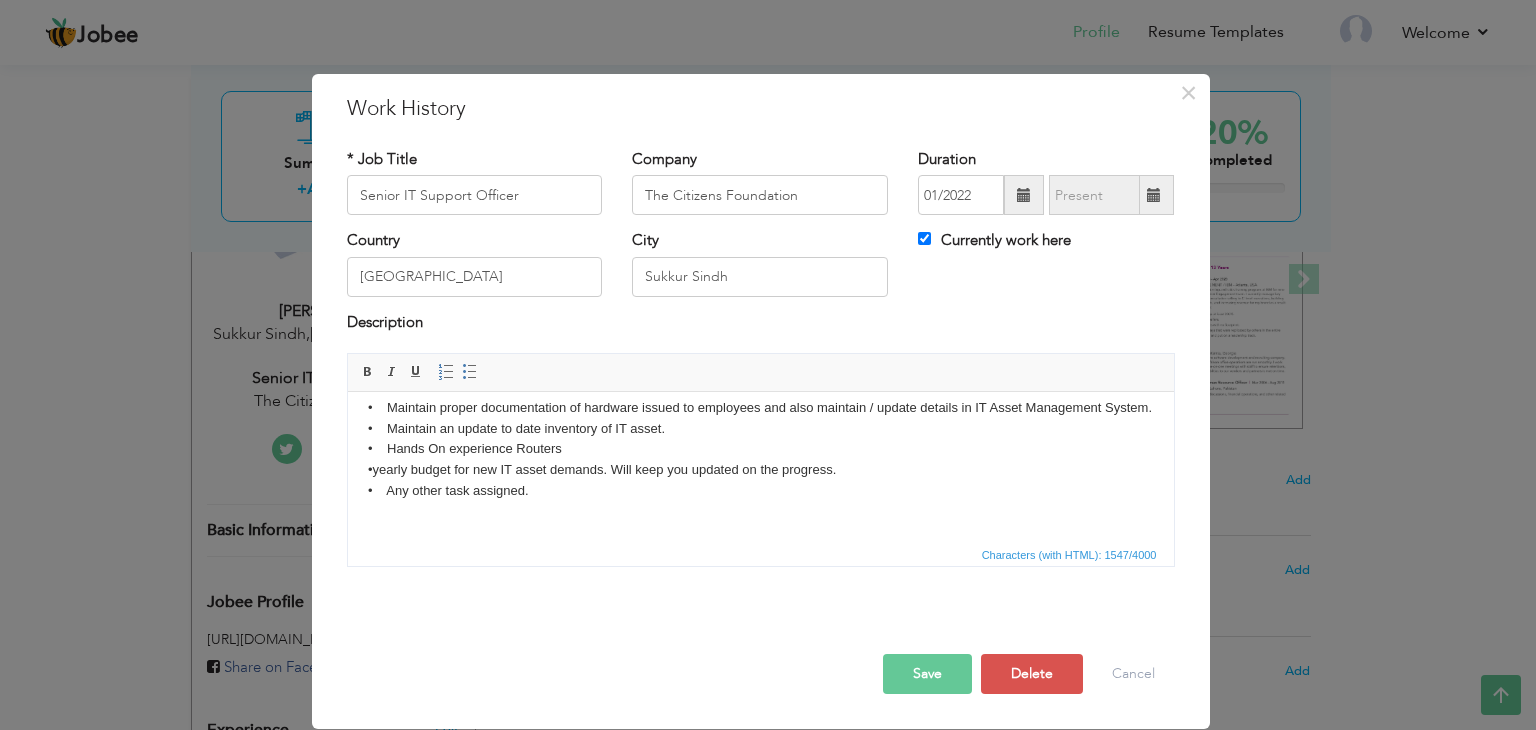 click on "•    Installation, configuration and management of Microsoft Windows Client Operating Systems and supporting software •    Work on day-to-day system operations, user support, trouble shooting •    Use latest techniques to speed up workstation deployments •    Resolve assigned task within specified time frame •    Installation and configuration of Network and Local Printers. •    Diagnose and troubleshoot hardware and software related issue in desktops and laptops. •    Ensure backup desktops / laptops should be available when required. •    Good understanding of Network topologies, IP Addressing, Network Cabling. •    Able to work in a Domain based environment. •    Ensure all standard software should be installed on clients computers connected to corporate network including latest Antivirus   software. •    Maintain proper documentation of hardware issued to employees and also maintain / update details in IT Asset Management System. •" at bounding box center [760, 346] 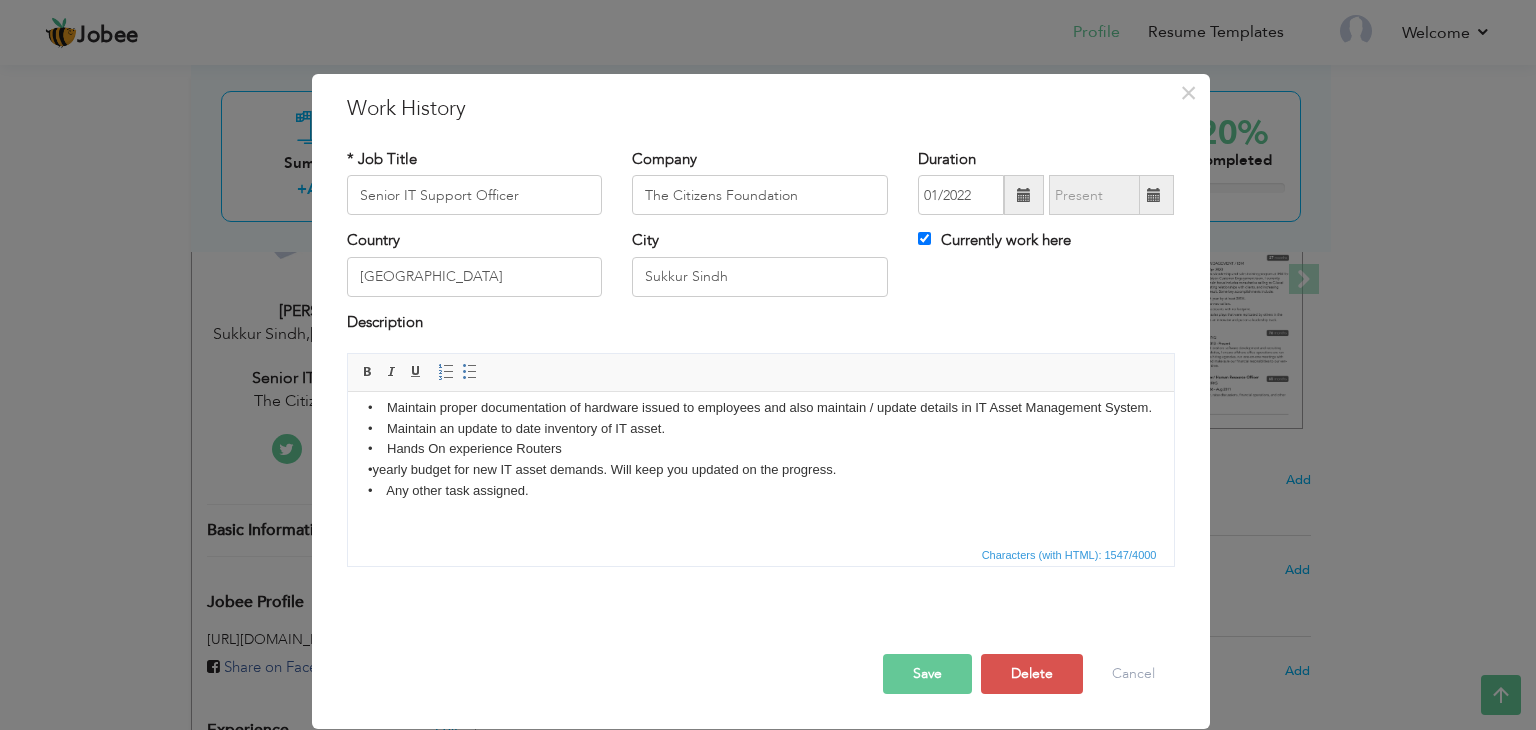 click on "Characters (with HTML): 1547/4000" at bounding box center (761, 554) 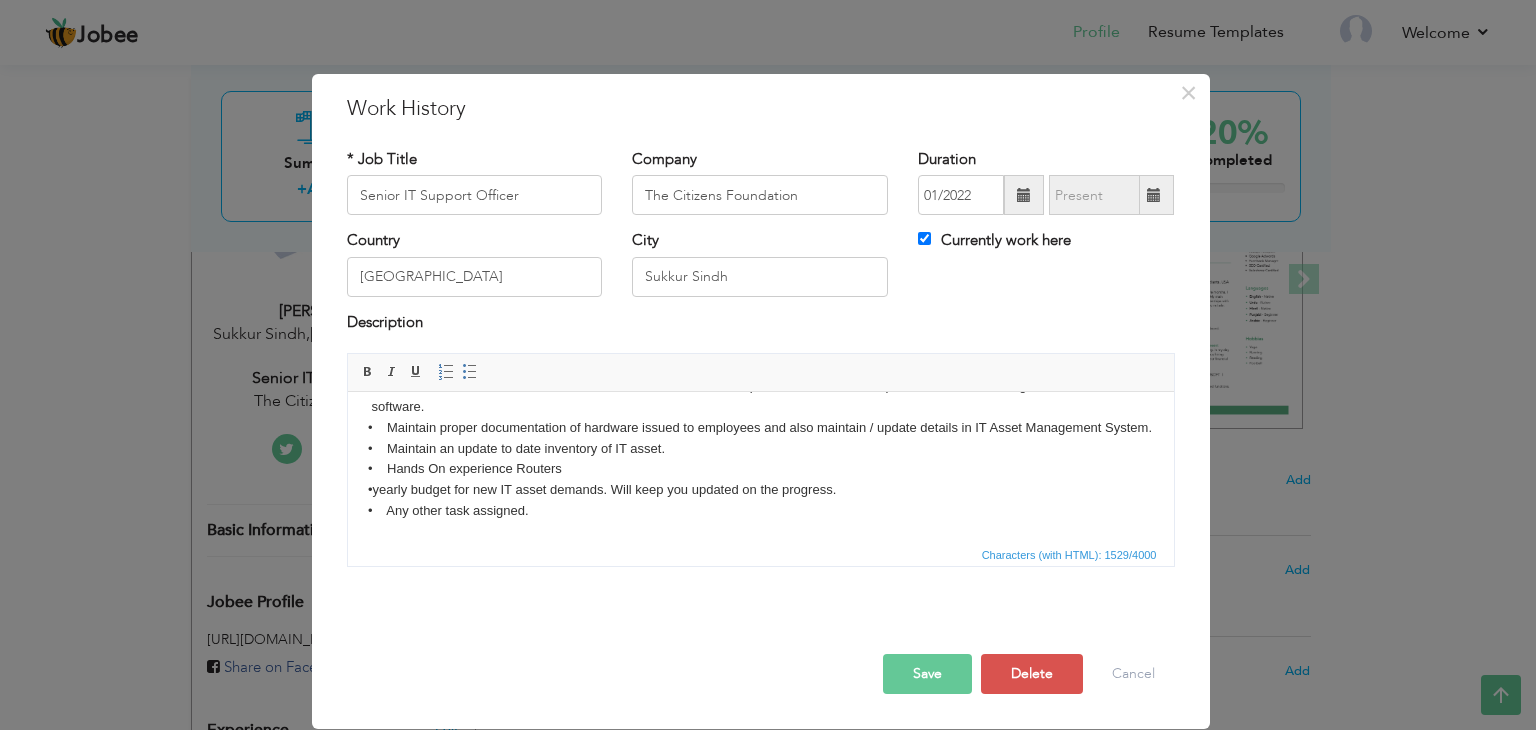 scroll, scrollTop: 243, scrollLeft: 0, axis: vertical 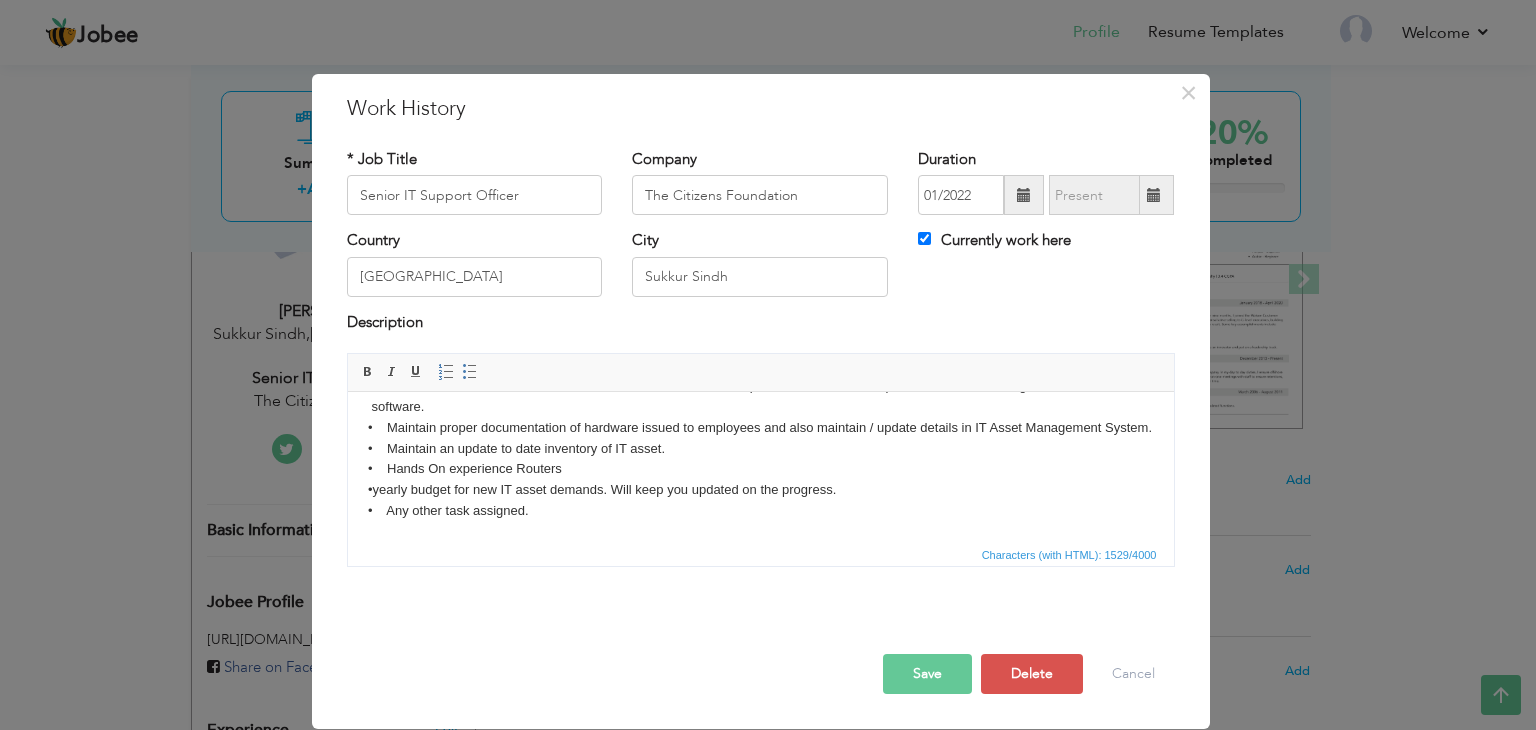 click on "•    Installation, configuration and management of Microsoft Windows Client Operating Systems and supporting software •    Work on day-to-day system operations, user support, trouble shooting •    Use latest techniques to speed up workstation deployments •    Resolve assigned task within specified time frame •    Installation and configuration of Network and Local Printers. •    Diagnose and troubleshoot hardware and software related issue in desktops and laptops. •    Ensure backup desktops / laptops should be available when required. •    Good understanding of Network topologies, IP Addressing, Network Cabling. •    Able to work in a Domain based environment. •    Ensure all standard software should be installed on clients computers connected to corporate network including latest Antivirus   software. •    Maintain proper documentation of hardware issued to employees and also maintain / update details in IT Asset Management System. •" at bounding box center [760, 355] 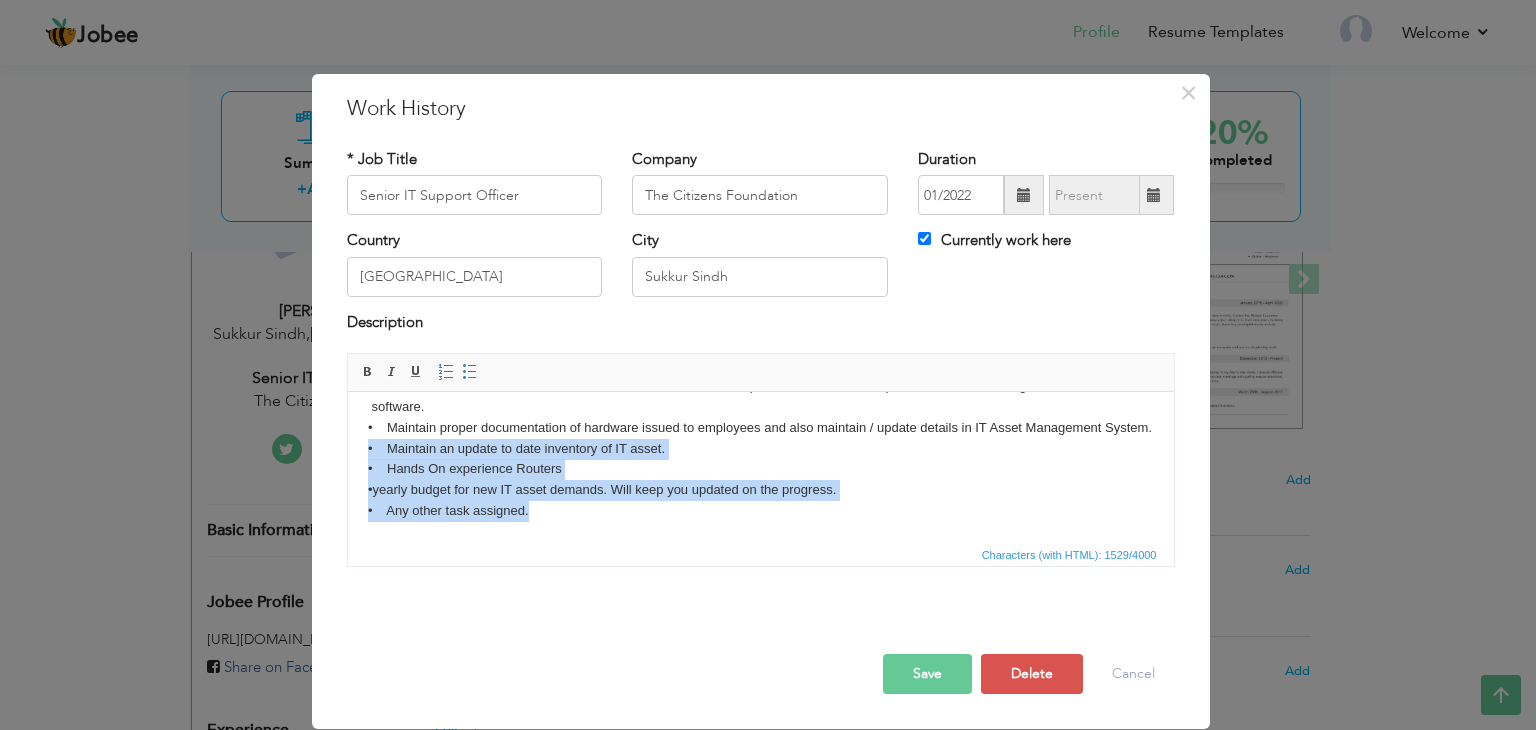 drag, startPoint x: 564, startPoint y: 511, endPoint x: 355, endPoint y: 449, distance: 218.00229 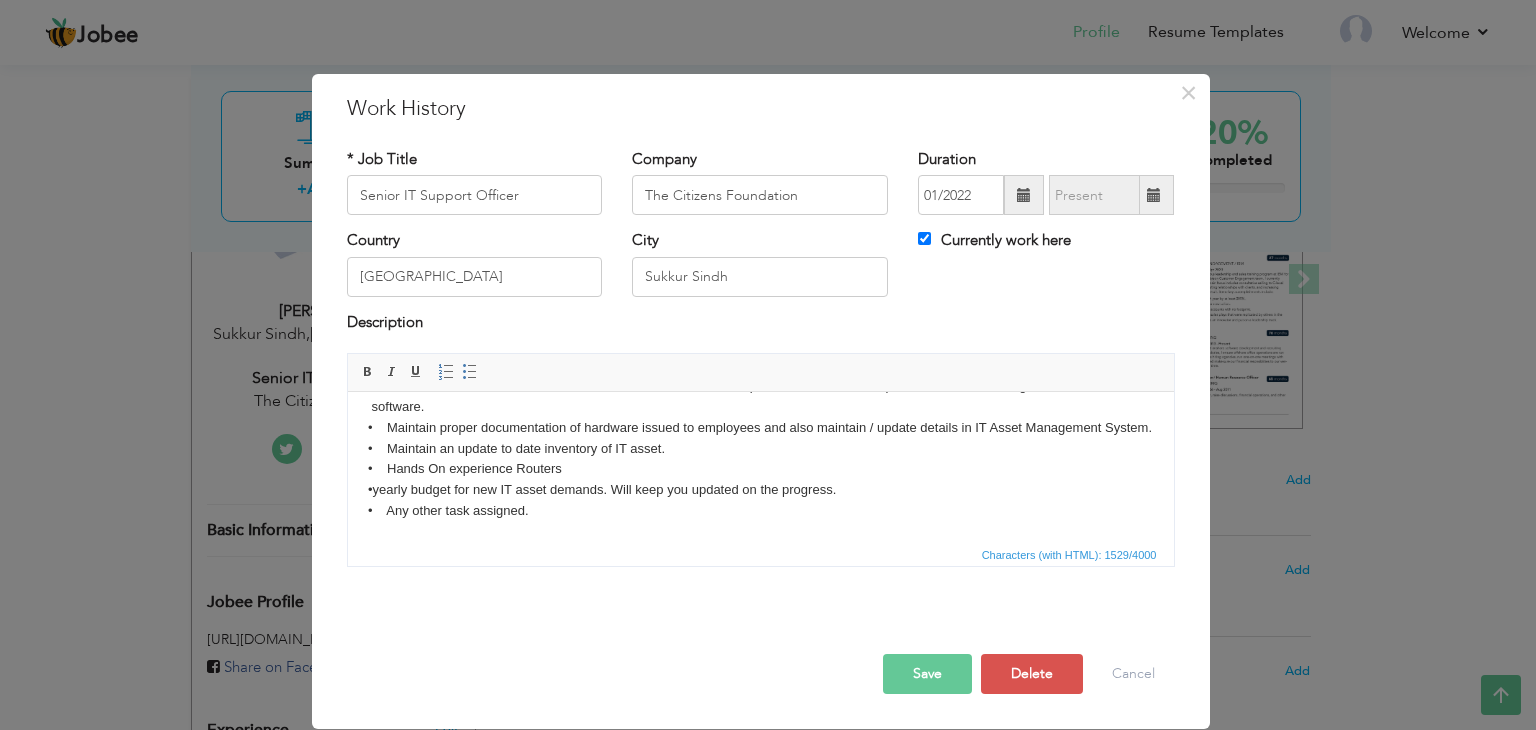 drag, startPoint x: 559, startPoint y: 506, endPoint x: 626, endPoint y: 508, distance: 67.02985 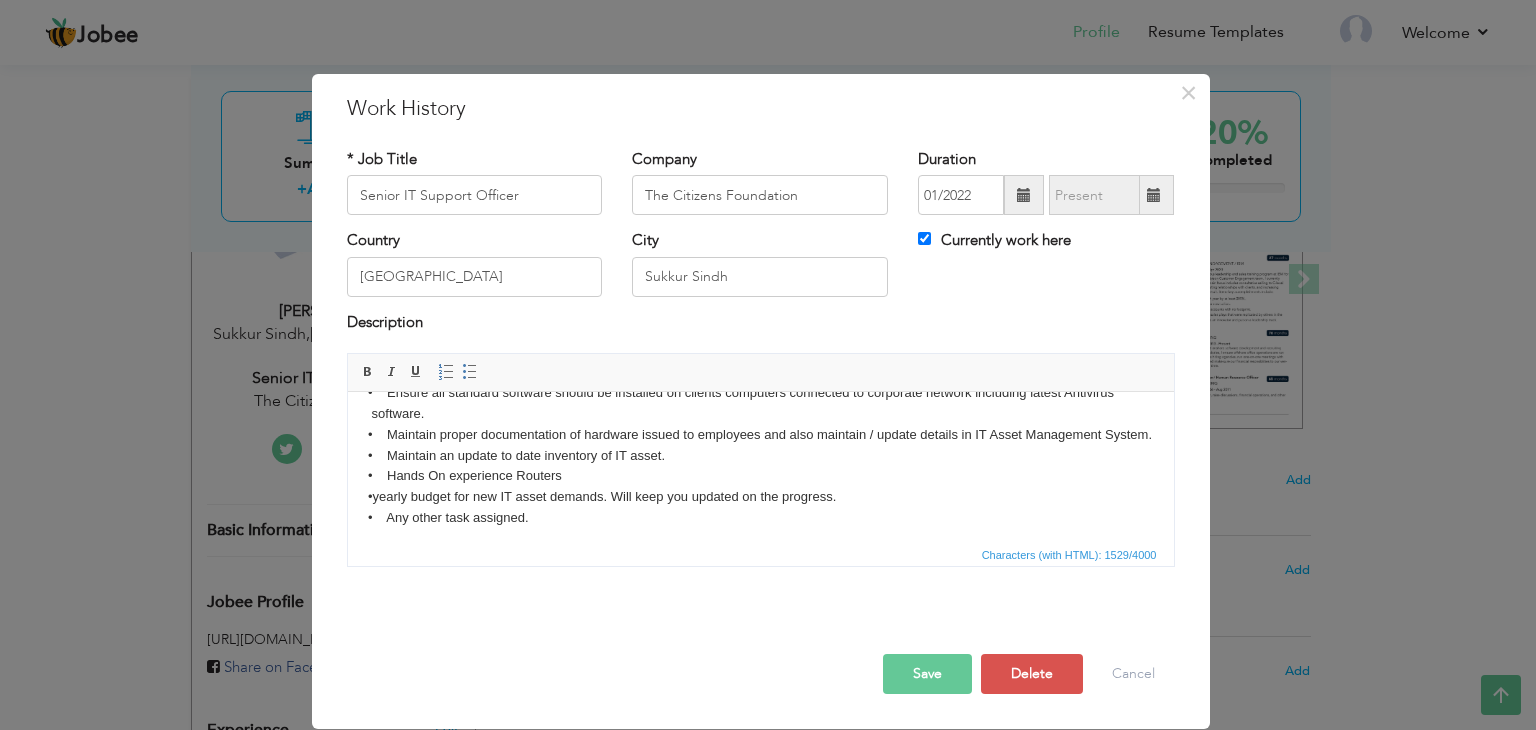 scroll, scrollTop: 243, scrollLeft: 0, axis: vertical 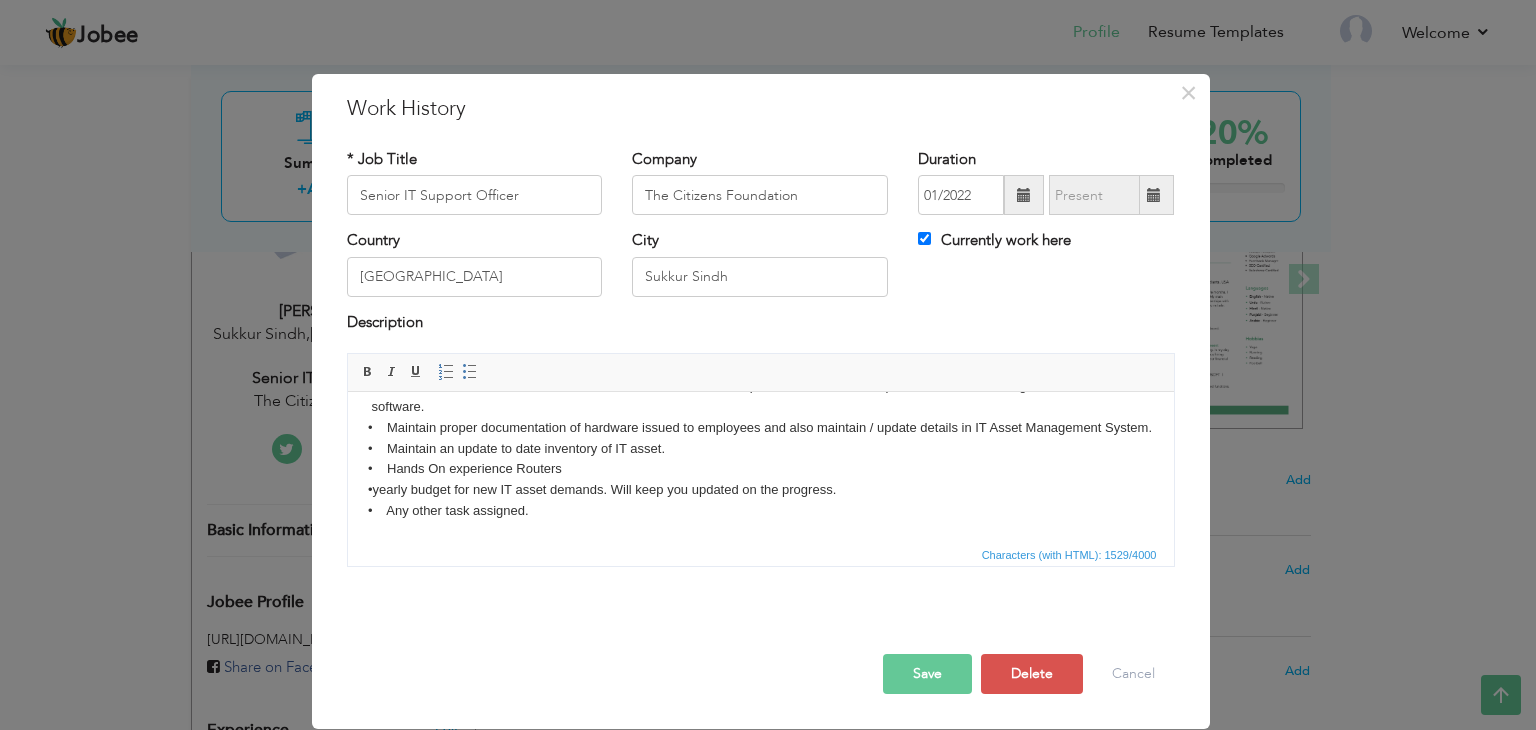 click on "Save" at bounding box center [927, 674] 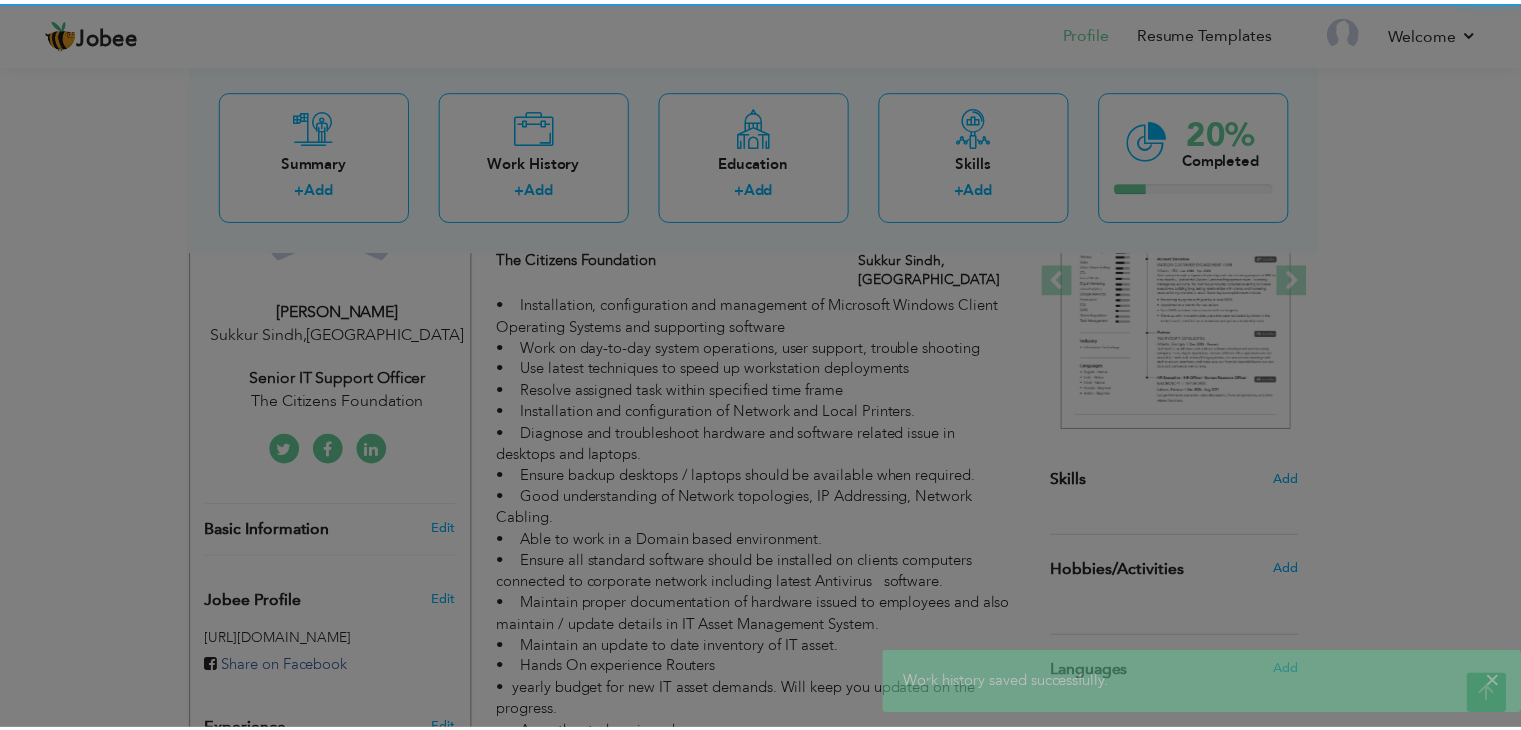scroll, scrollTop: 0, scrollLeft: 0, axis: both 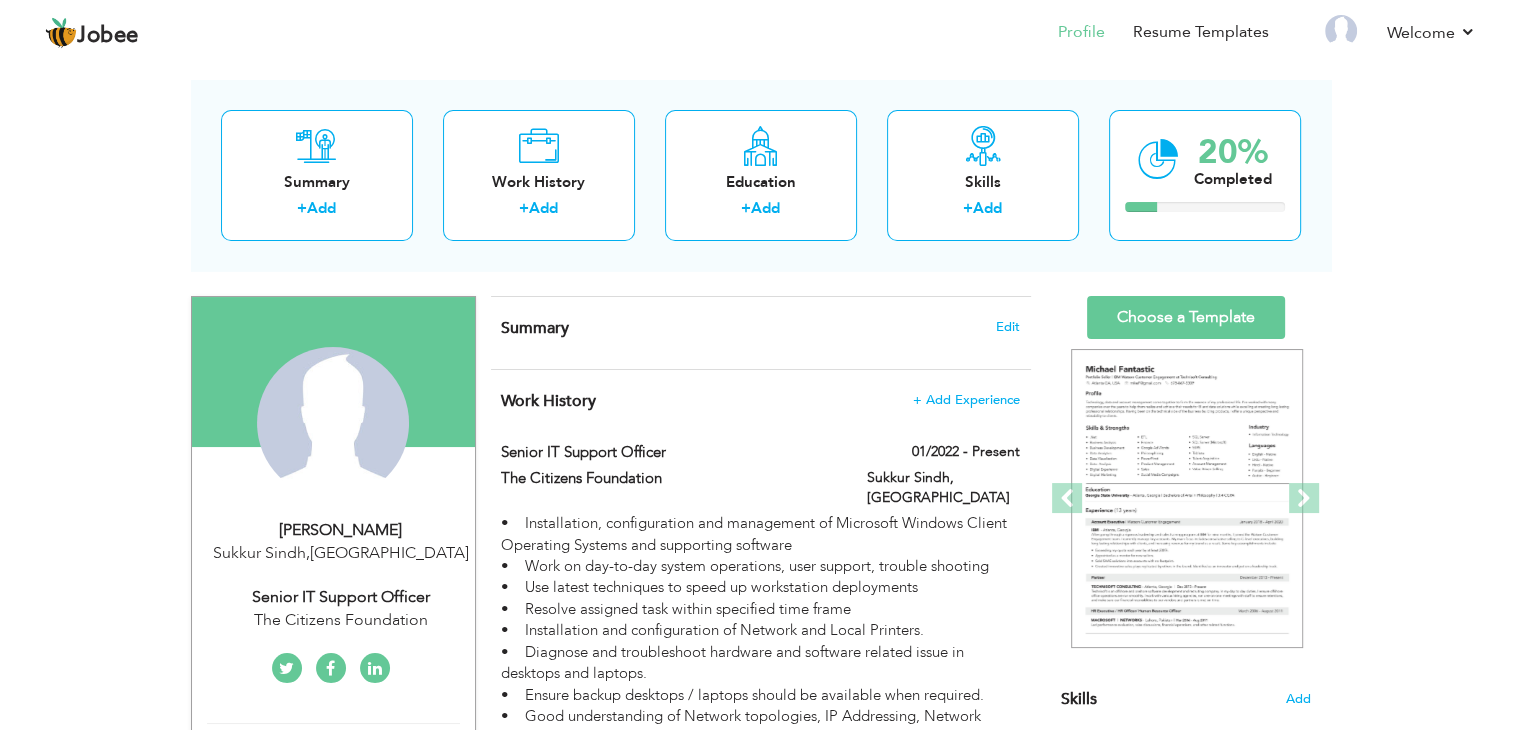 click on "Summary
Edit" at bounding box center (760, 328) 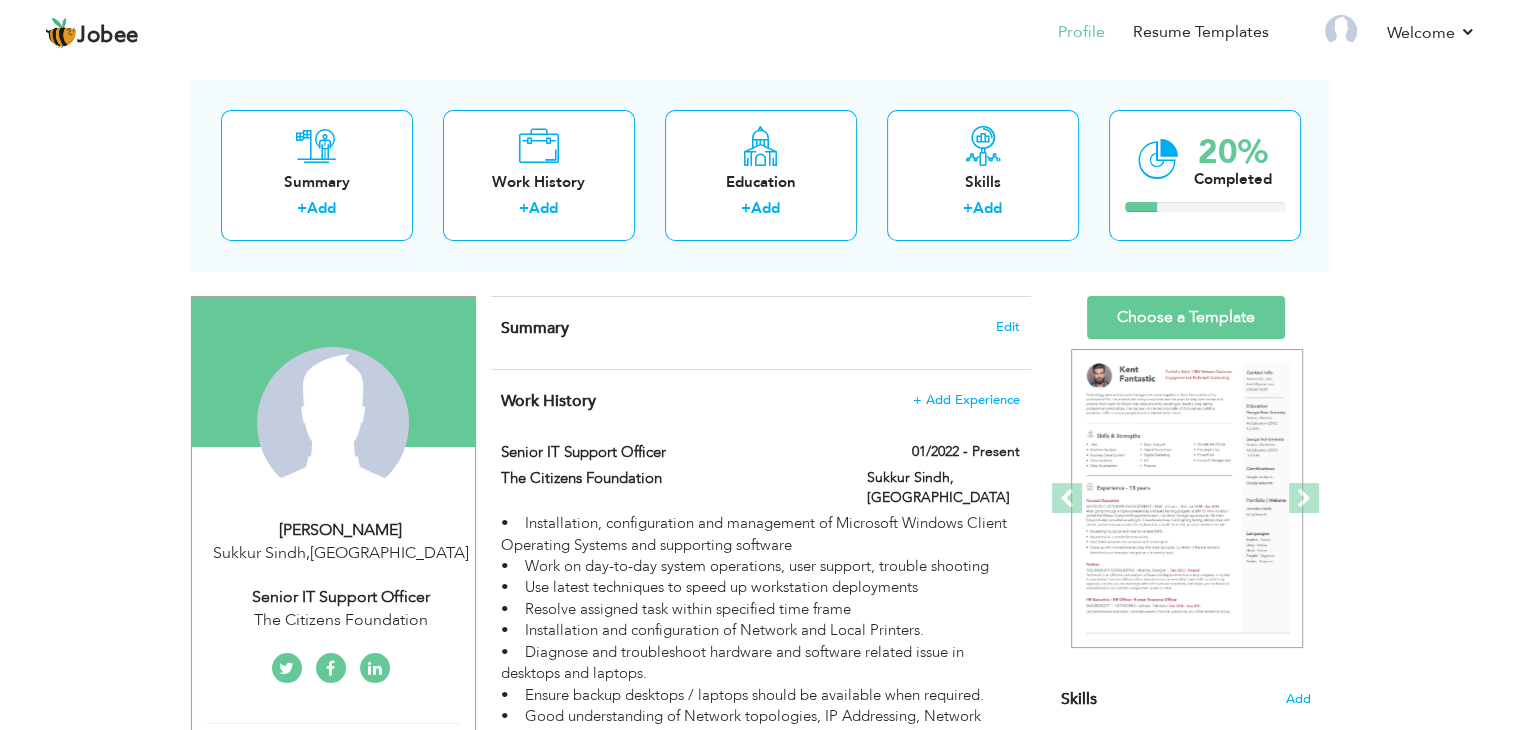 click on "Summary
Edit" at bounding box center [760, 328] 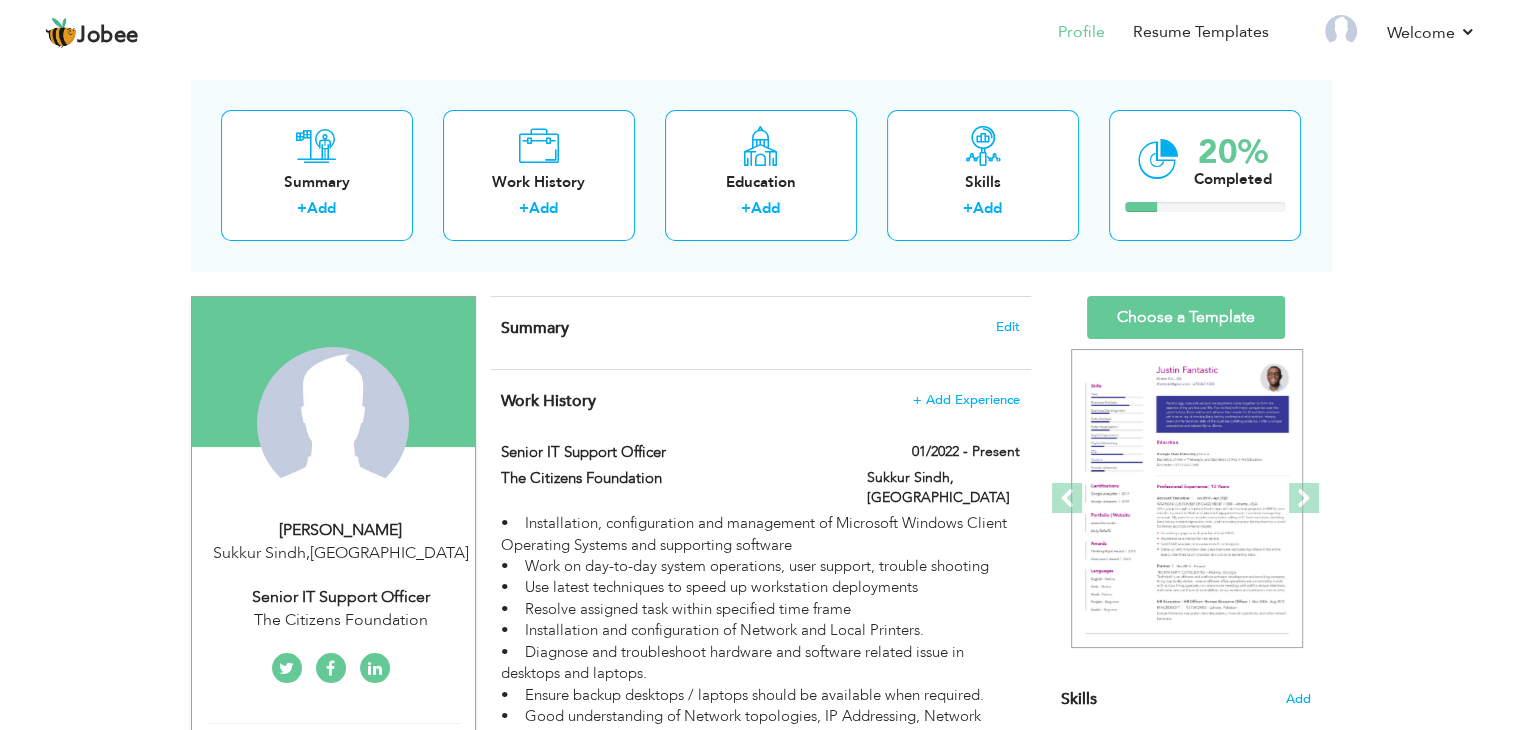 drag, startPoint x: 501, startPoint y: 323, endPoint x: 561, endPoint y: 330, distance: 60.40695 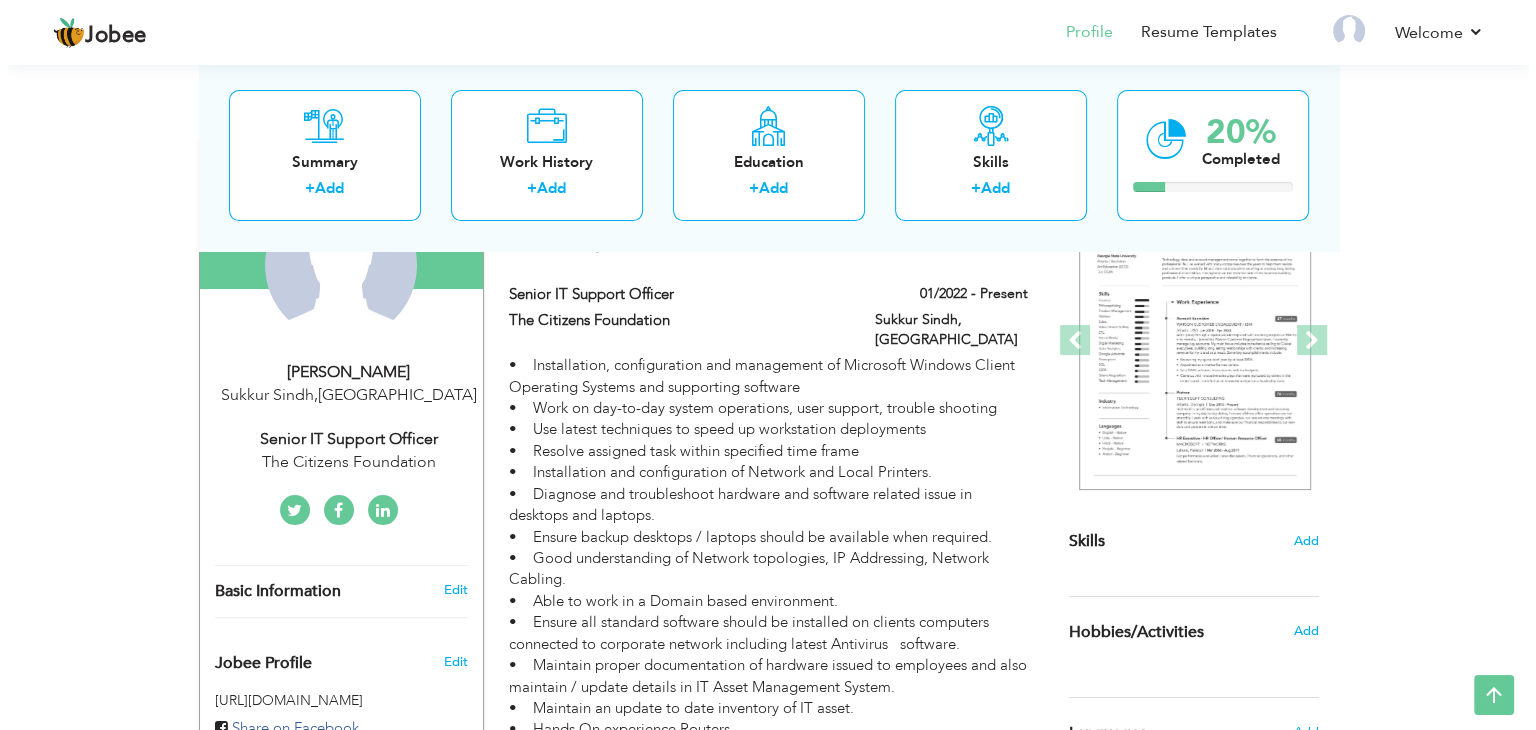 scroll, scrollTop: 0, scrollLeft: 0, axis: both 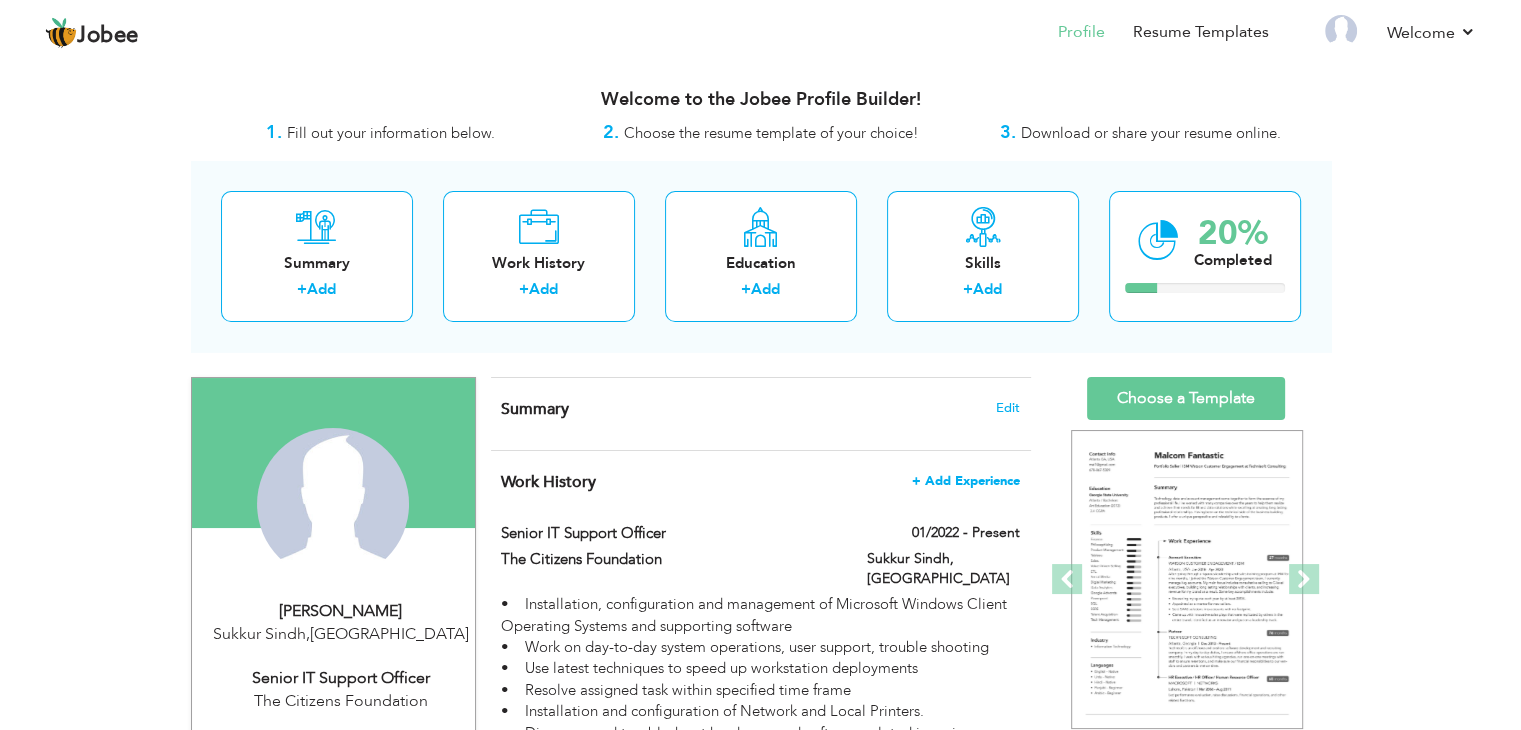 click on "+ Add Experience" at bounding box center (966, 481) 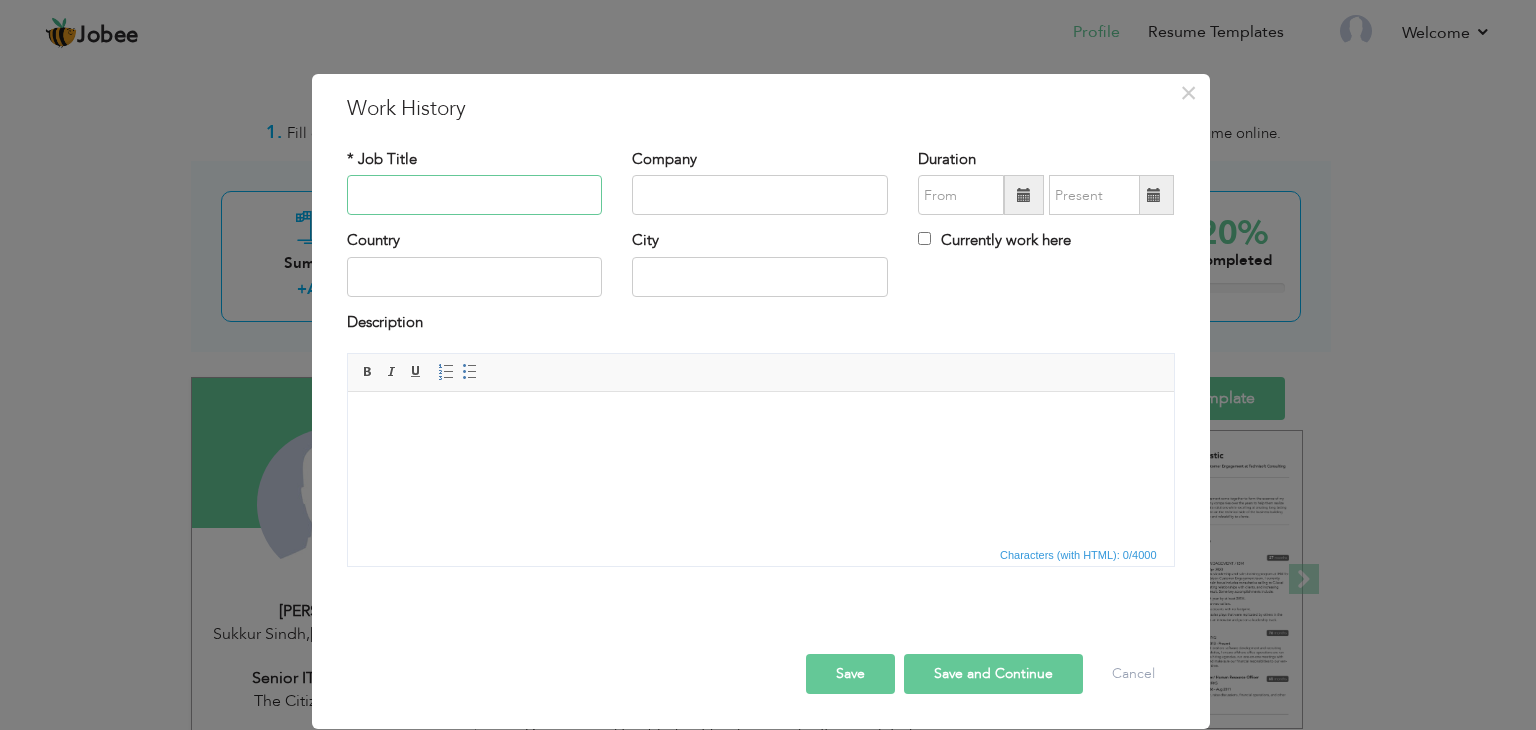 click at bounding box center (475, 195) 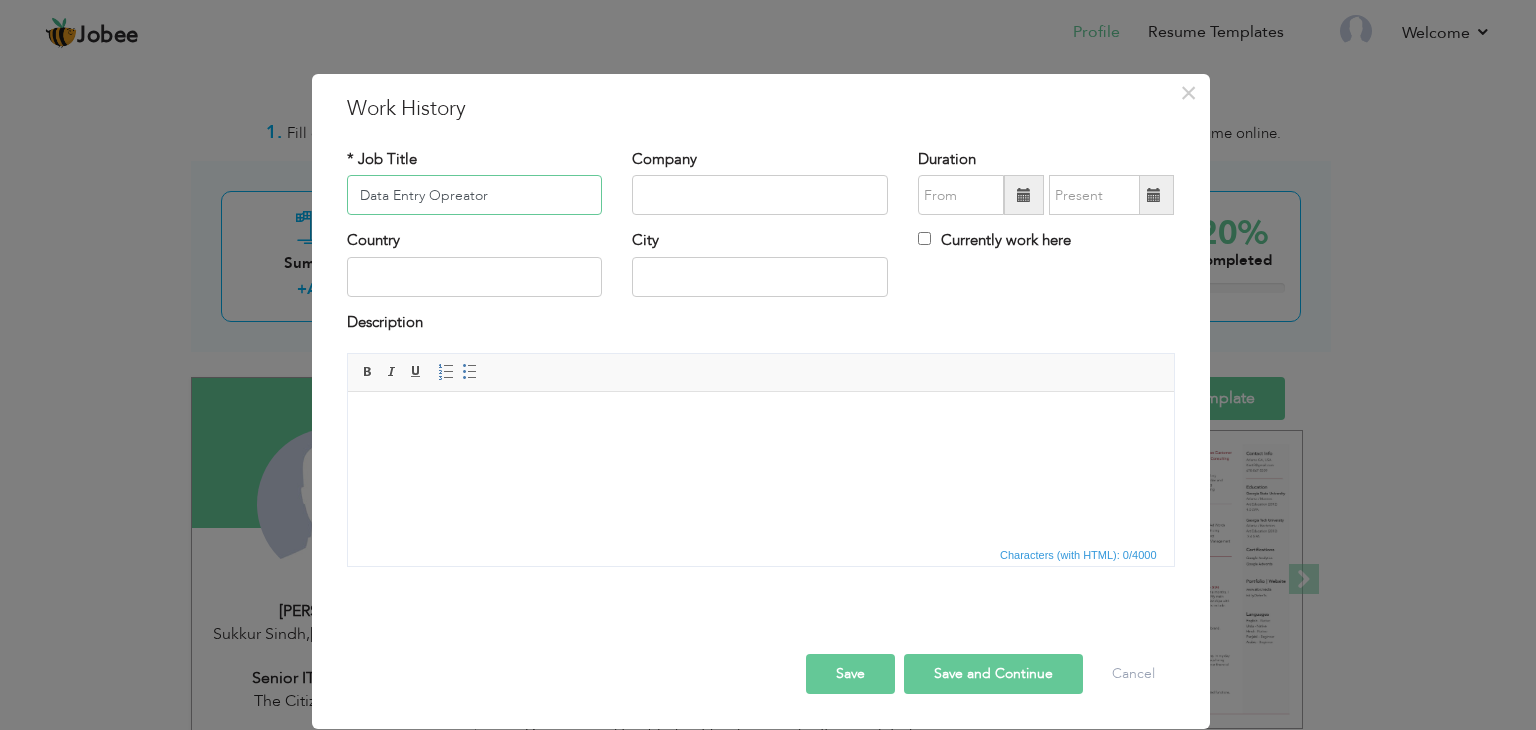 type on "Data Entry Opreator" 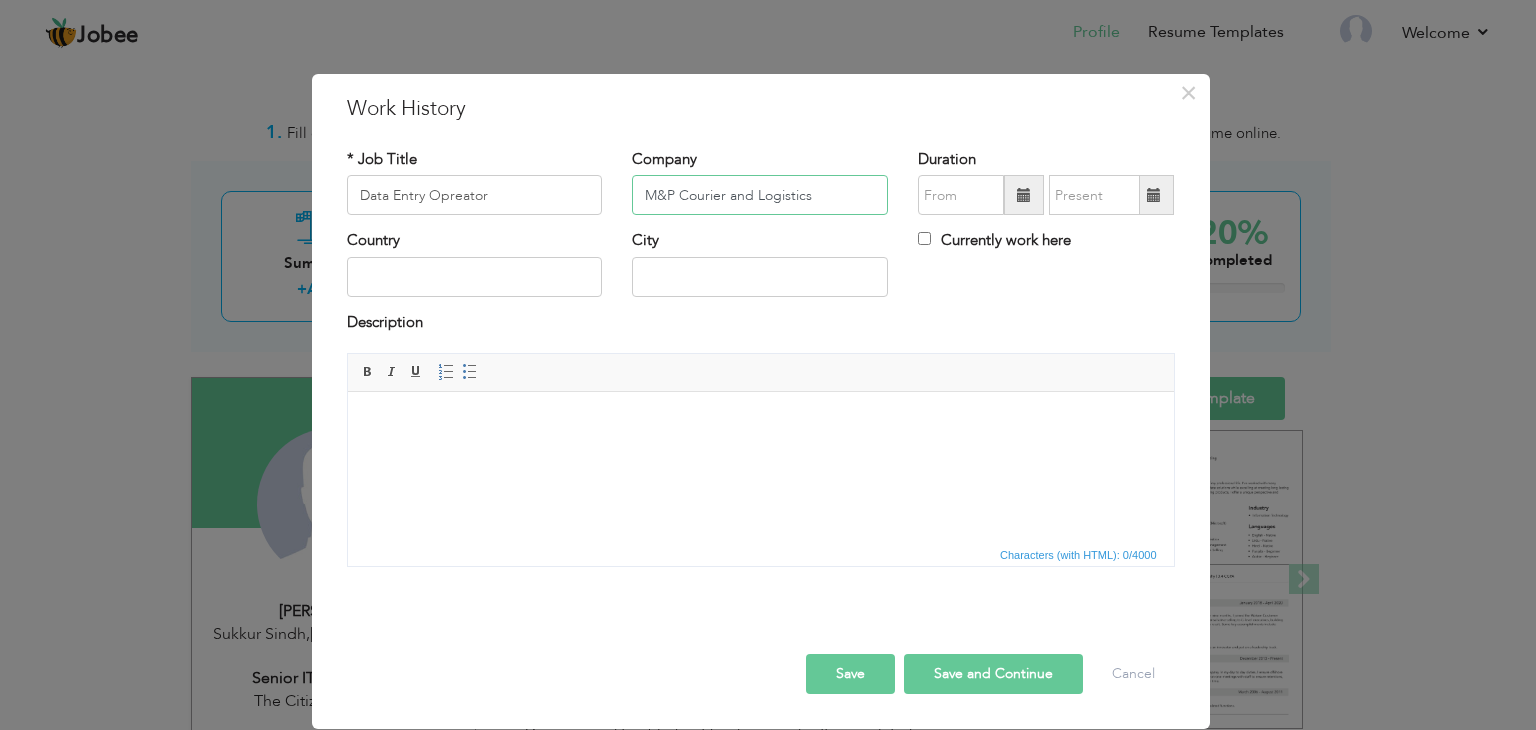 type on "M&P Courier and Logistics" 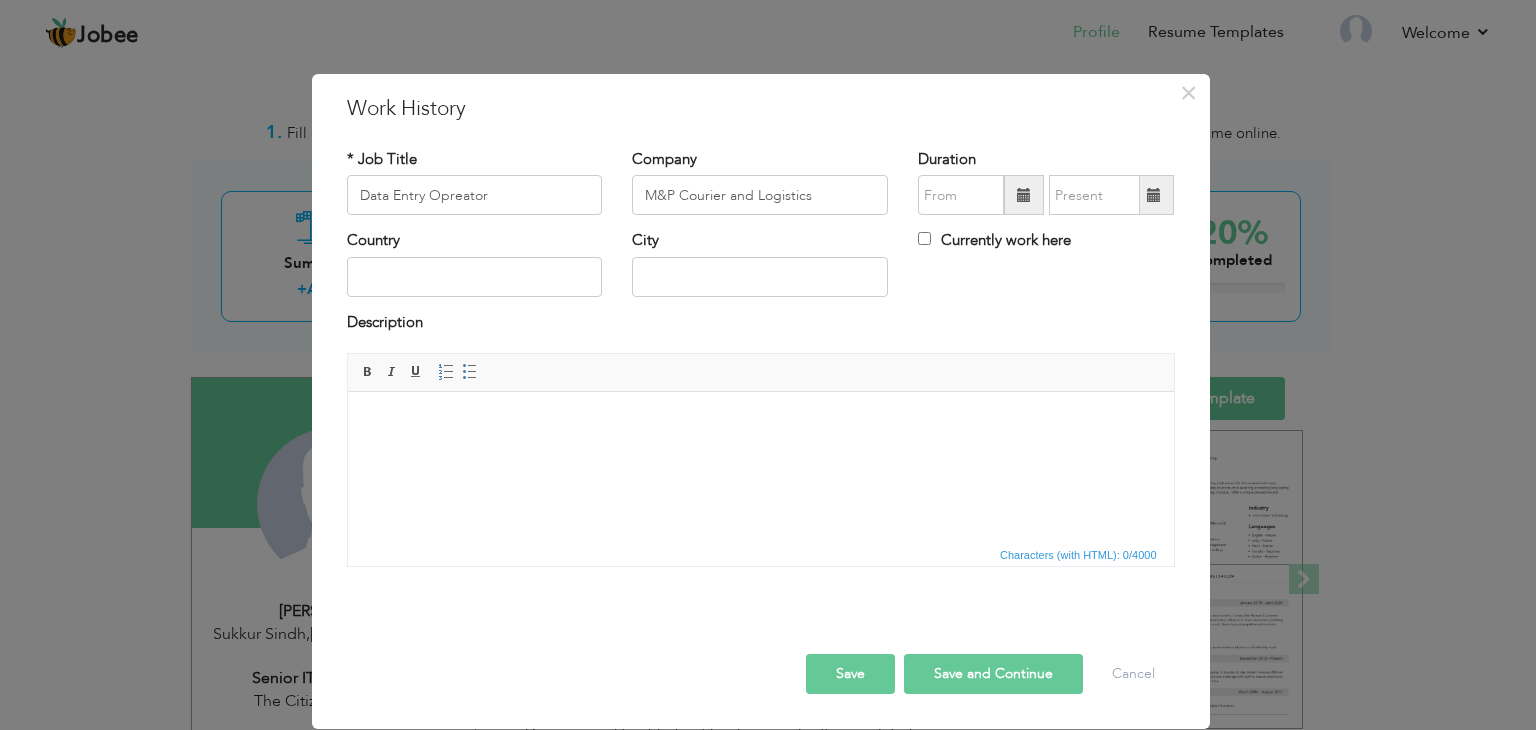 click on "City" at bounding box center (760, 263) 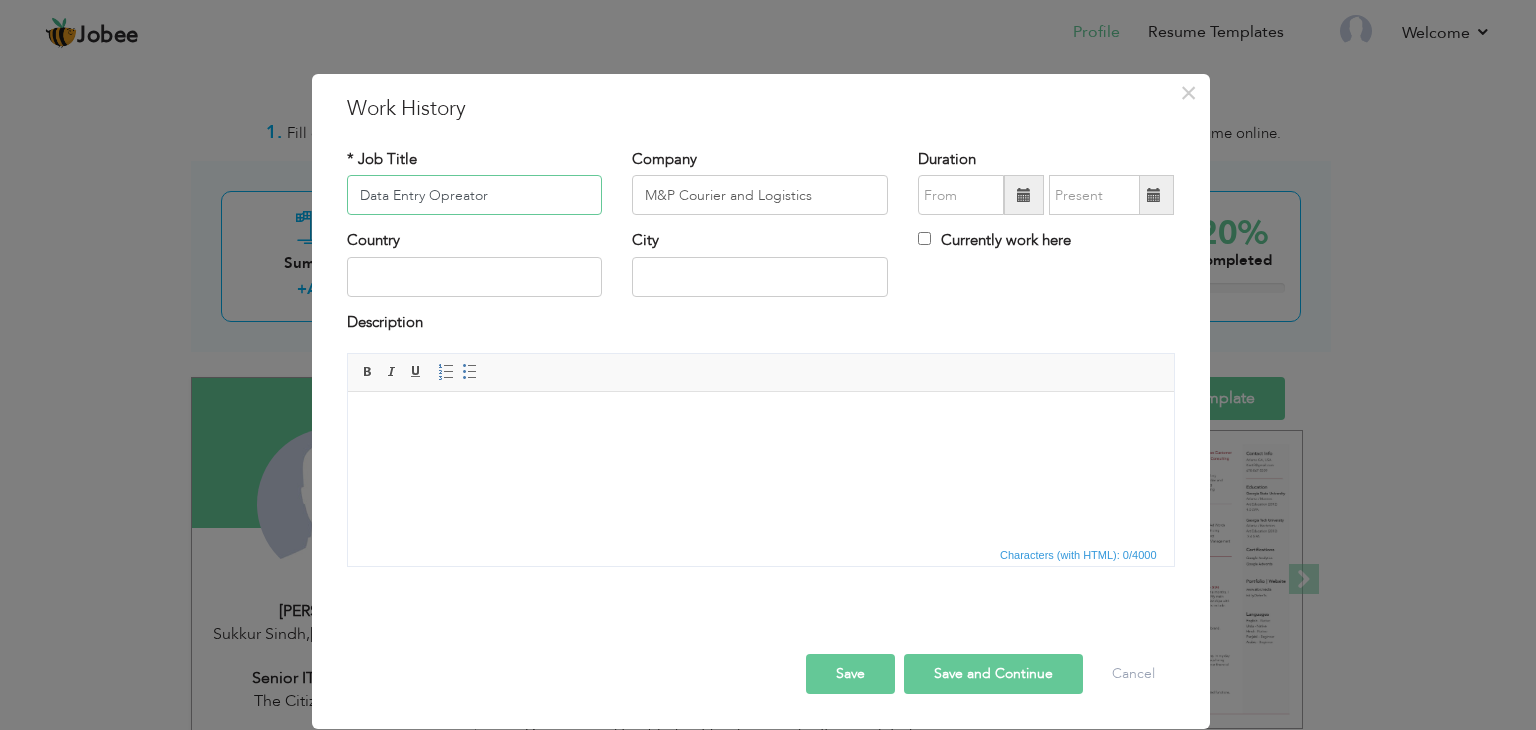 drag, startPoint x: 515, startPoint y: 194, endPoint x: 221, endPoint y: 205, distance: 294.20572 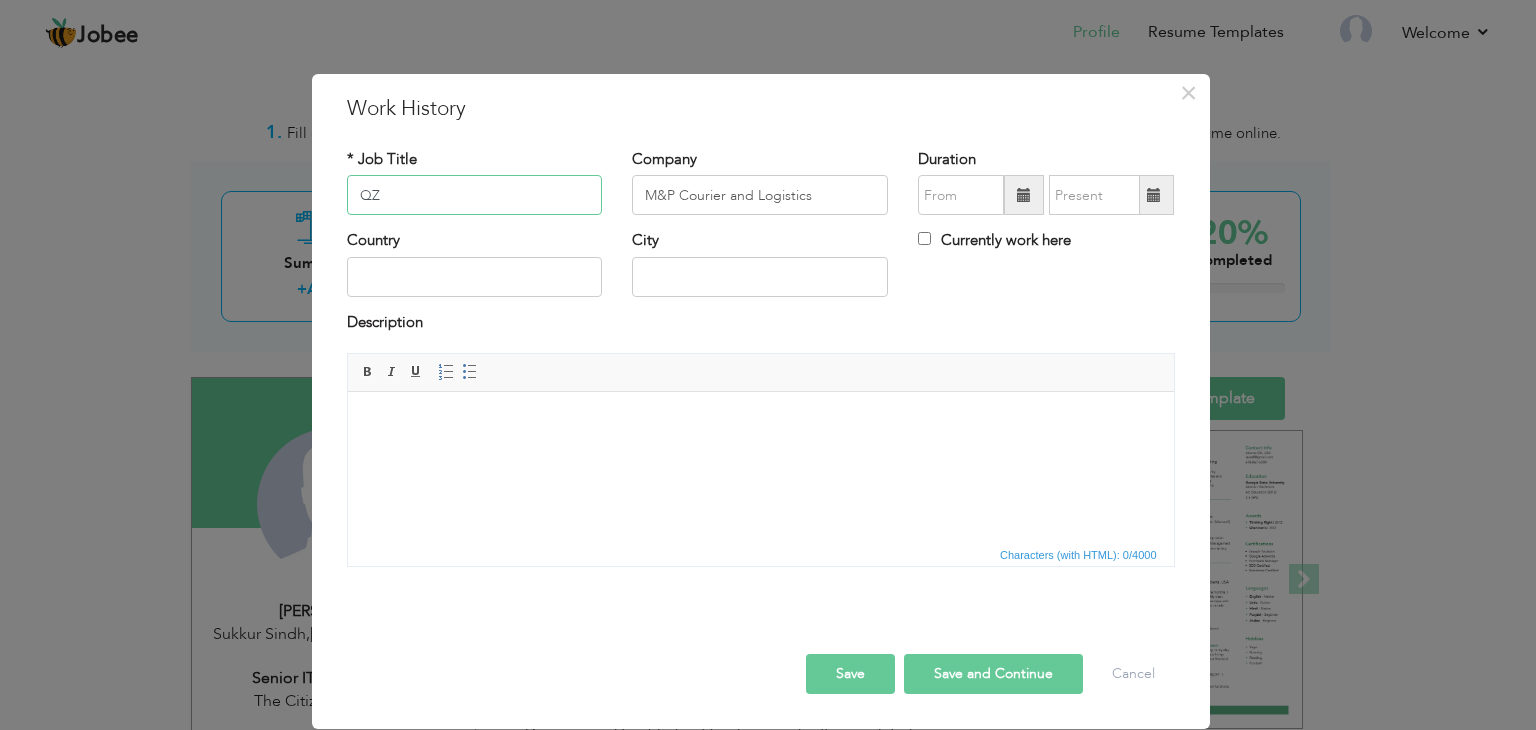 type on "Q" 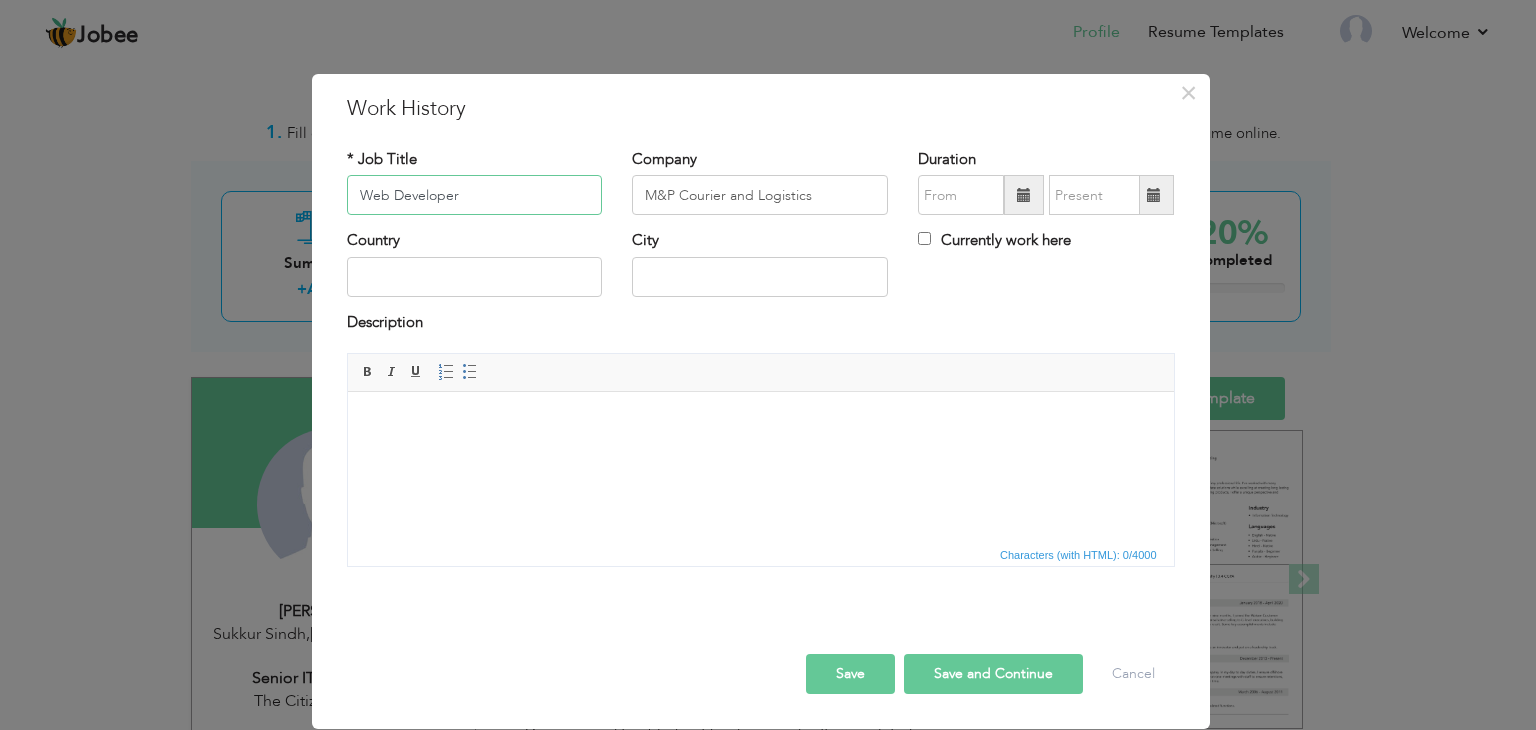 type on "Web Developer" 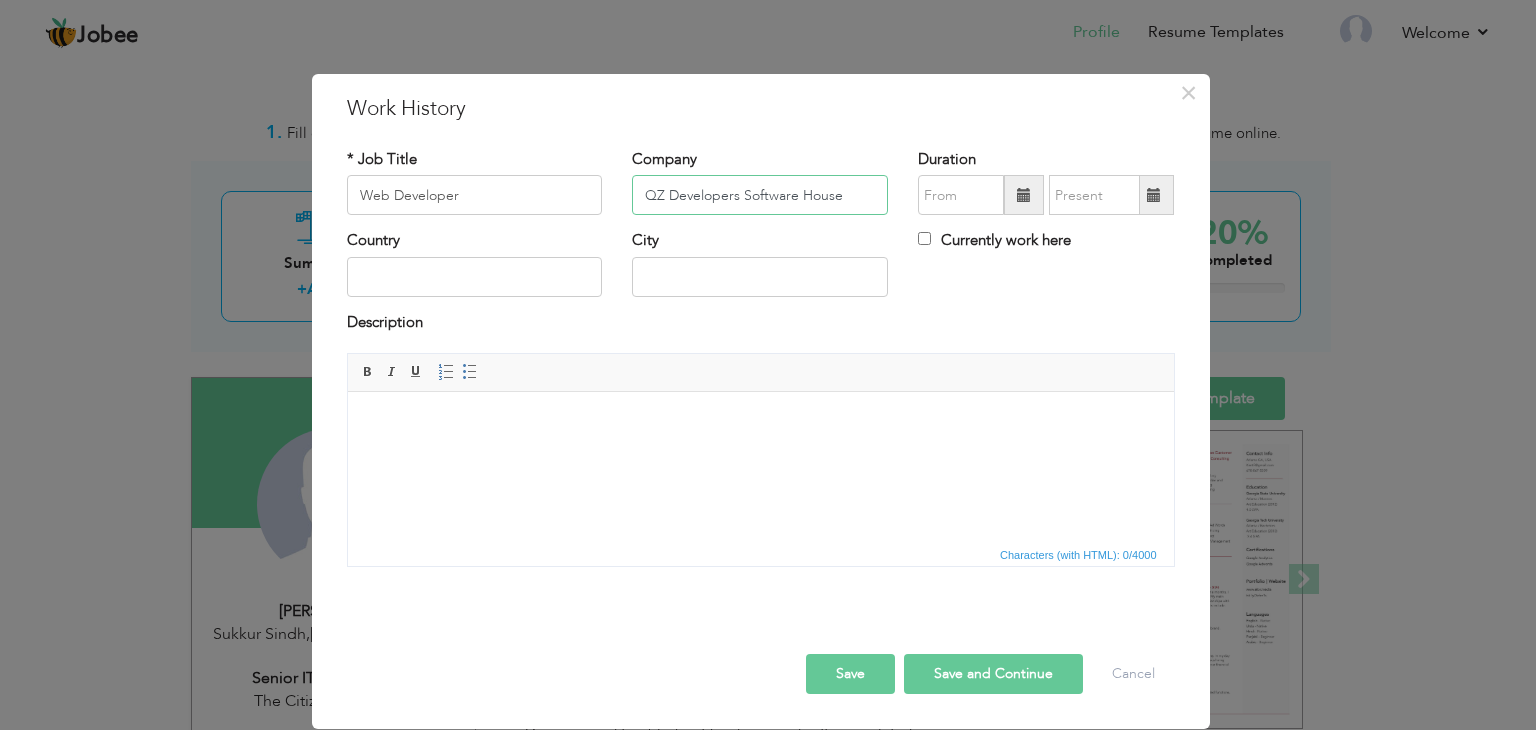 type on "QZ Developers Software House" 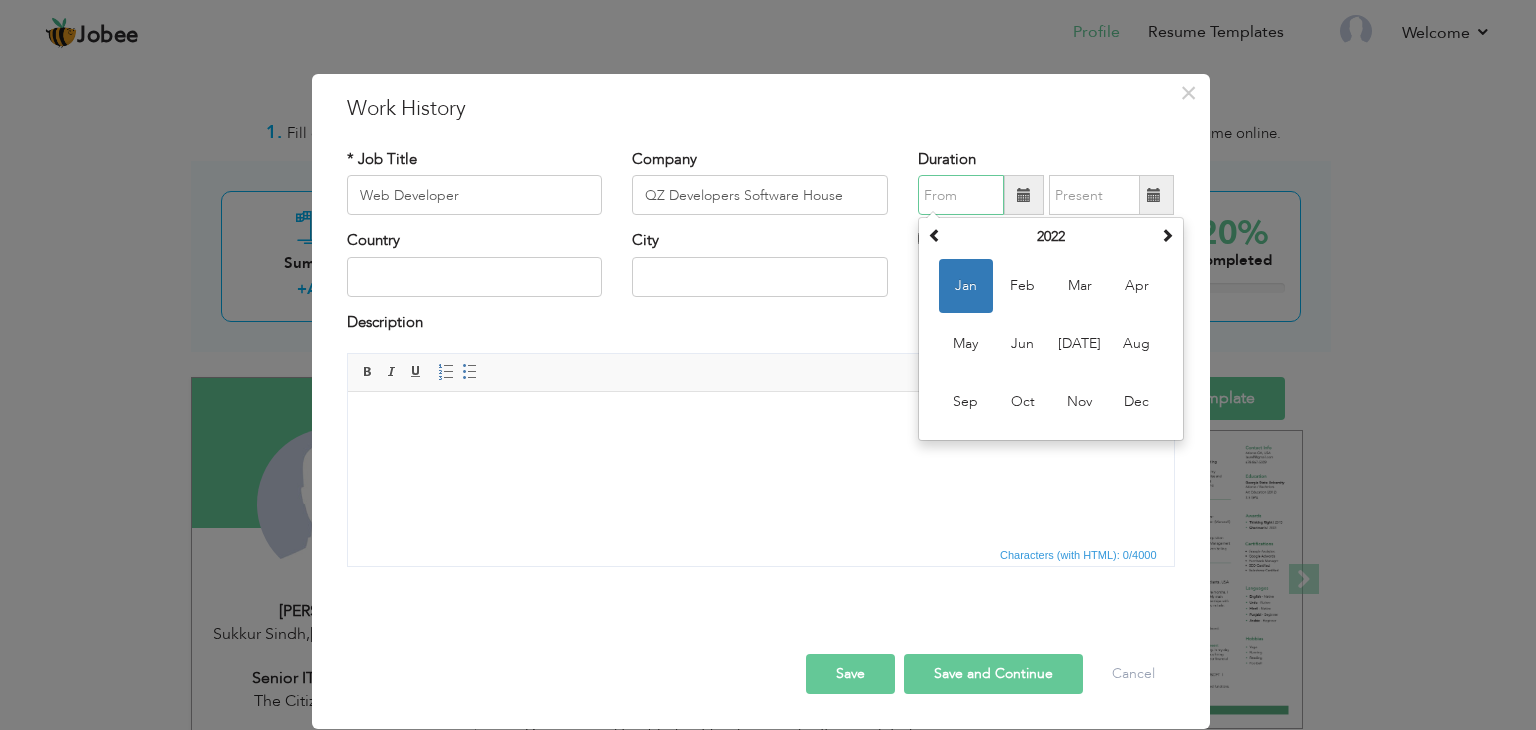 click at bounding box center (961, 195) 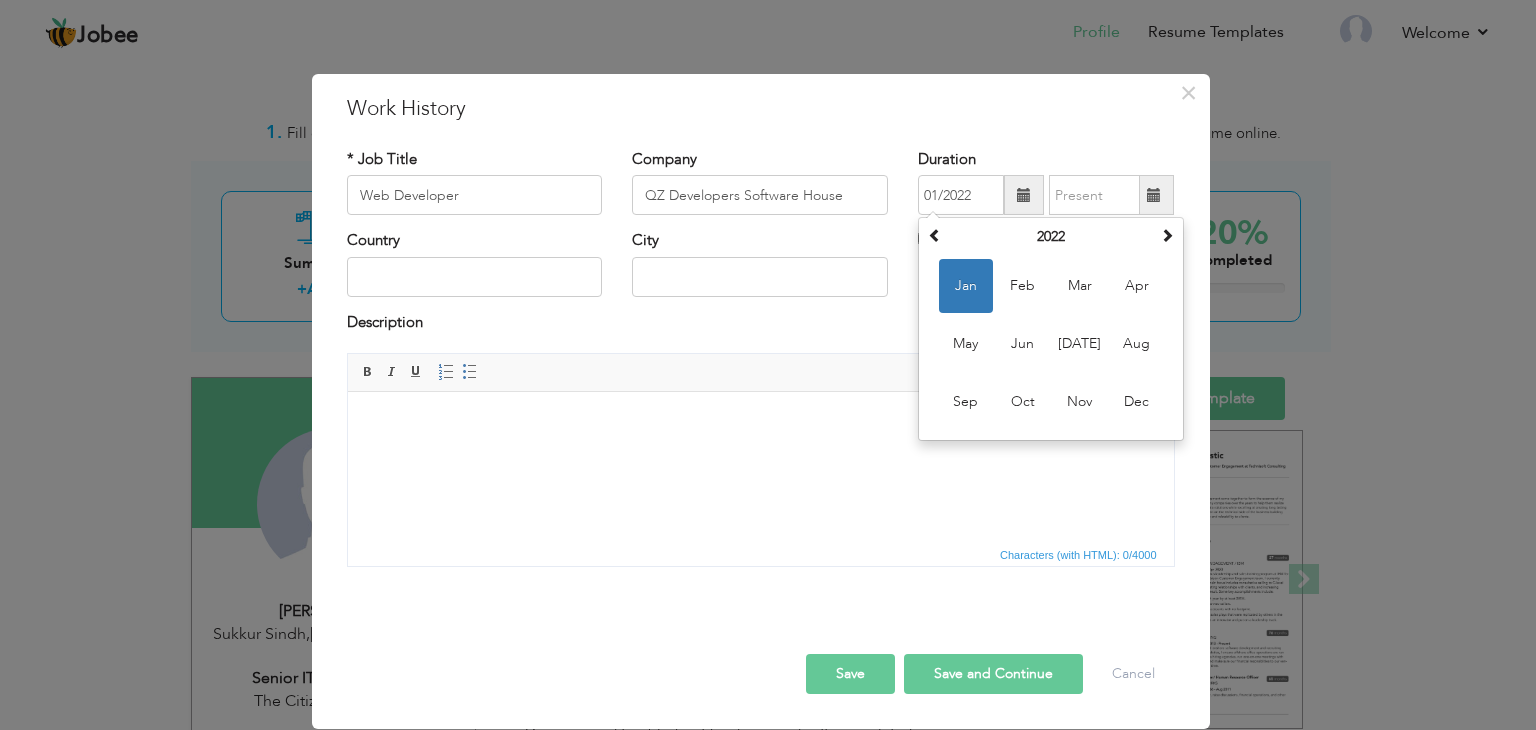 click at bounding box center [760, 422] 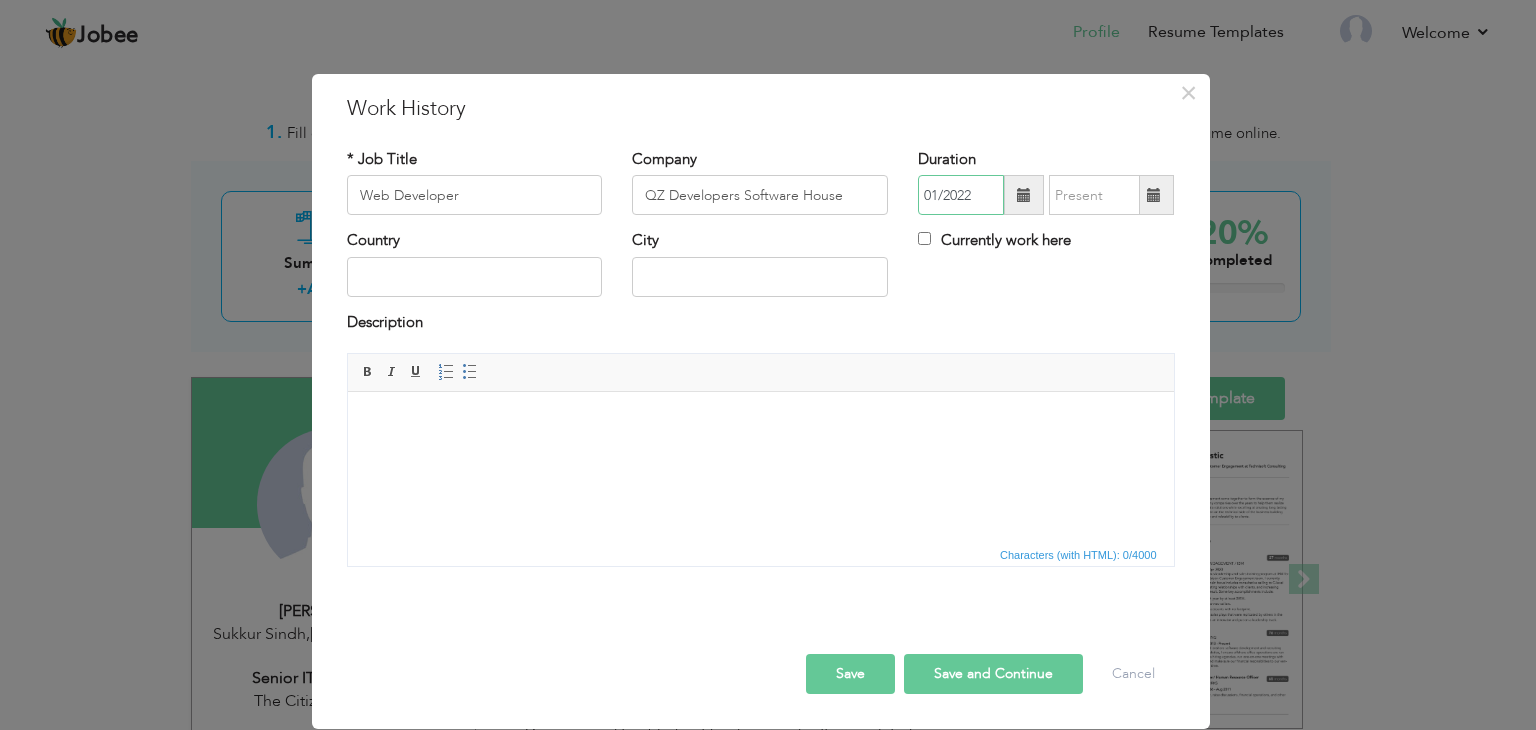click on "01/2022" at bounding box center (961, 195) 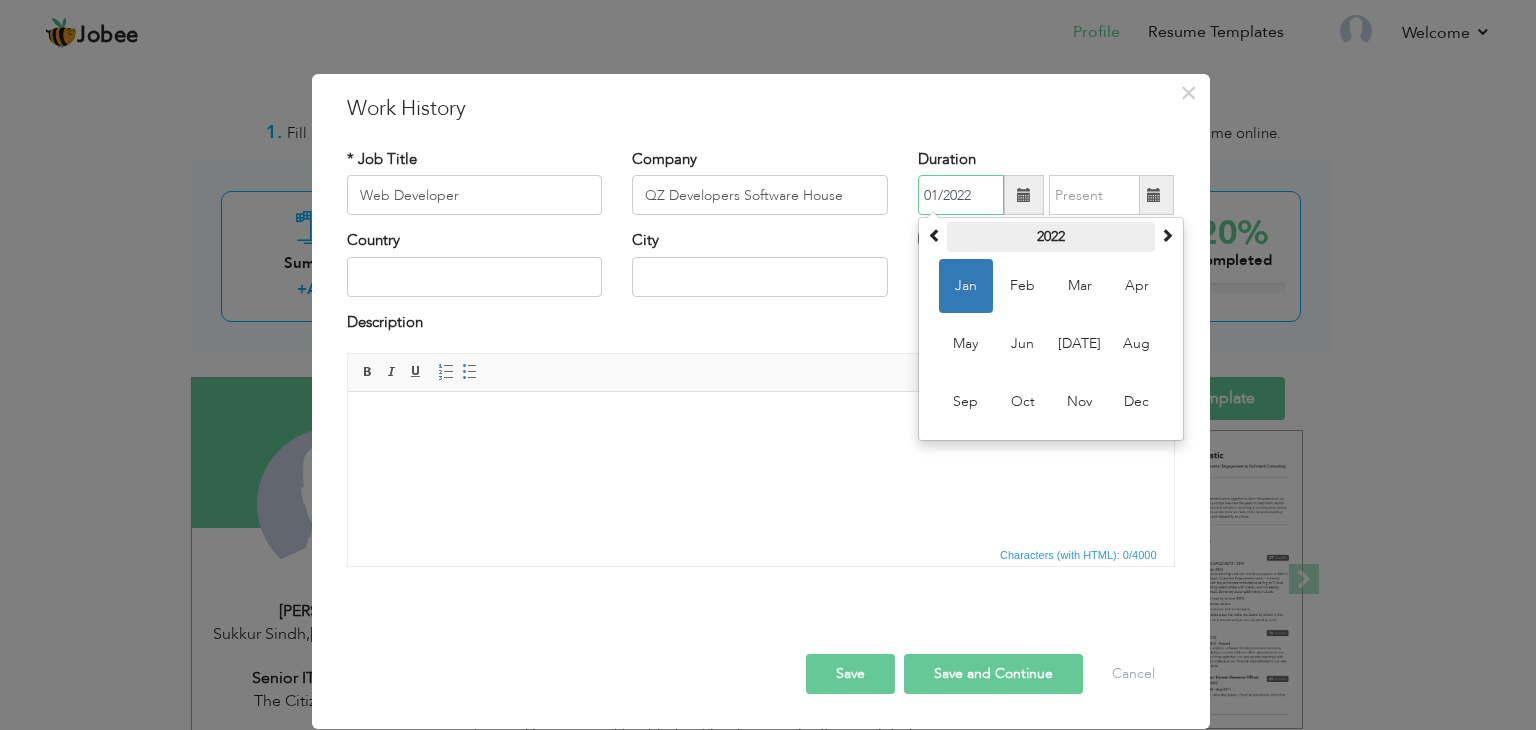 click on "2022" at bounding box center (1051, 237) 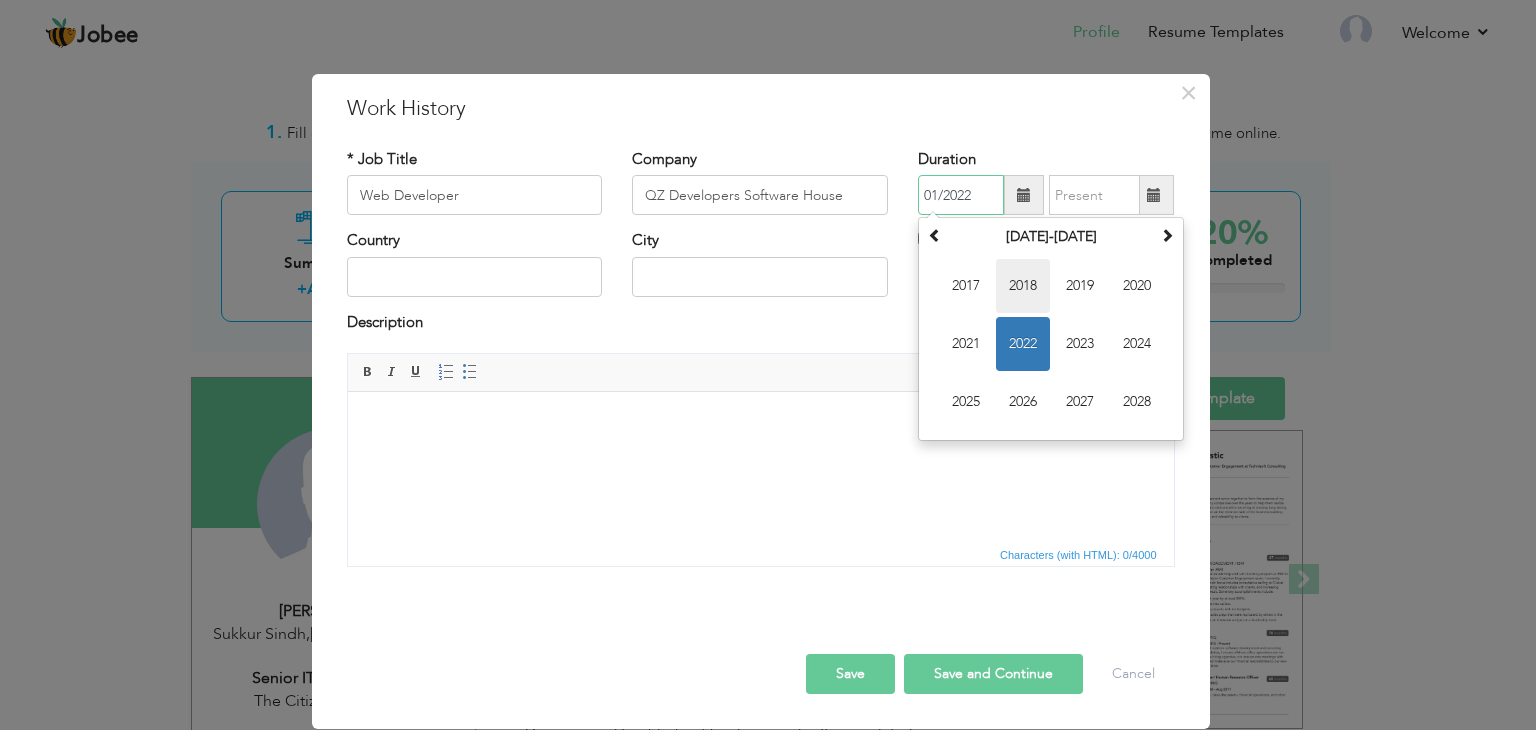 click on "2018" at bounding box center (1023, 286) 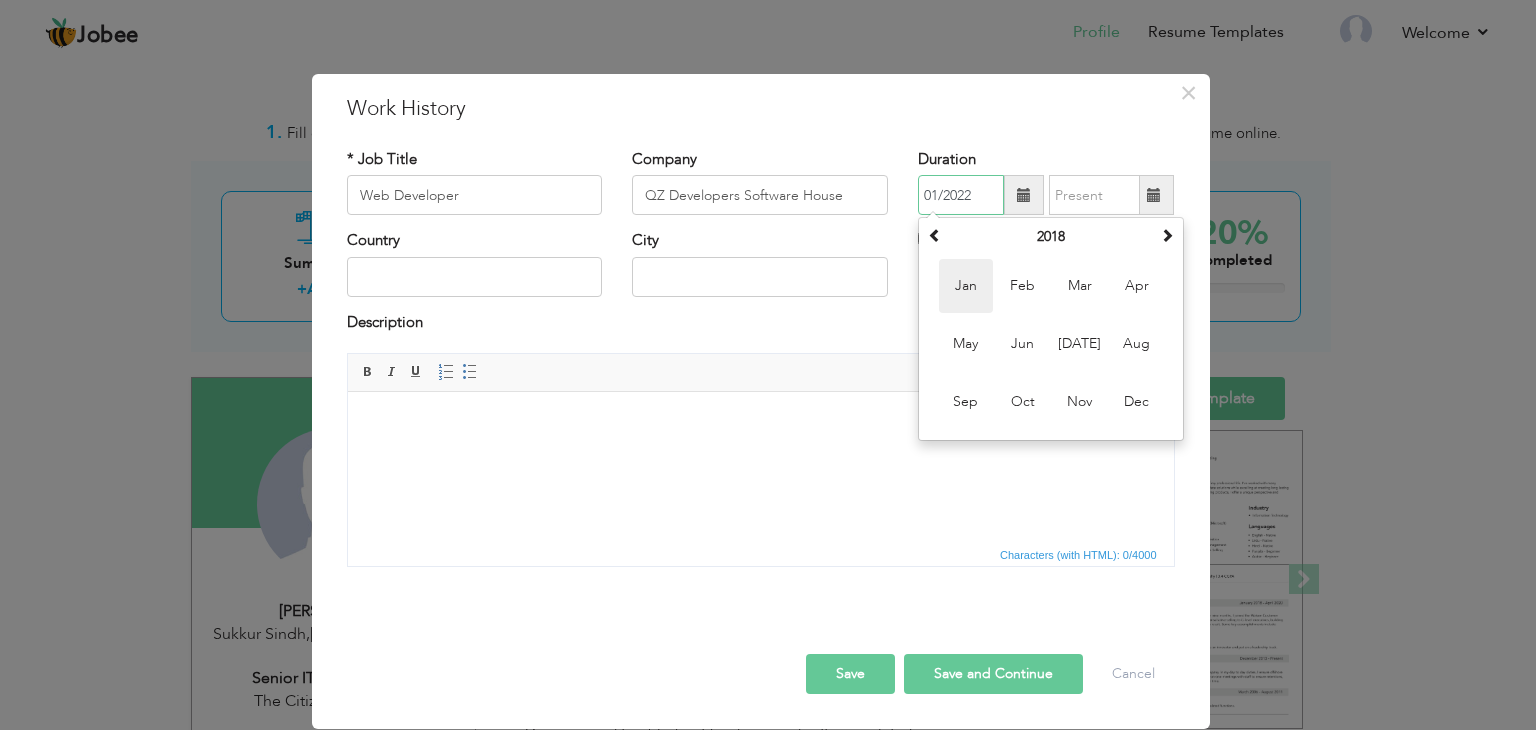click on "Jan" at bounding box center (966, 286) 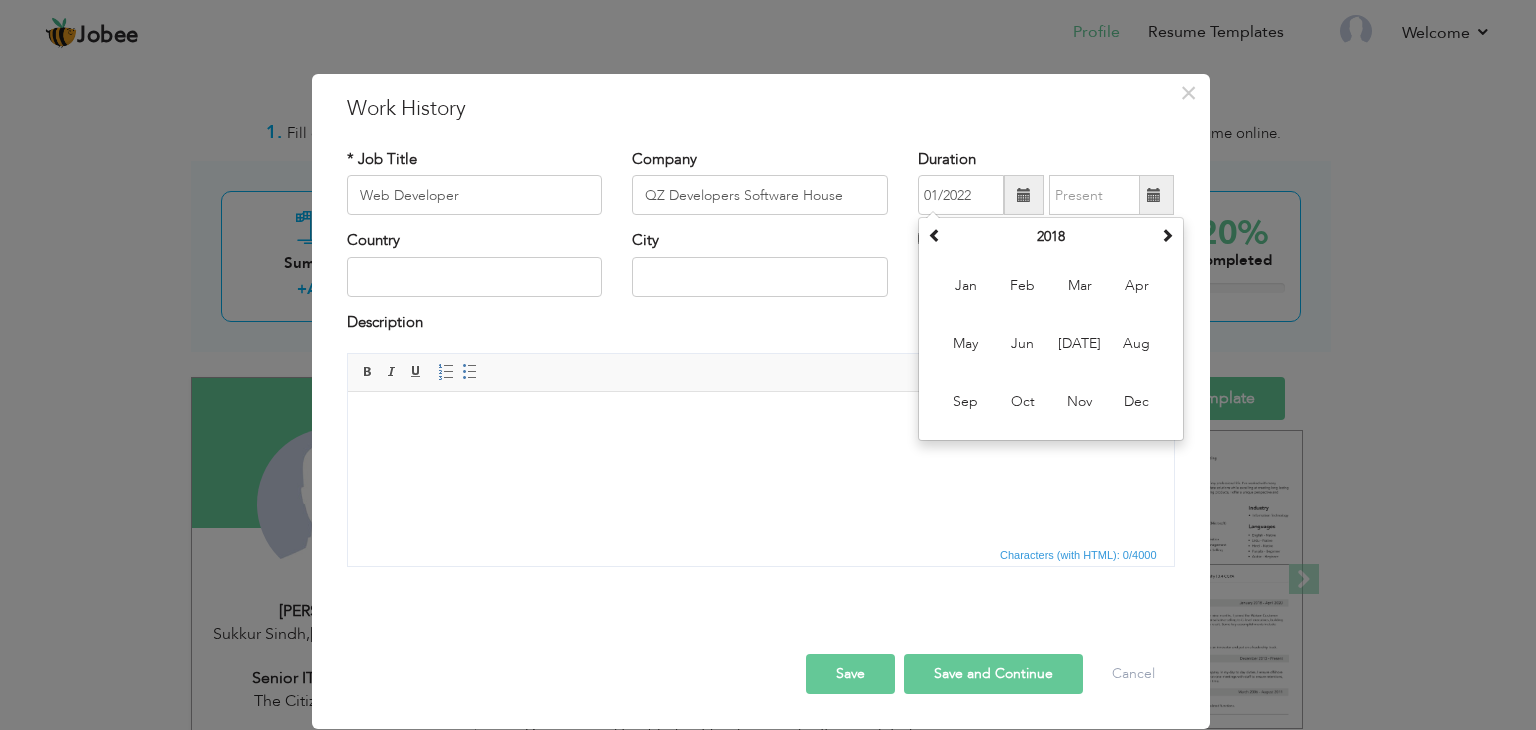 type on "01/2018" 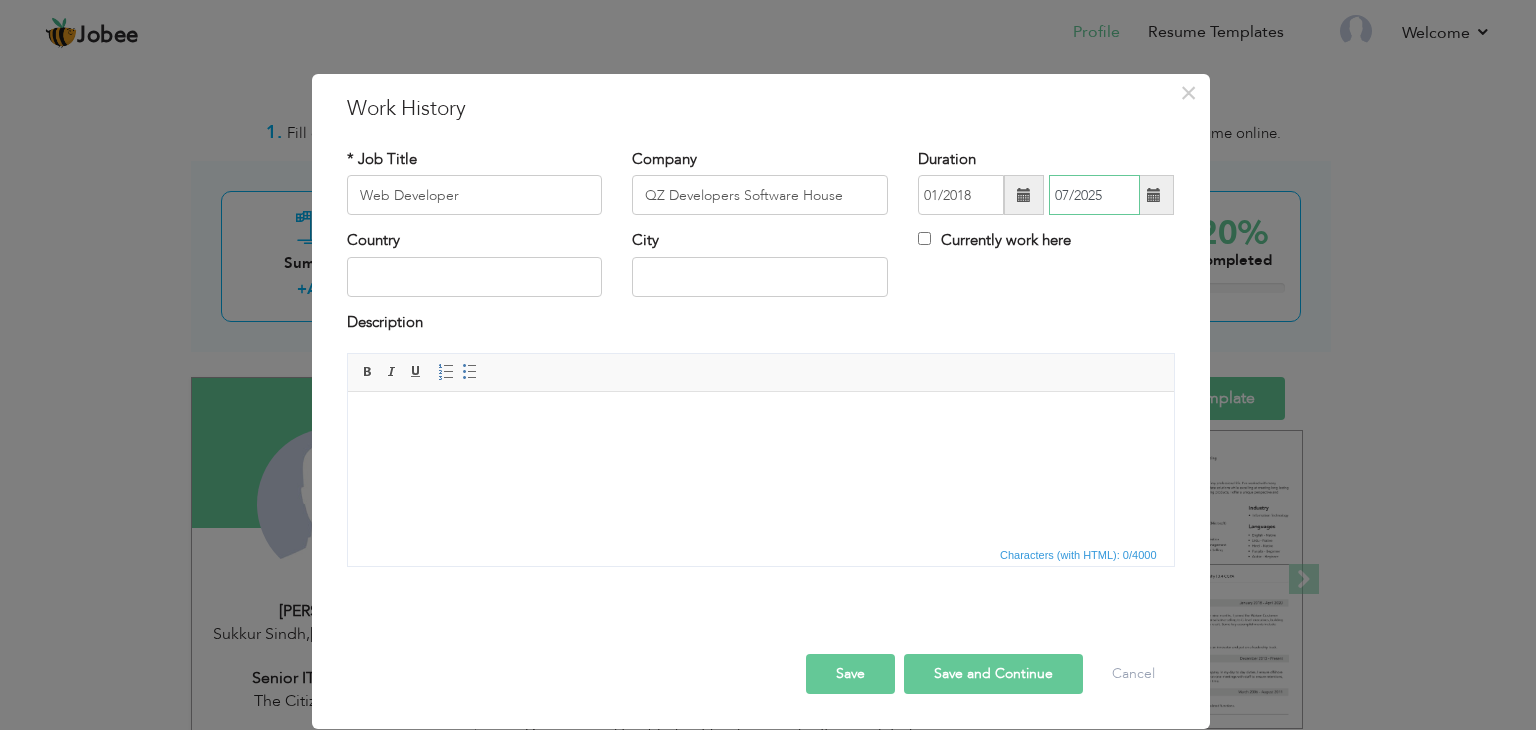 click on "07/2025" at bounding box center (1094, 195) 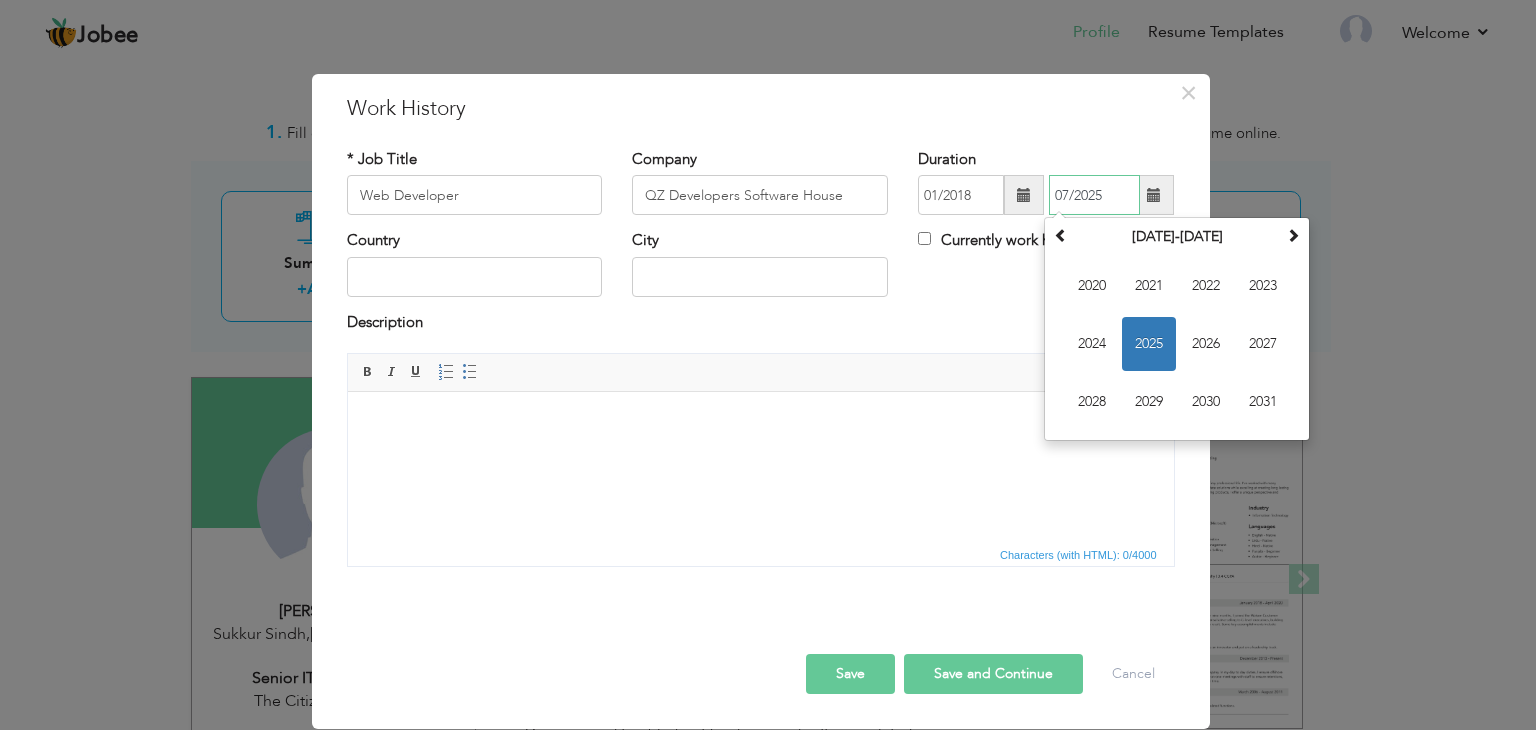 click on "07/2025" at bounding box center (1094, 195) 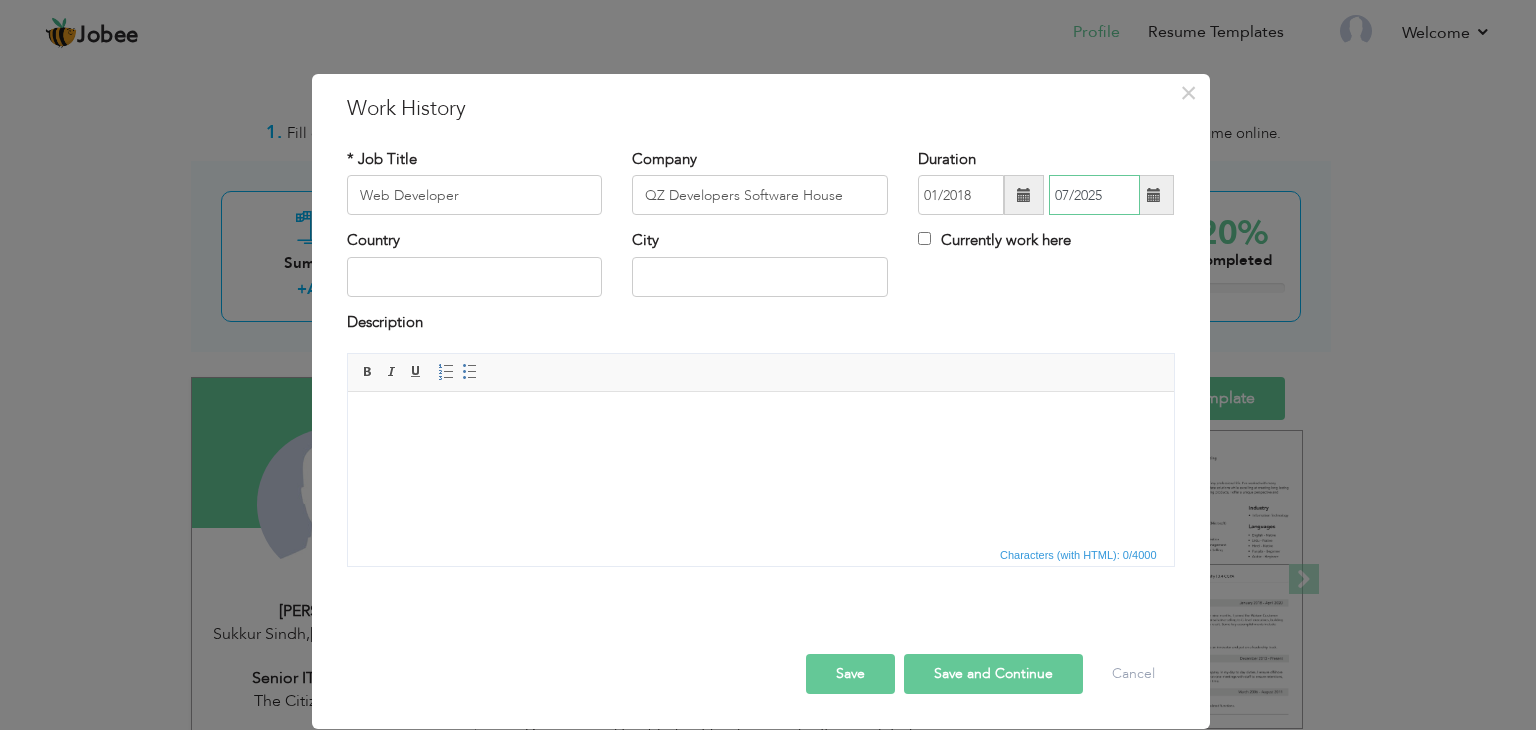 click on "07/2025" at bounding box center (1094, 195) 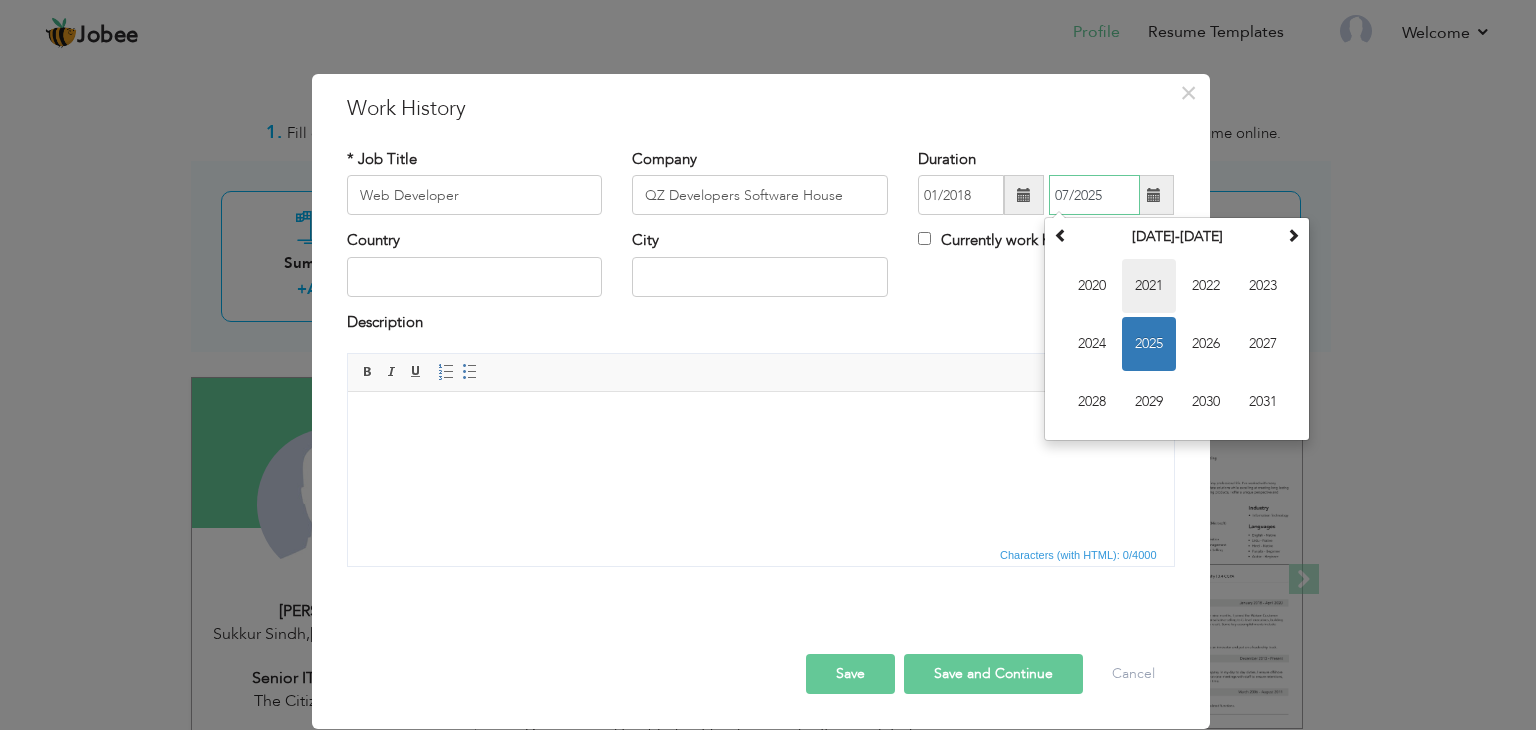 click on "2021" at bounding box center (1149, 286) 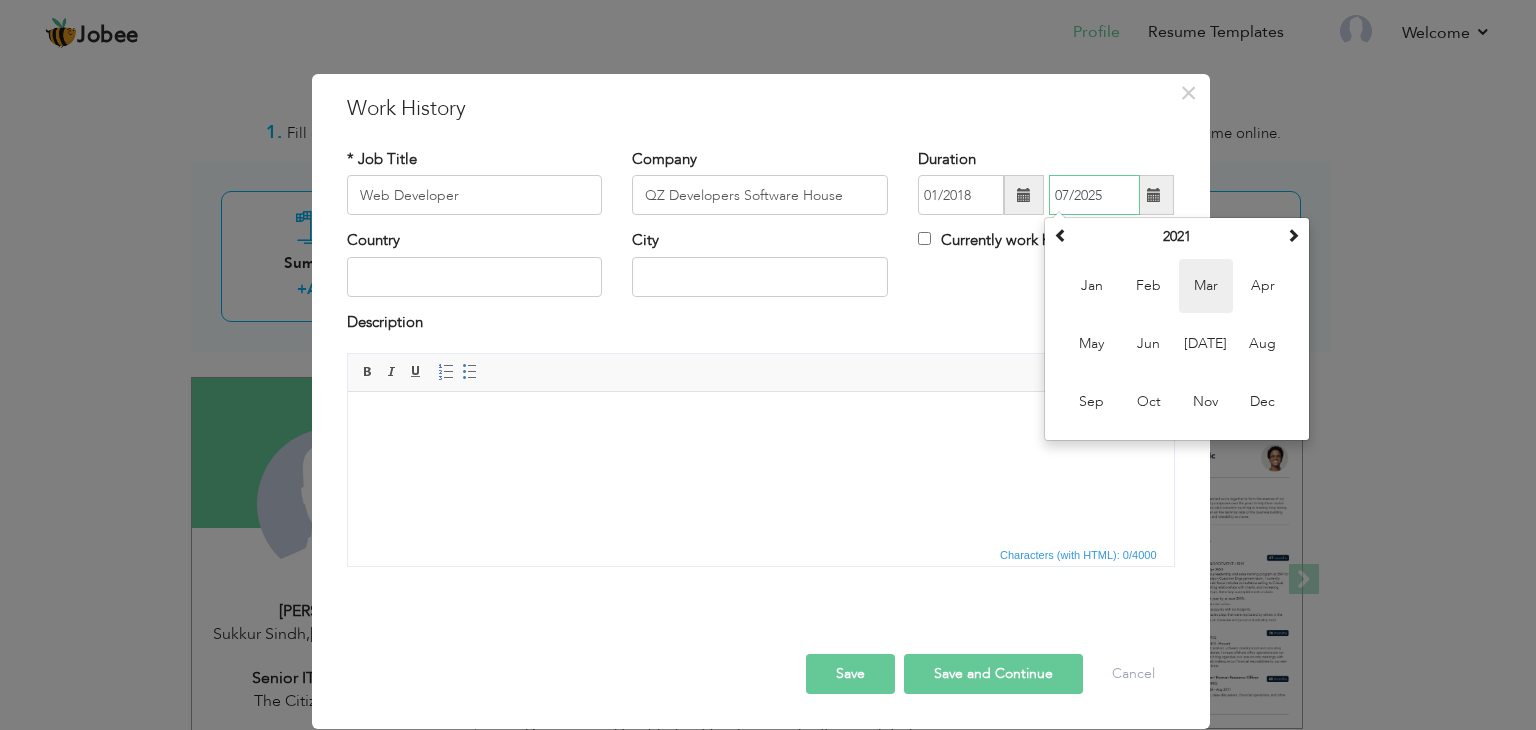 click on "Mar" at bounding box center [1206, 286] 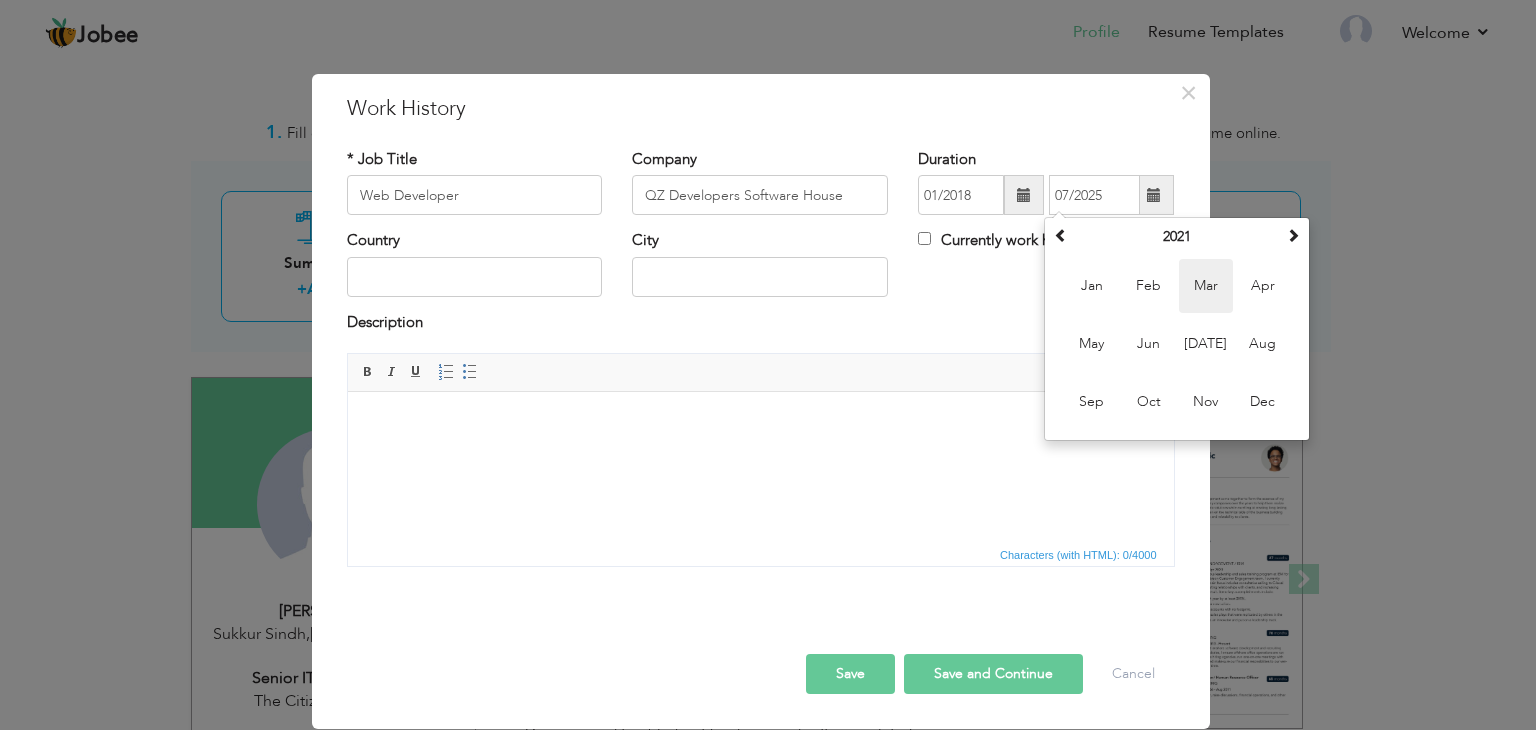 type on "03/2021" 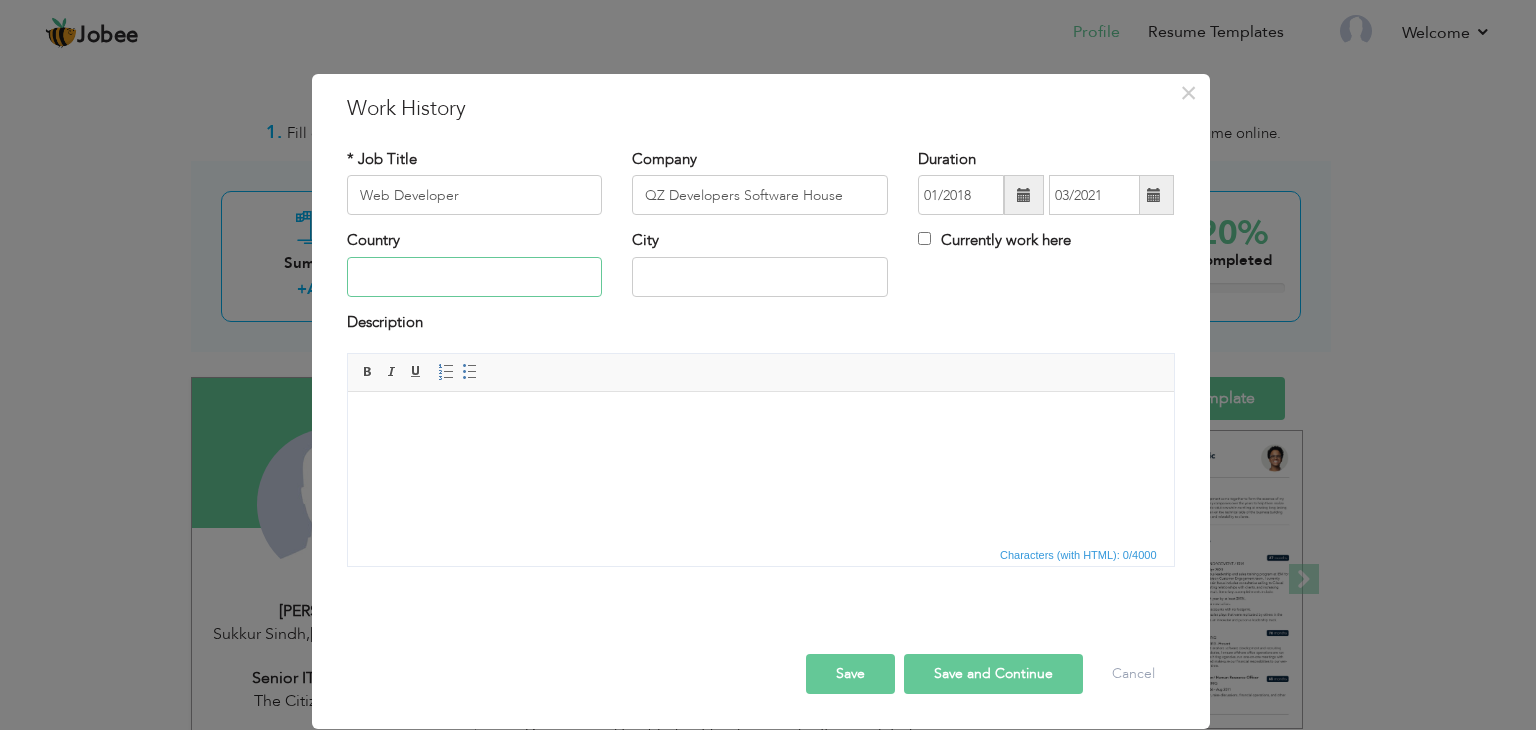 click at bounding box center (475, 277) 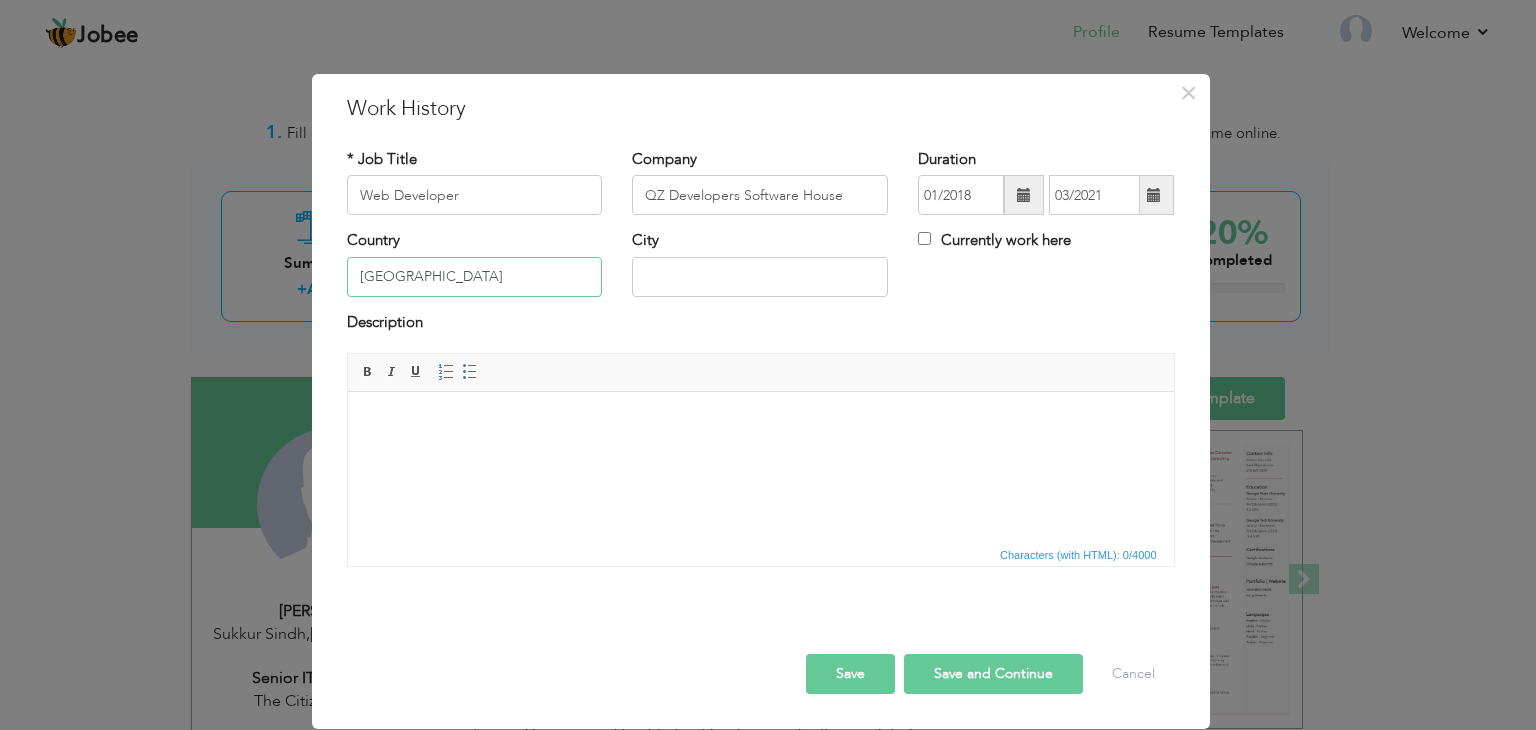 type on "[GEOGRAPHIC_DATA]" 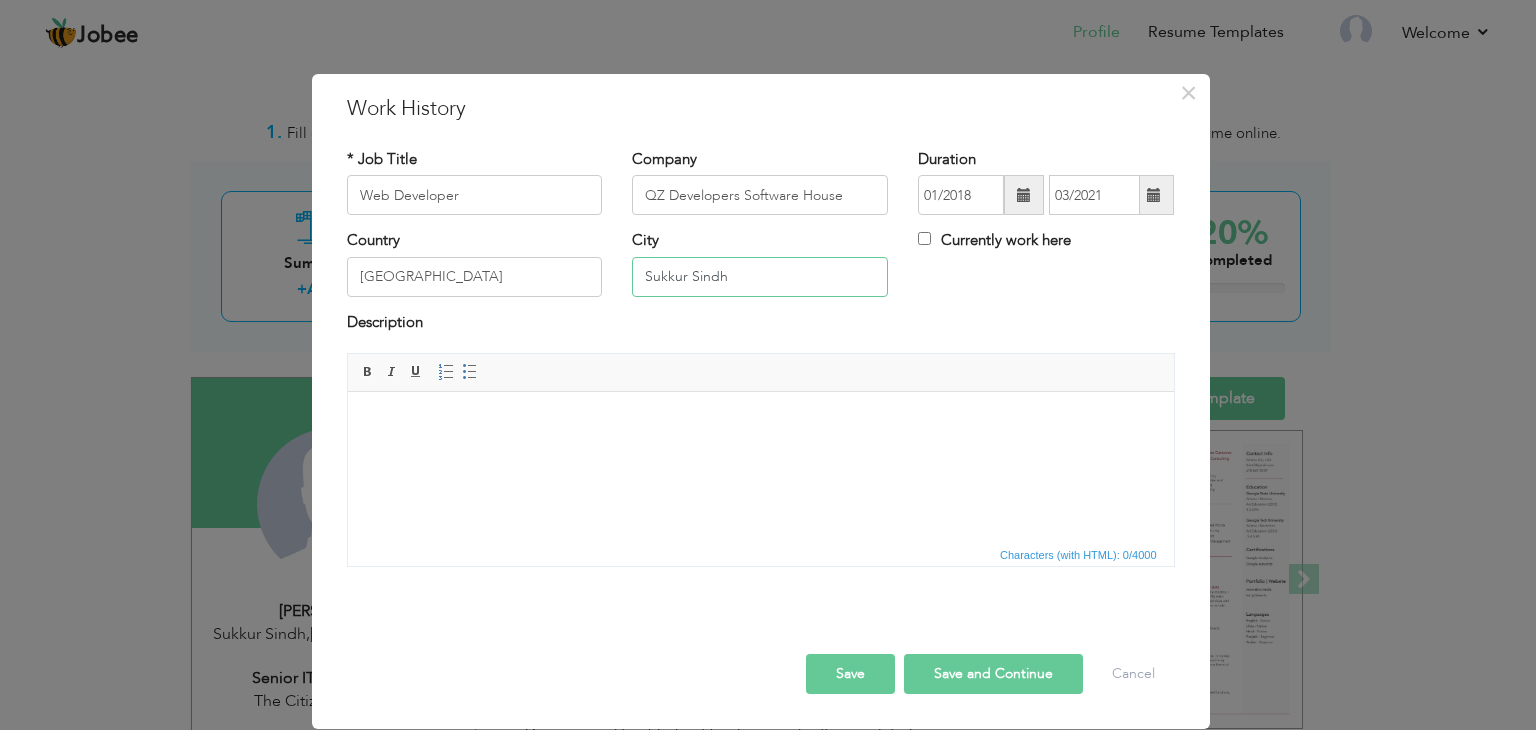 type on "Sukkur Sindh" 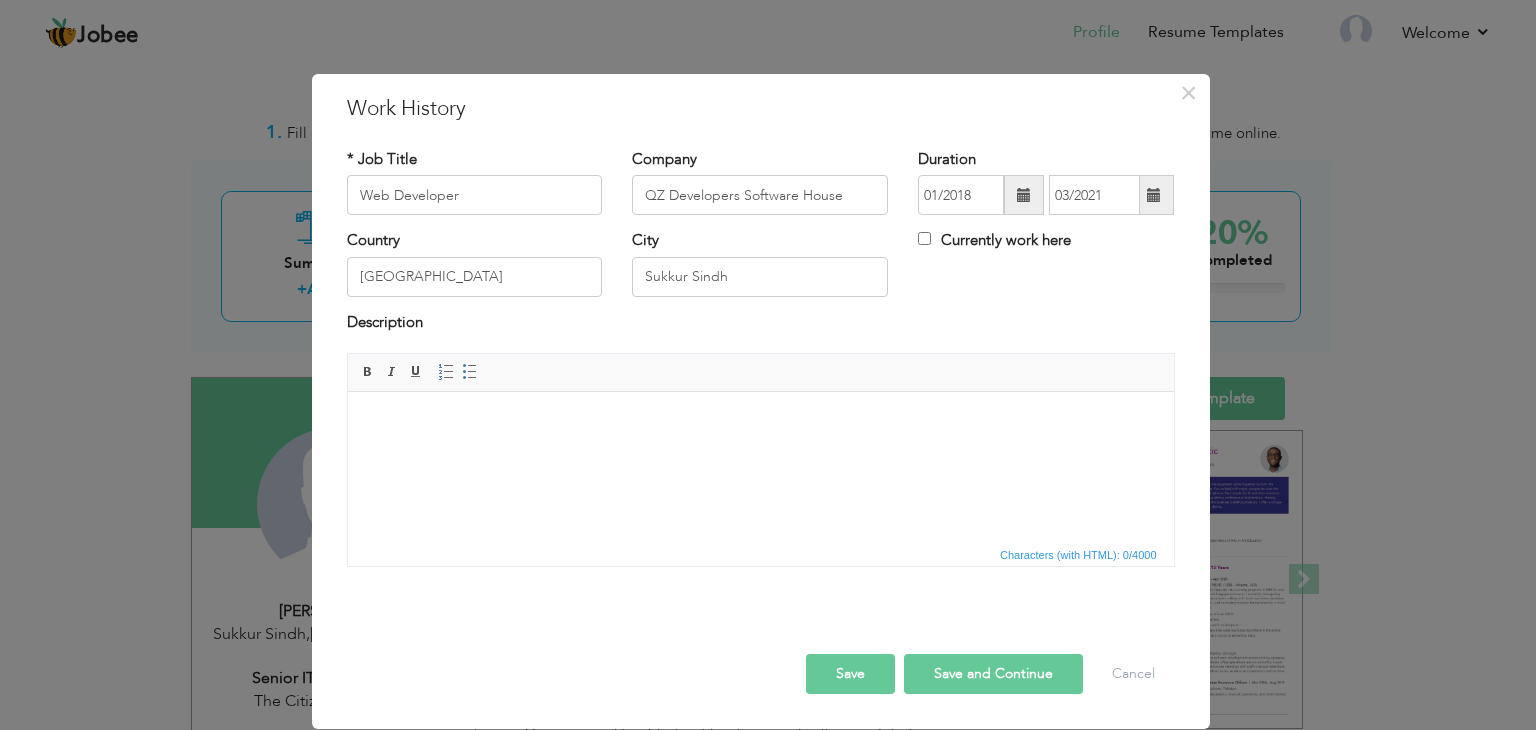 click at bounding box center (760, 422) 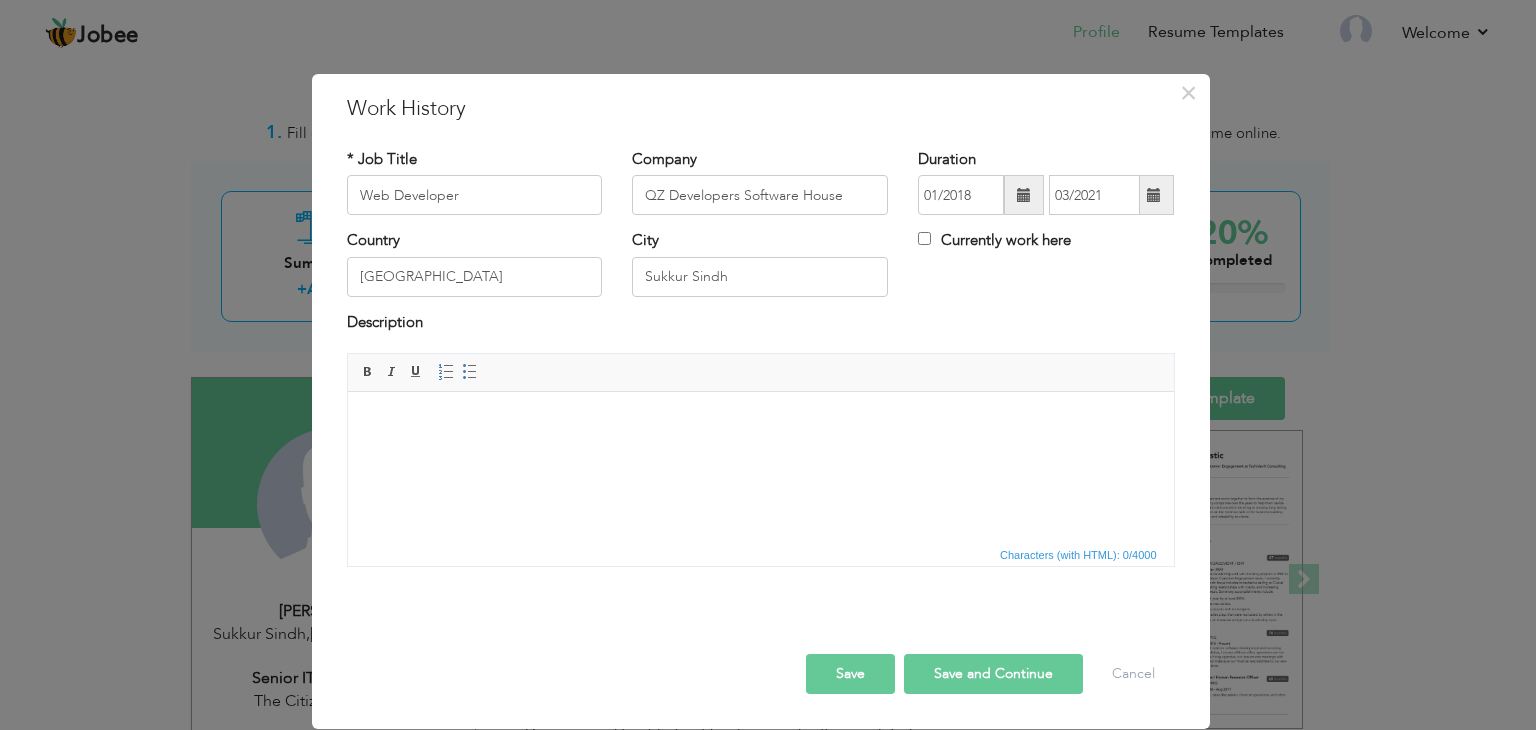 click at bounding box center (760, 422) 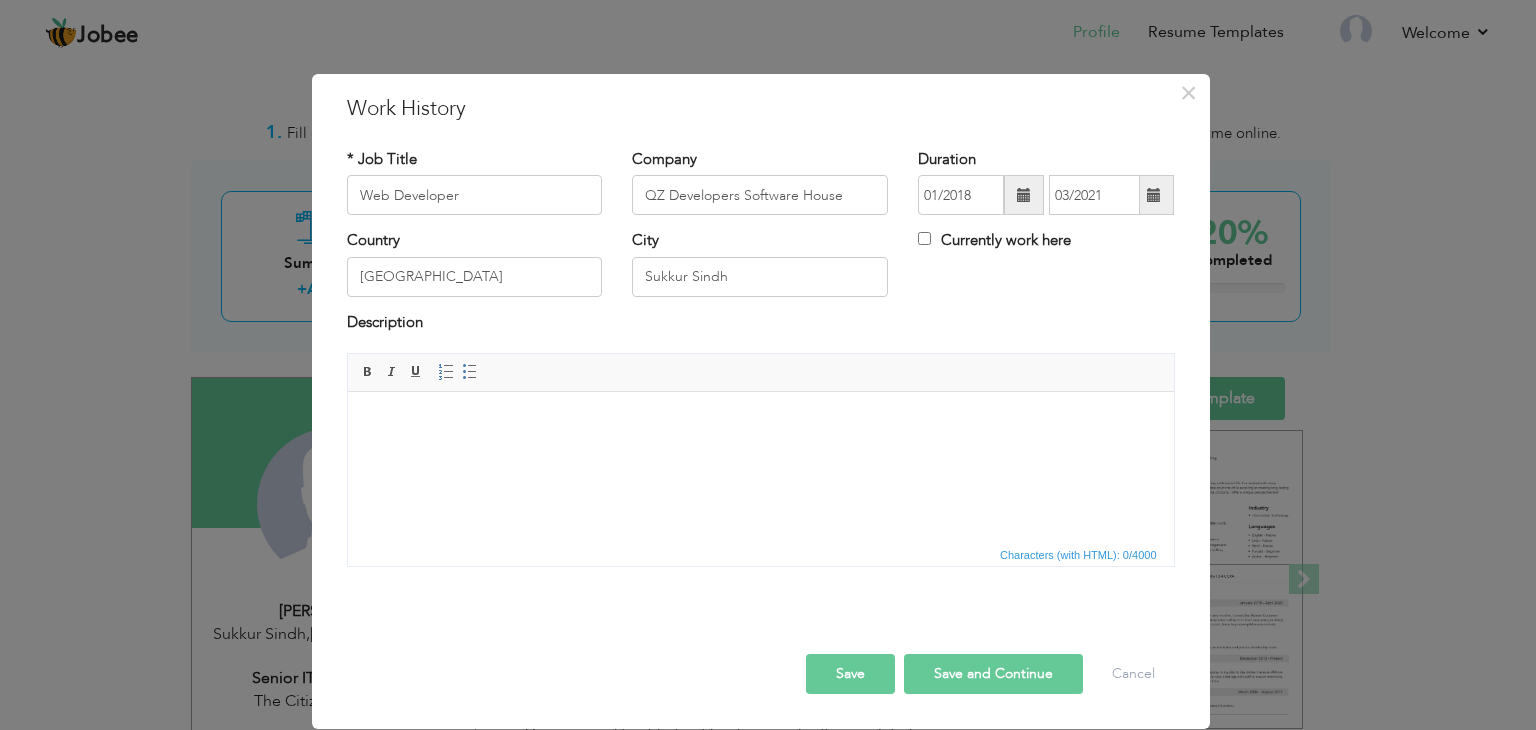 drag, startPoint x: 507, startPoint y: 437, endPoint x: 391, endPoint y: 465, distance: 119.331474 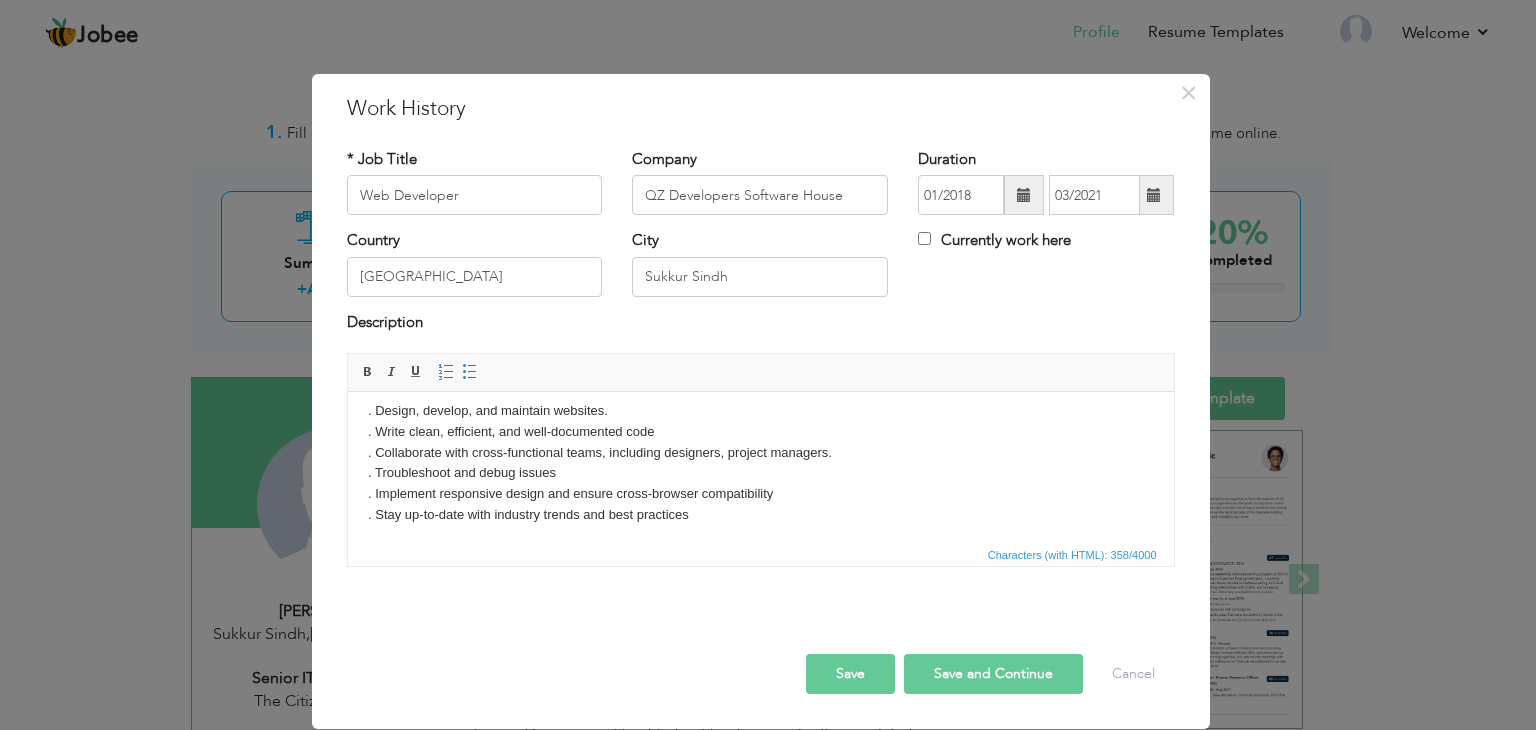 scroll, scrollTop: 14, scrollLeft: 0, axis: vertical 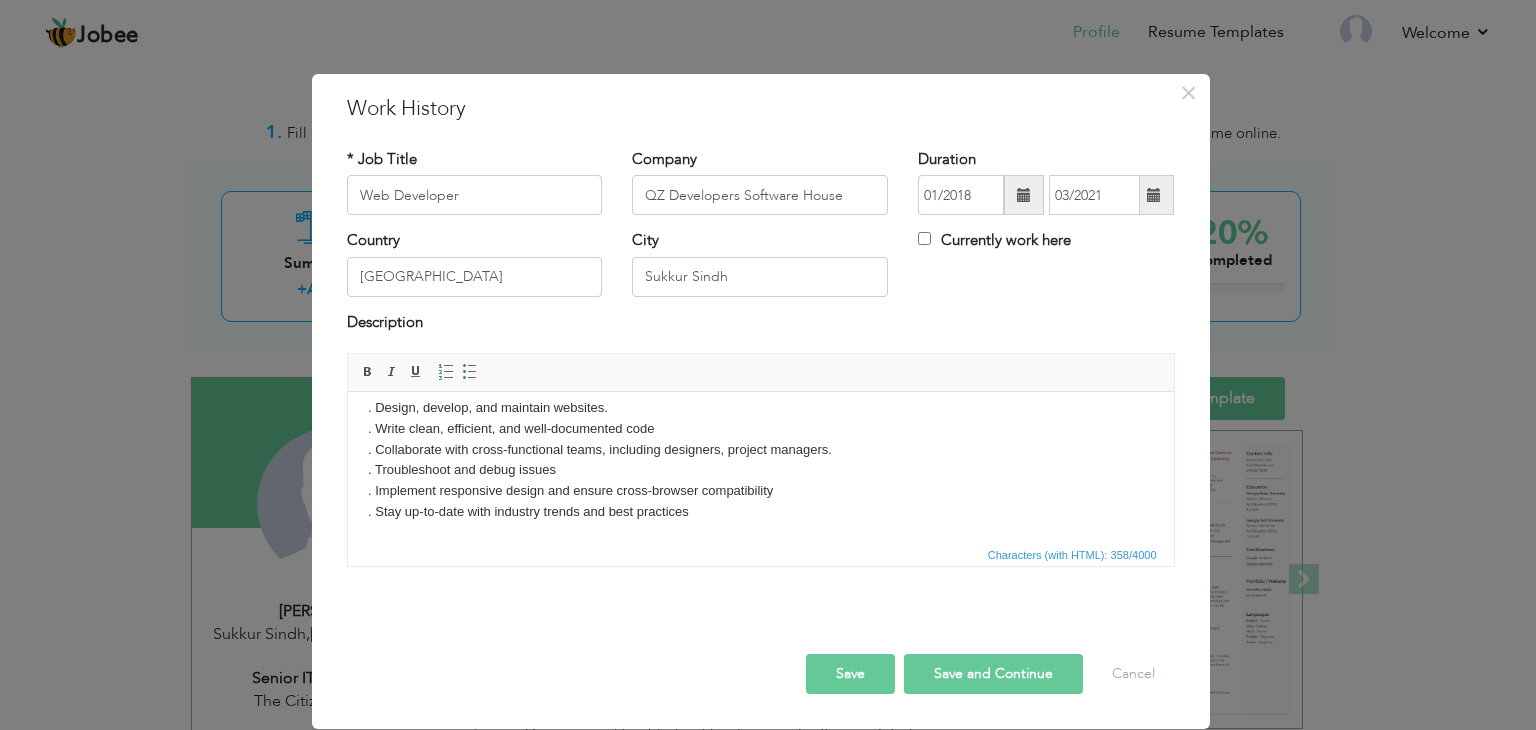 click on ". Design, develop, and maintain websites. . Write clean, efficient, and well-documented code . Collaborate with cross-functional teams, including designers, project managers. . Troubleshoot and debug issues . Implement responsive design and ensure cross-browser compatibility . Stay up-to-date with industry trends and best practices" at bounding box center (760, 460) 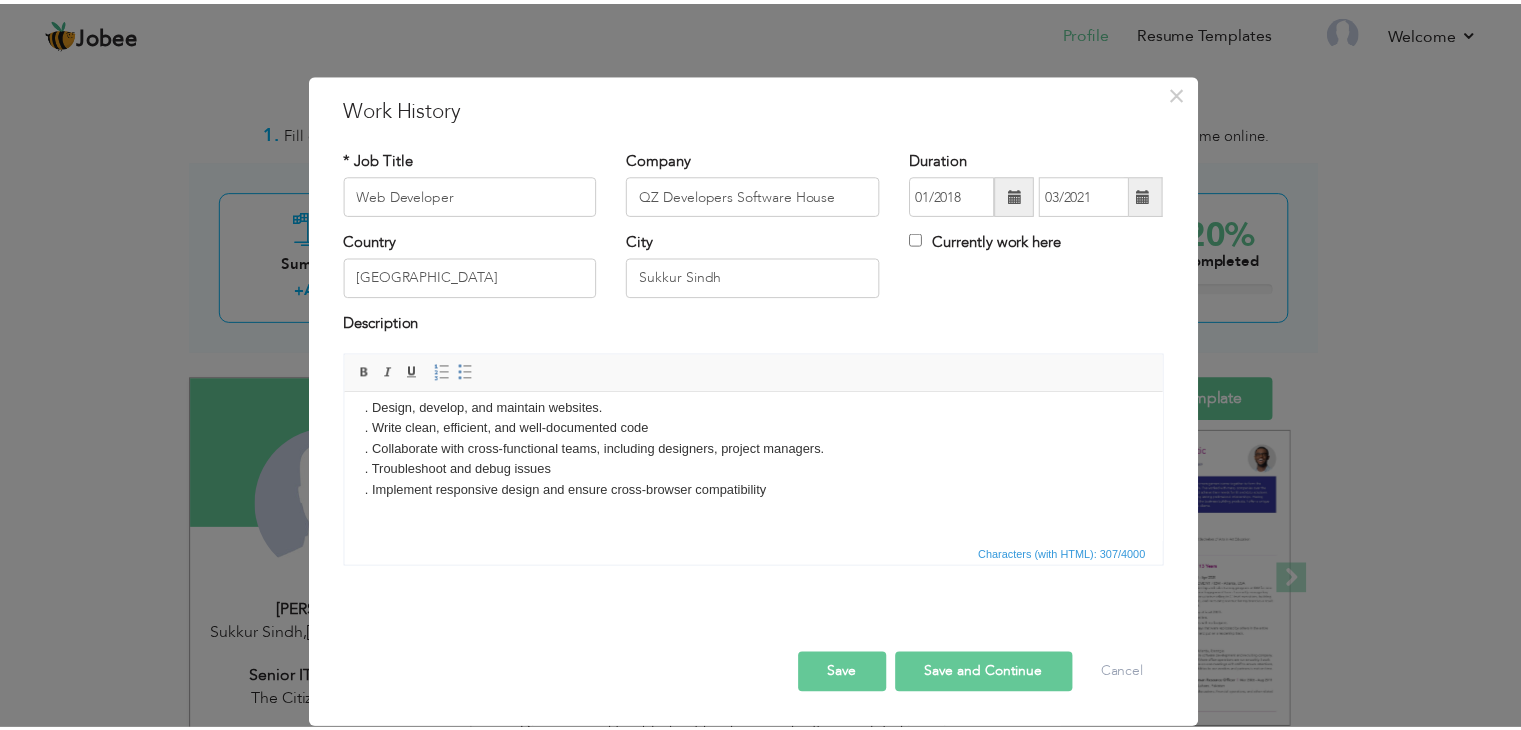 scroll, scrollTop: 0, scrollLeft: 0, axis: both 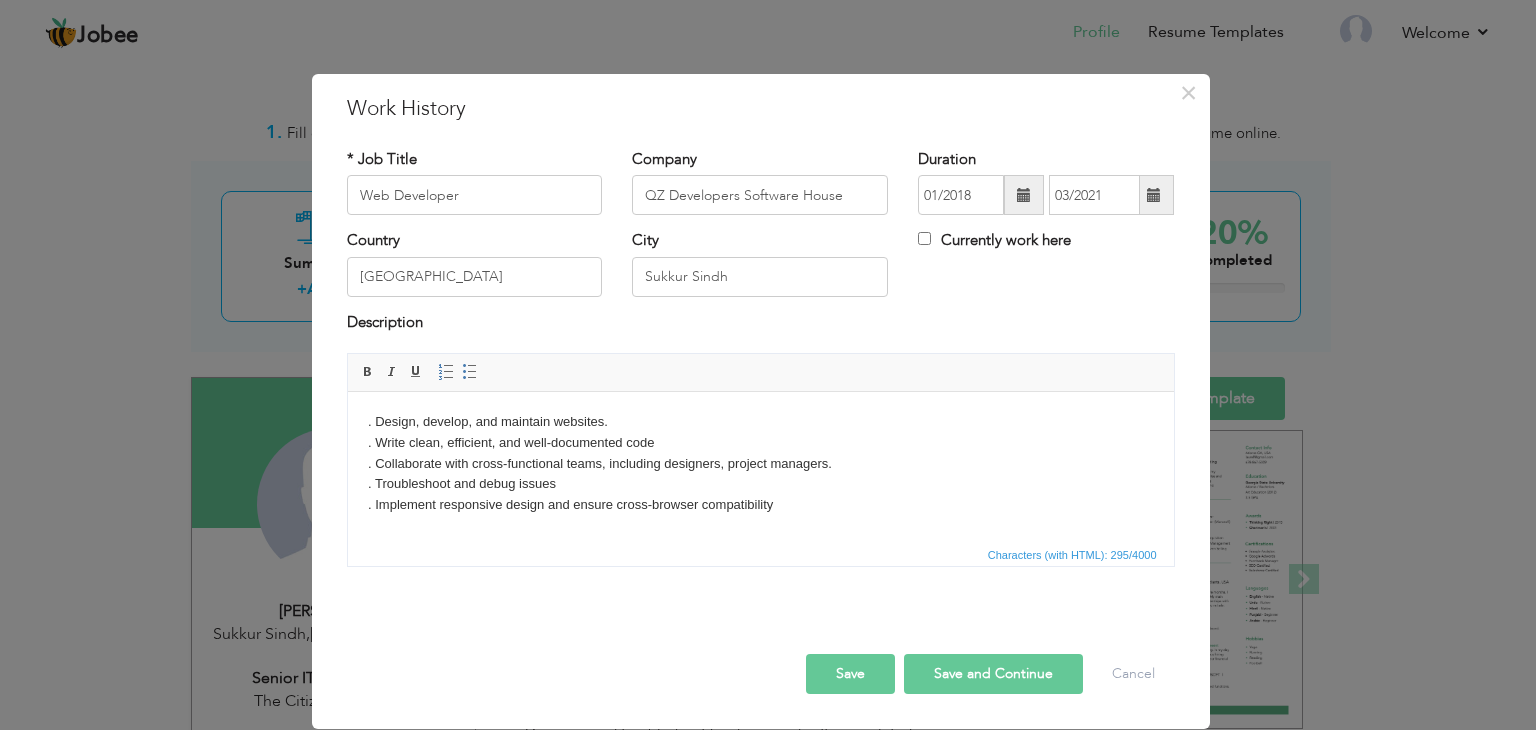 click on "Save" at bounding box center (850, 674) 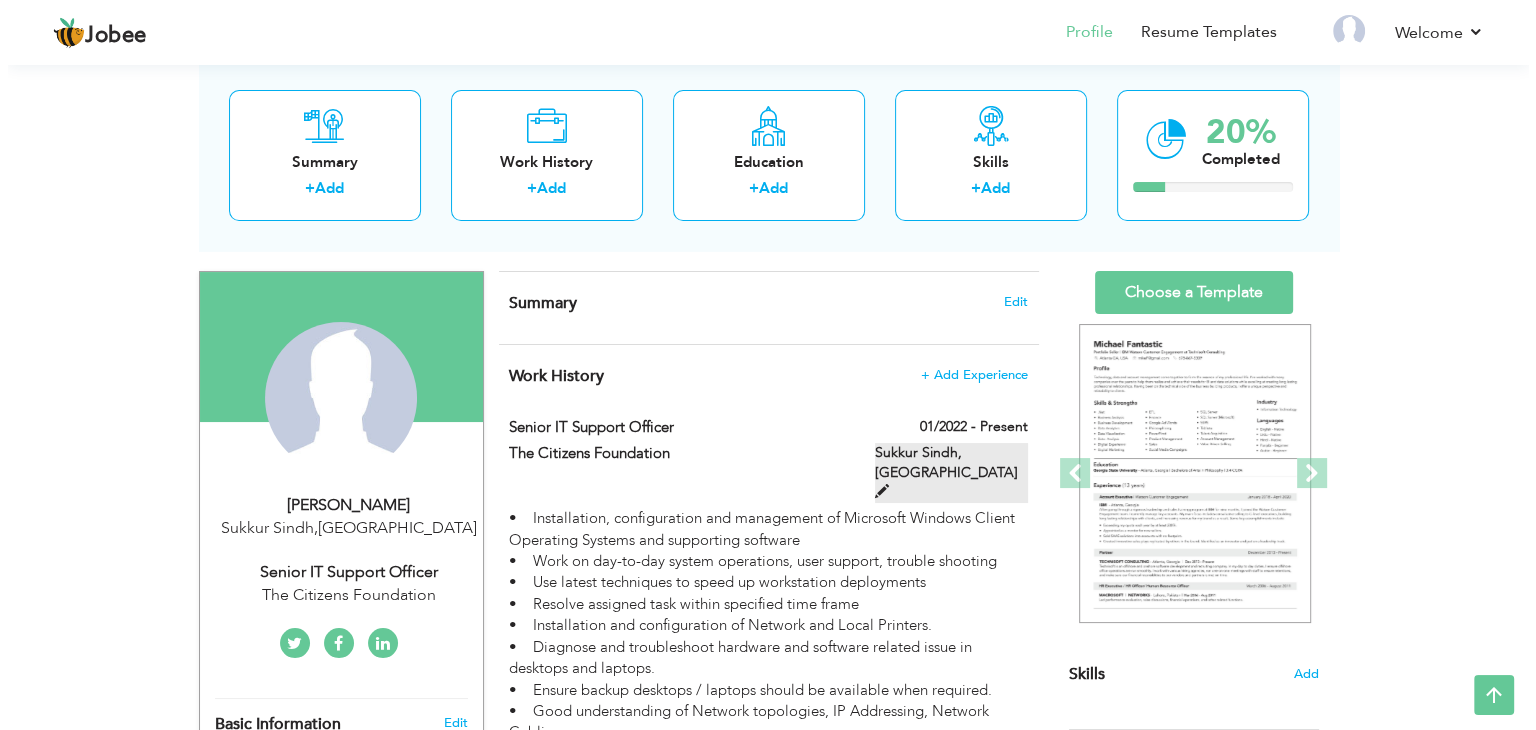 scroll, scrollTop: 89, scrollLeft: 0, axis: vertical 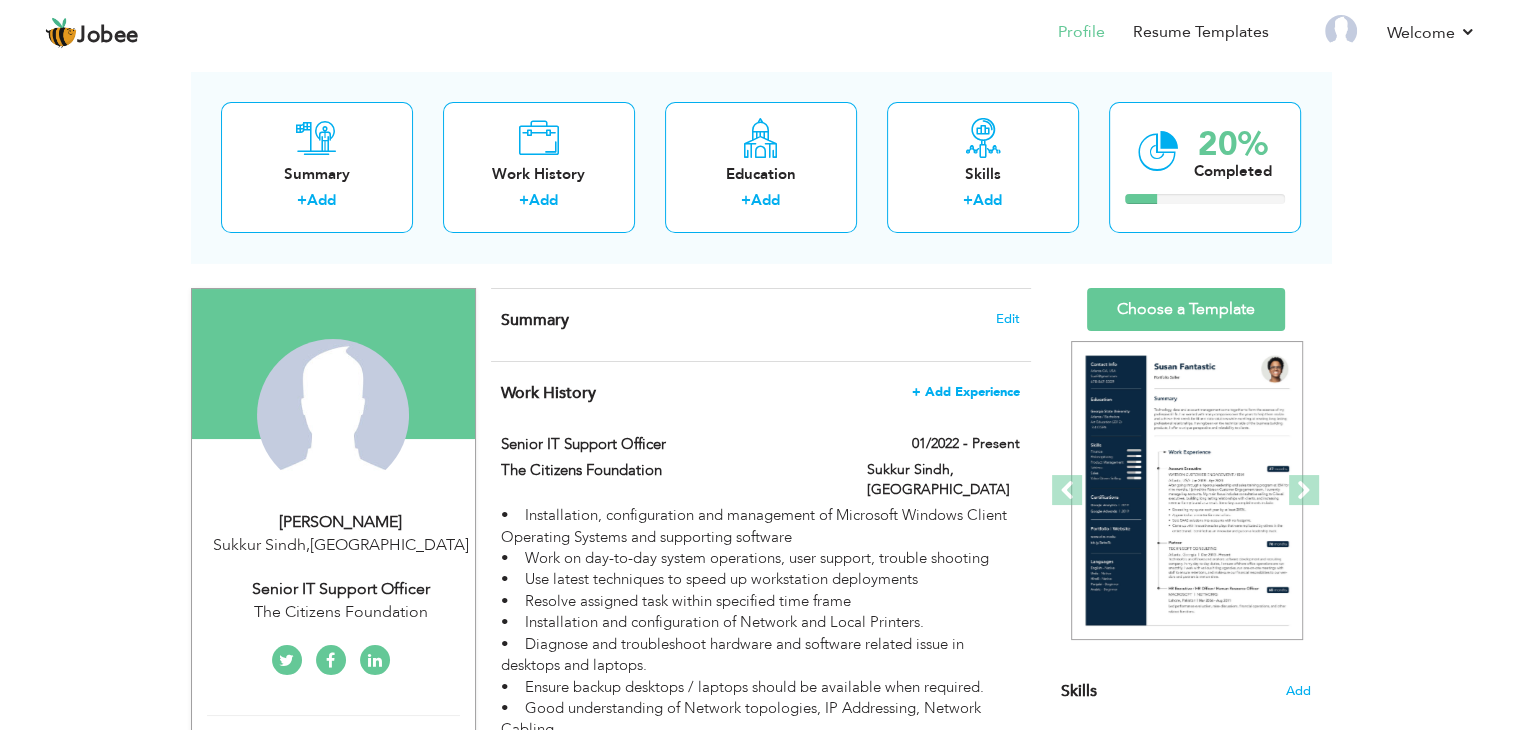 click on "+ Add Experience" at bounding box center (966, 392) 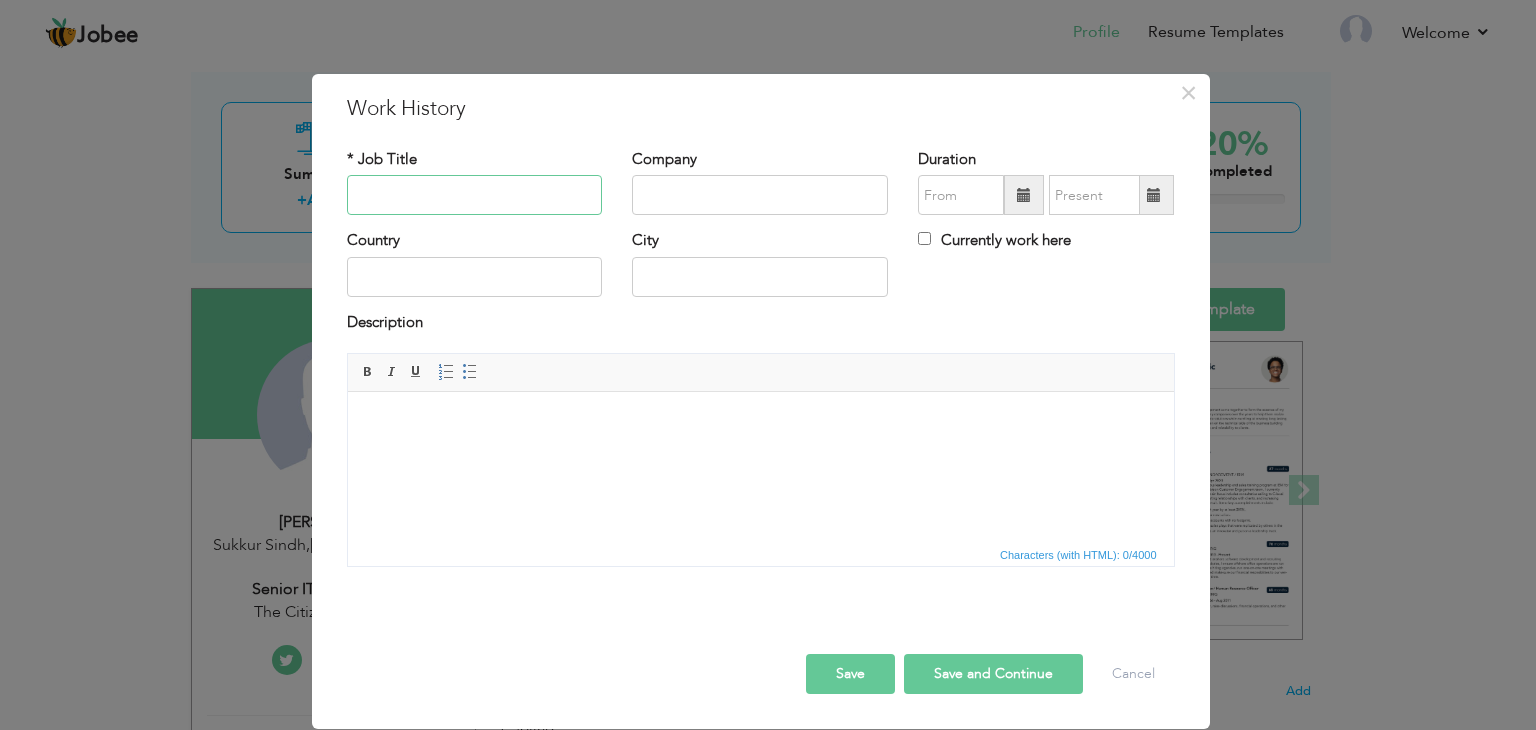 click at bounding box center (475, 195) 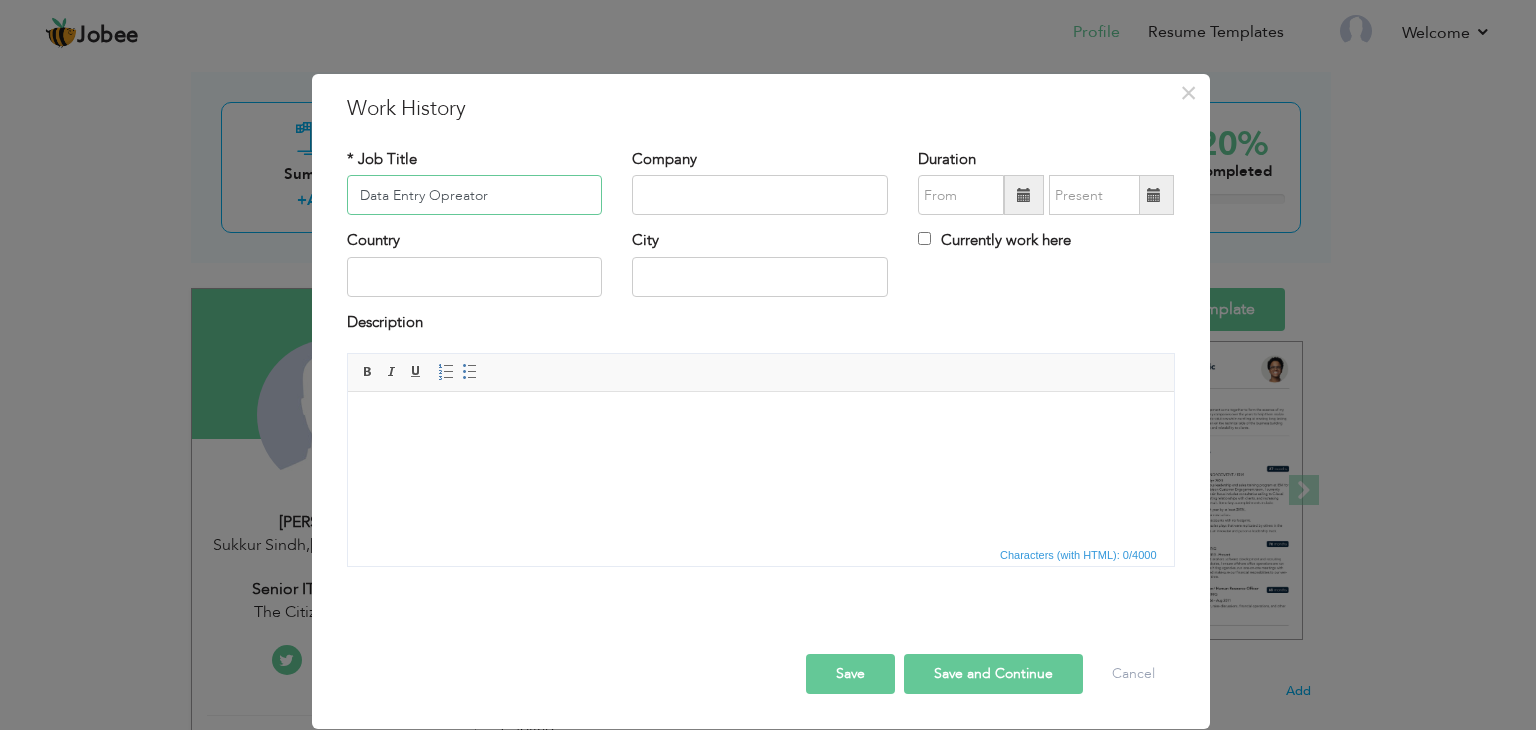type on "Data Entry Opreator" 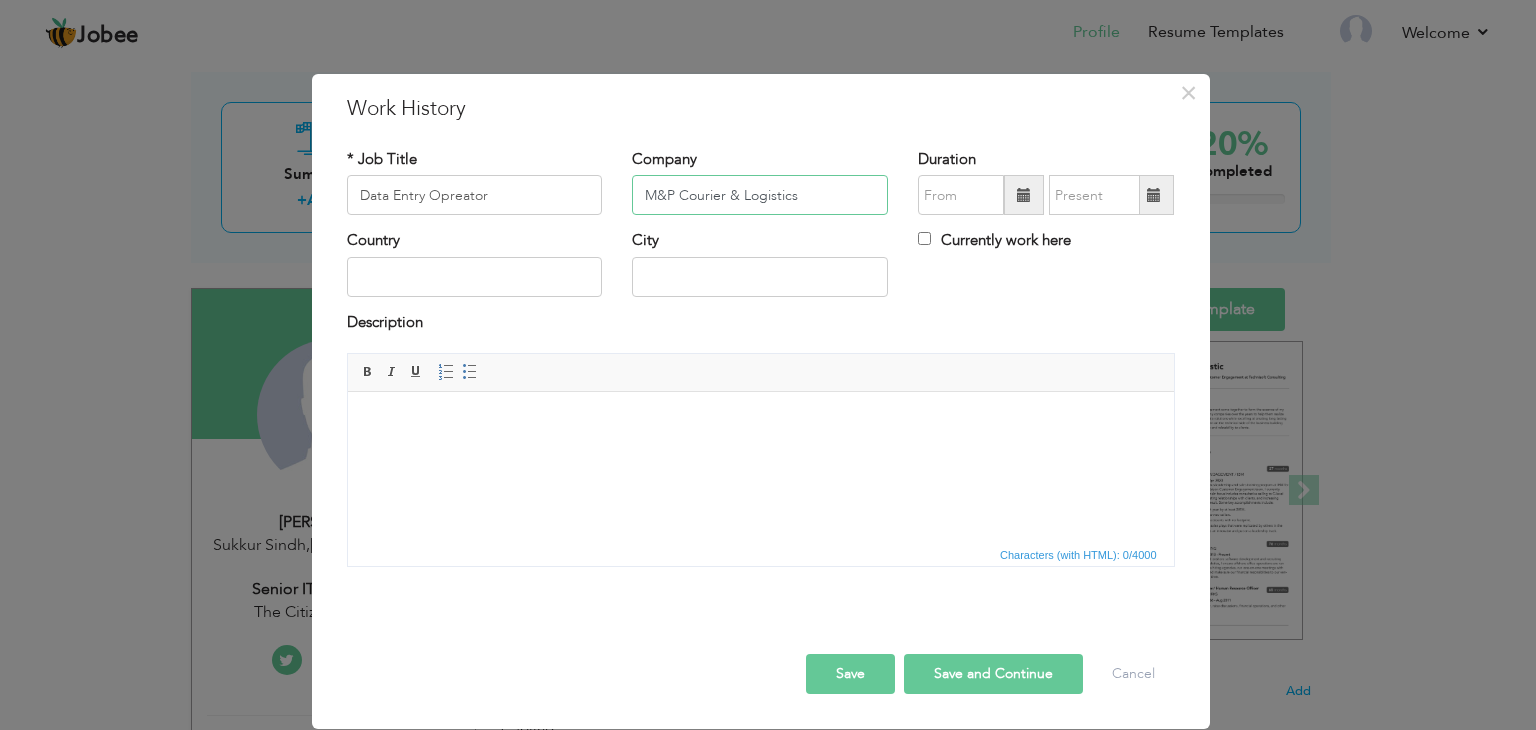 click on "M&P Courier & Logistics" at bounding box center (760, 195) 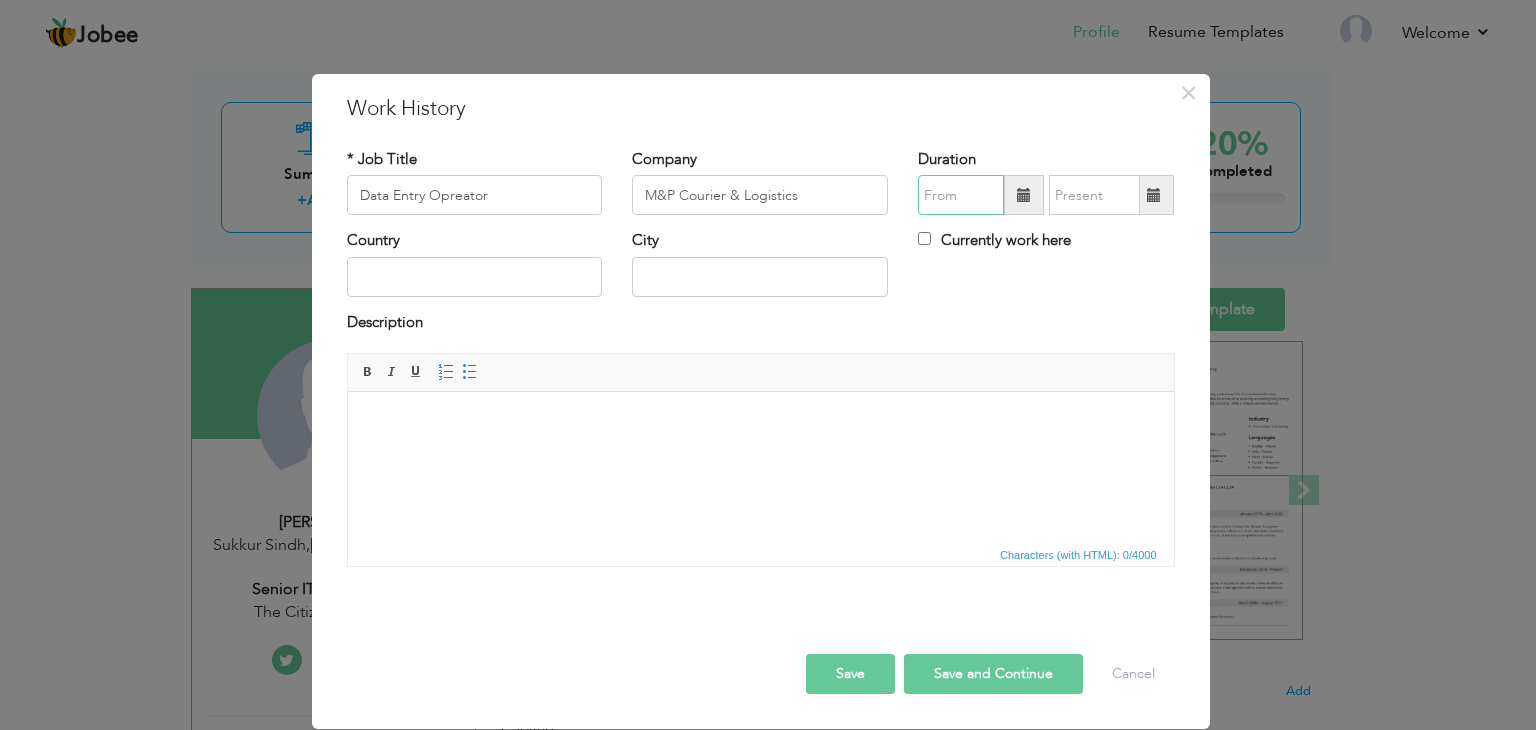 click at bounding box center [961, 195] 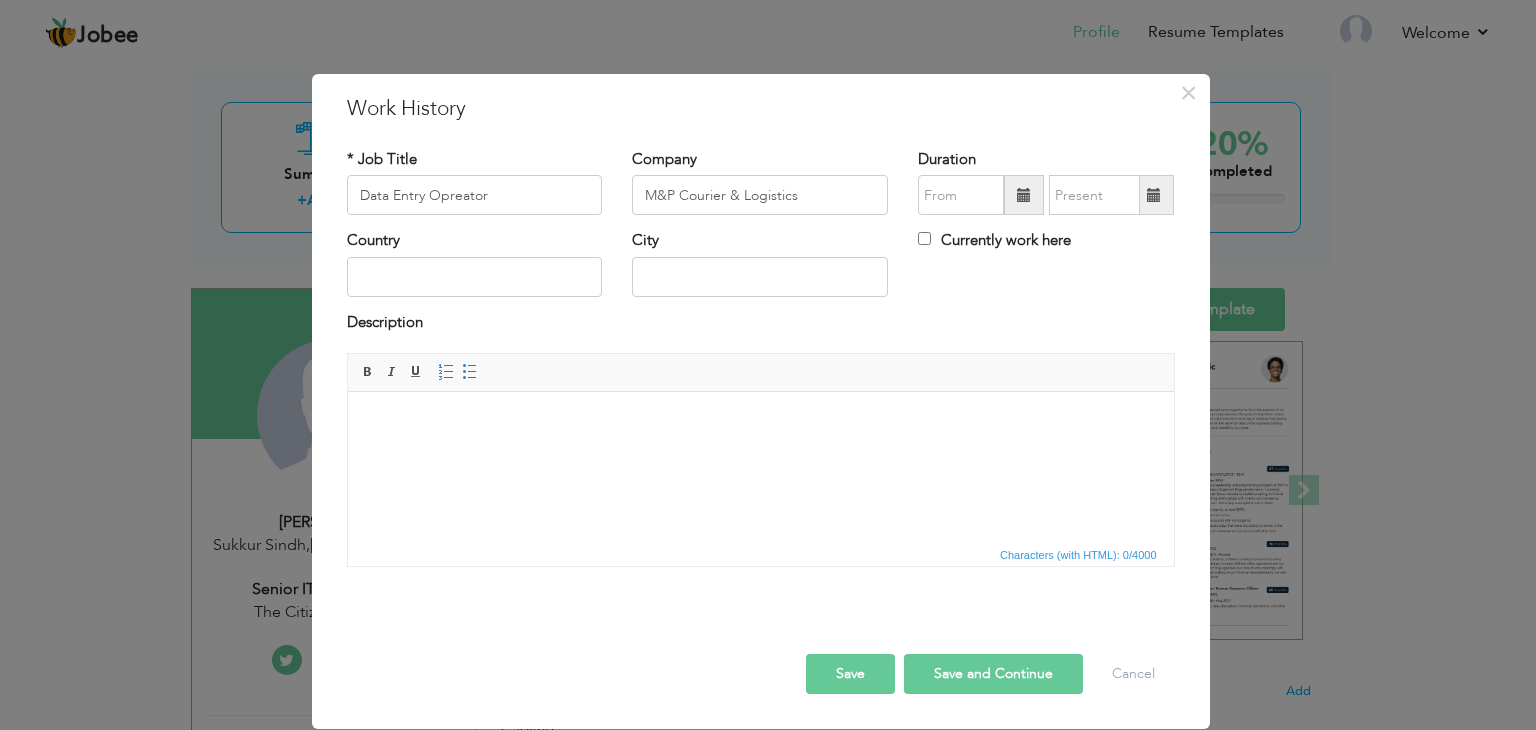 click at bounding box center (760, 422) 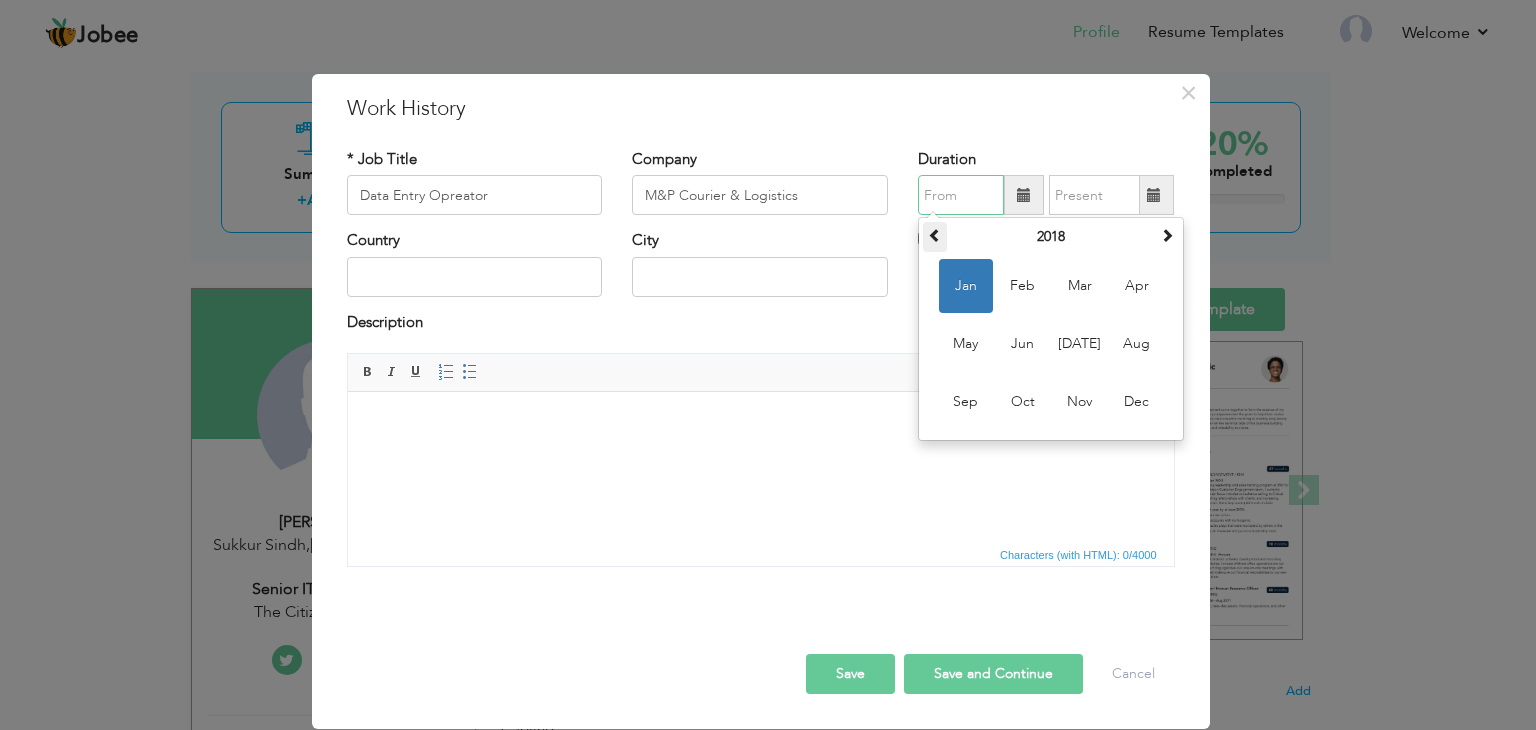 click at bounding box center (935, 237) 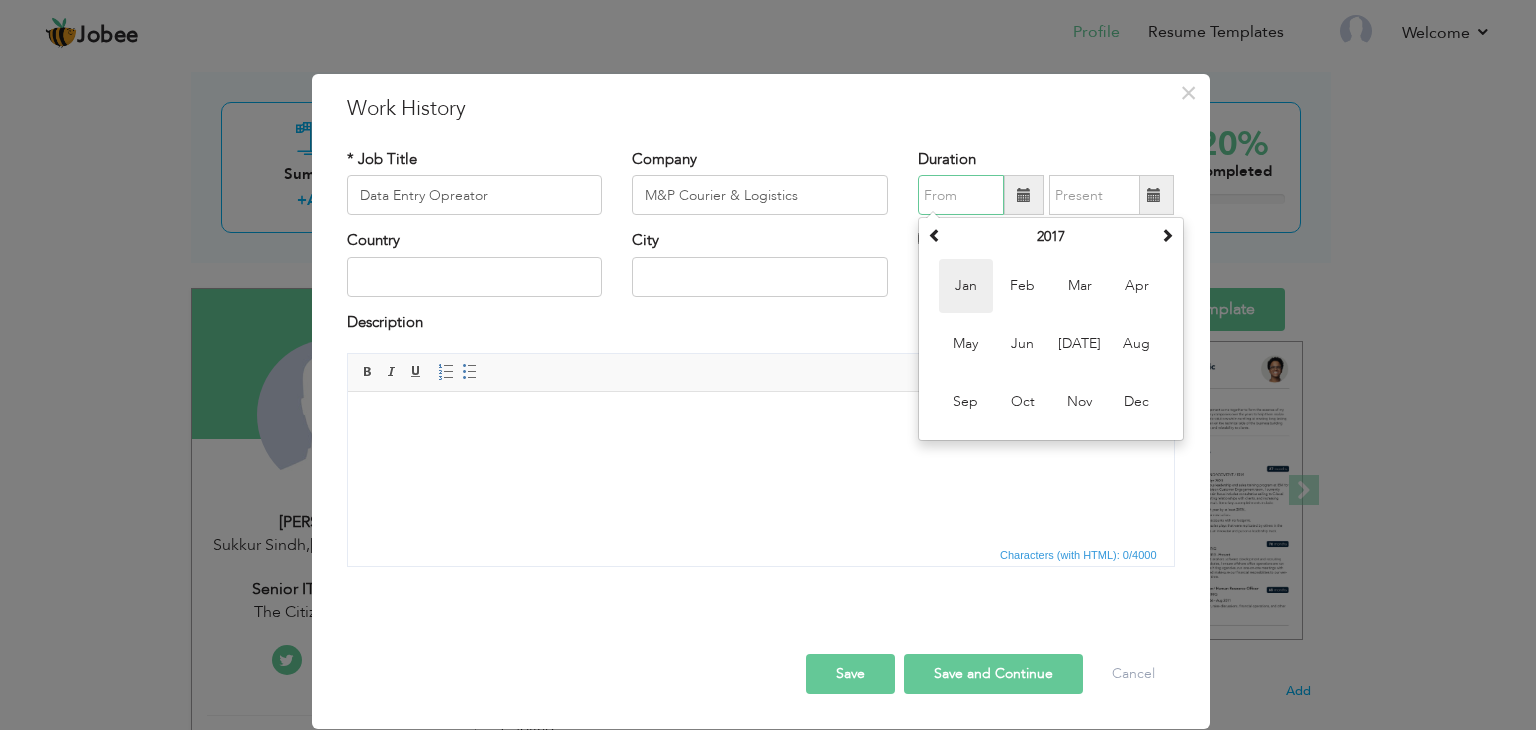 click on "Jan" at bounding box center [966, 286] 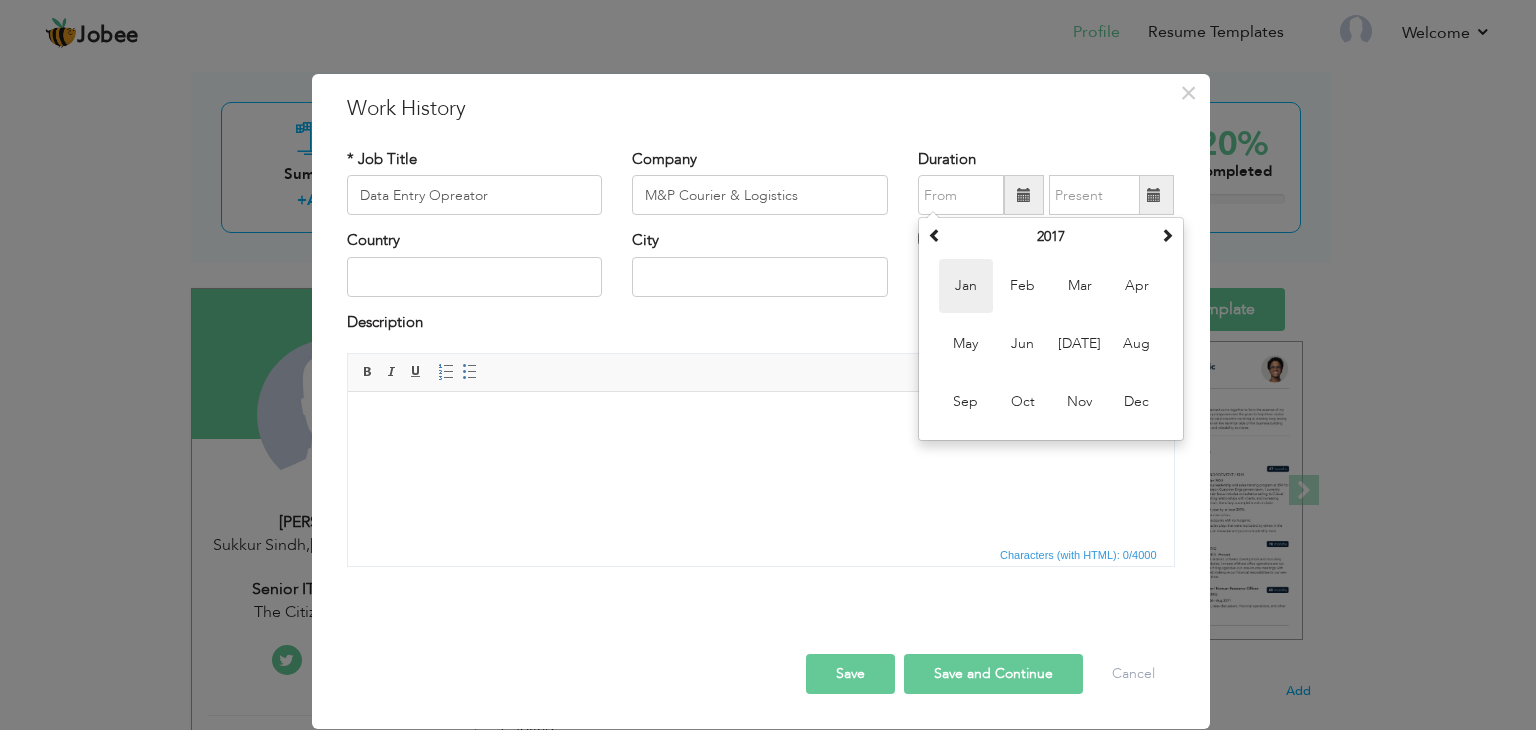 type on "01/2017" 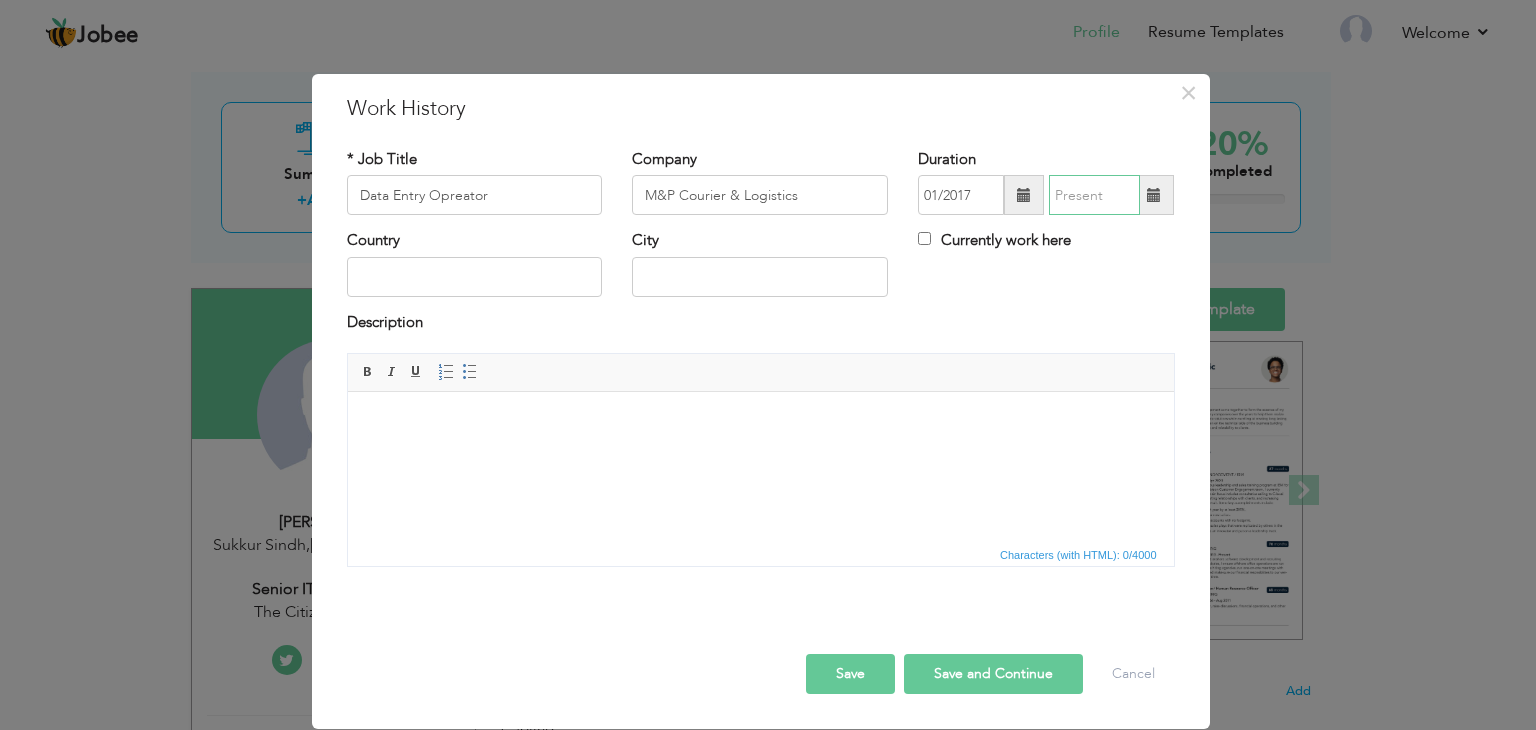 click at bounding box center [1094, 195] 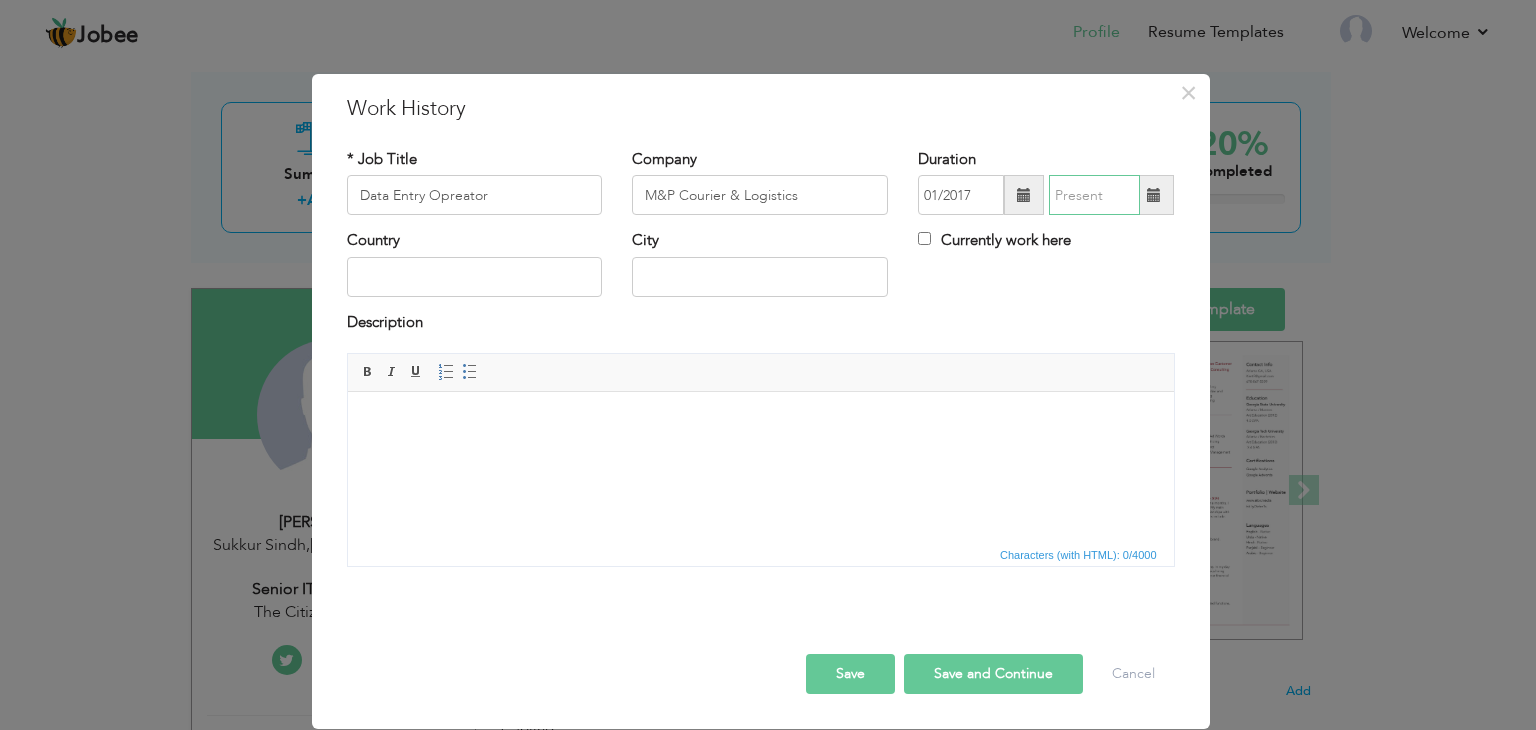 click at bounding box center (1094, 195) 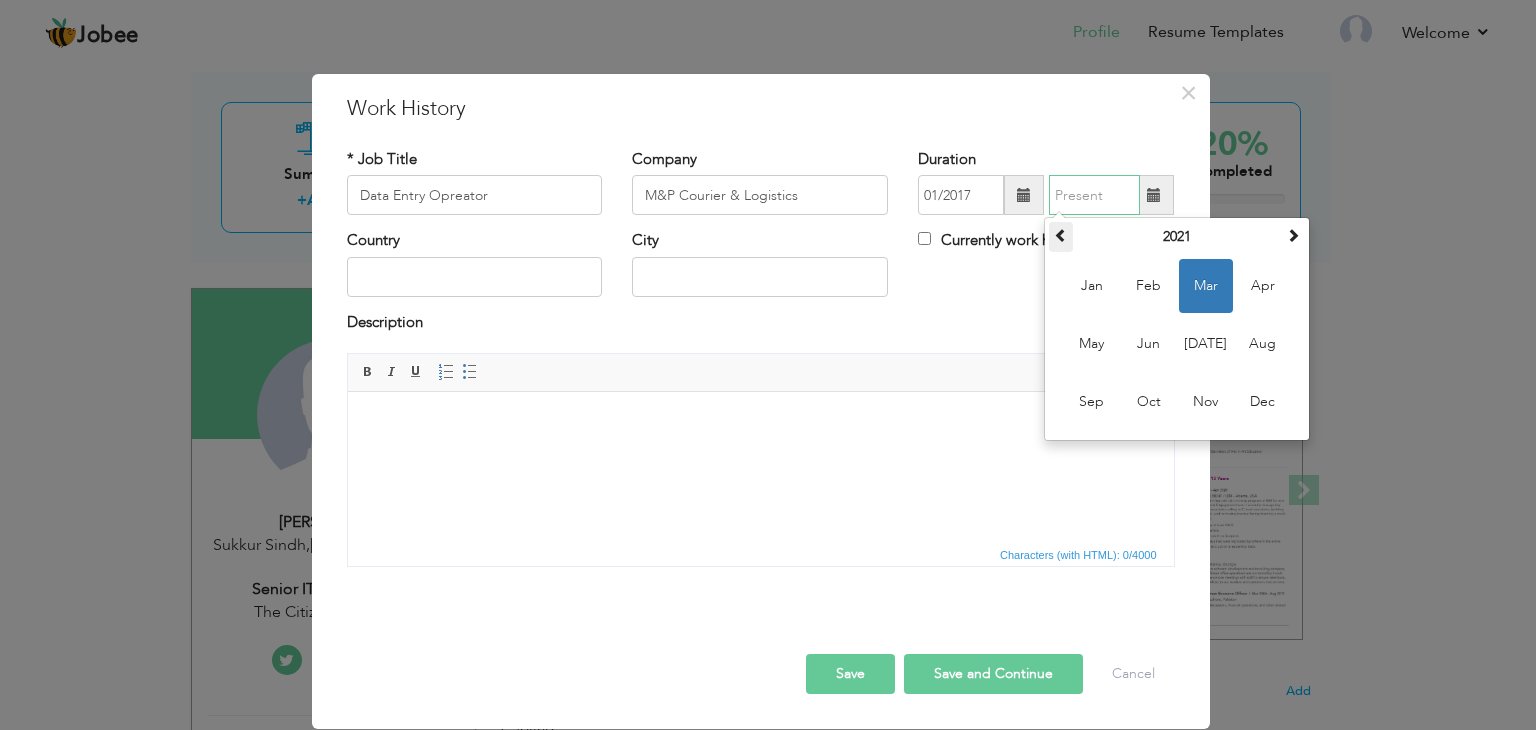 click at bounding box center [1061, 235] 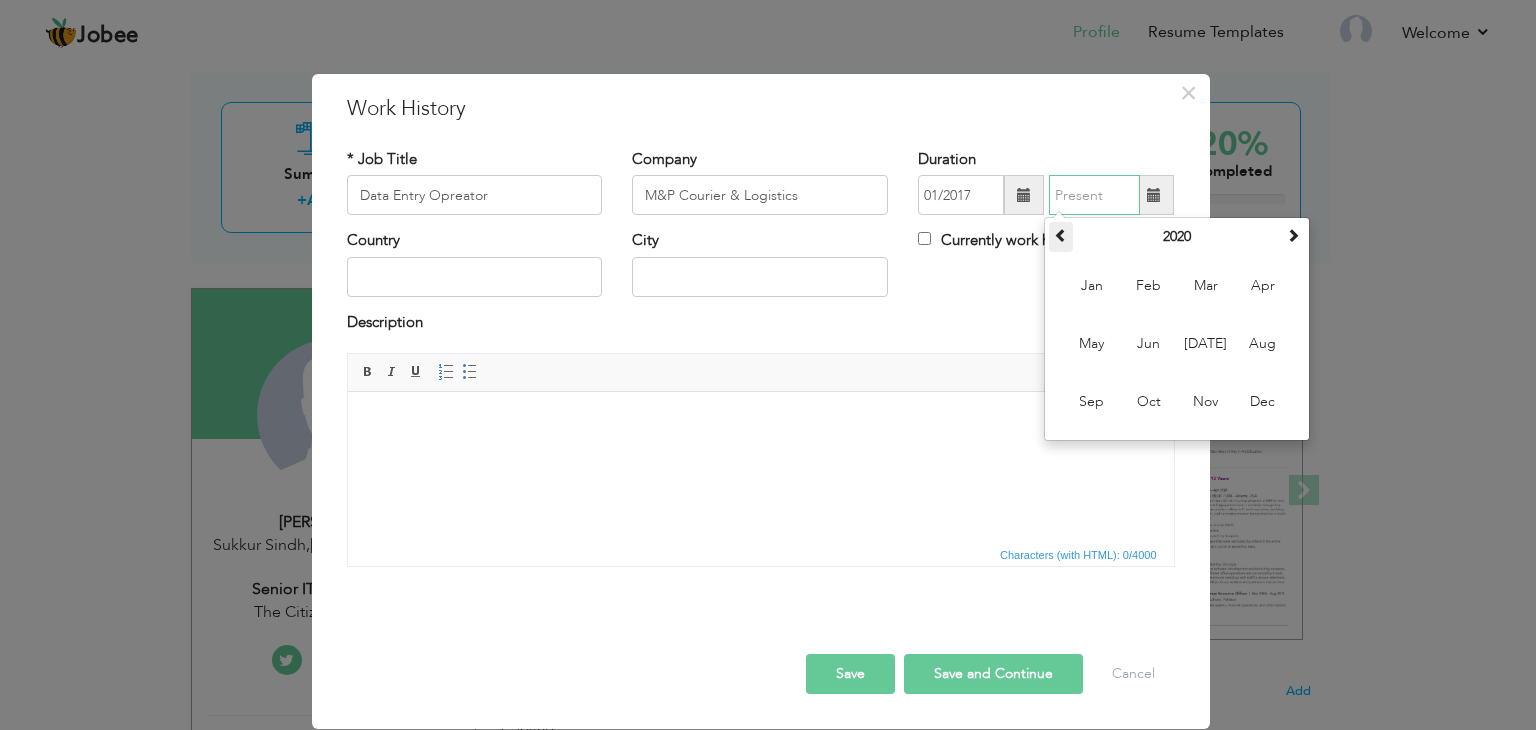 click at bounding box center [1061, 235] 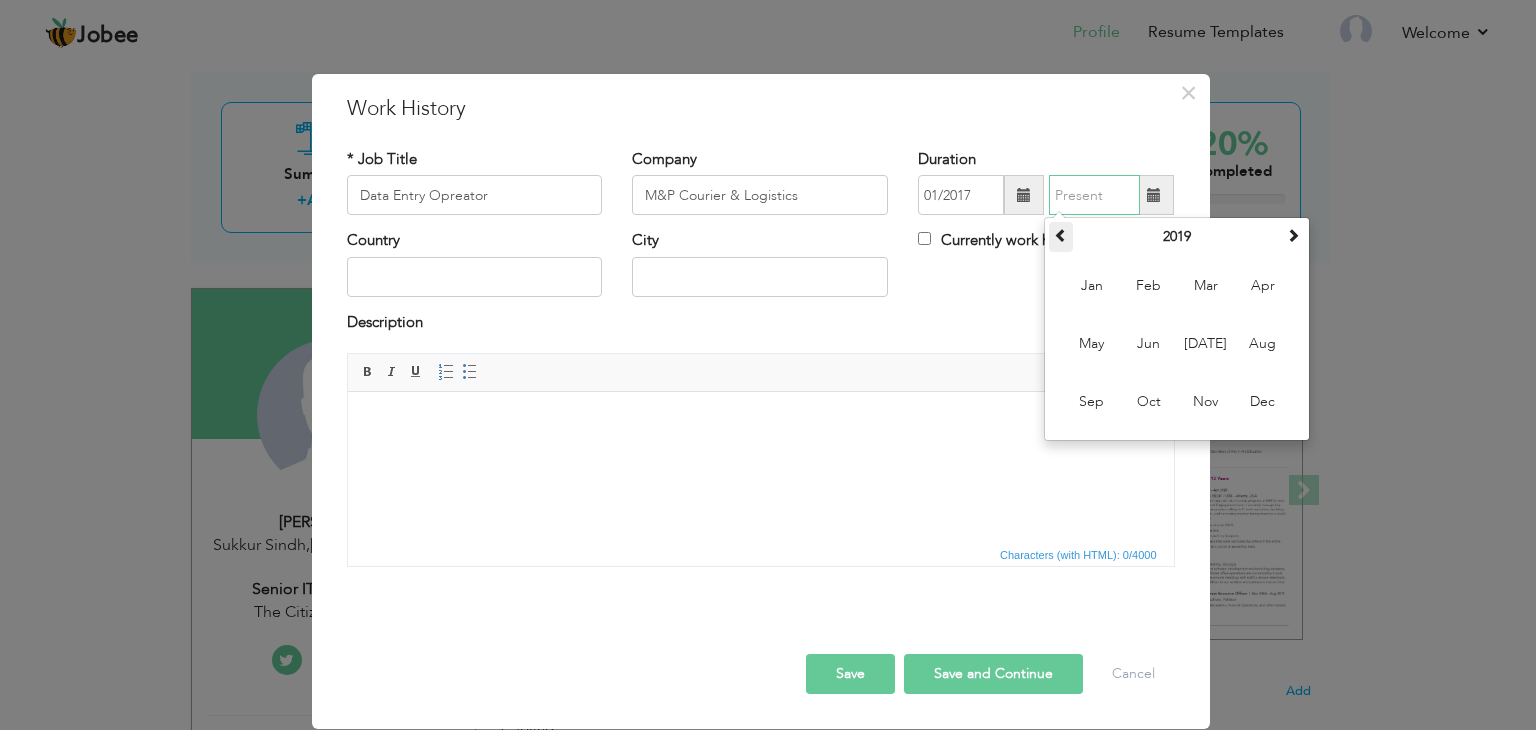 click at bounding box center (1061, 235) 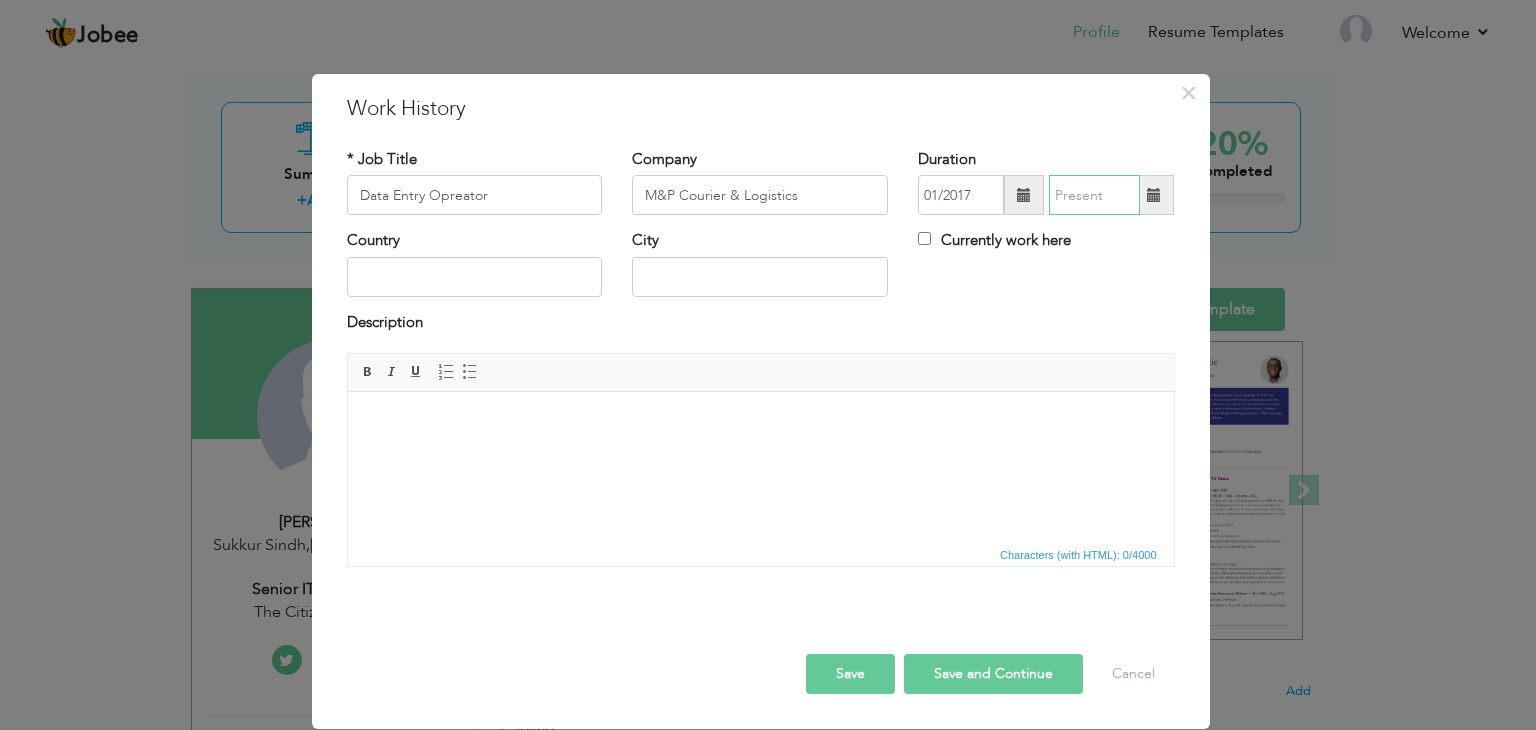click at bounding box center (1094, 195) 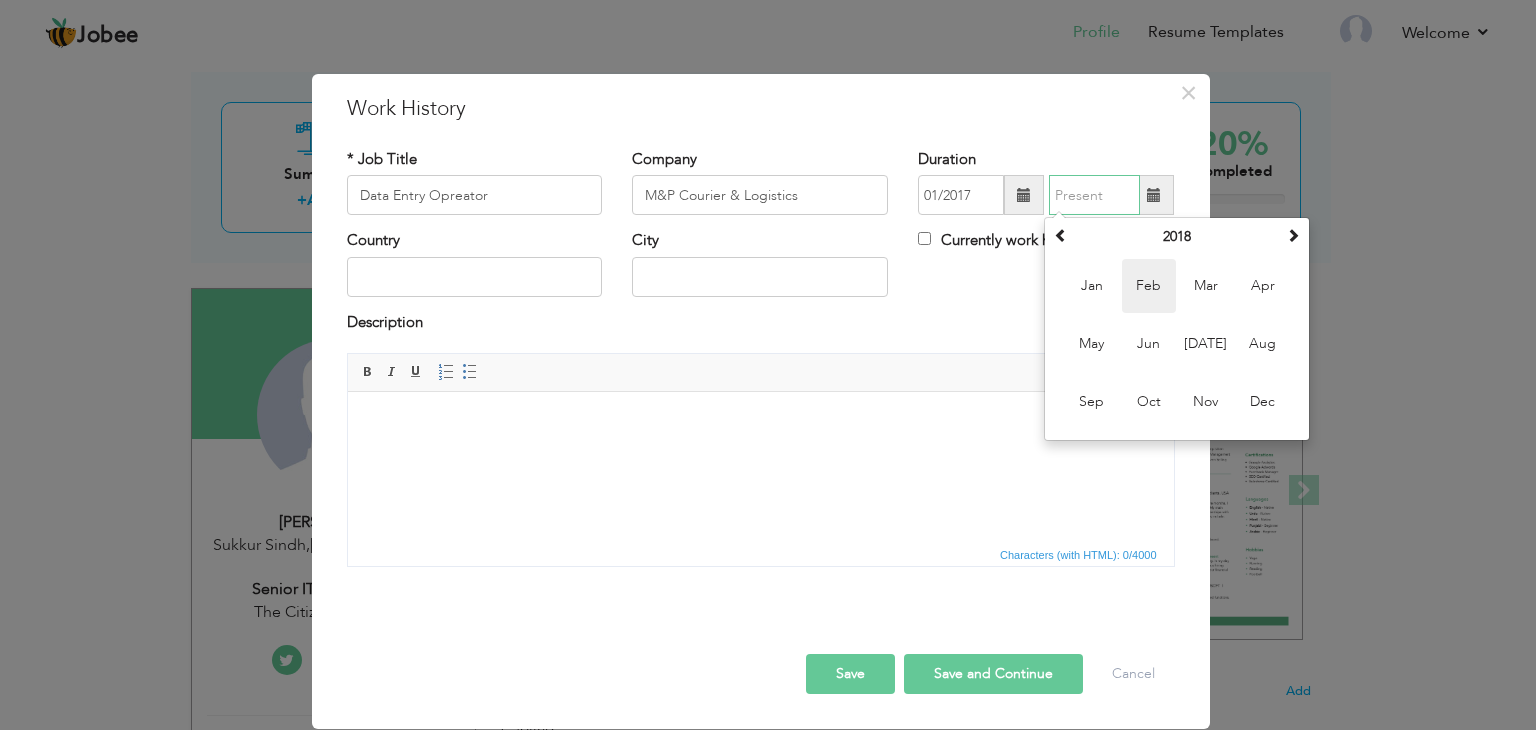 click on "Feb" at bounding box center [1149, 286] 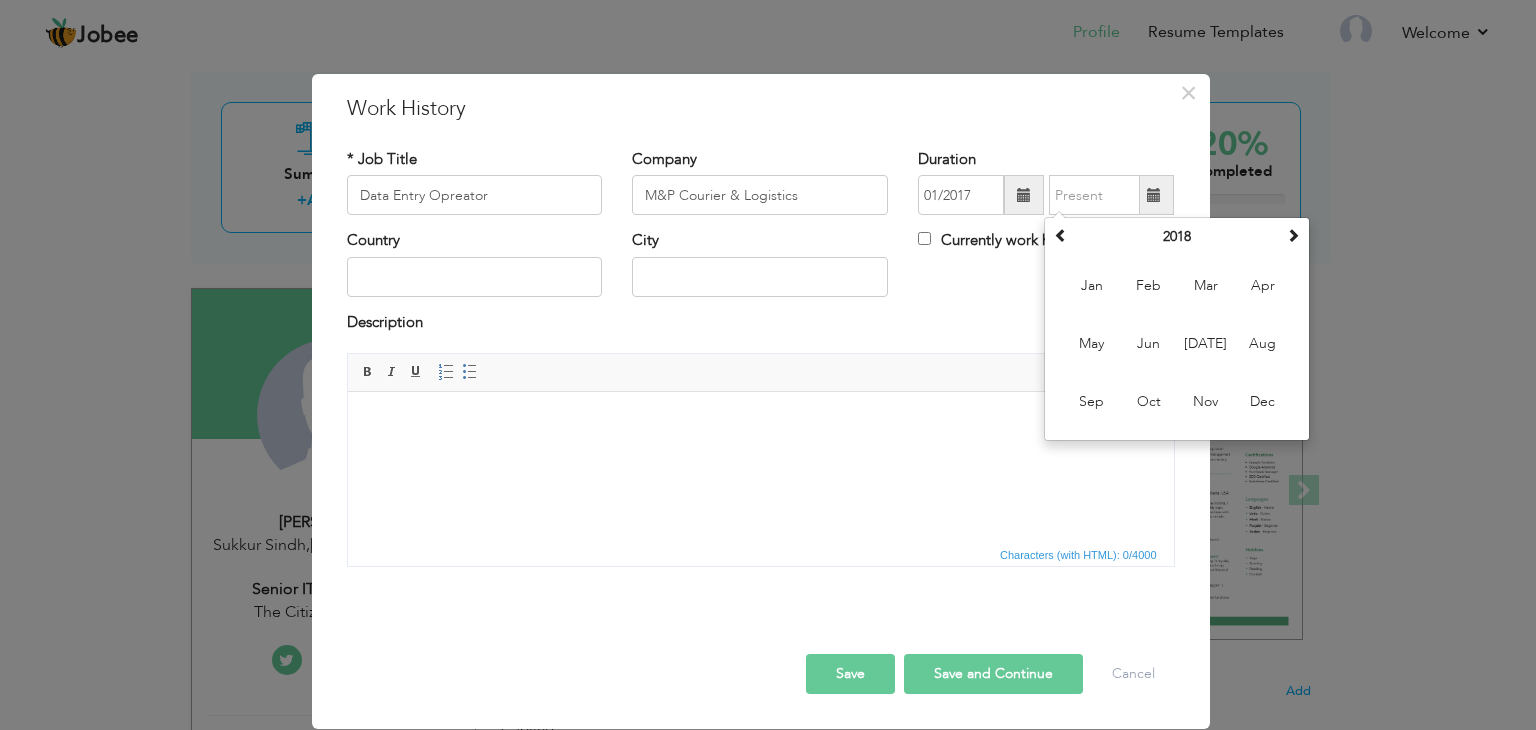 type on "02/2018" 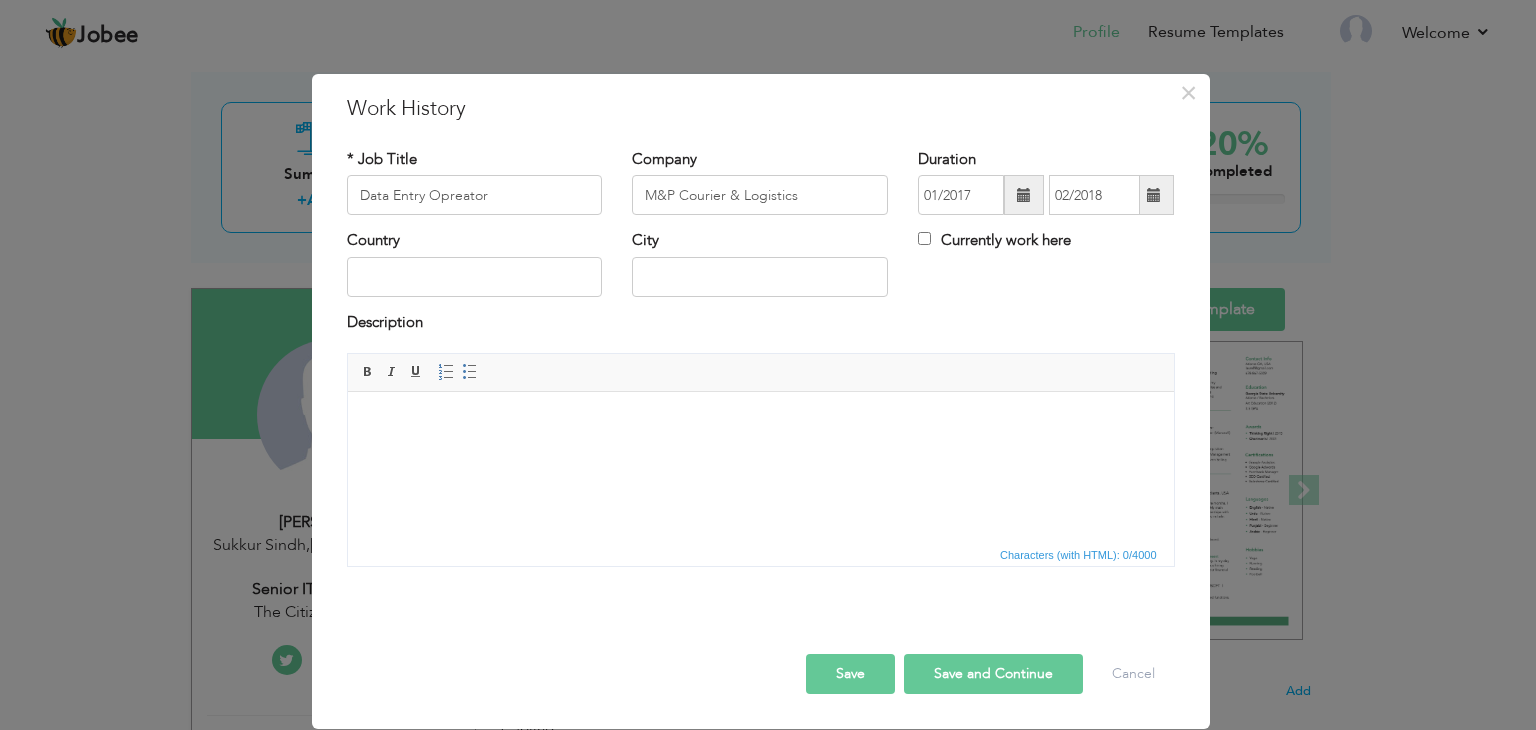 click on "Country
City
Currently work here" at bounding box center (761, 270) 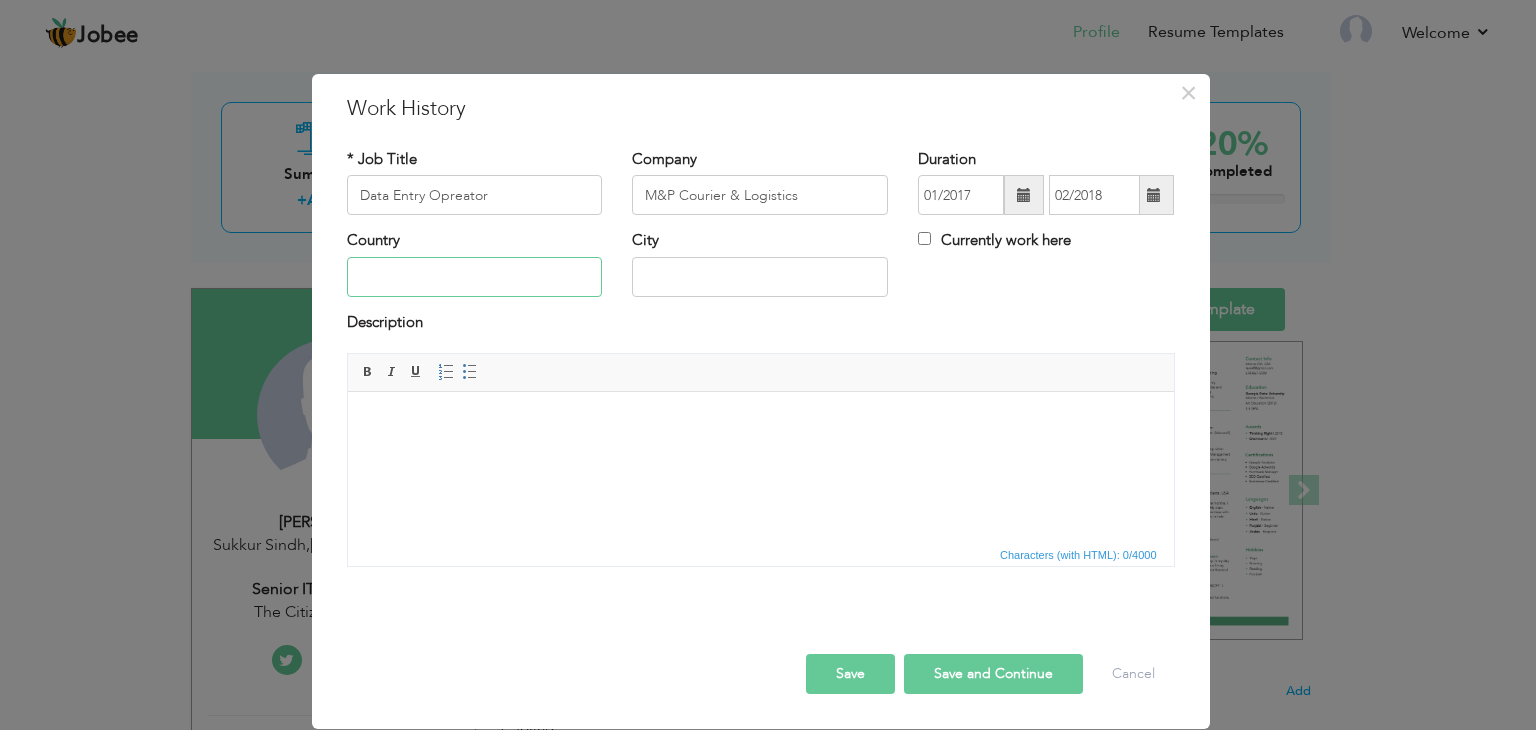 click at bounding box center [475, 277] 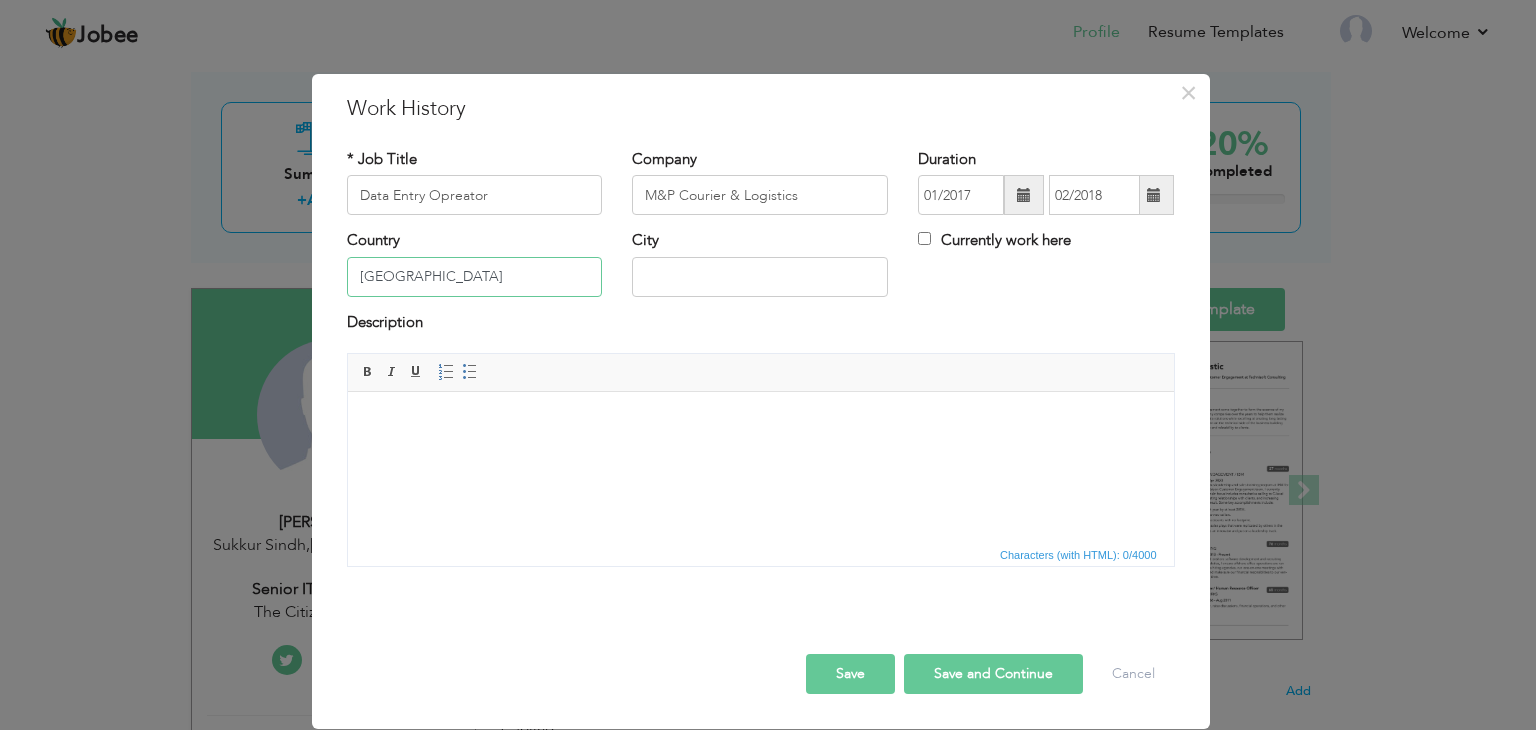 type on "[GEOGRAPHIC_DATA]" 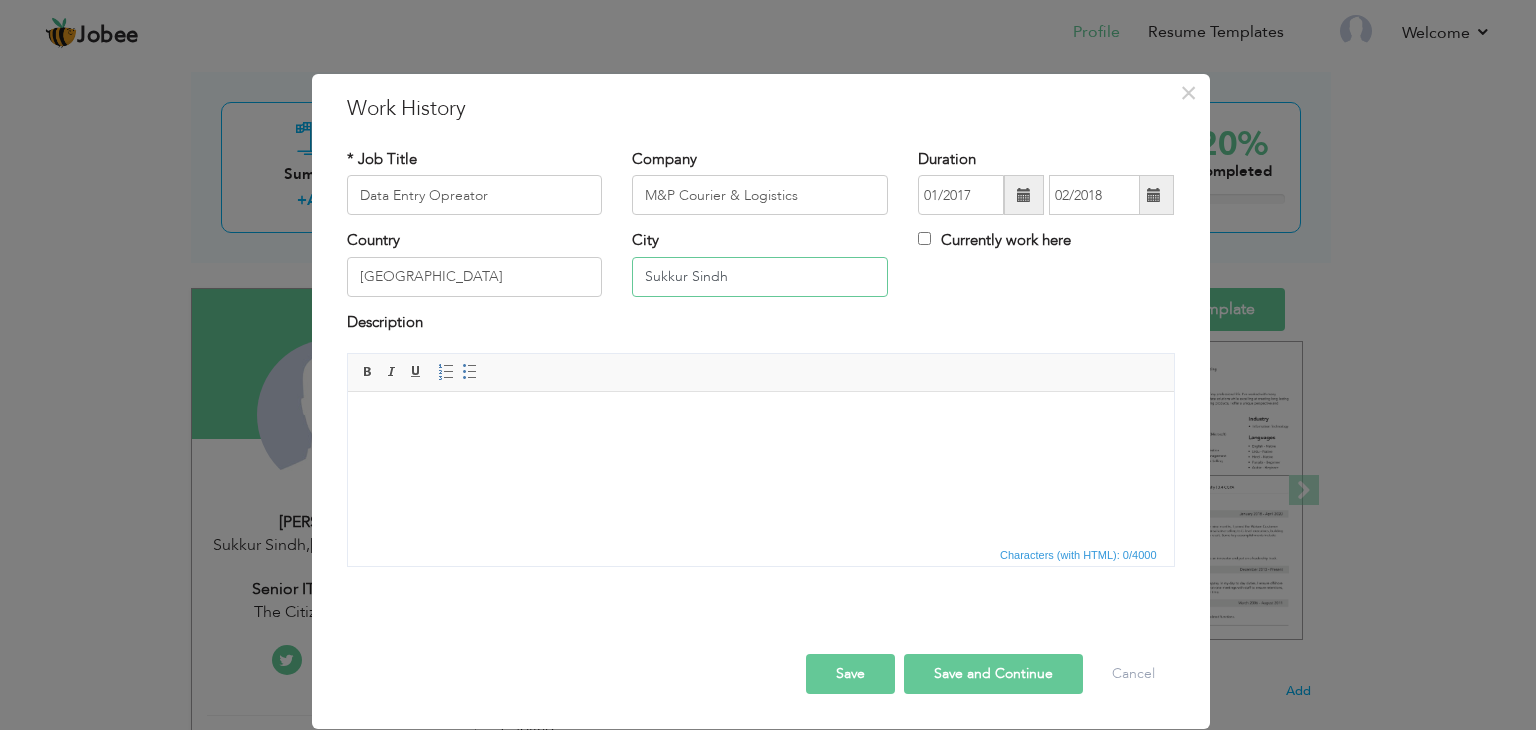 type on "Sukkur Sindh" 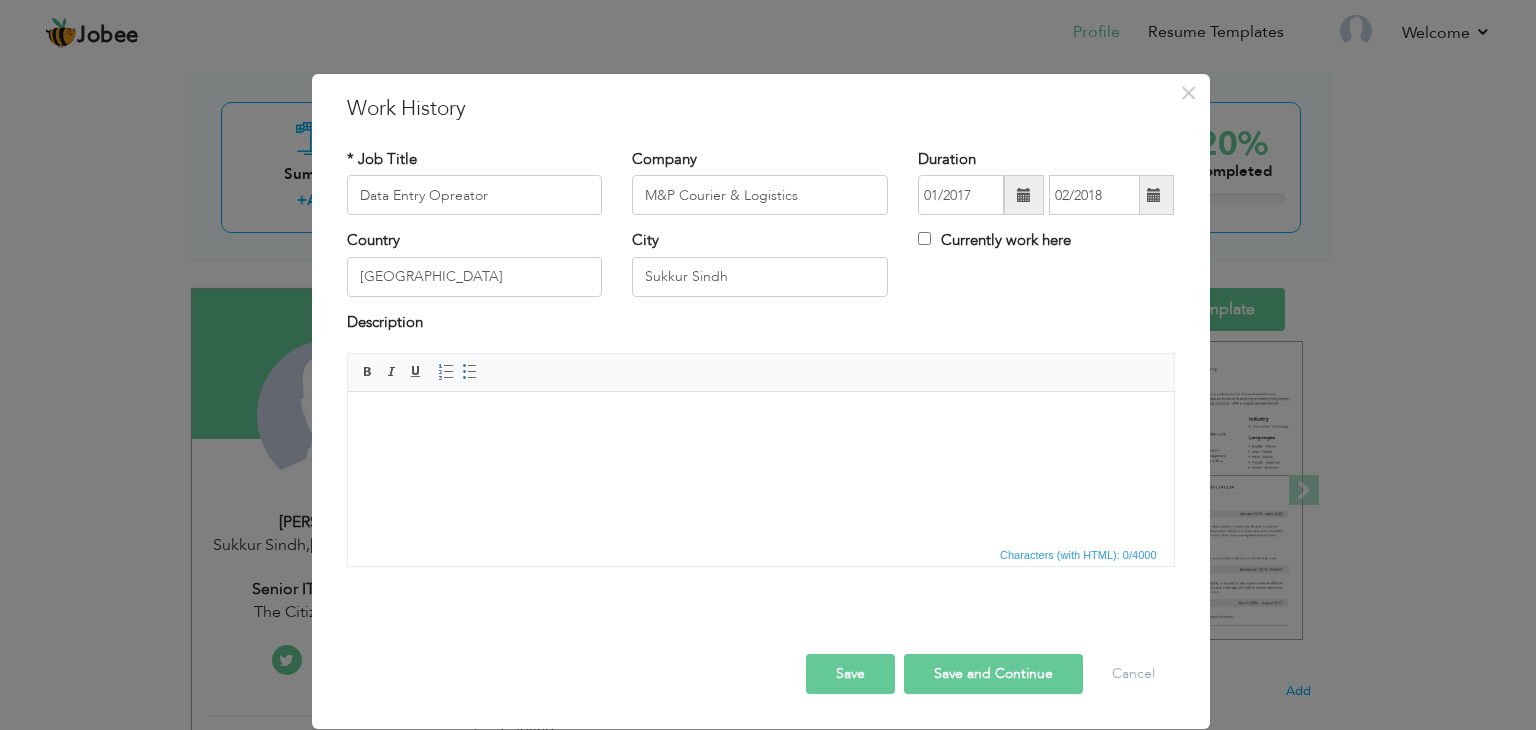 click at bounding box center (760, 422) 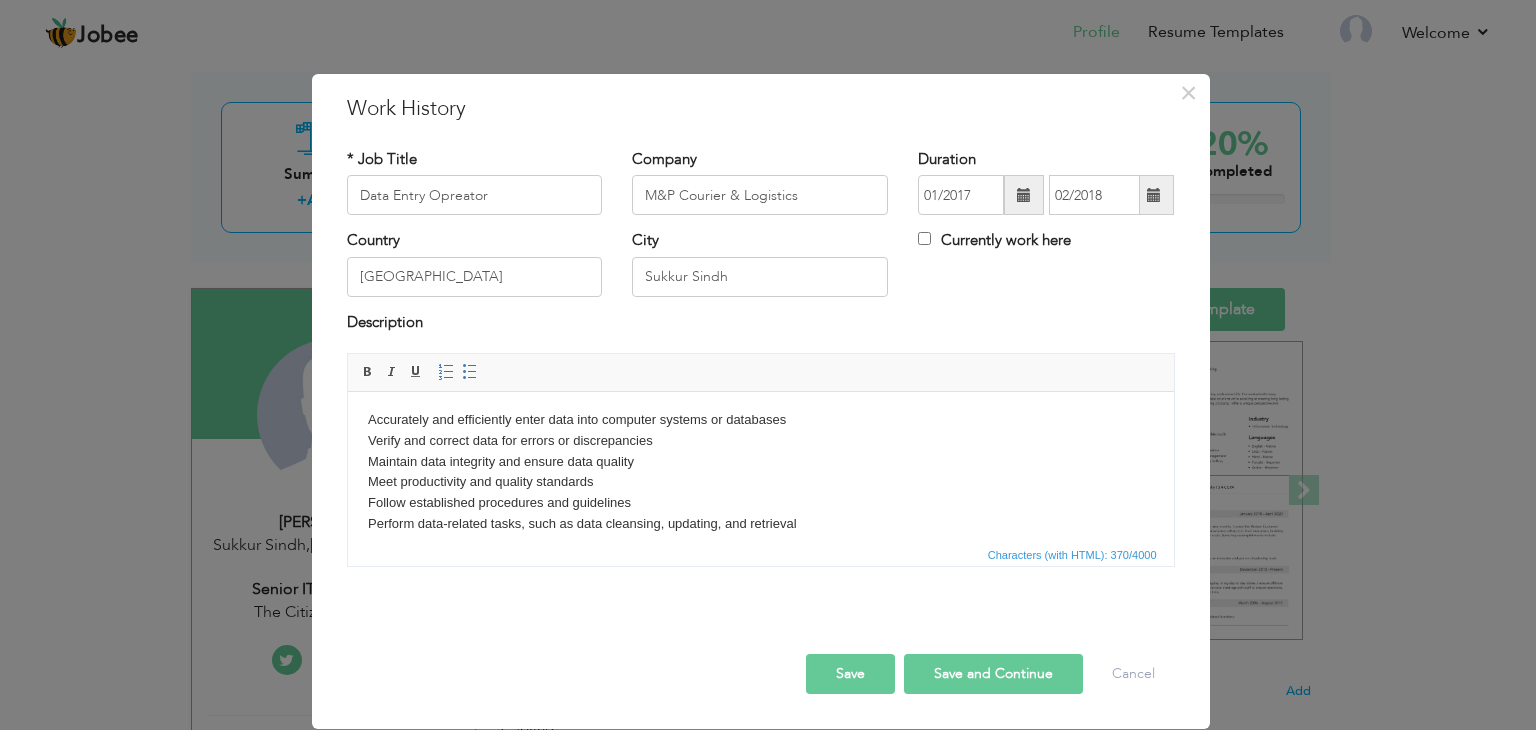 scroll, scrollTop: 0, scrollLeft: 0, axis: both 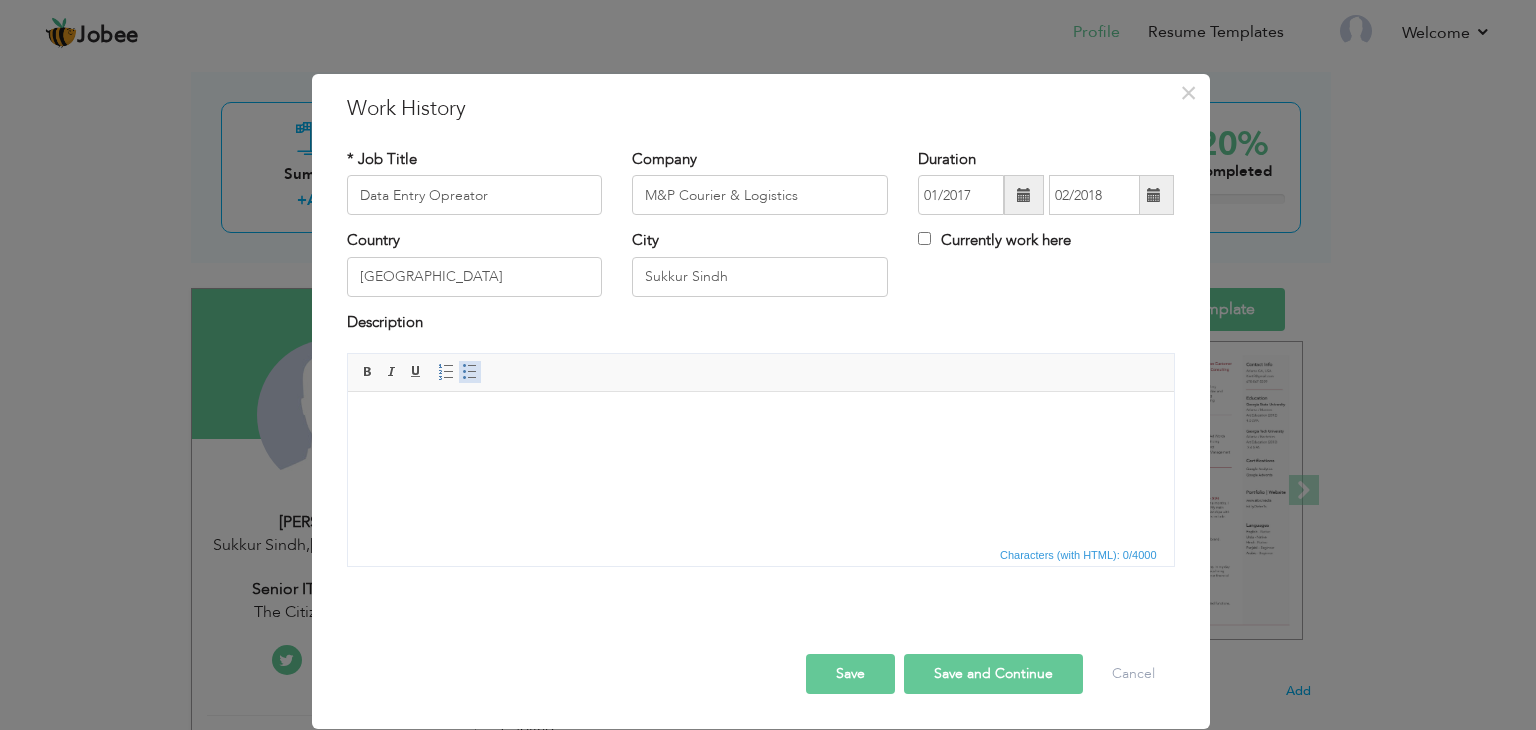 click at bounding box center (470, 372) 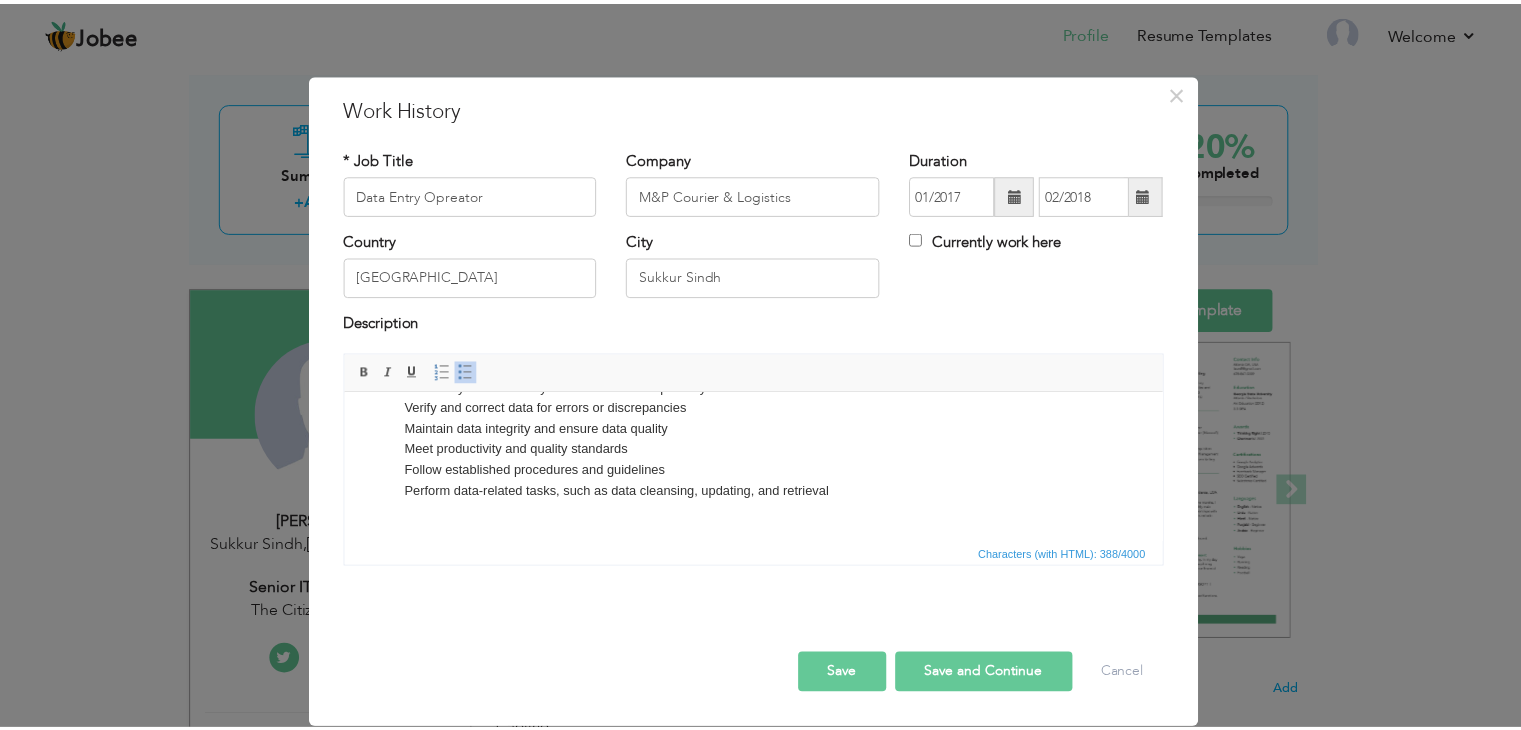 scroll, scrollTop: 0, scrollLeft: 0, axis: both 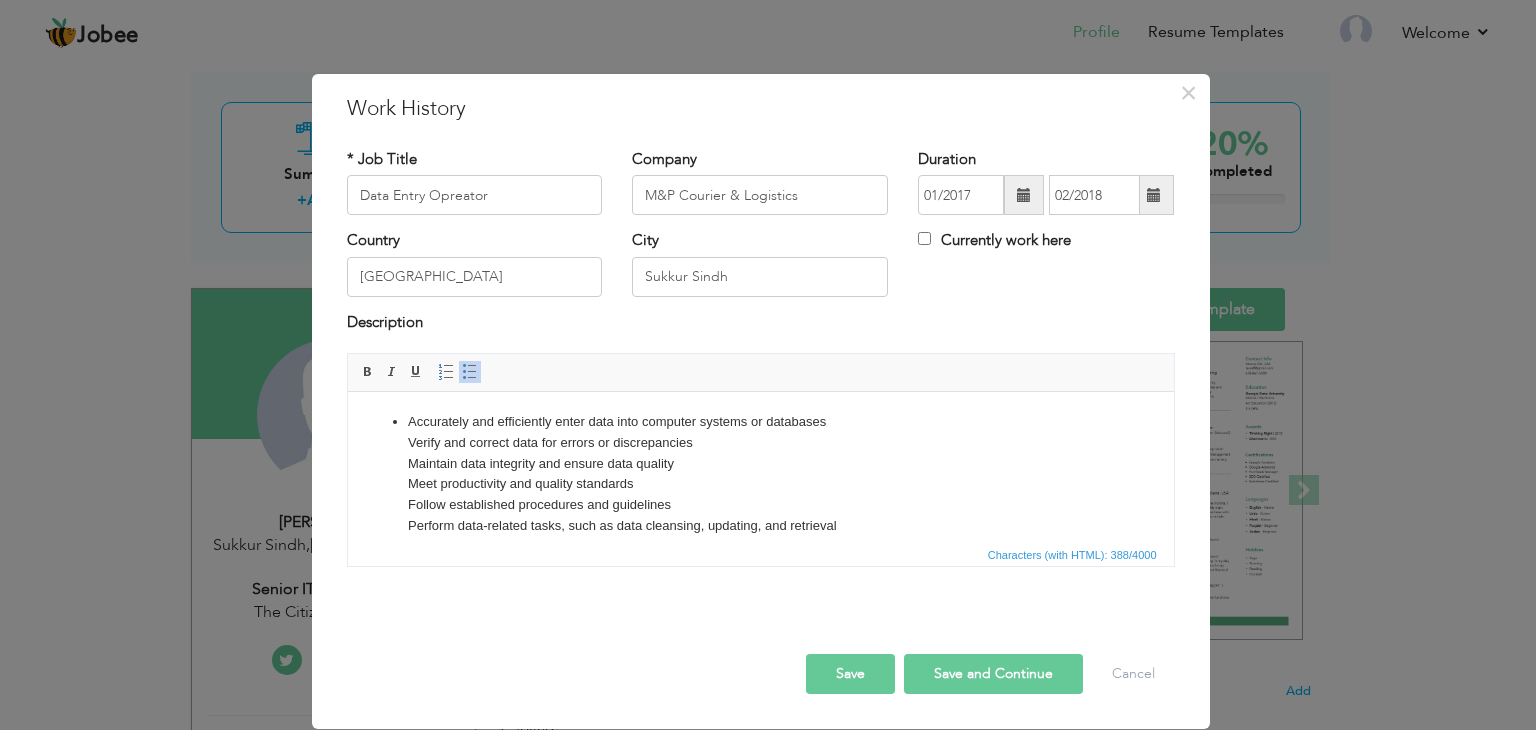 click on "Accurately and efficiently enter data into computer systems or databases Verify and correct data for errors or discrepancies Maintain data integrity and ensure data quality Meet productivity and quality standards Follow established procedures and guidelines Perform data-related tasks, such as data cleansing, updating, and retrieval" at bounding box center (760, 485) 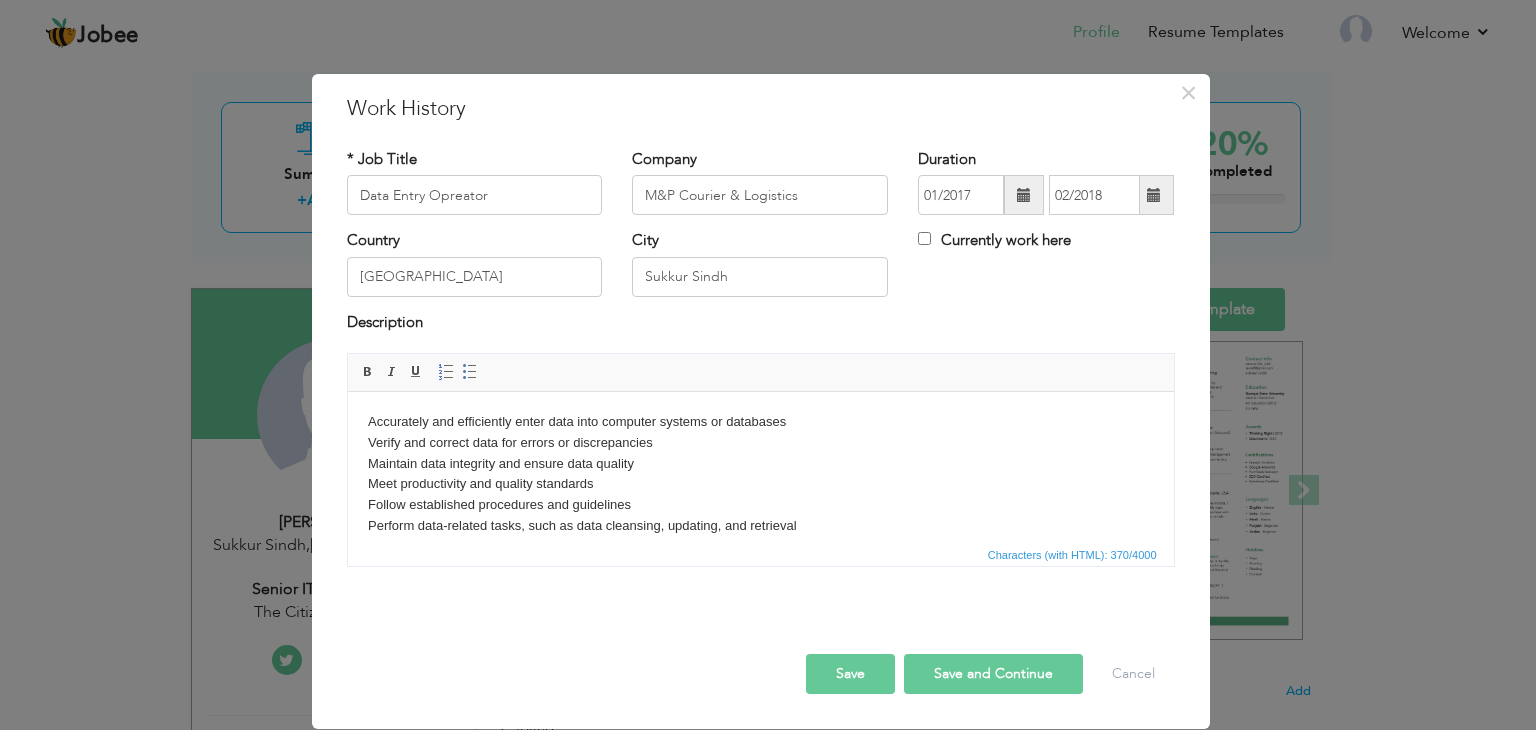 click on "Save" at bounding box center (850, 674) 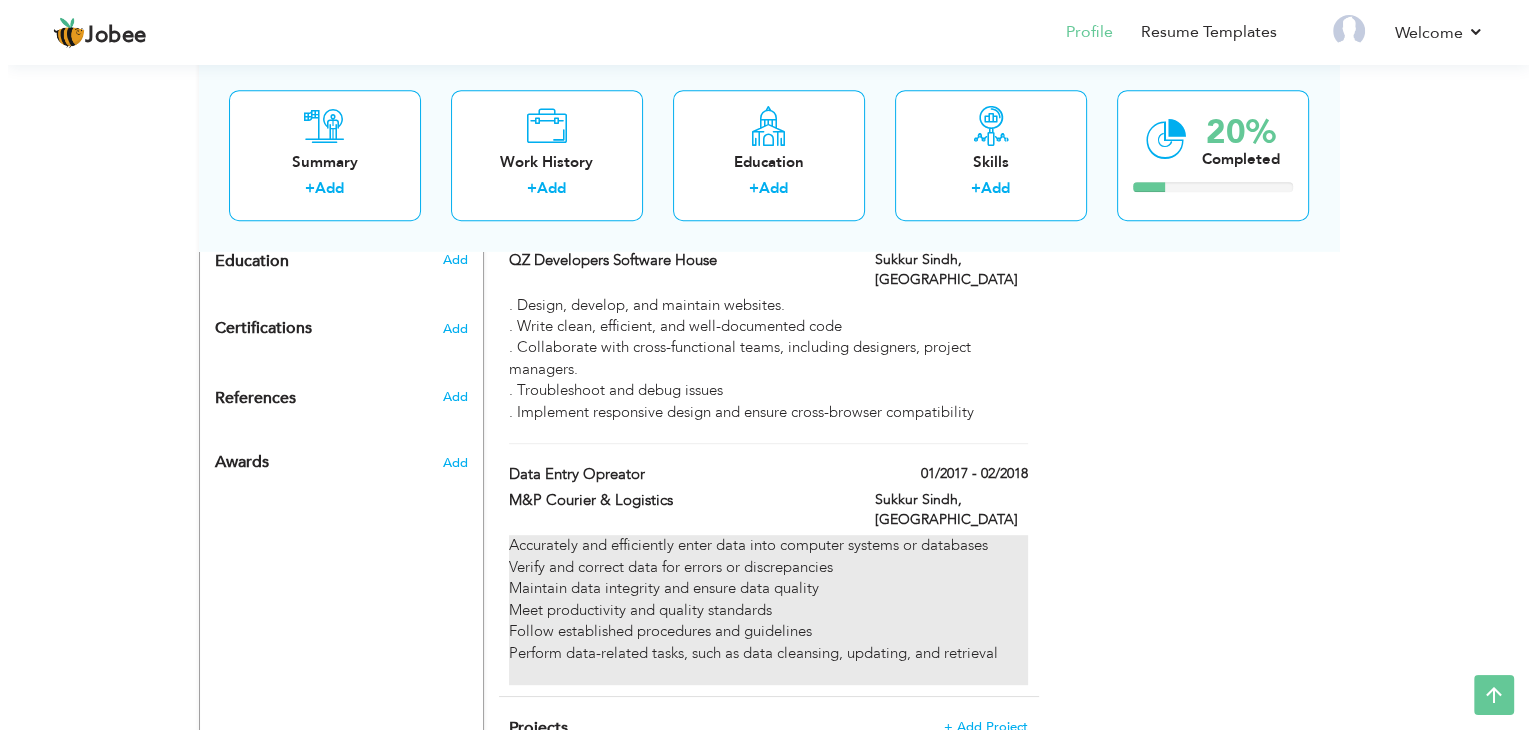 scroll, scrollTop: 932, scrollLeft: 0, axis: vertical 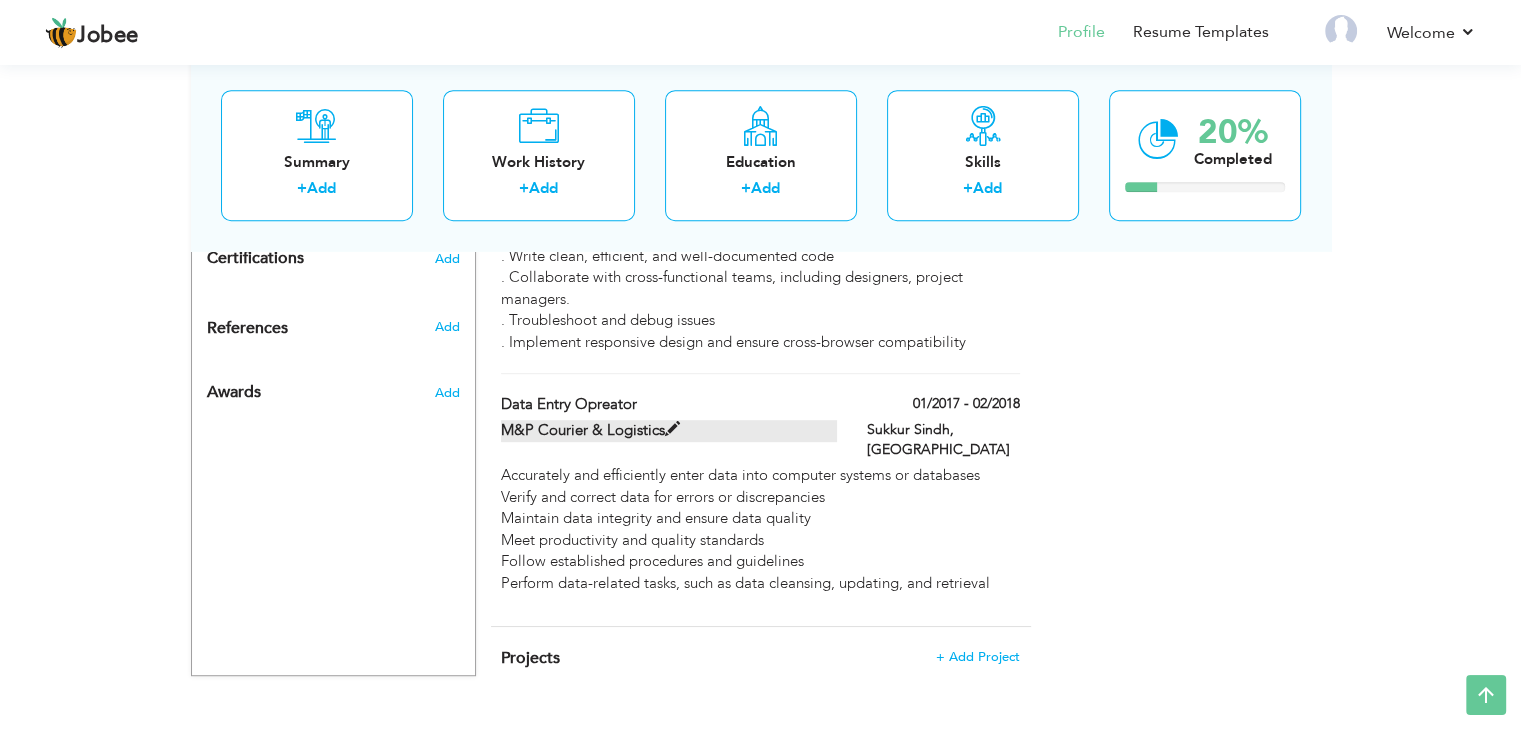 click on "M&P Courier & Logistics" at bounding box center [669, 430] 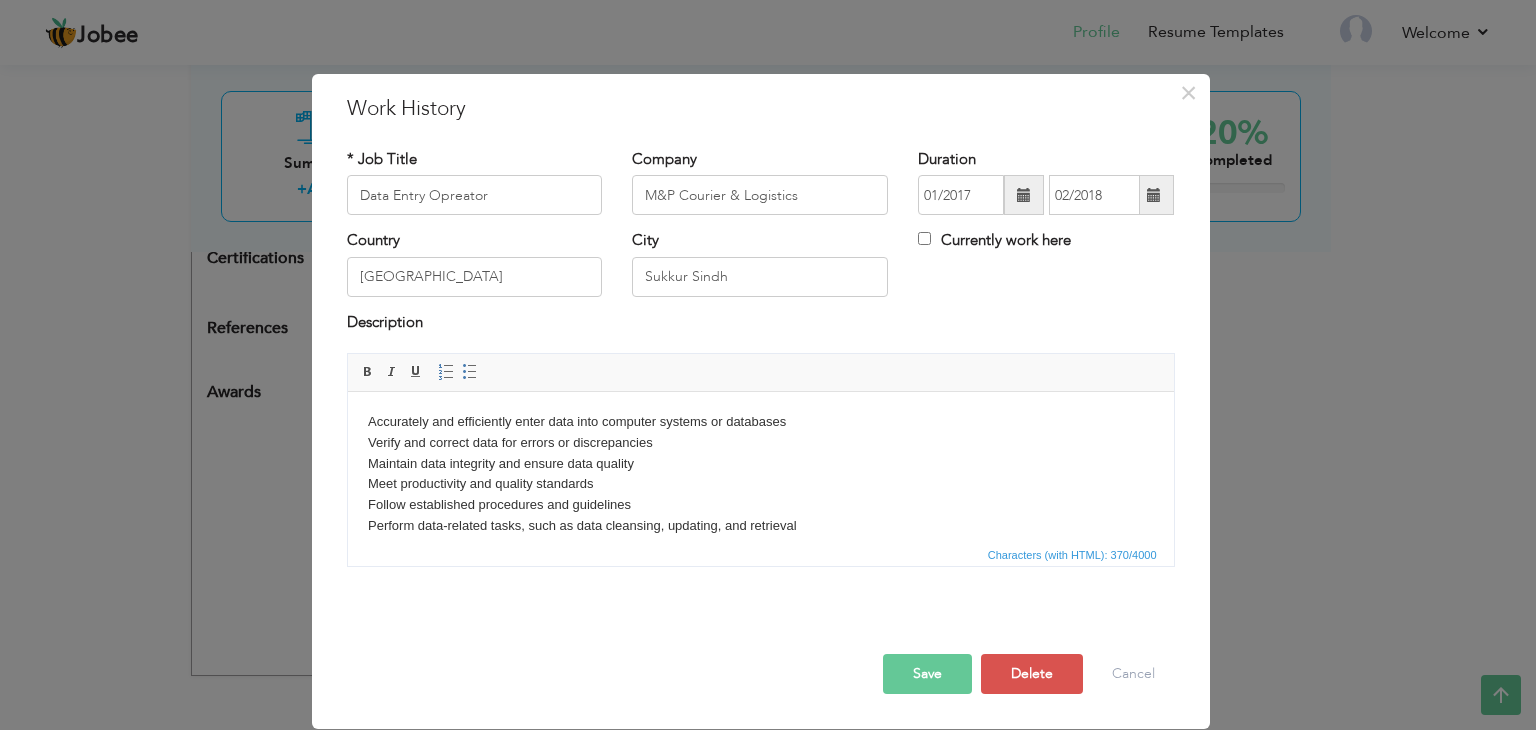 click on "Accurately and efficiently enter data into computer systems or databases Verify and correct data for errors or discrepancies Maintain data integrity and ensure data quality Meet productivity and quality standards Follow established procedures and guidelines Perform data-related tasks, such as data cleansing, updating, and retrieval" at bounding box center [760, 485] 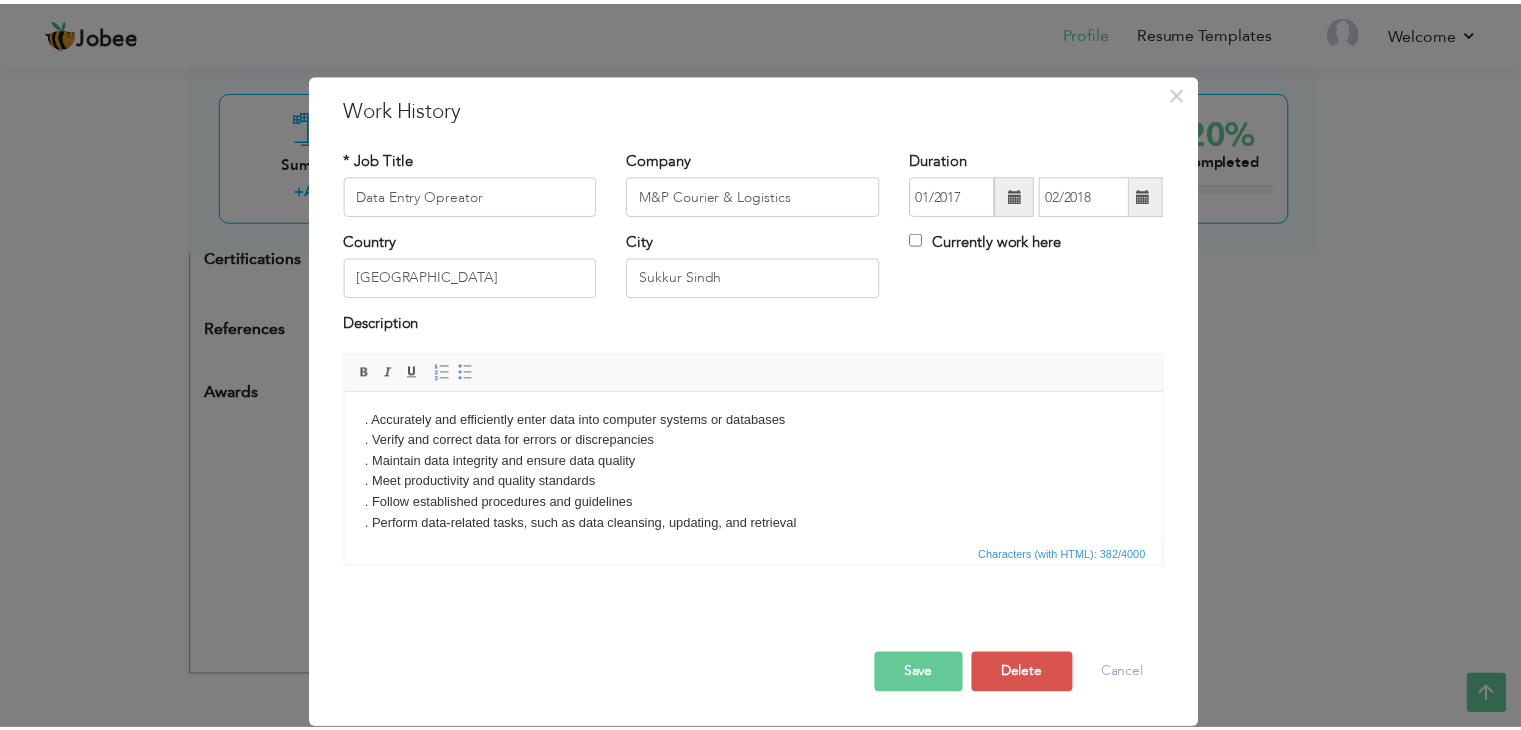 scroll, scrollTop: 0, scrollLeft: 0, axis: both 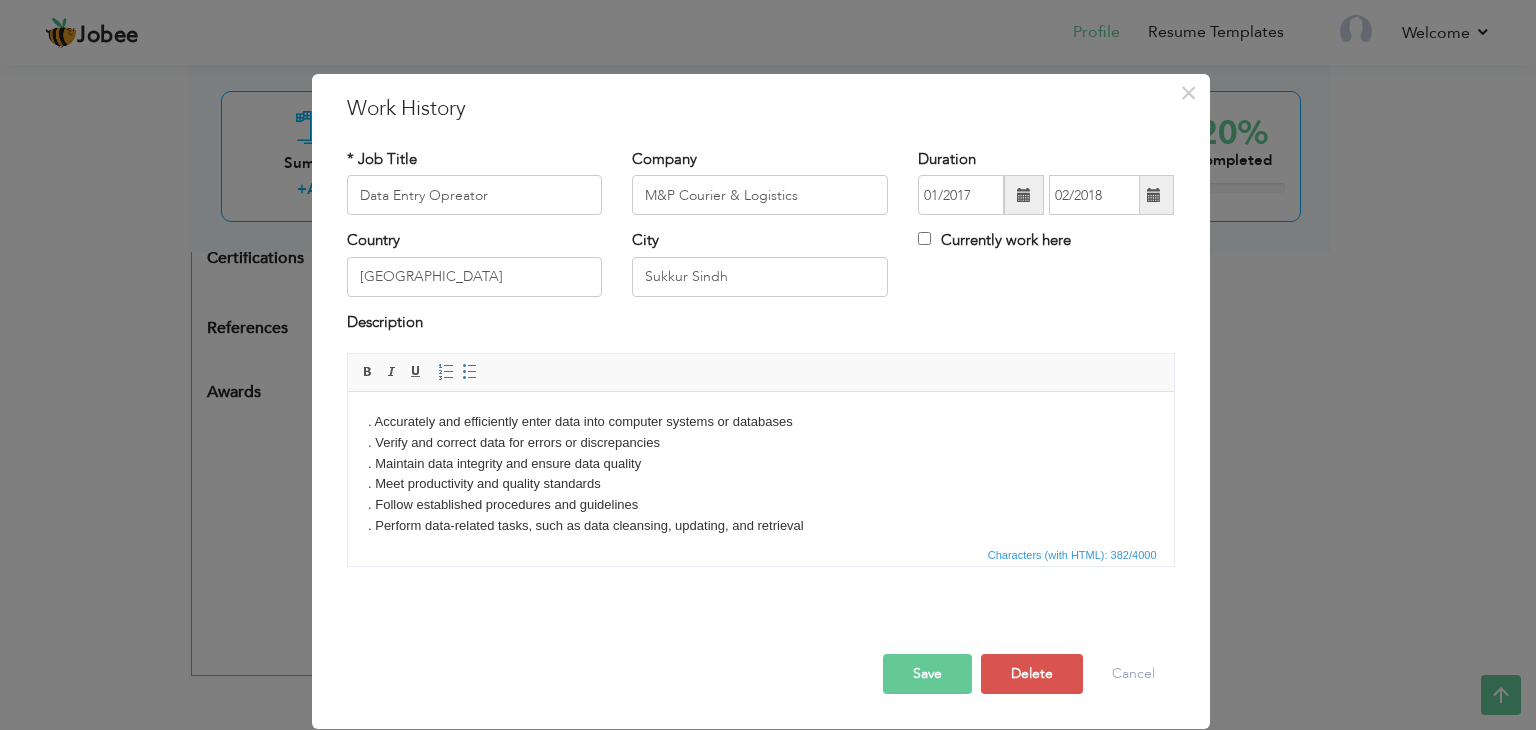 click on "Save" at bounding box center (927, 674) 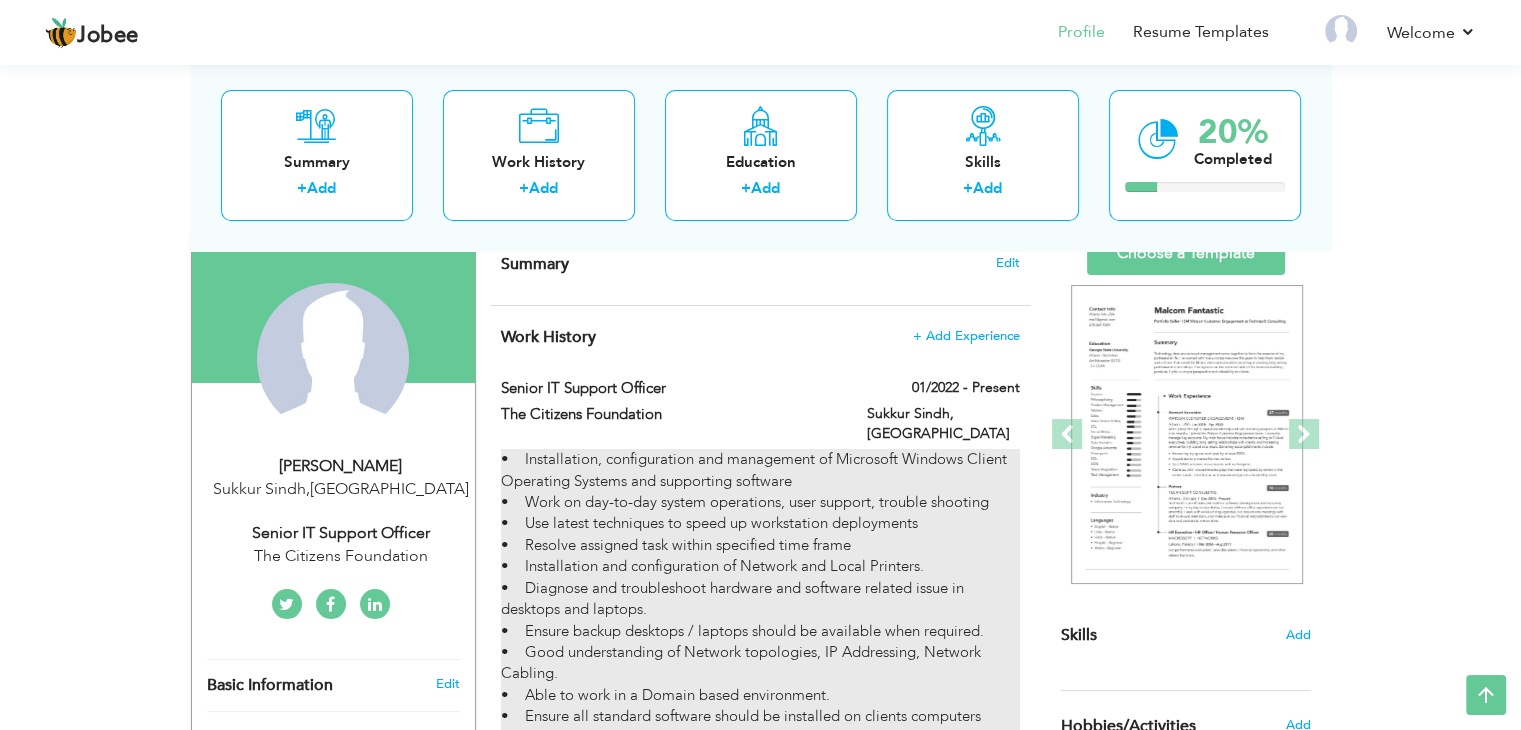 scroll, scrollTop: 32, scrollLeft: 0, axis: vertical 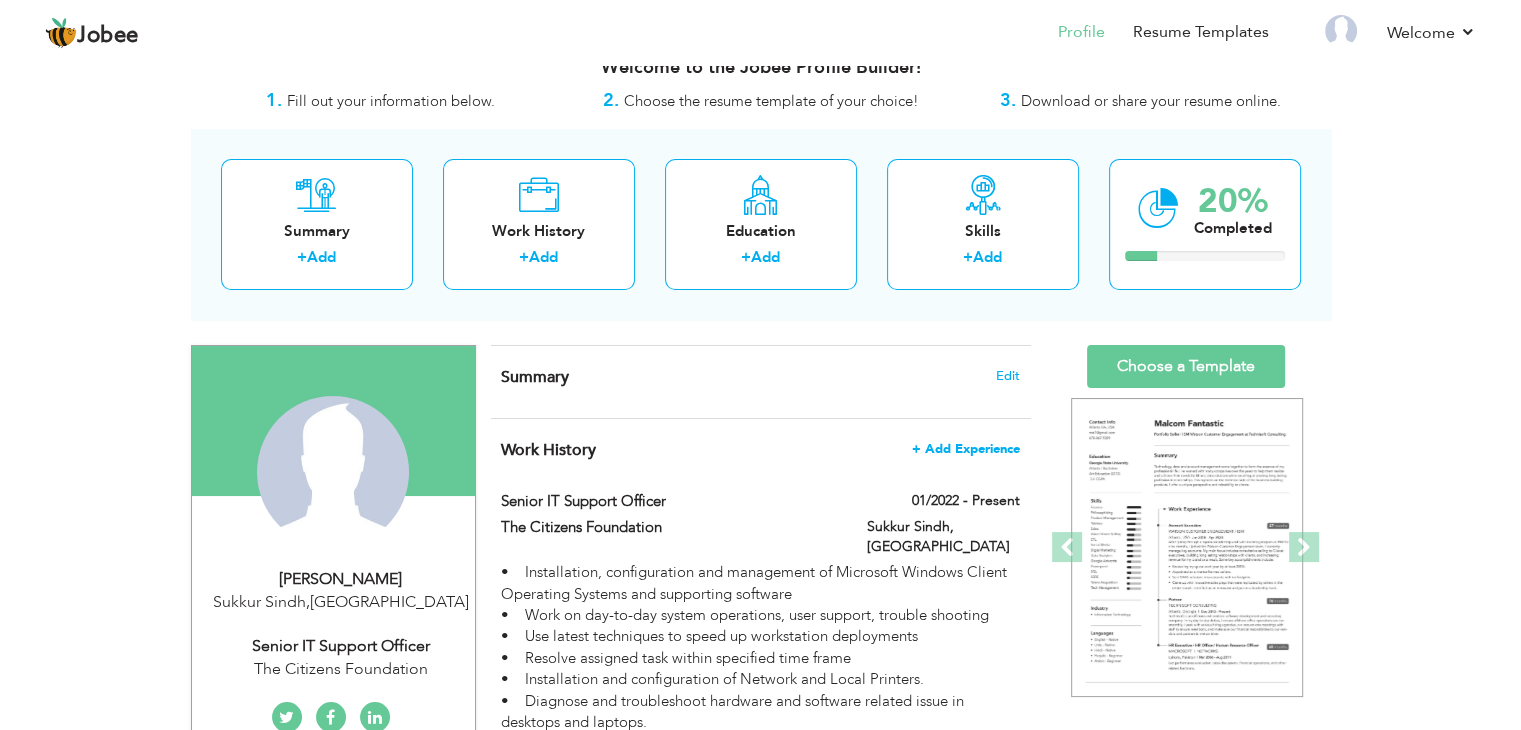 click on "+ Add Experience" at bounding box center (966, 449) 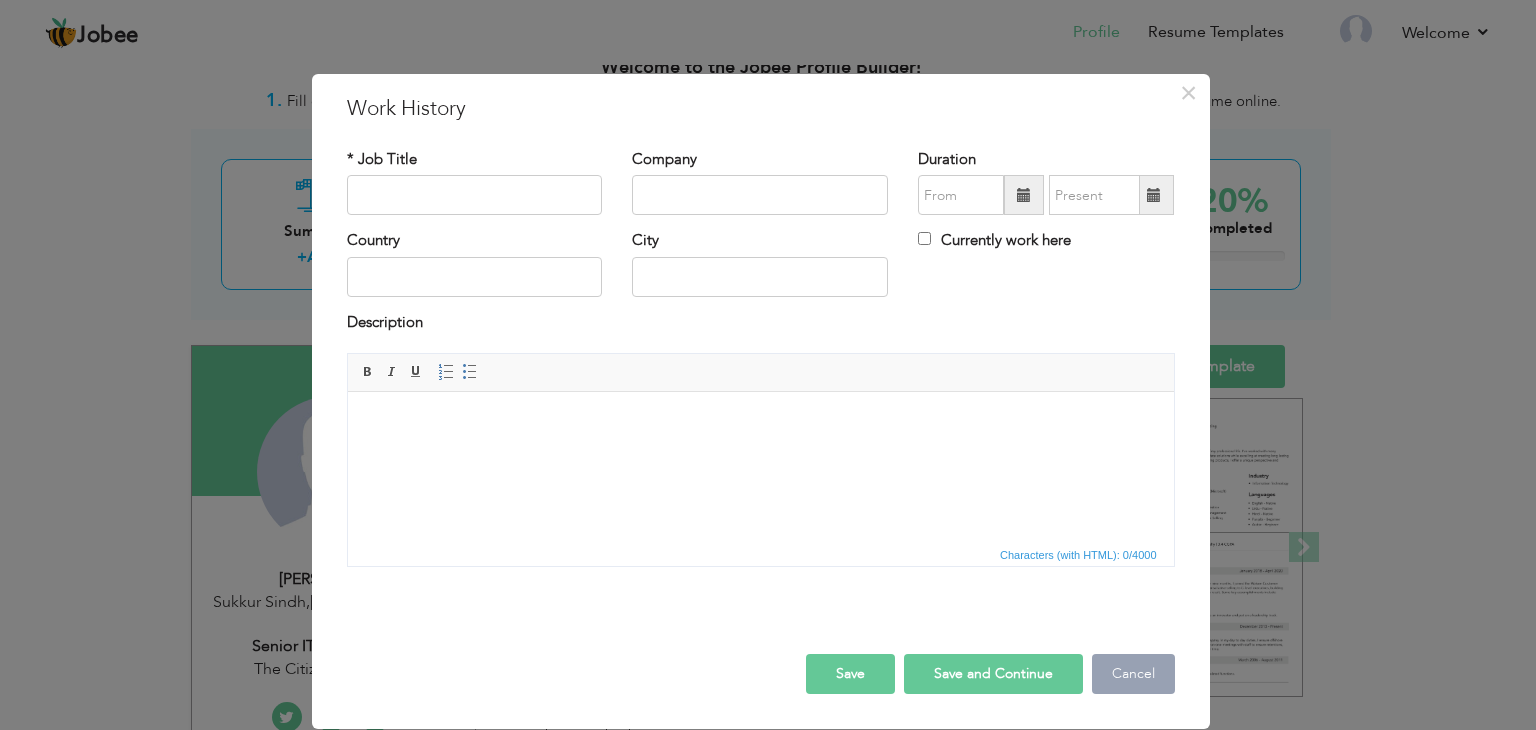 click on "Cancel" at bounding box center (1133, 674) 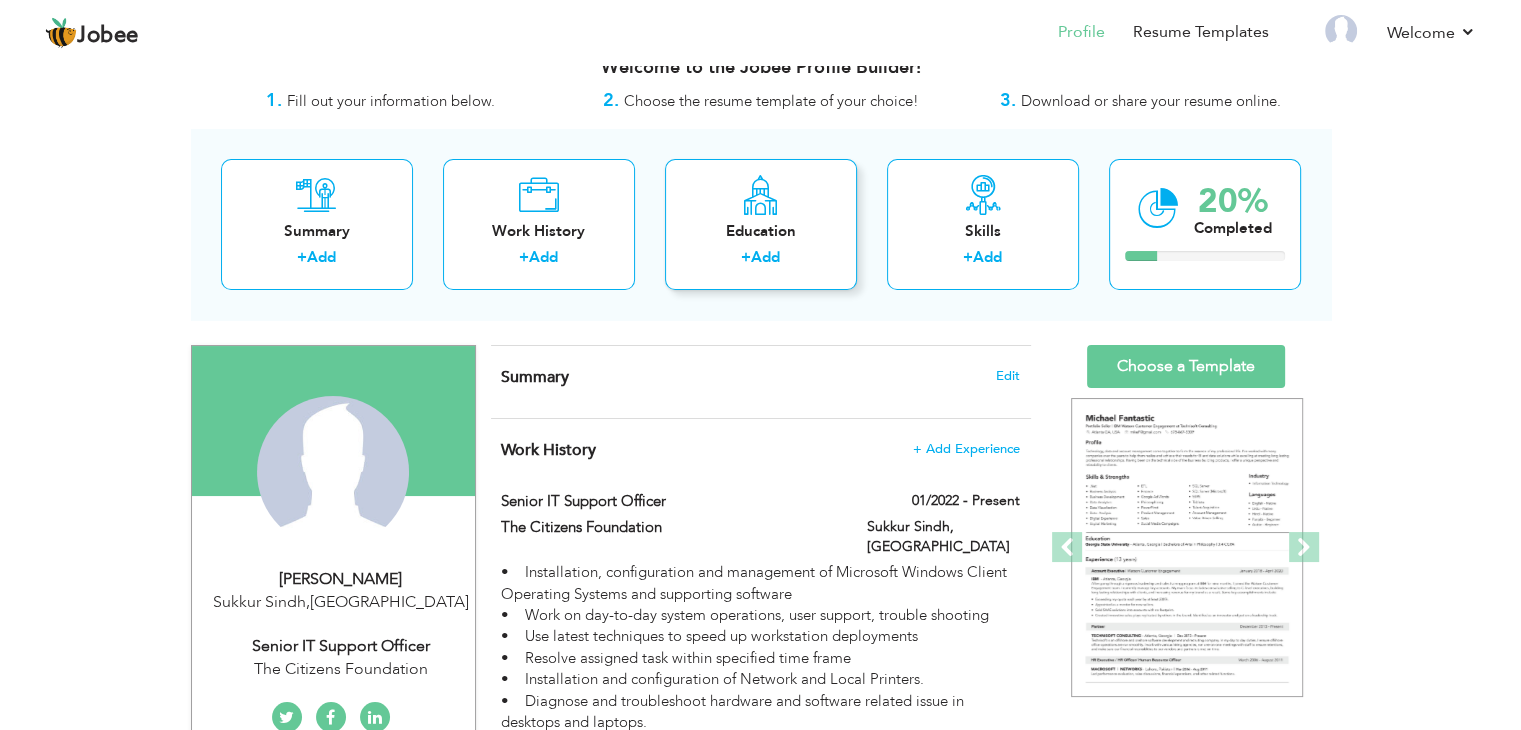 click on "Education" at bounding box center [761, 231] 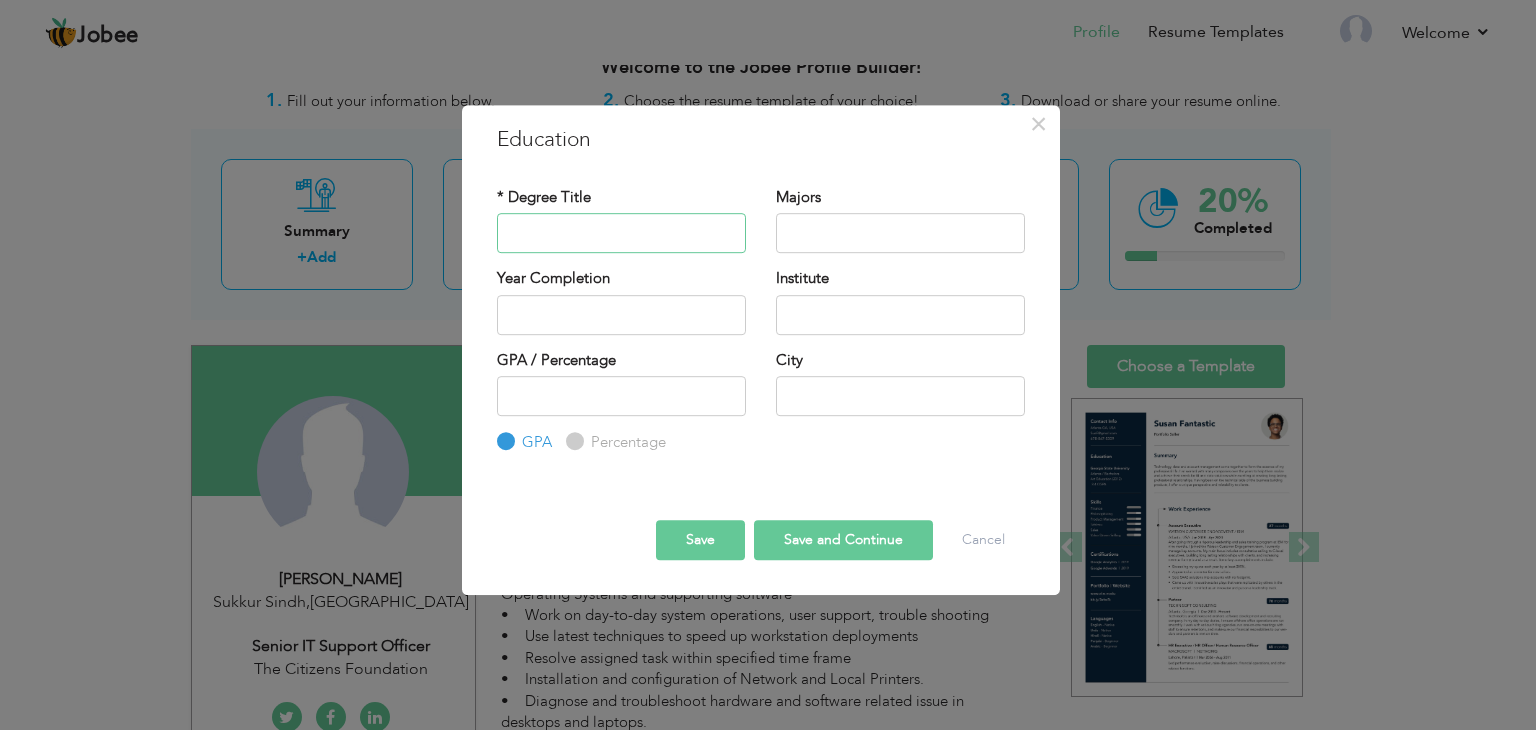 click at bounding box center (621, 233) 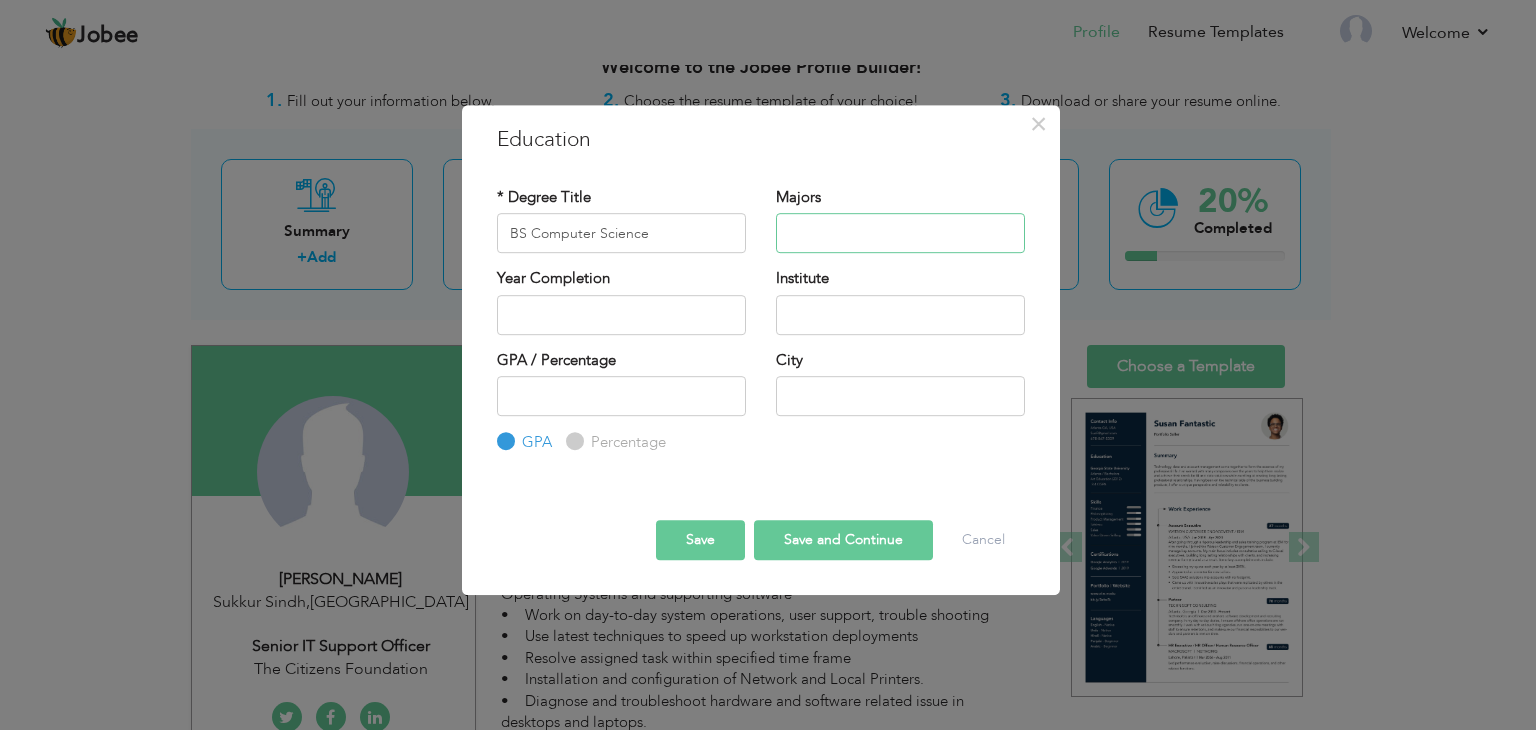 click at bounding box center (900, 233) 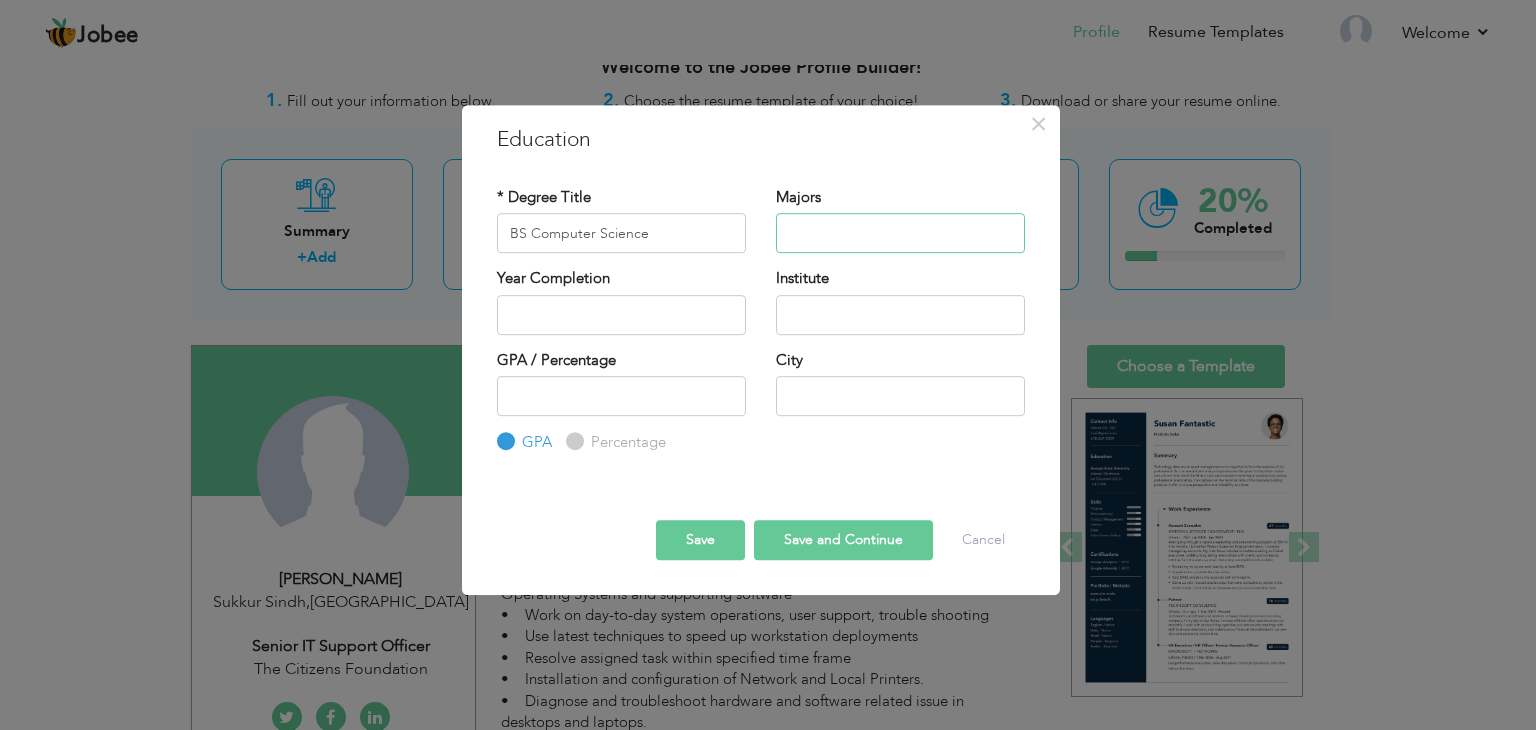type on "Introduction to computer, Programming fundamental,Technical Report Writting" 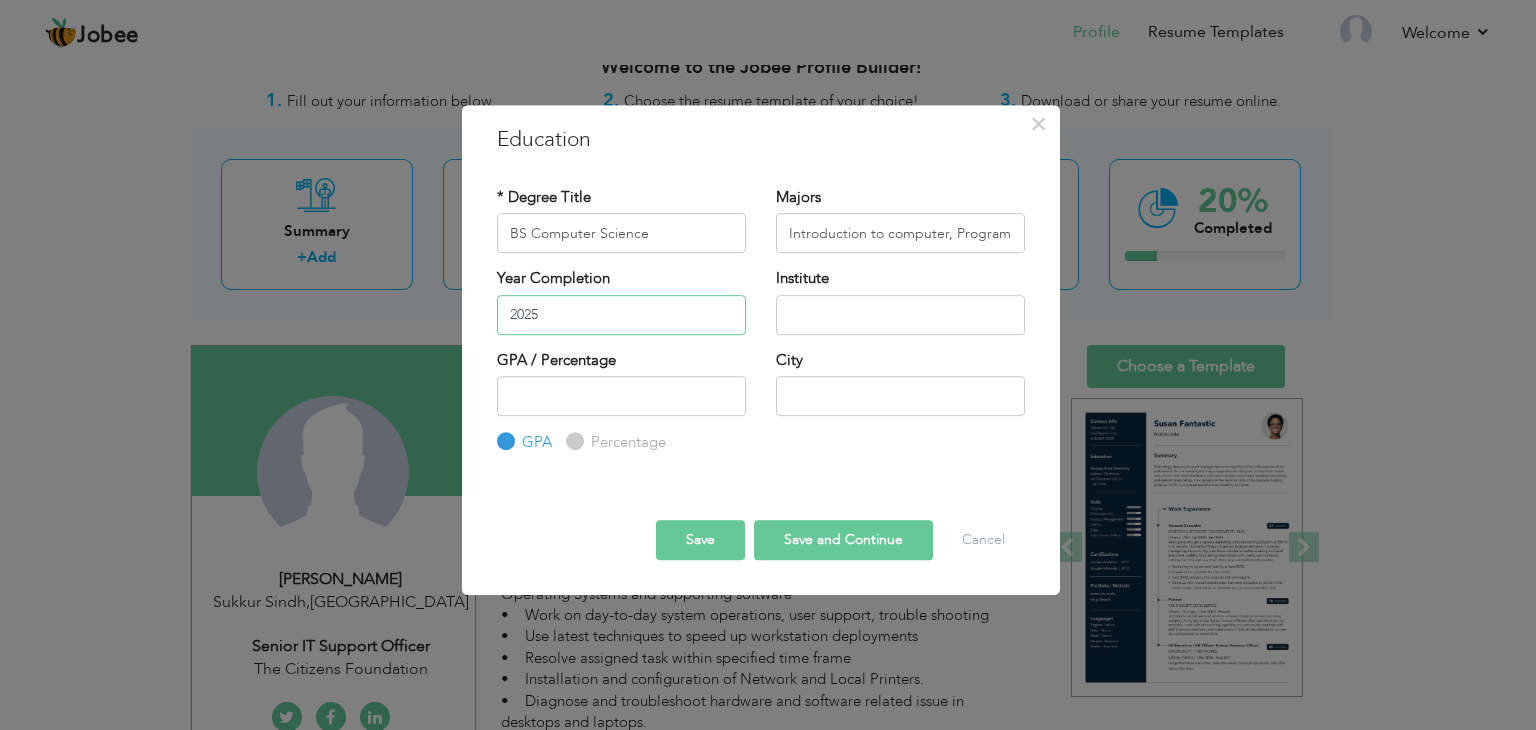 click on "2025" at bounding box center (621, 315) 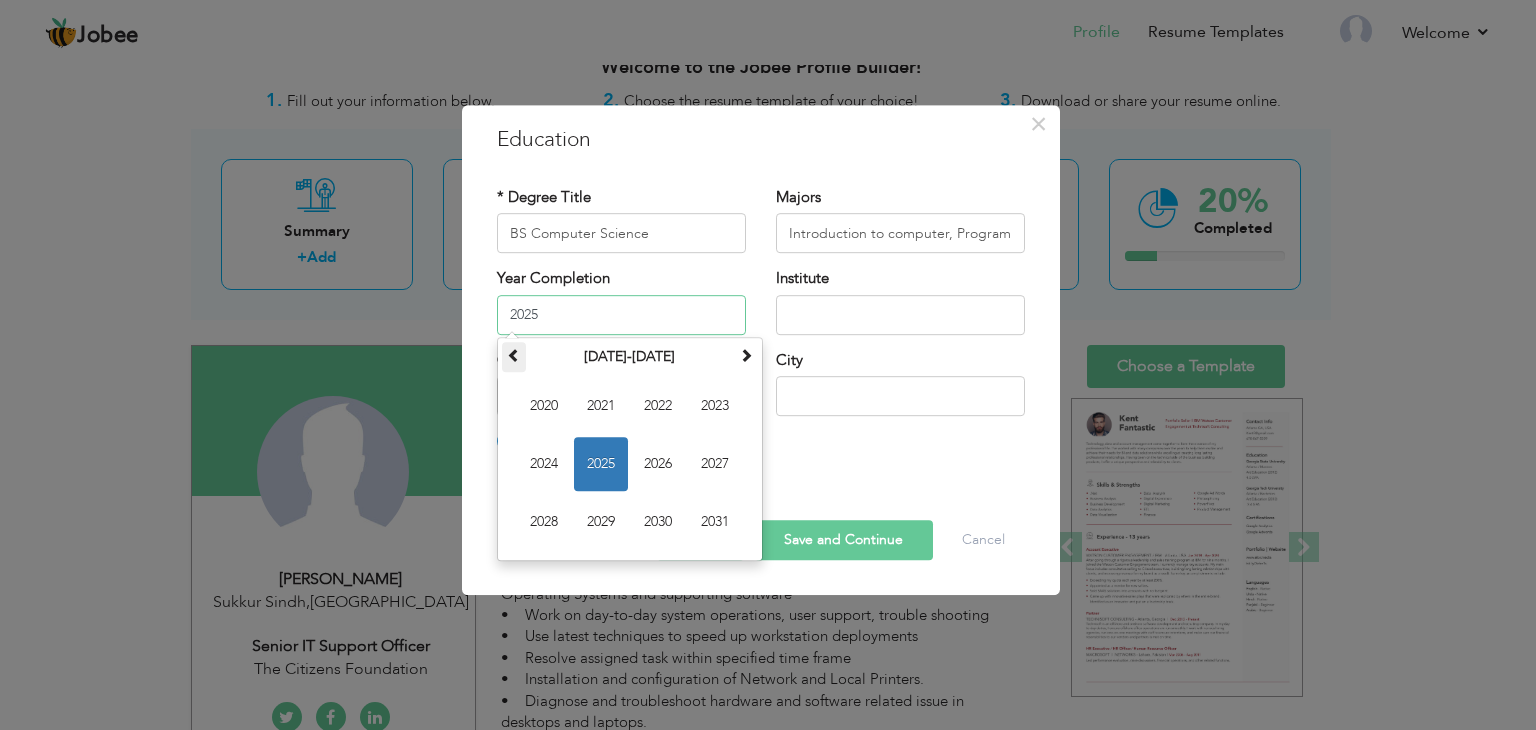 click at bounding box center (514, 357) 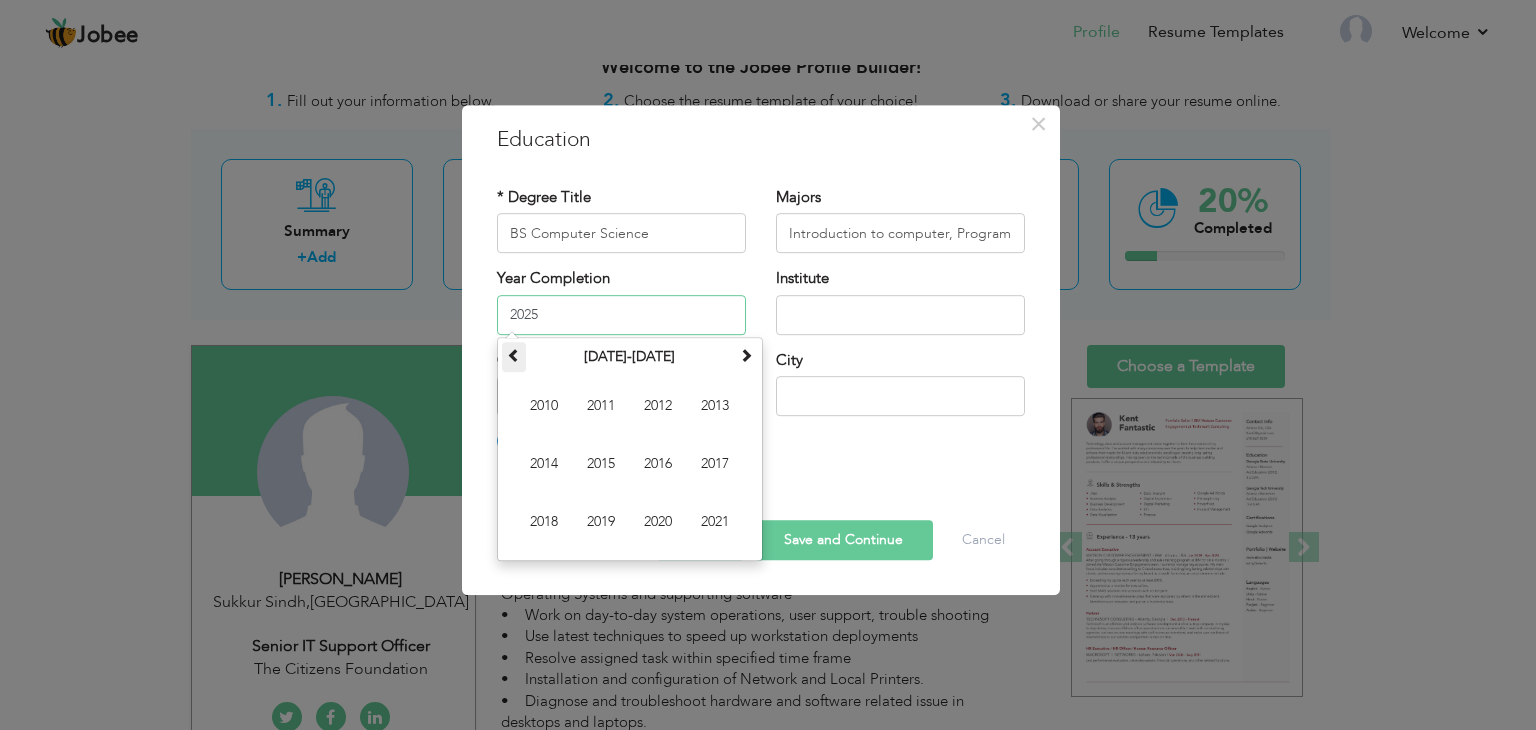 click at bounding box center [514, 357] 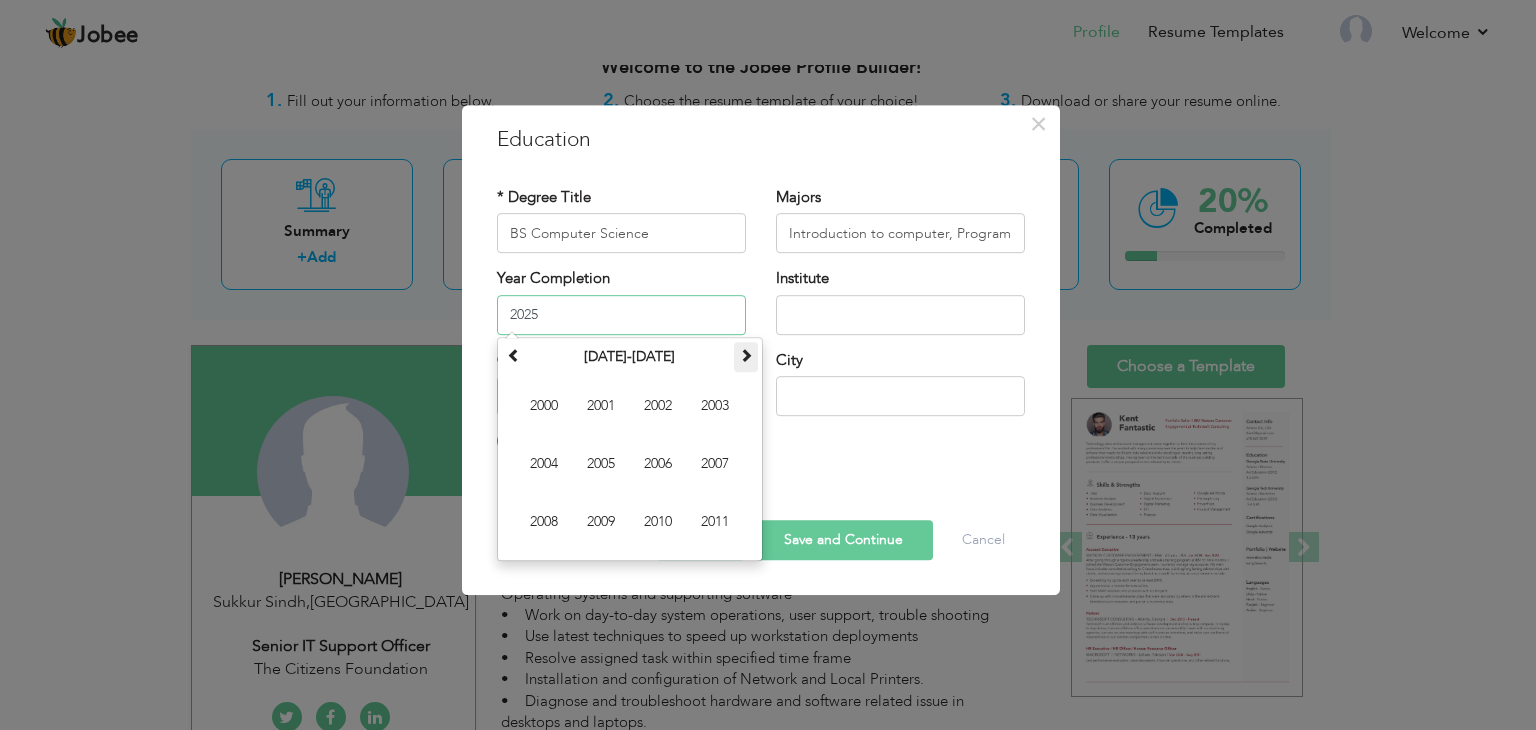 click at bounding box center (746, 355) 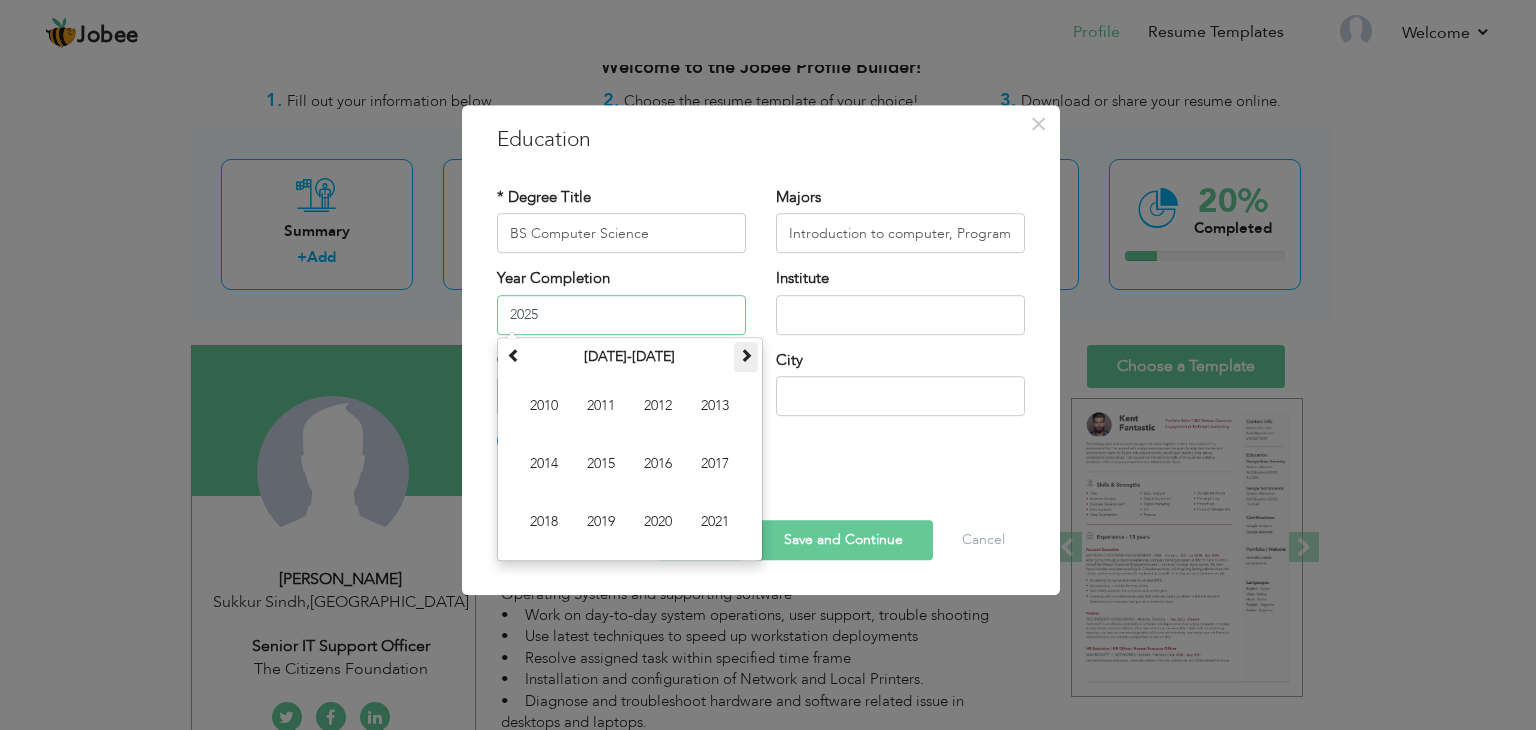 click at bounding box center (746, 355) 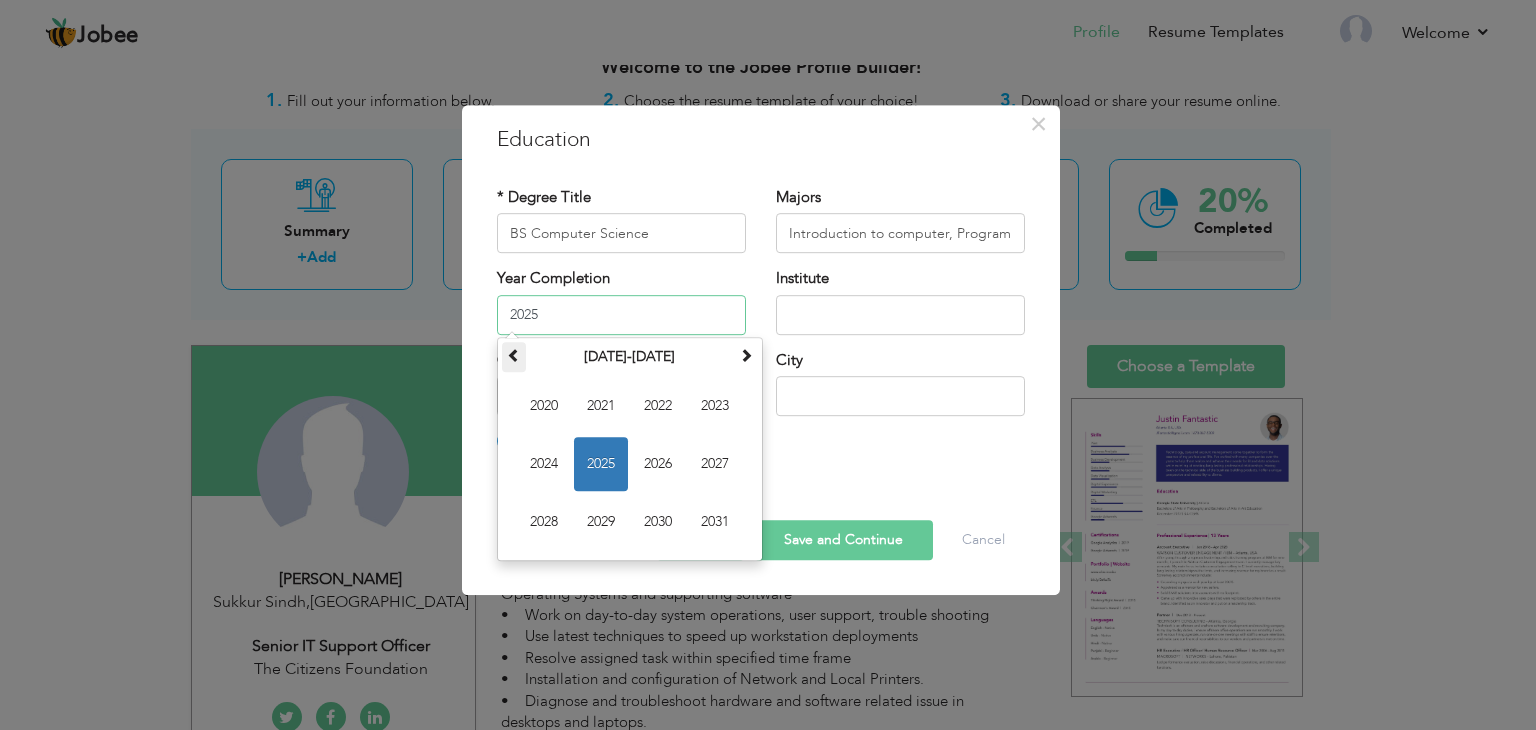 click at bounding box center (514, 355) 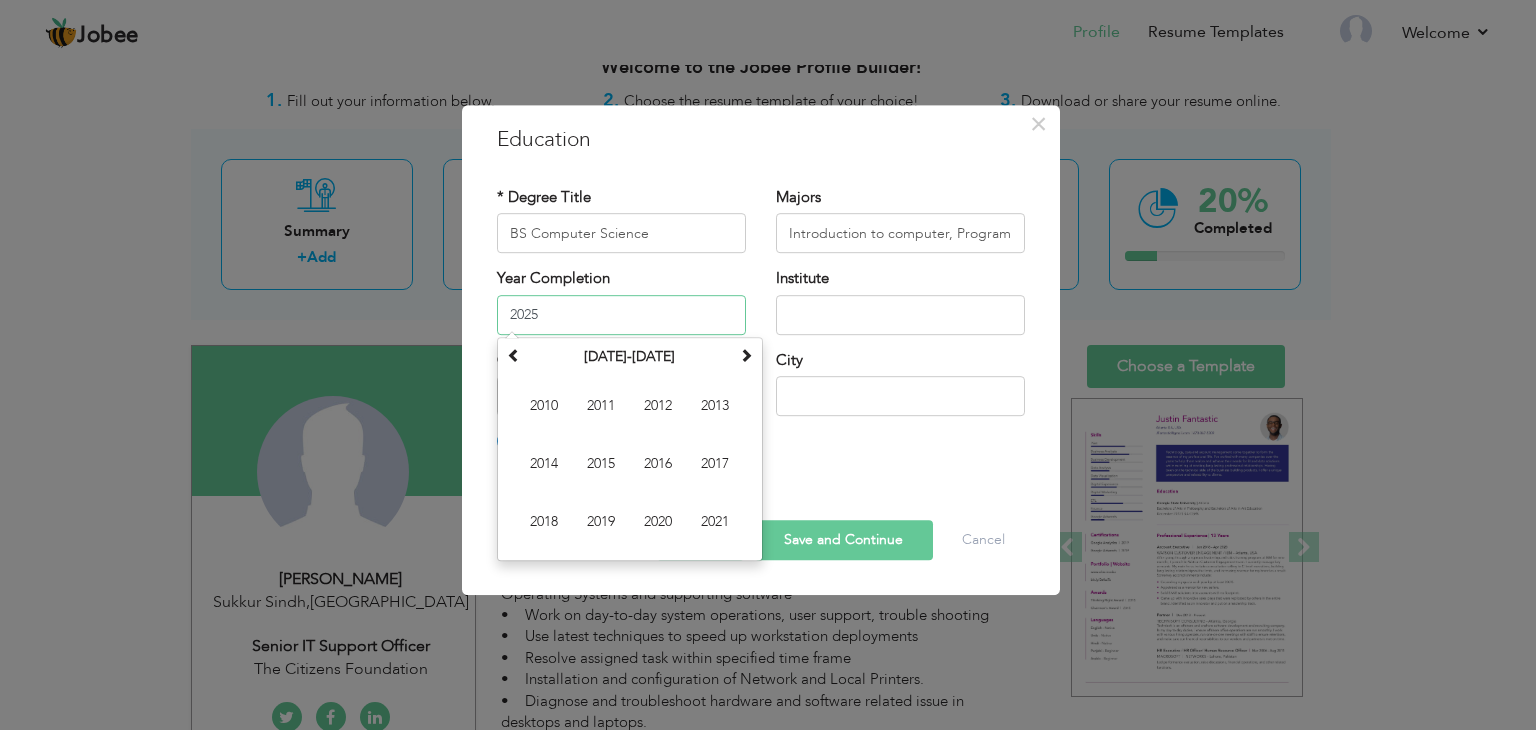 click on "2010 2011 2012 2013 2014 2015 2016 2017 2018 2019 2020 2021" at bounding box center [630, 464] 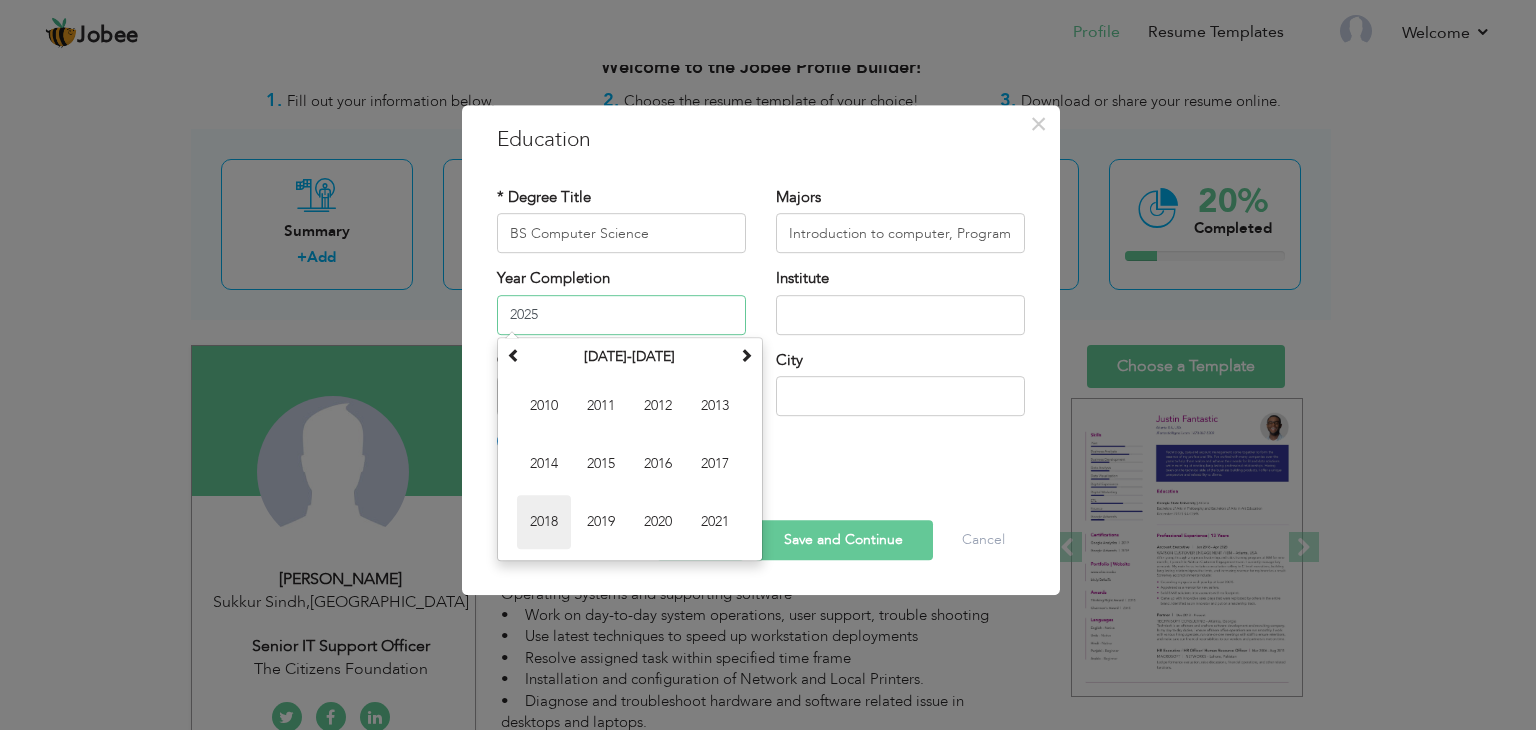 click on "2018" at bounding box center [544, 522] 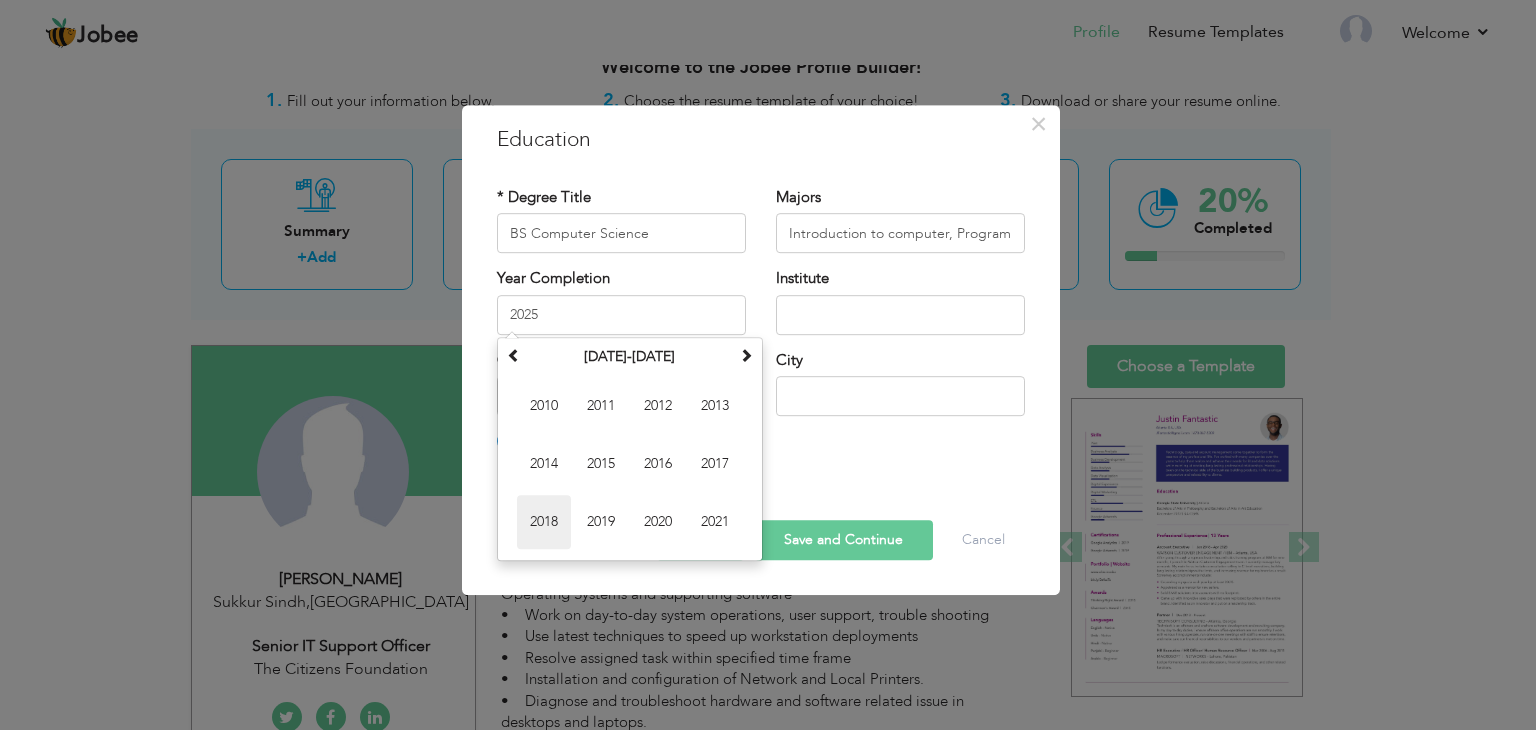 type on "2018" 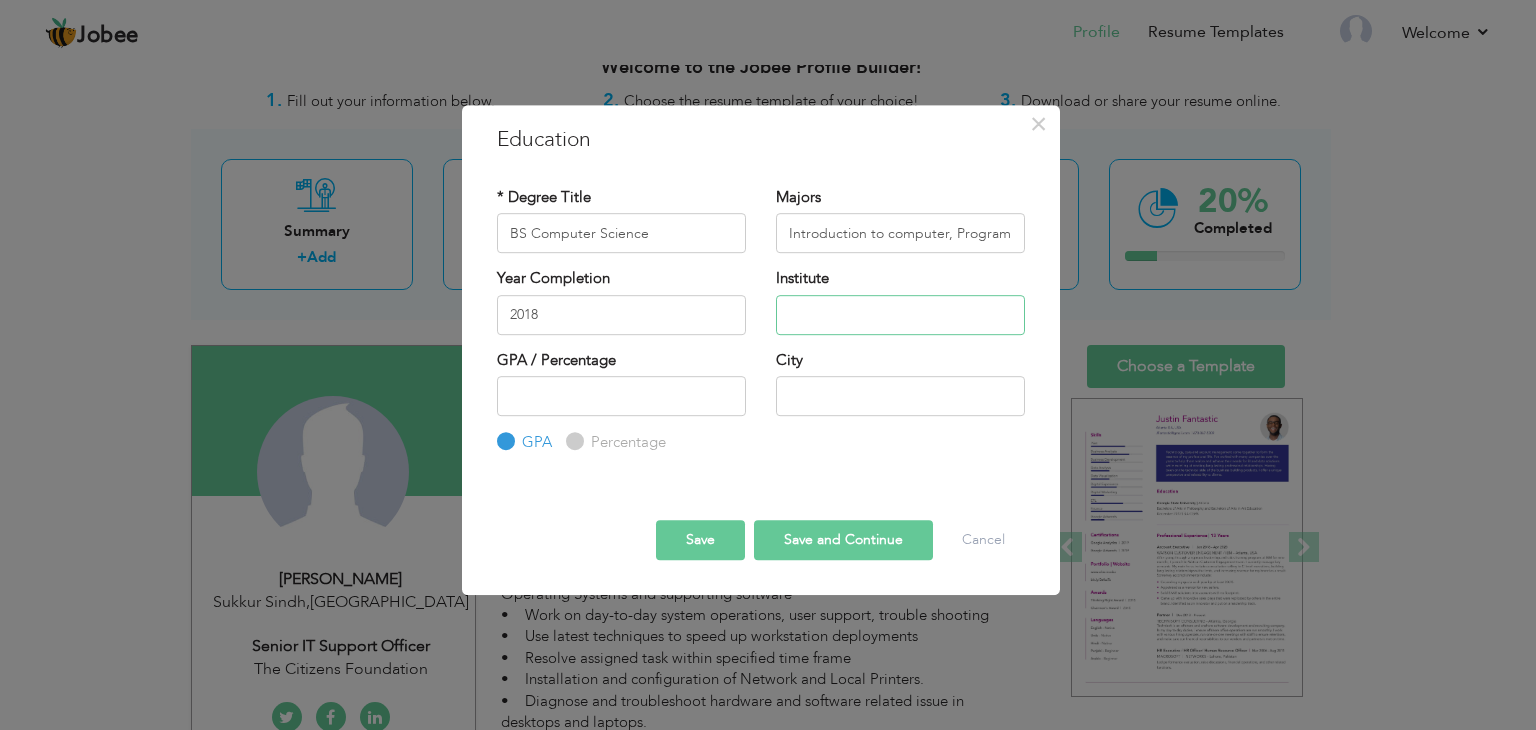 click at bounding box center (900, 315) 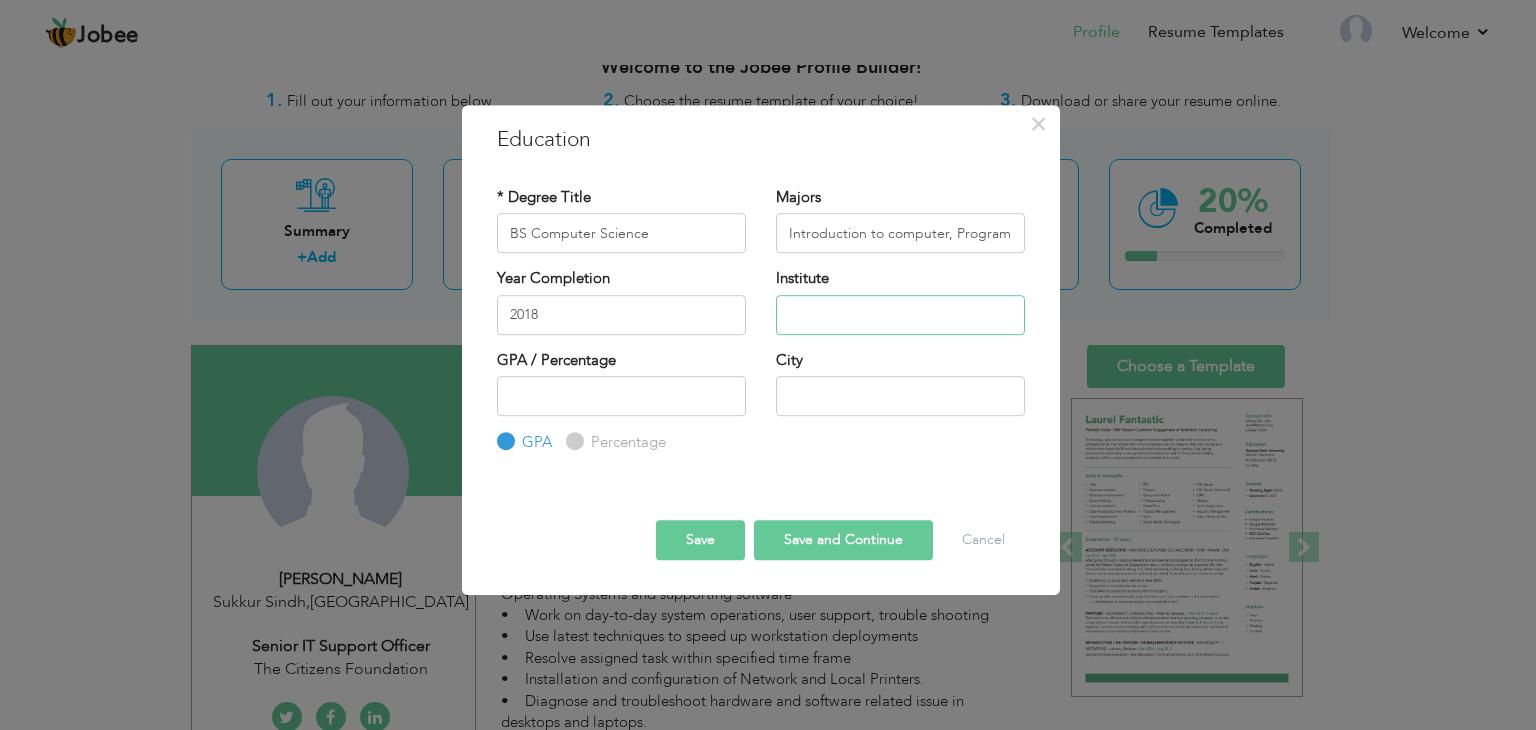 type on "[PERSON_NAME][GEOGRAPHIC_DATA][PERSON_NAME] Khairpur Sindh" 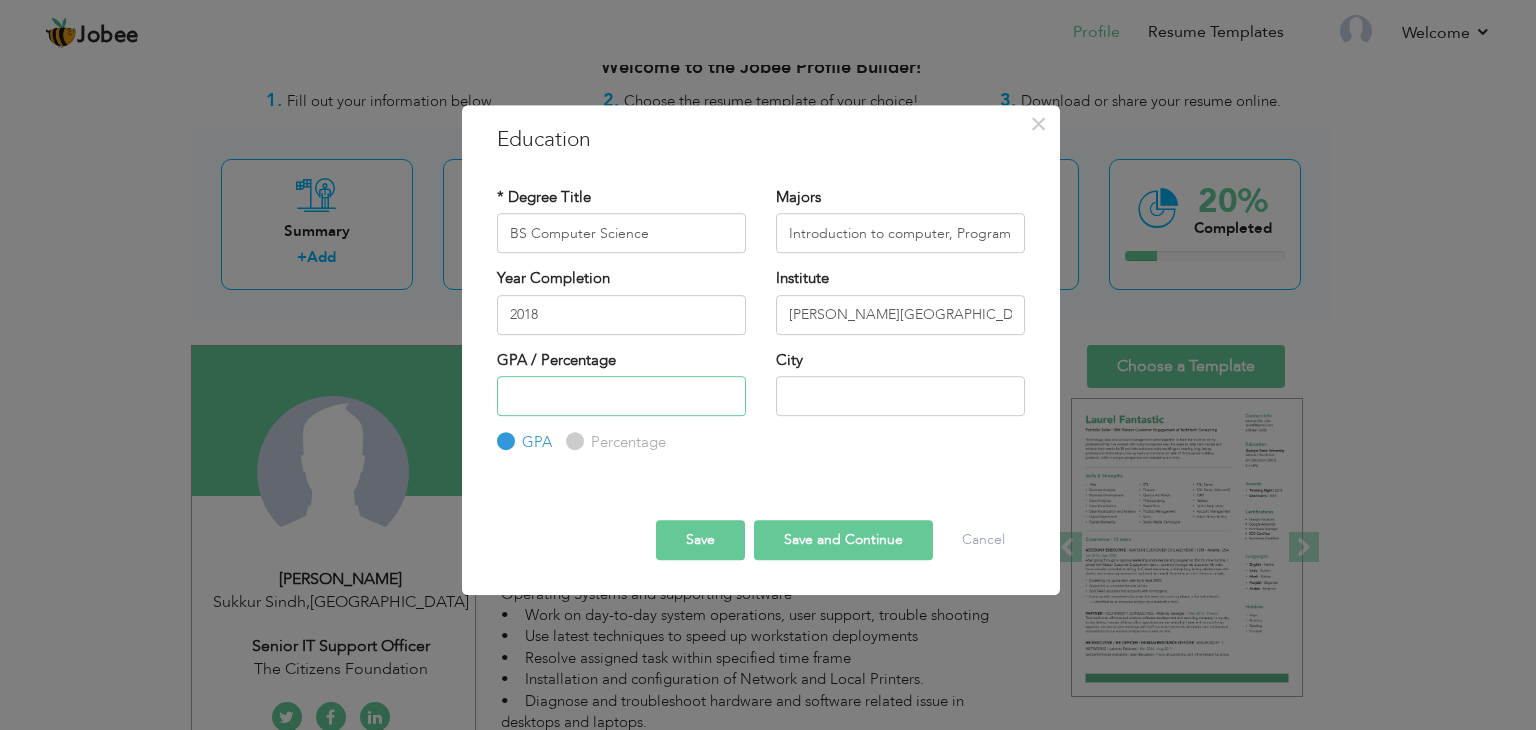 click at bounding box center [621, 396] 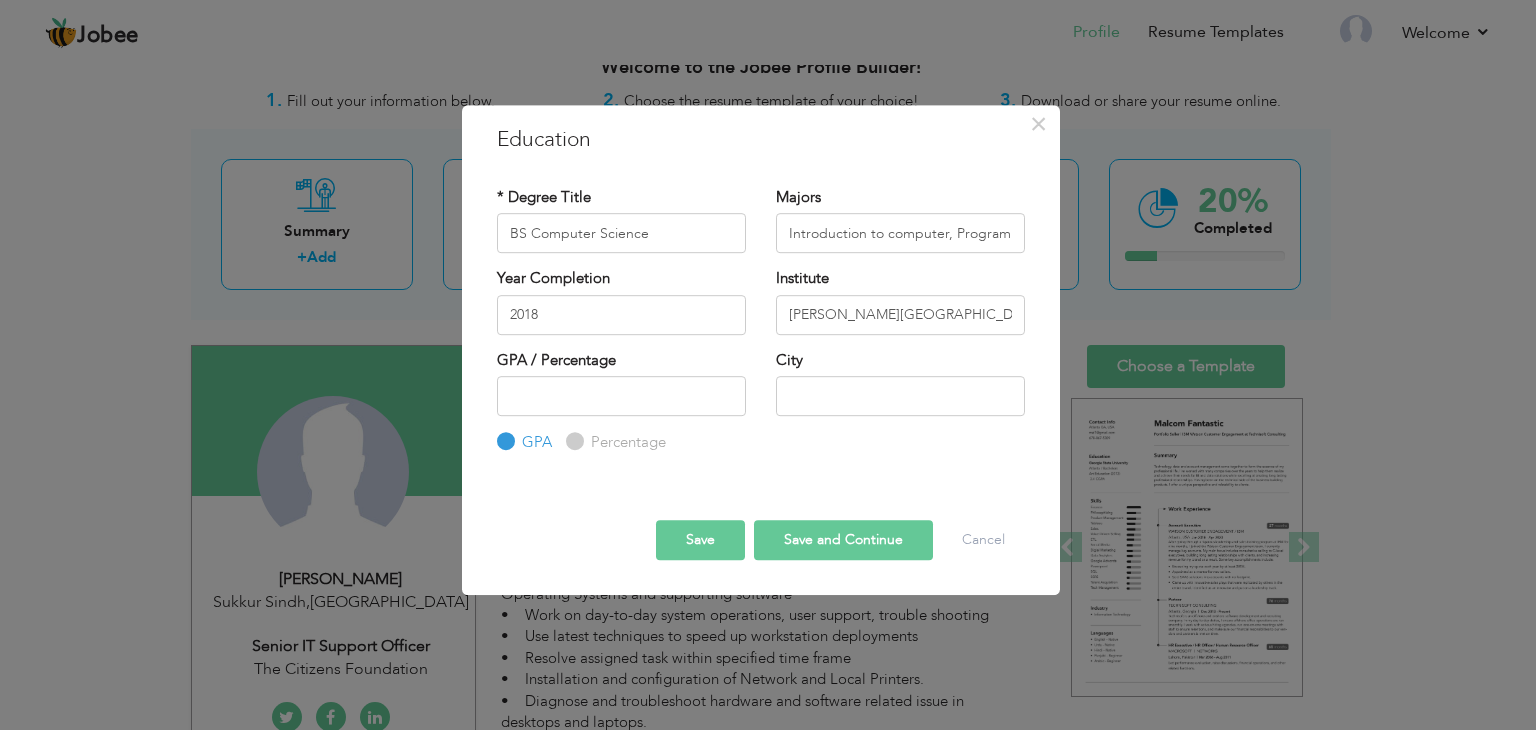click at bounding box center (761, 502) 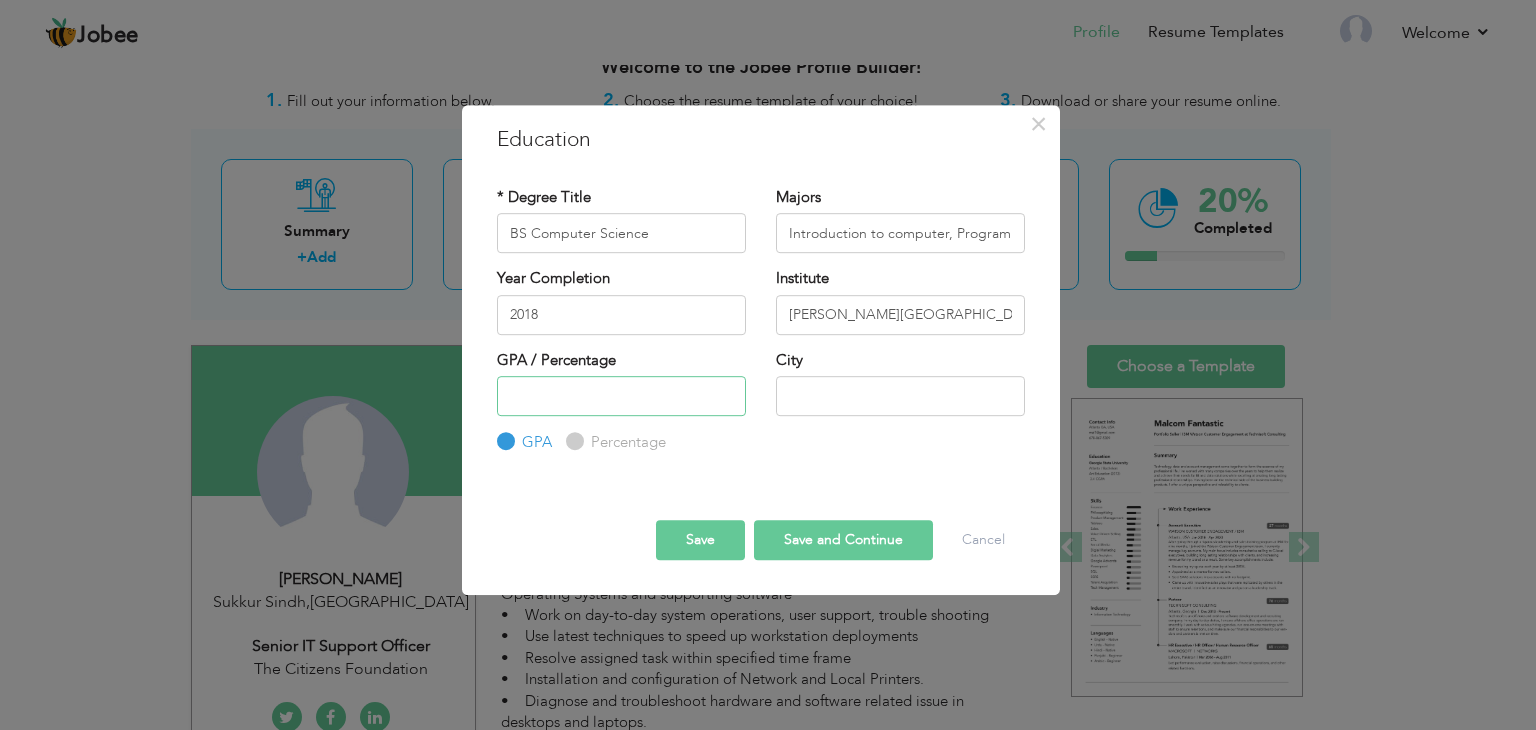 click at bounding box center [621, 396] 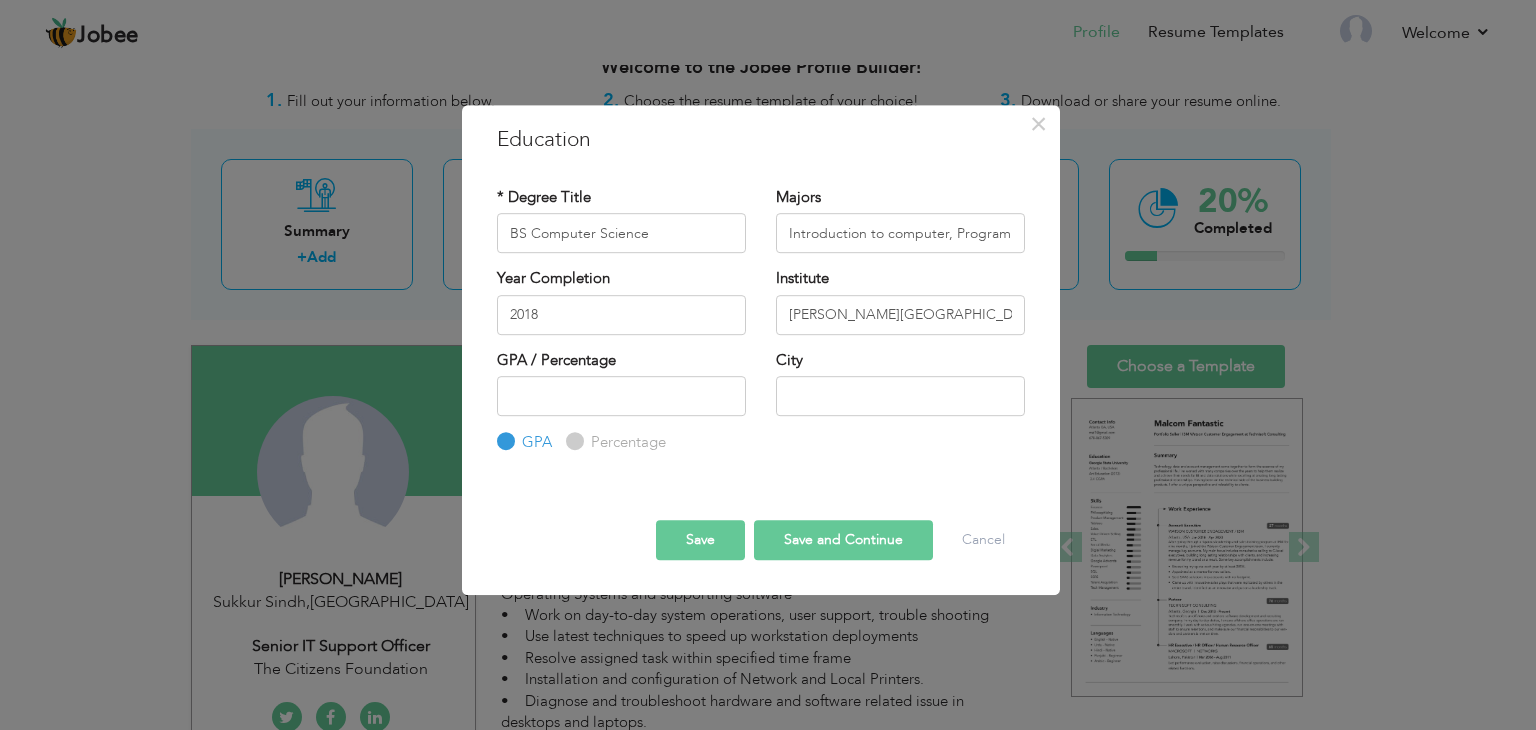 click at bounding box center (761, 502) 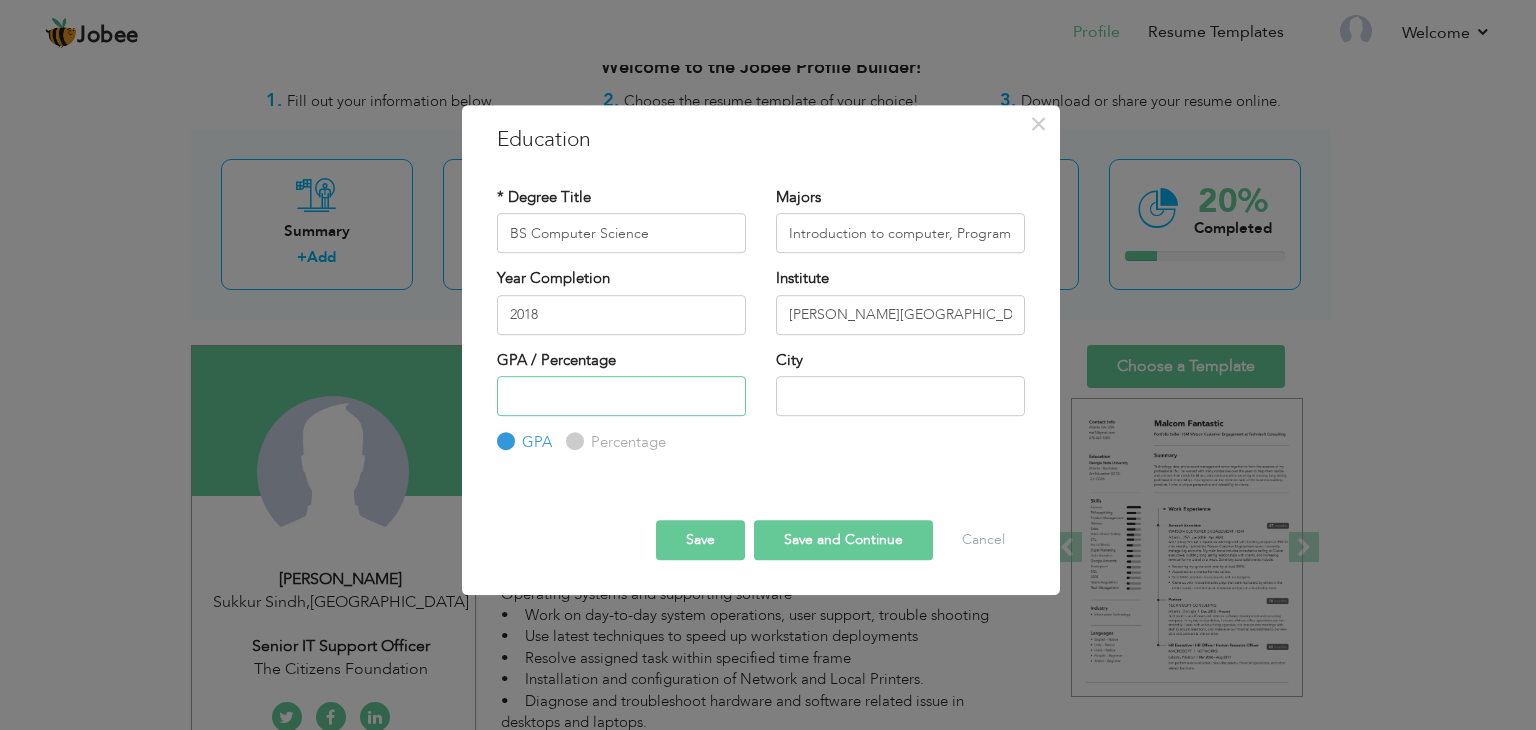 click at bounding box center [621, 396] 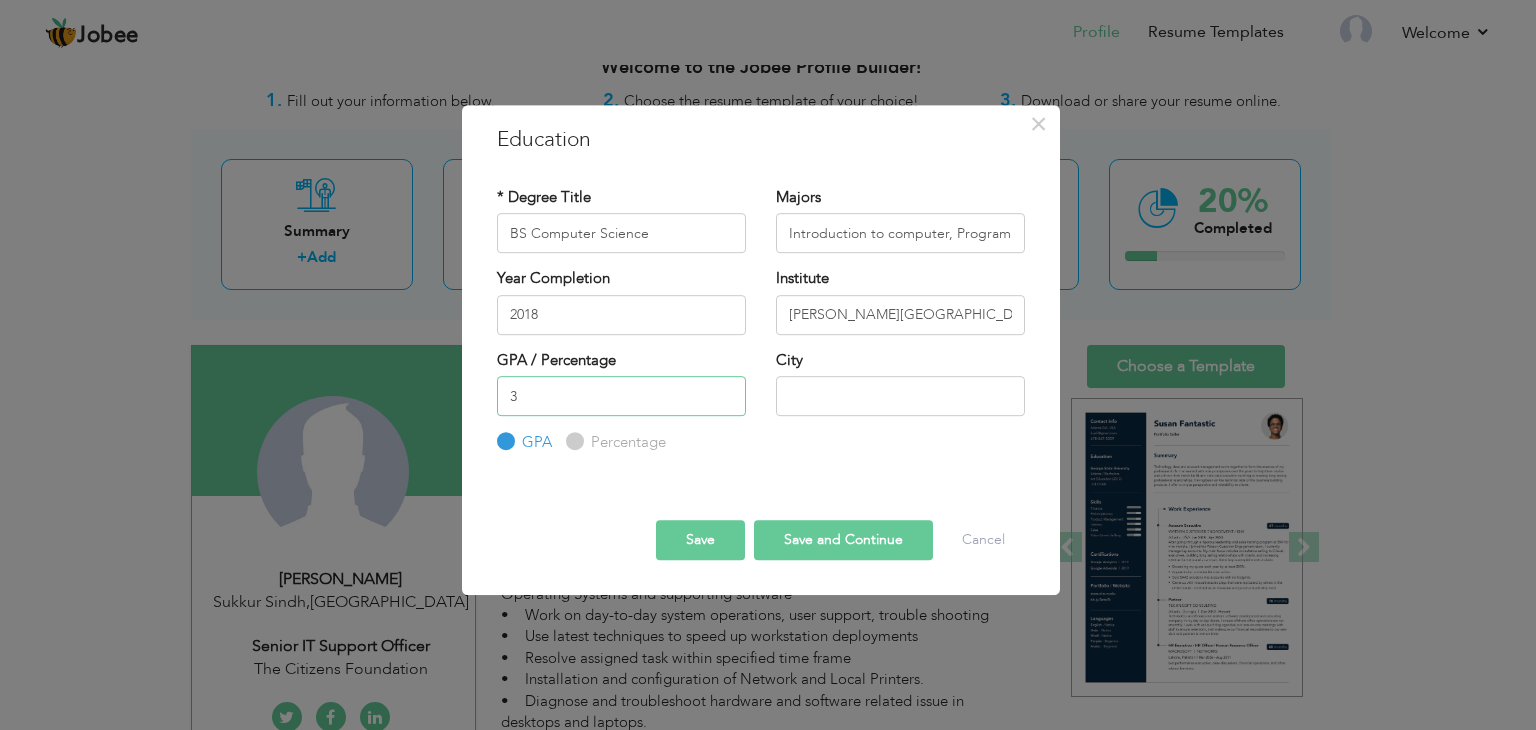 type on "3" 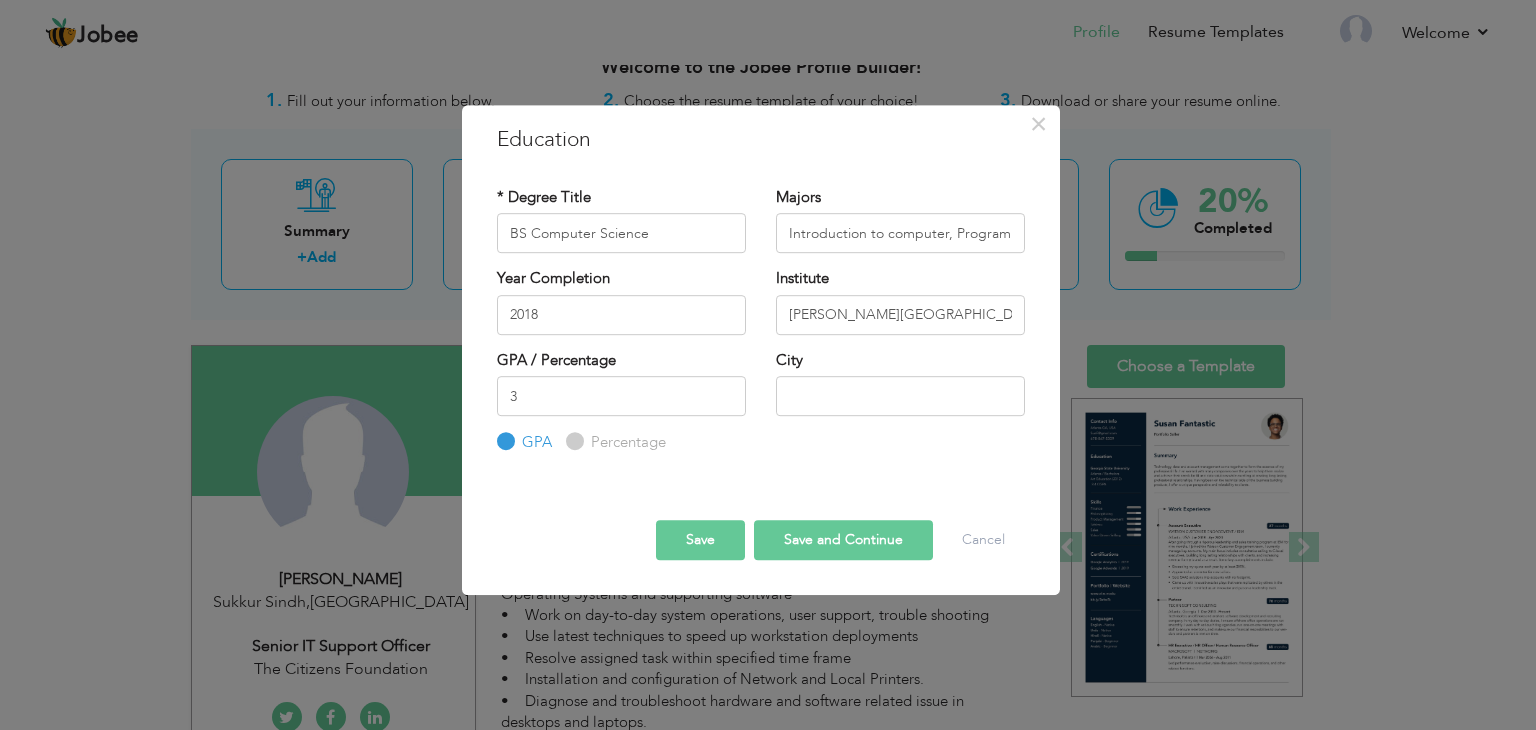click on "Save" at bounding box center (700, 540) 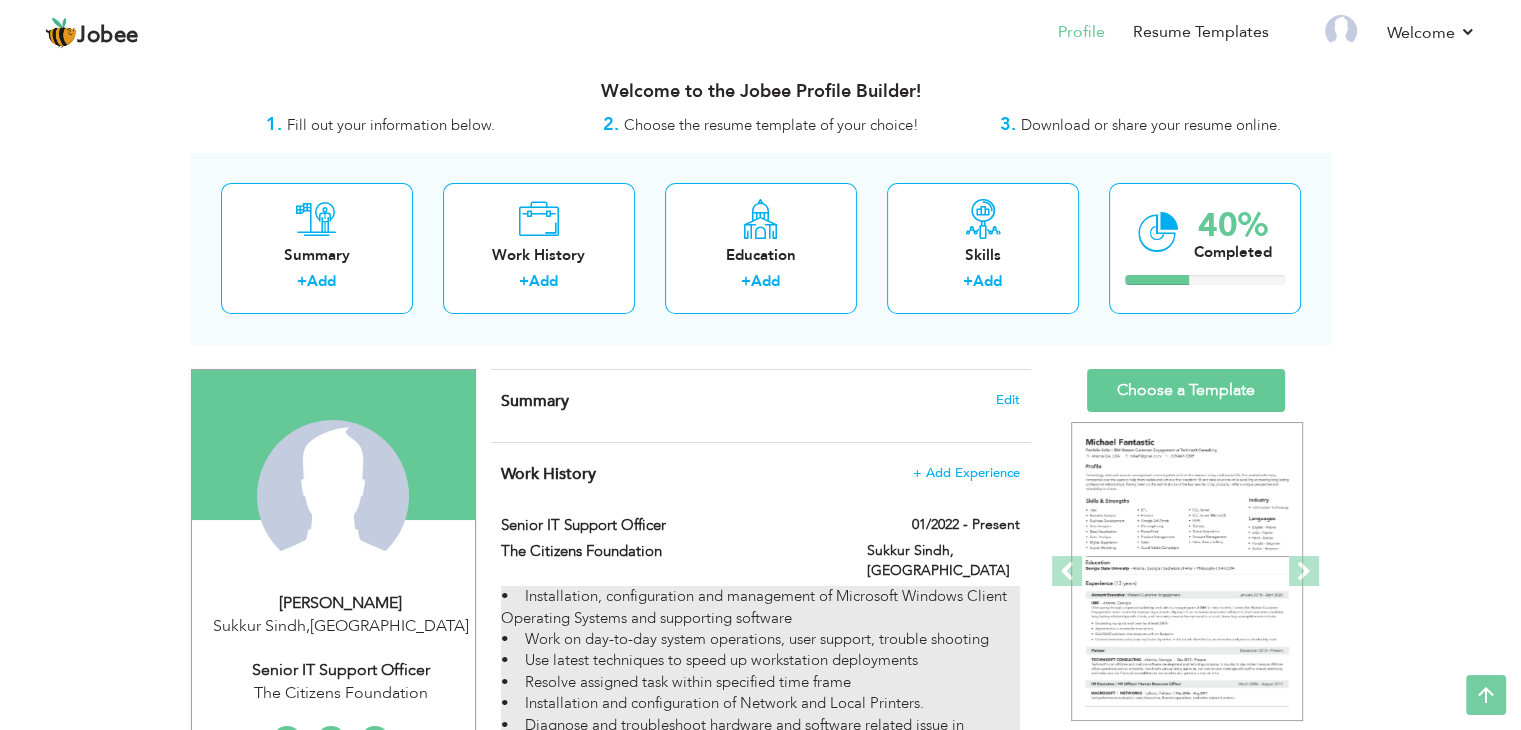 scroll, scrollTop: 0, scrollLeft: 0, axis: both 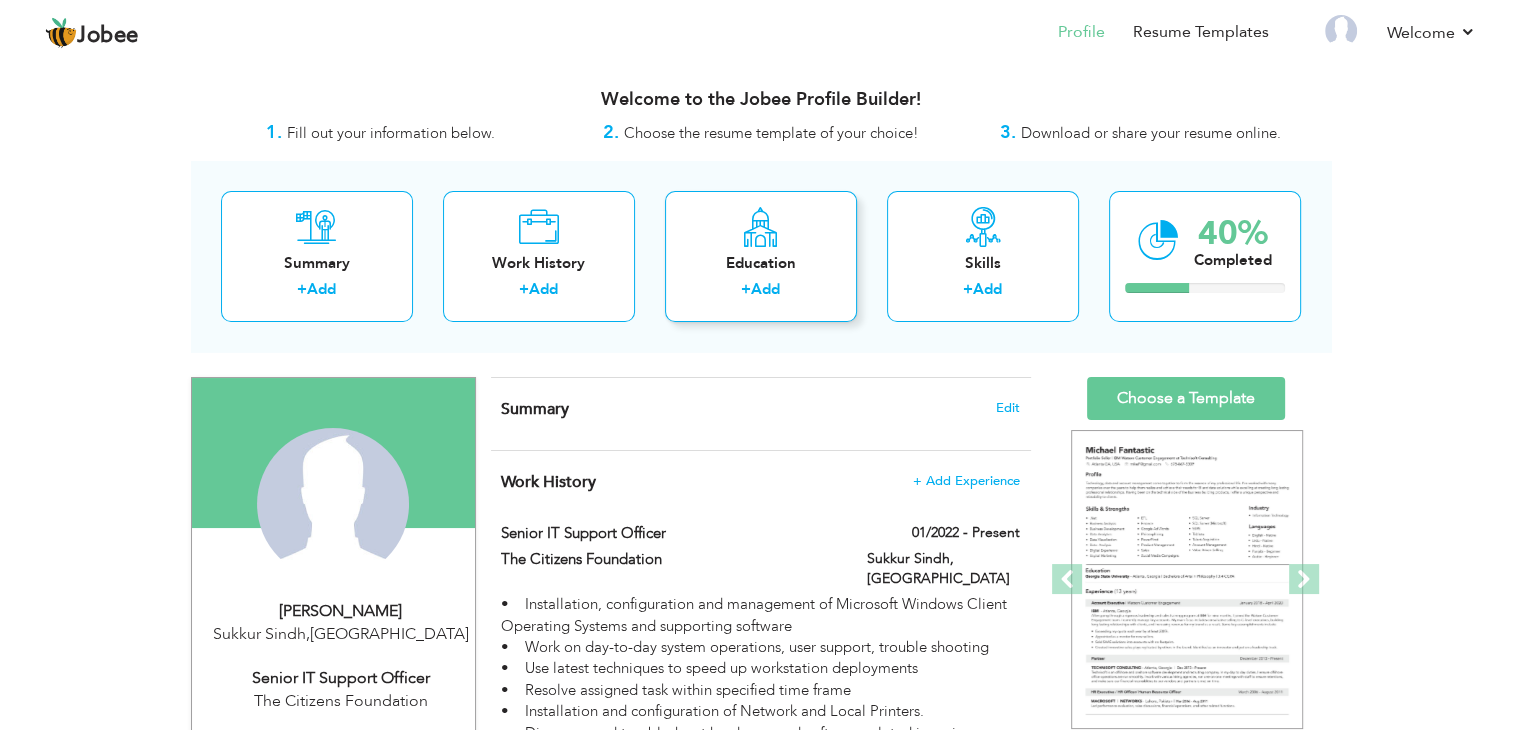click on "Add" at bounding box center (765, 289) 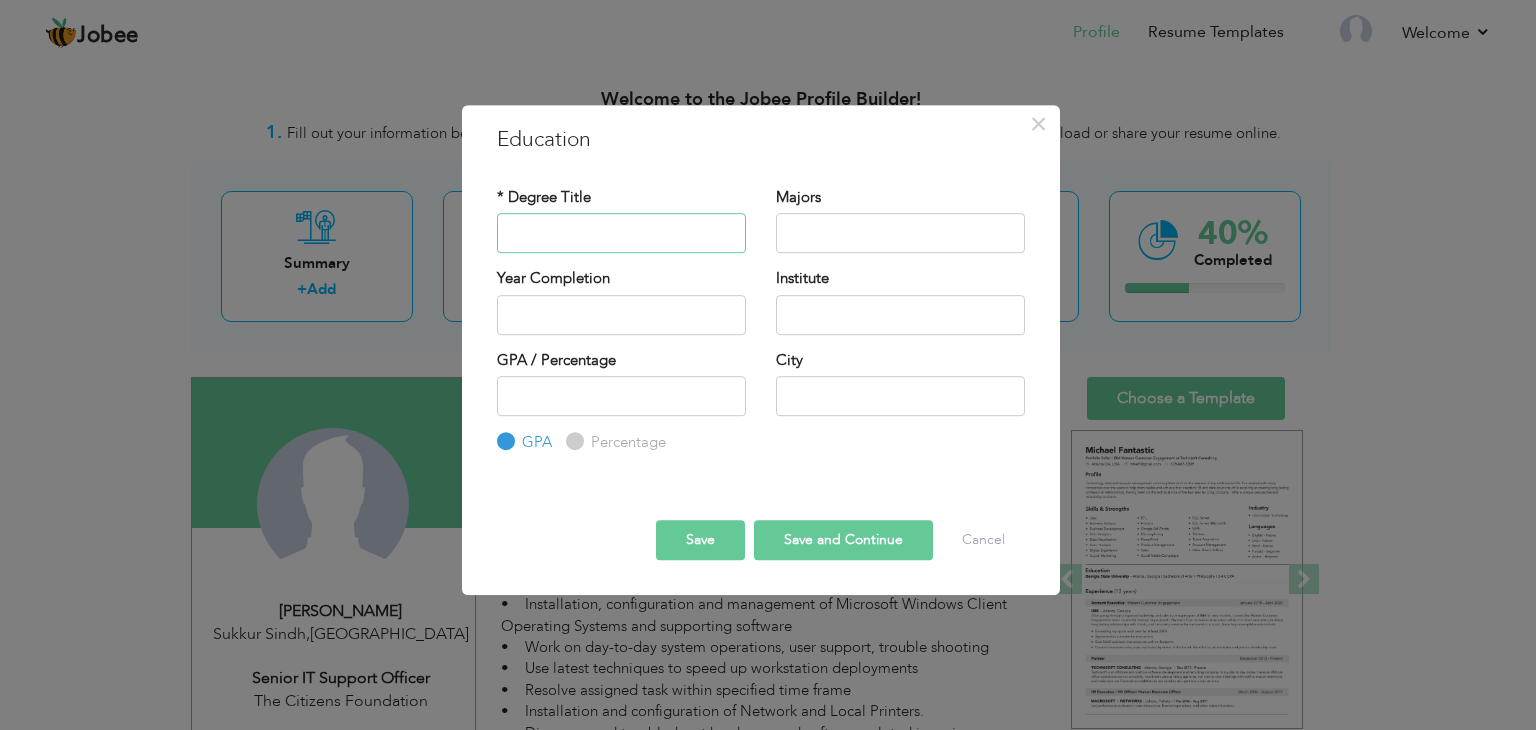 click at bounding box center [621, 233] 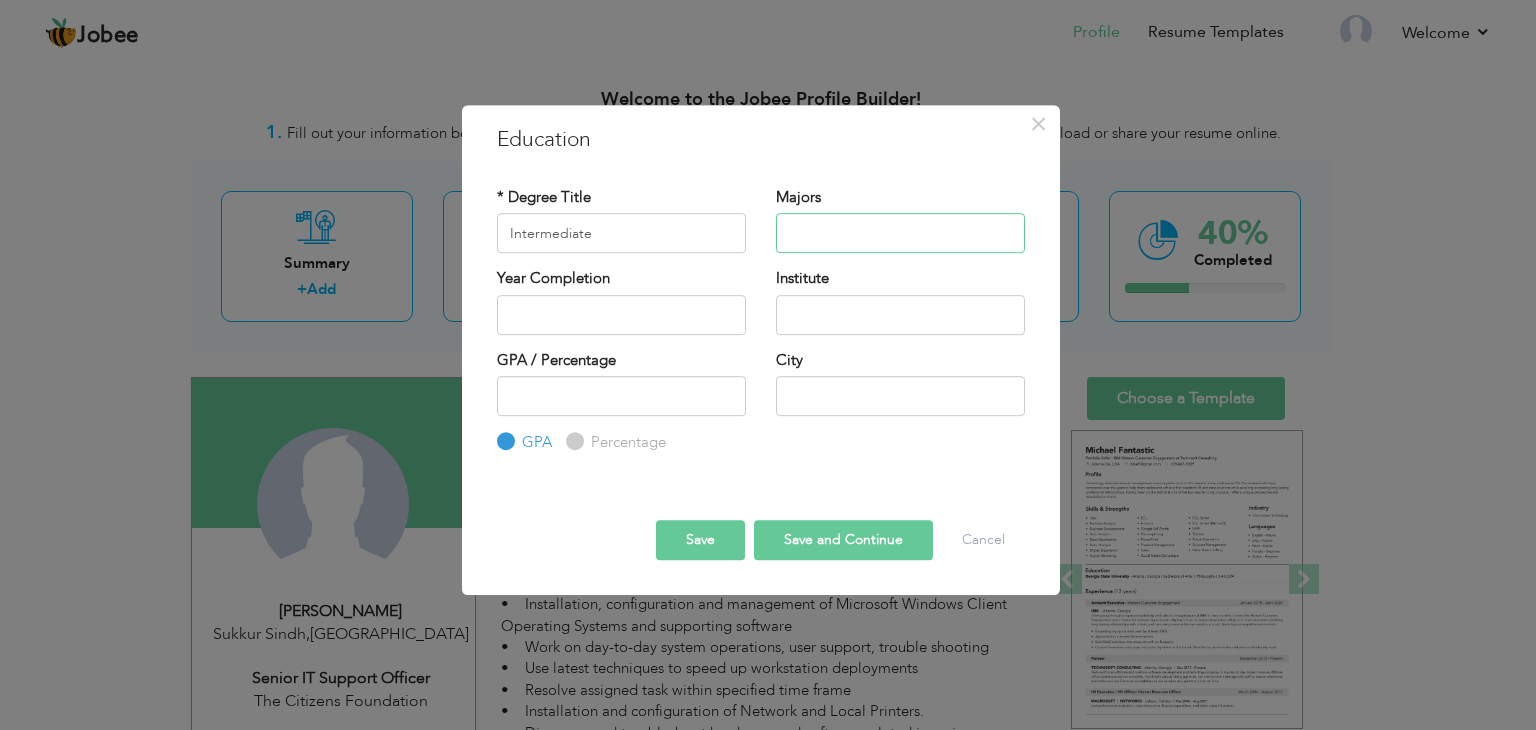 click at bounding box center (900, 233) 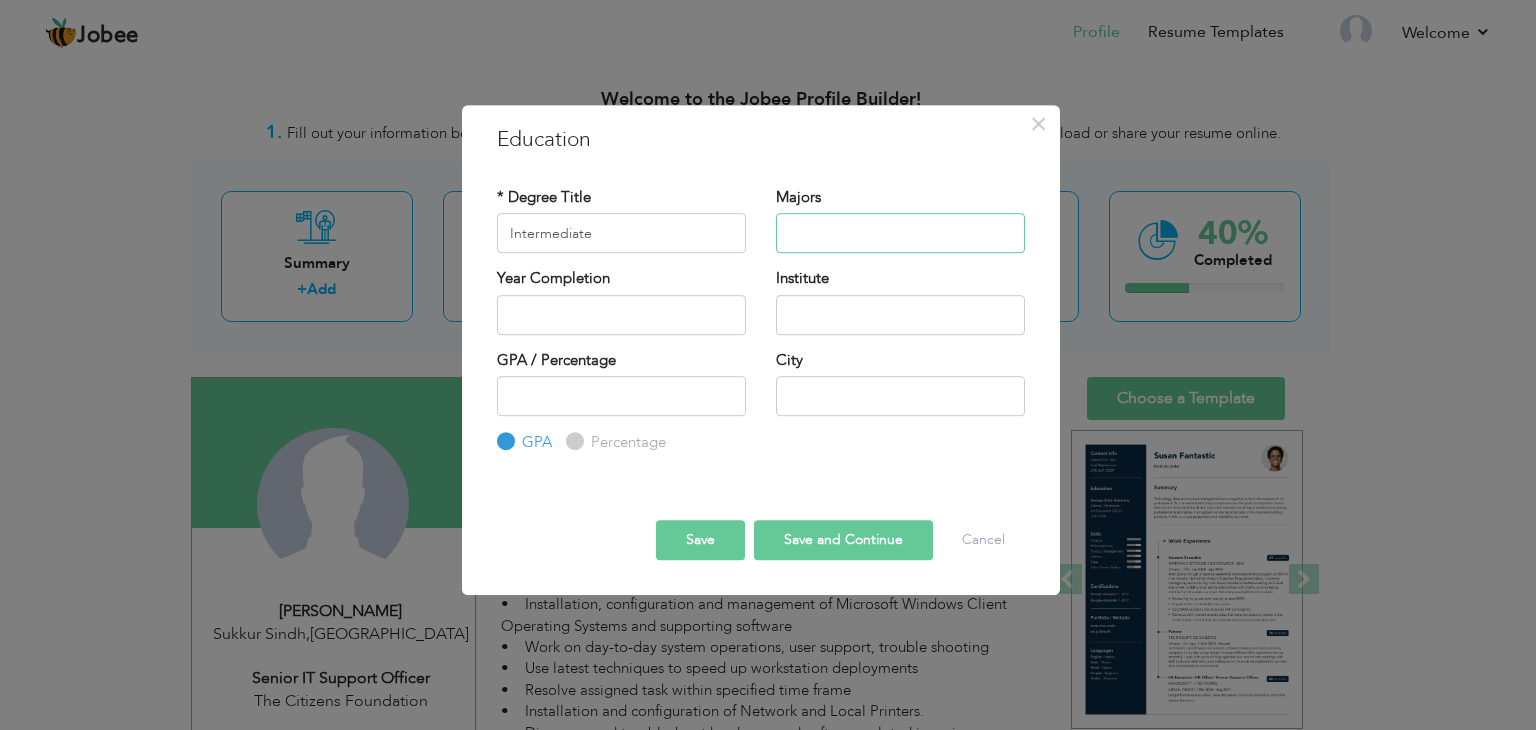 type on "English, URDU, Physics" 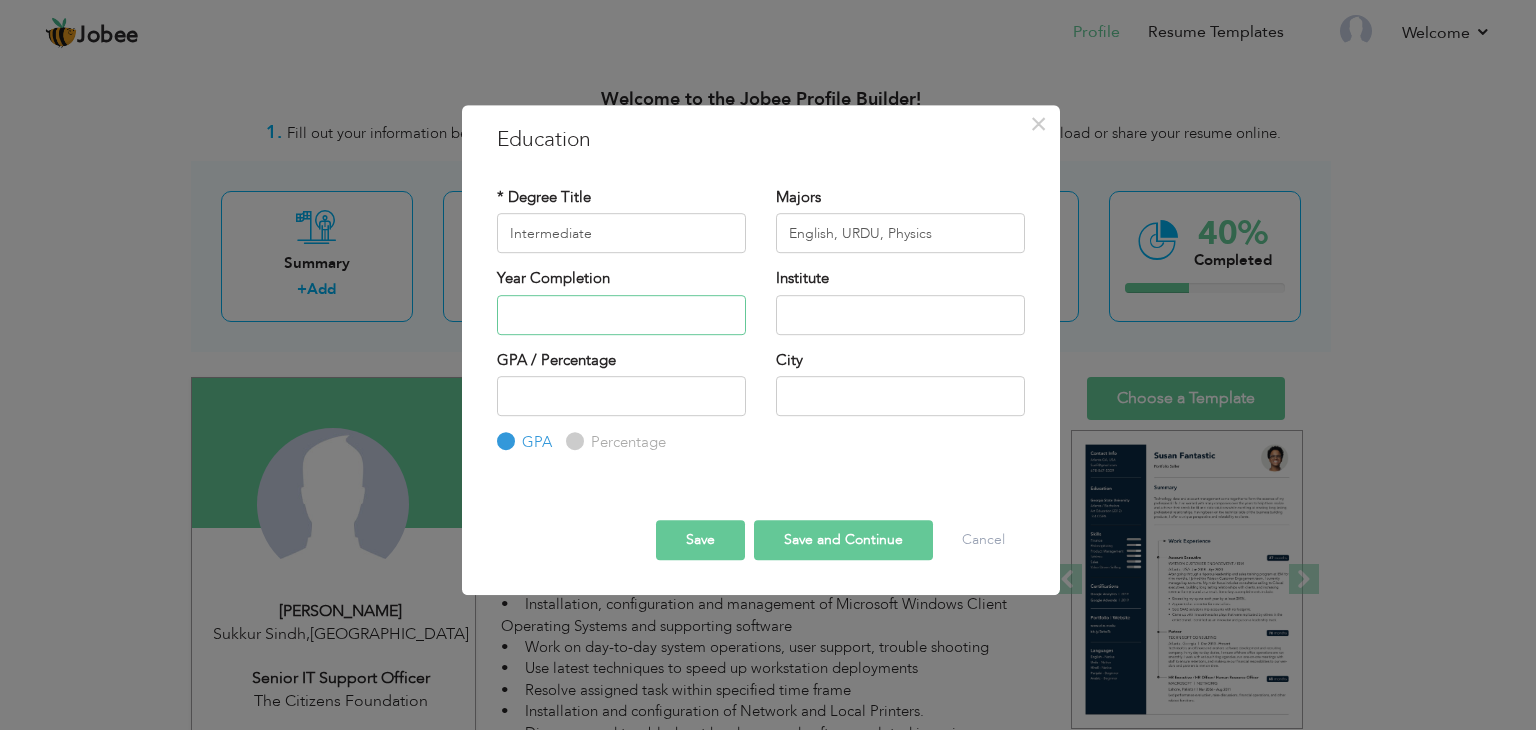 click at bounding box center (621, 315) 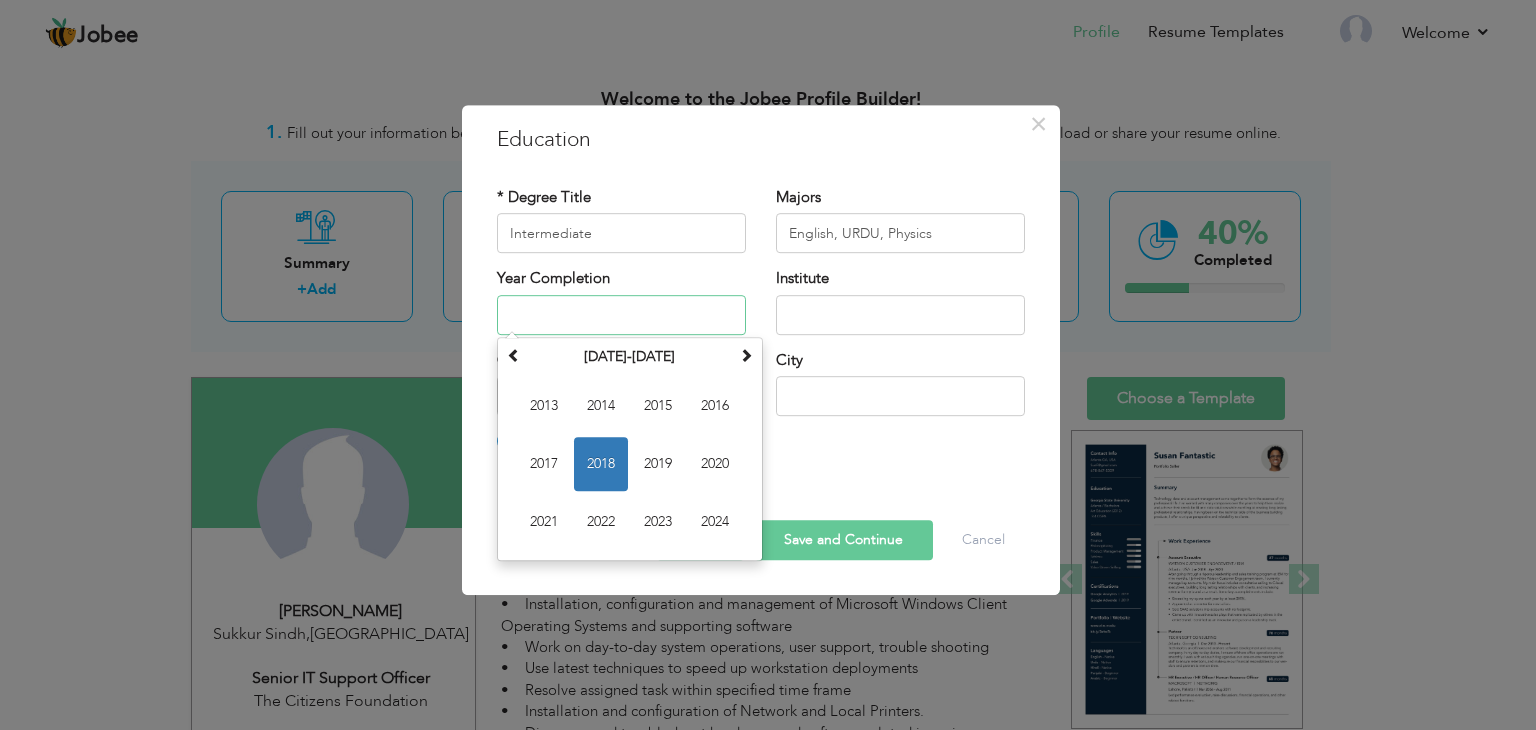 type on "2012" 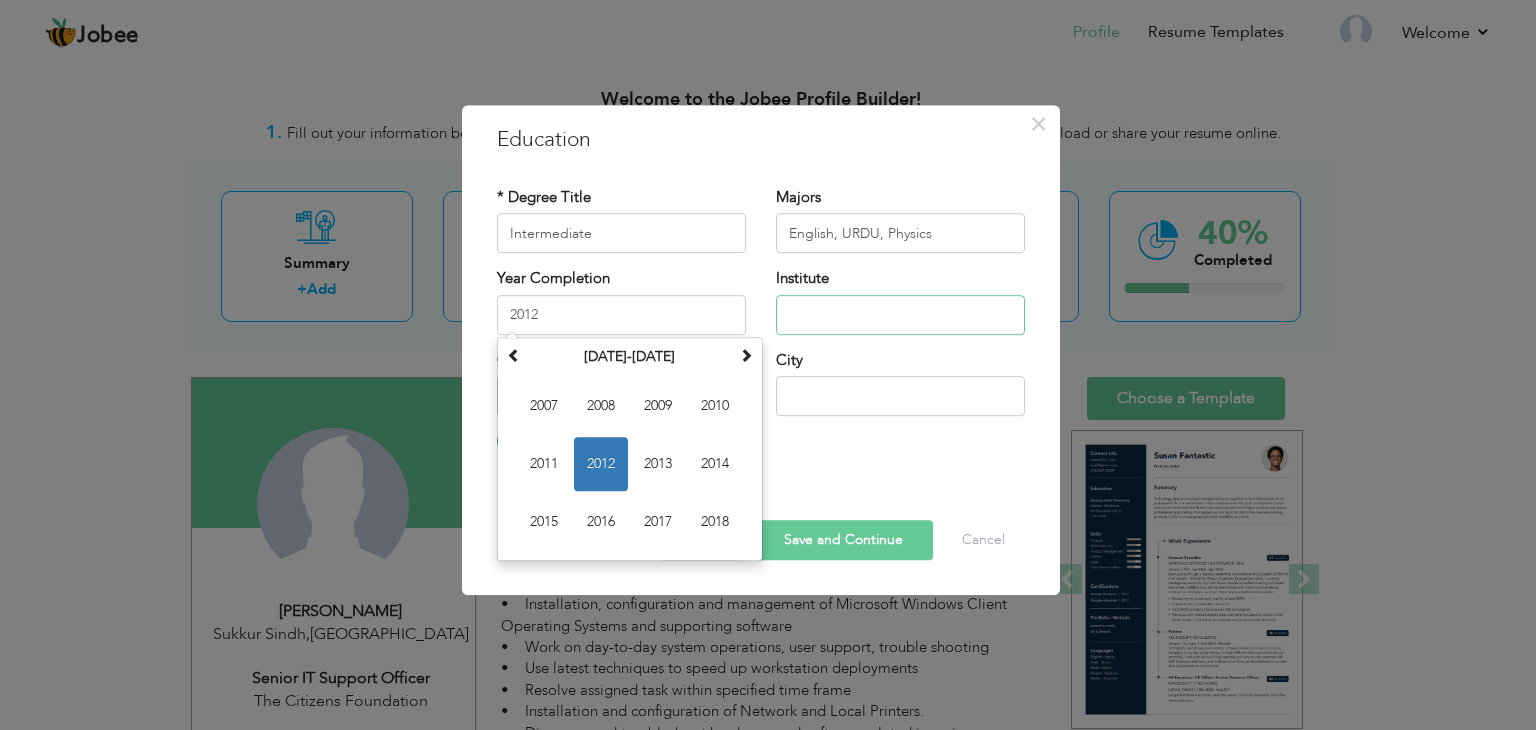 click at bounding box center (900, 315) 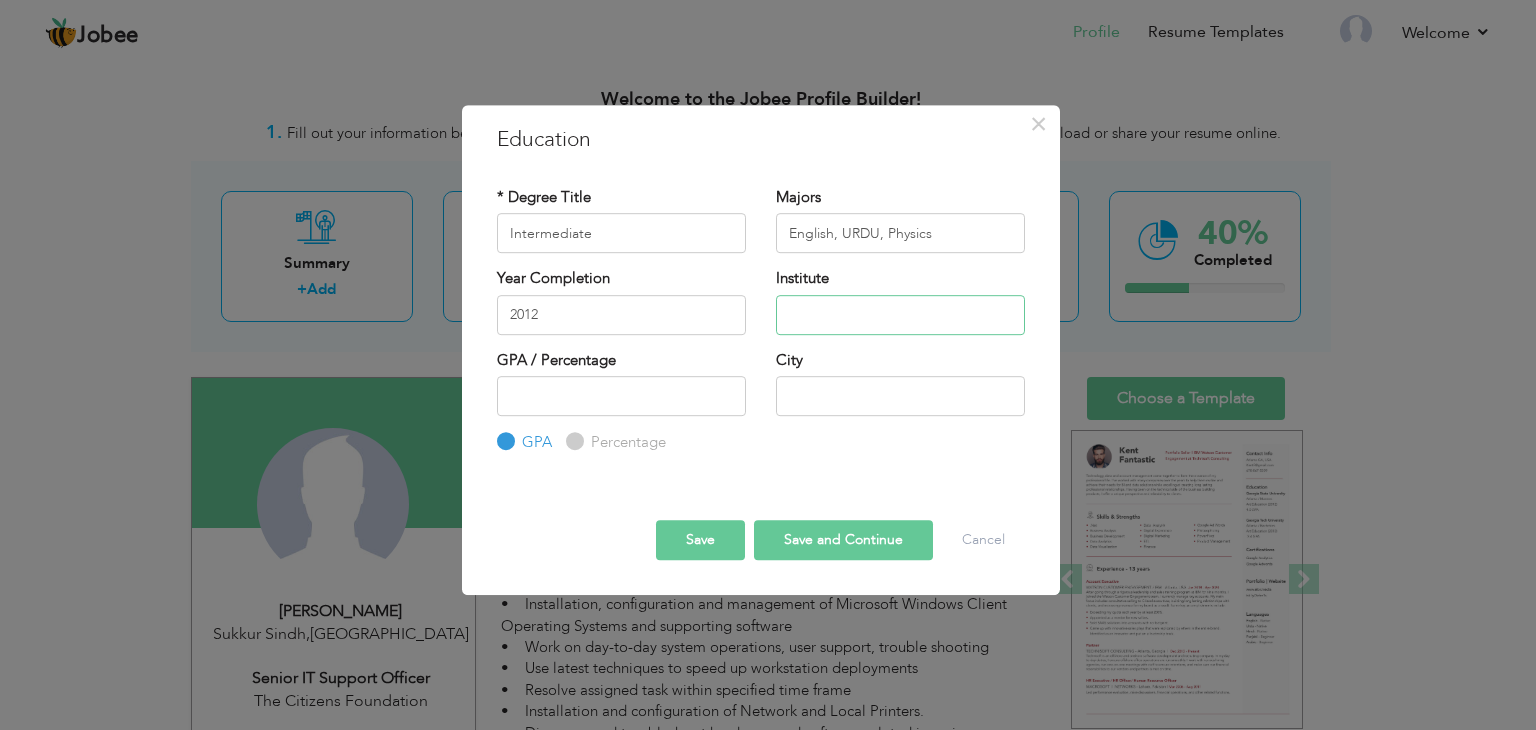 type on "Govt [PERSON_NAME] [PERSON_NAME][GEOGRAPHIC_DATA]" 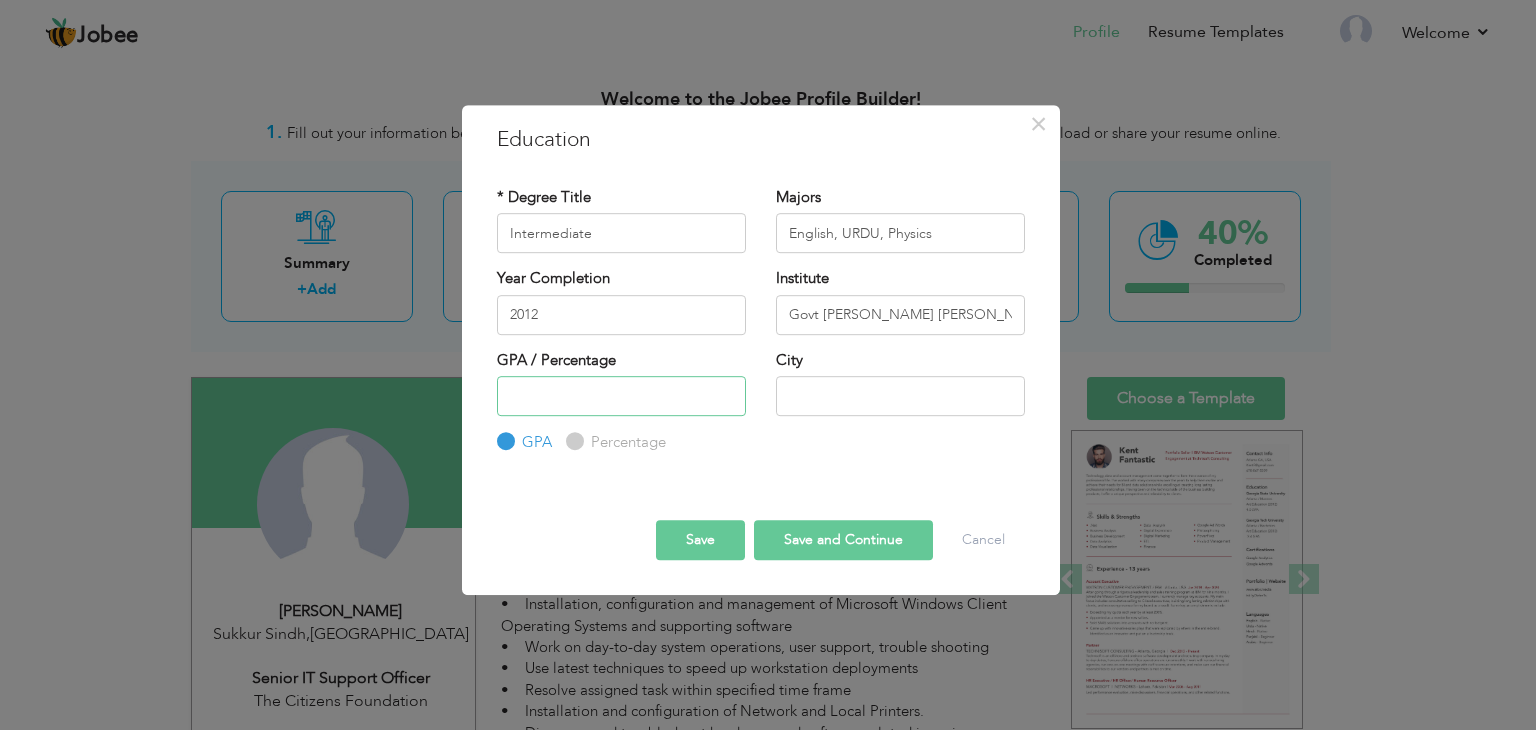 click at bounding box center (621, 396) 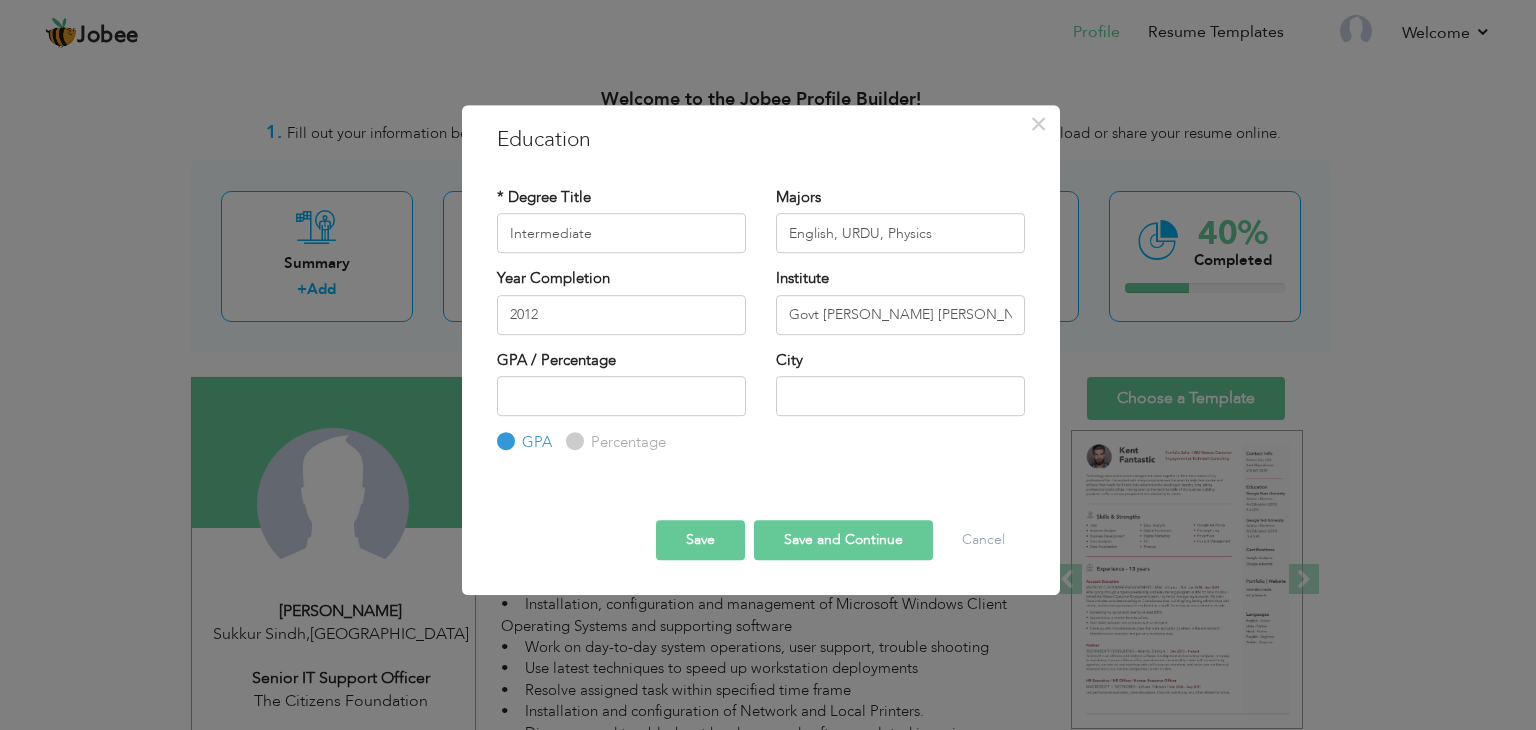 click on "Percentage" at bounding box center [572, 442] 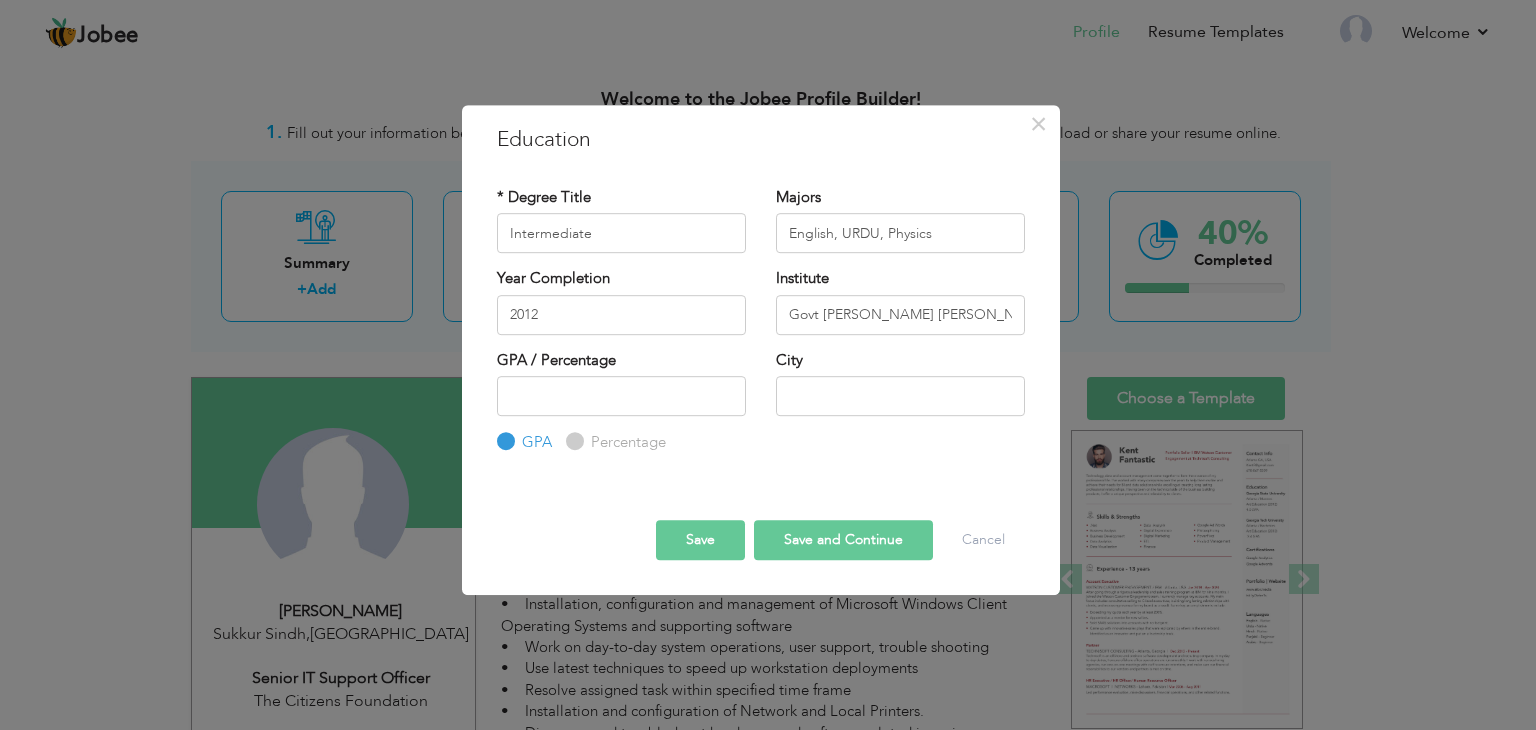 radio on "true" 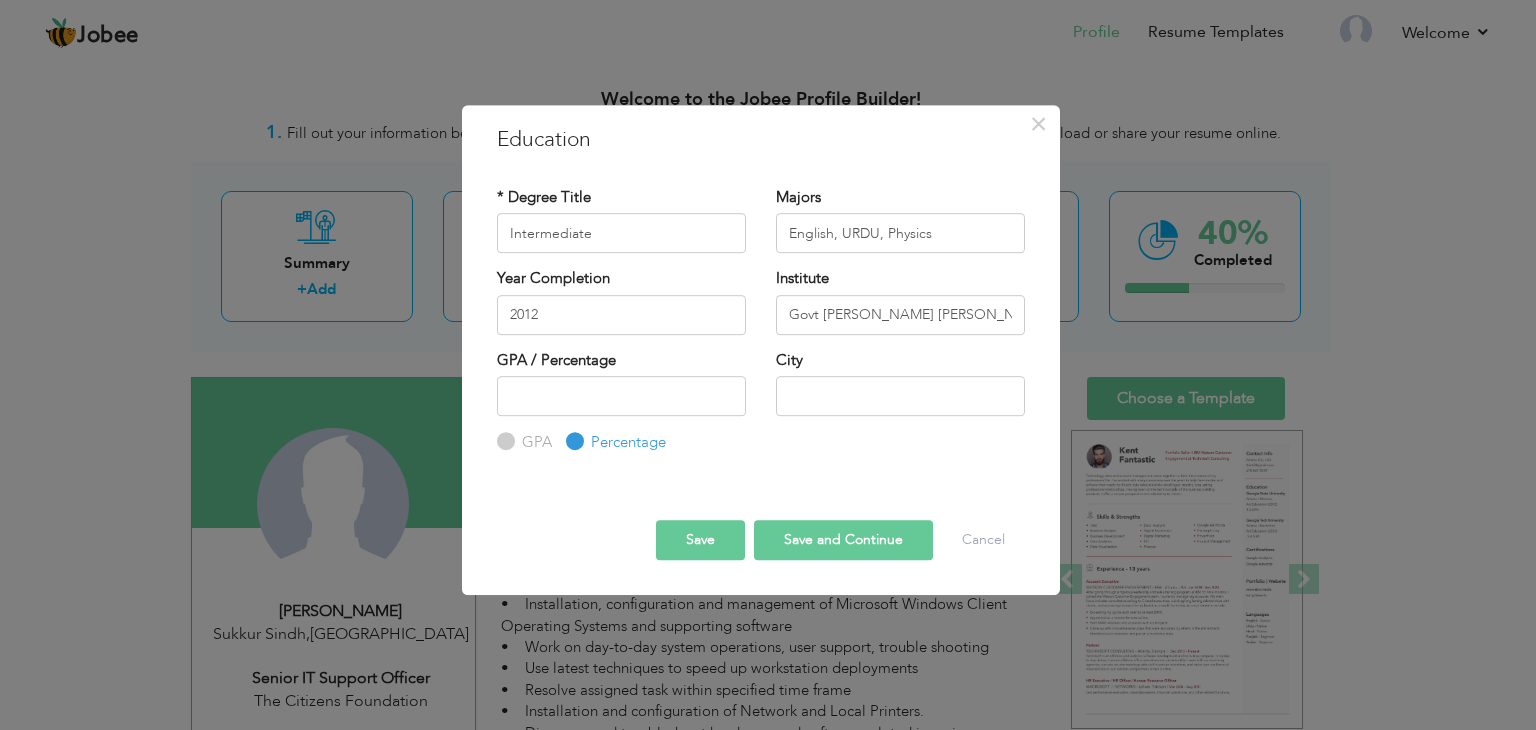 click on "Percentage" at bounding box center [616, 443] 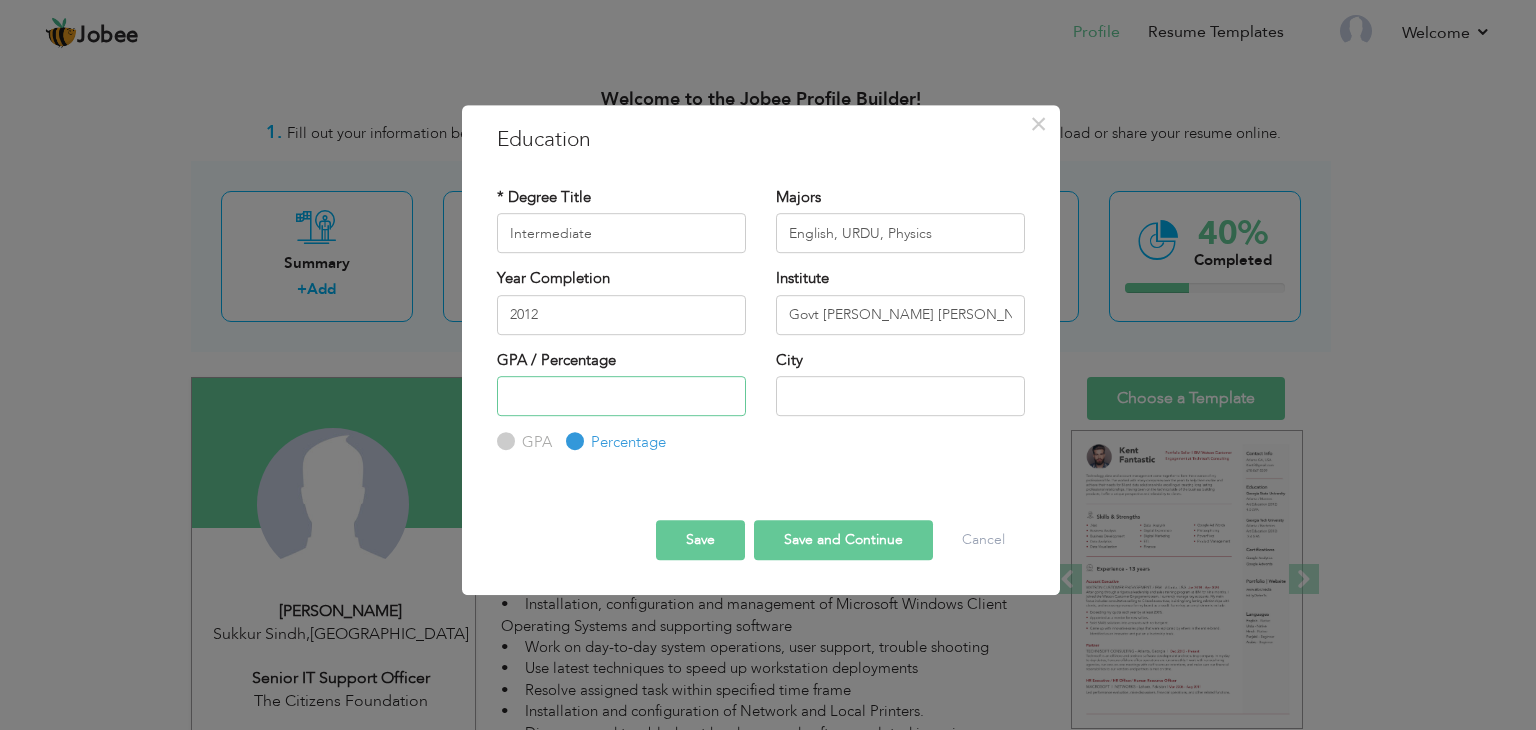 click at bounding box center (621, 396) 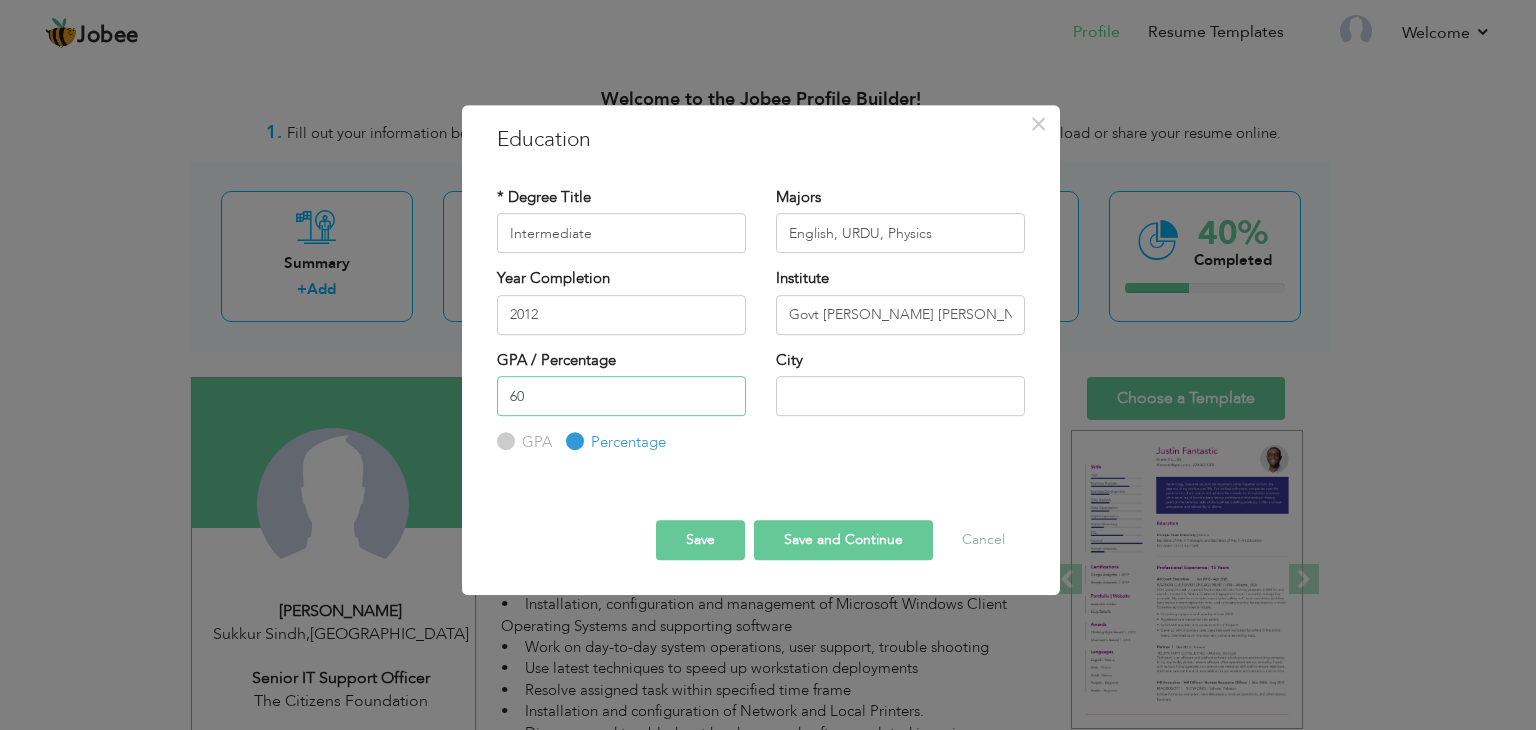 type on "60" 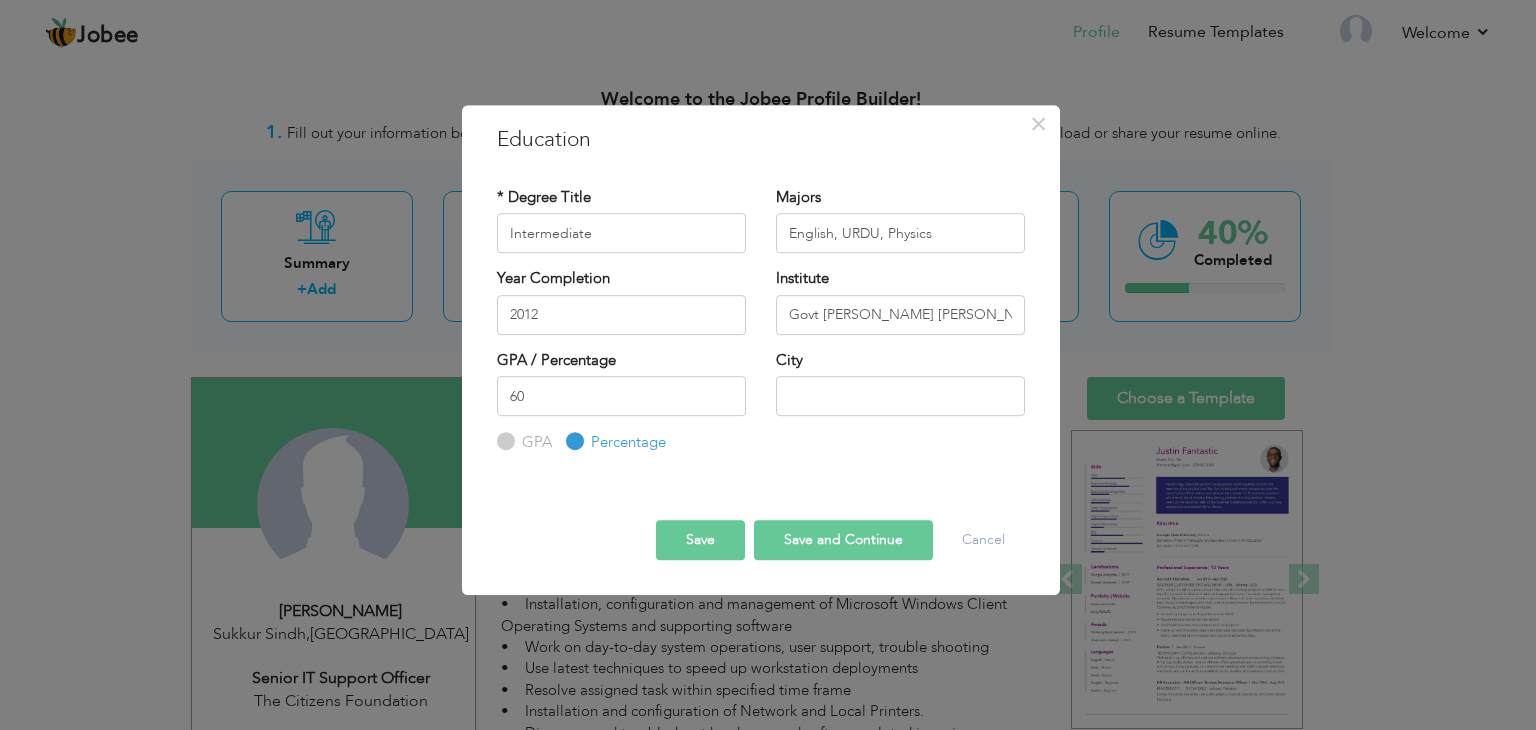 click on "Education with same "Degree Level /Degree Title & Year Complition" already exist!" at bounding box center [761, 454] 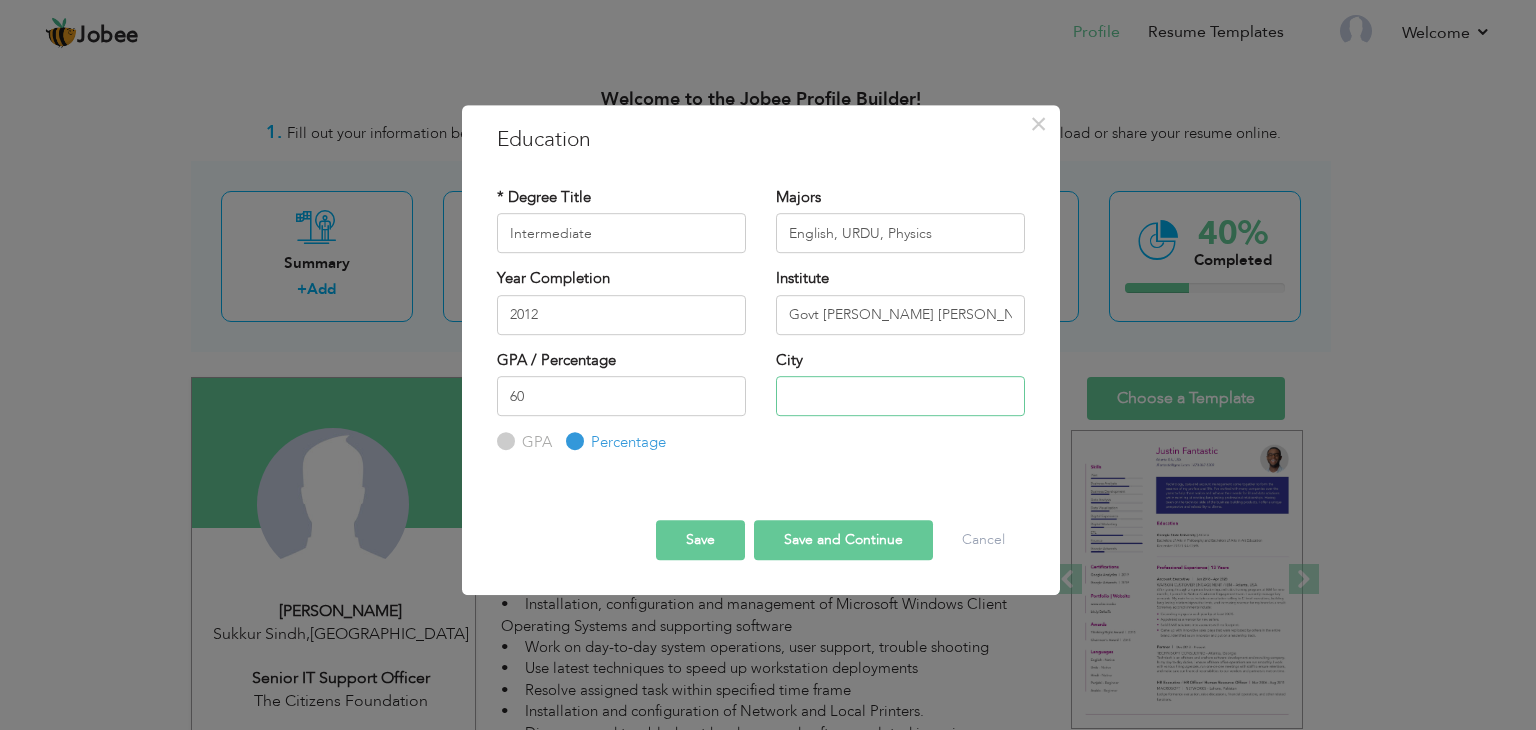 click at bounding box center [900, 396] 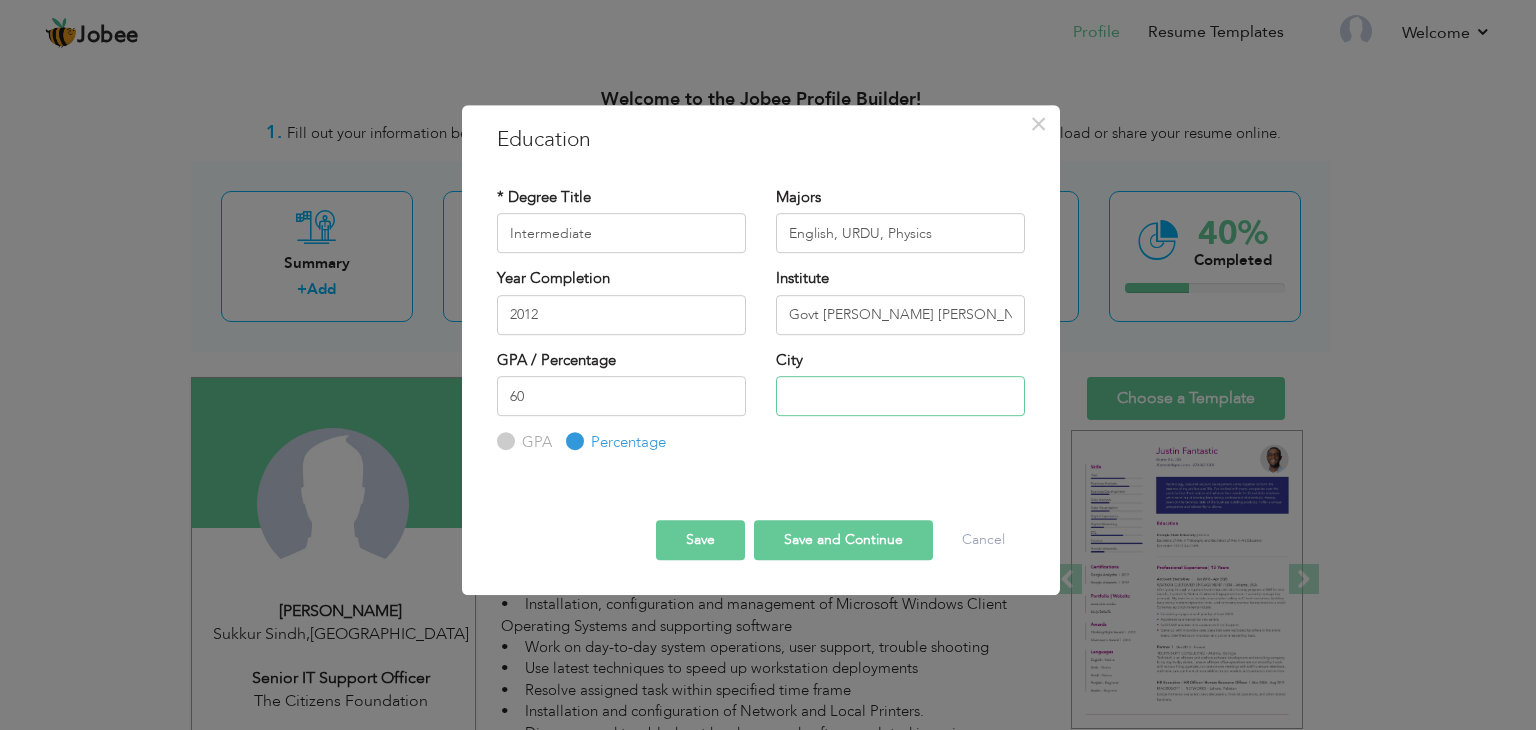 type on "Rohri Sindh" 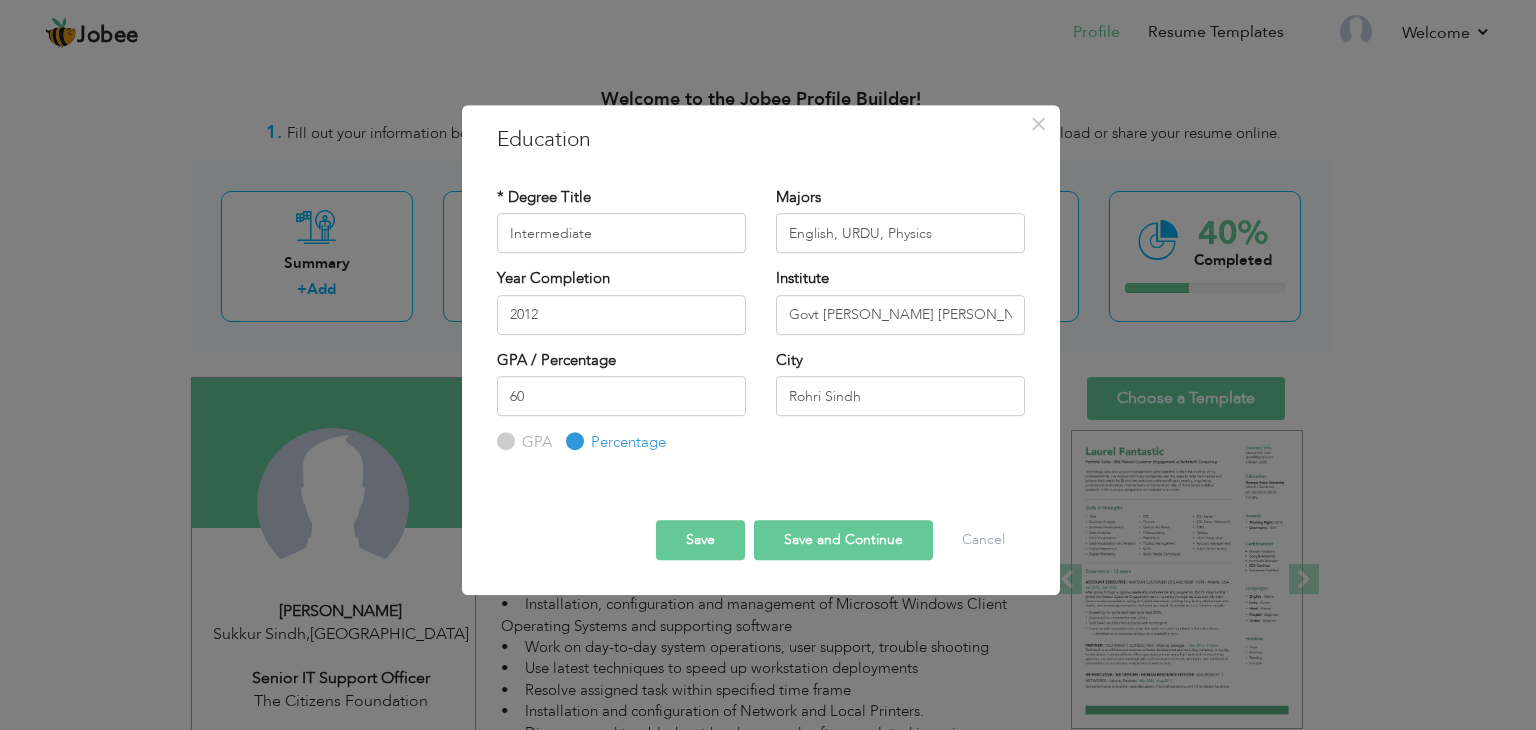 click on "Save" at bounding box center (700, 540) 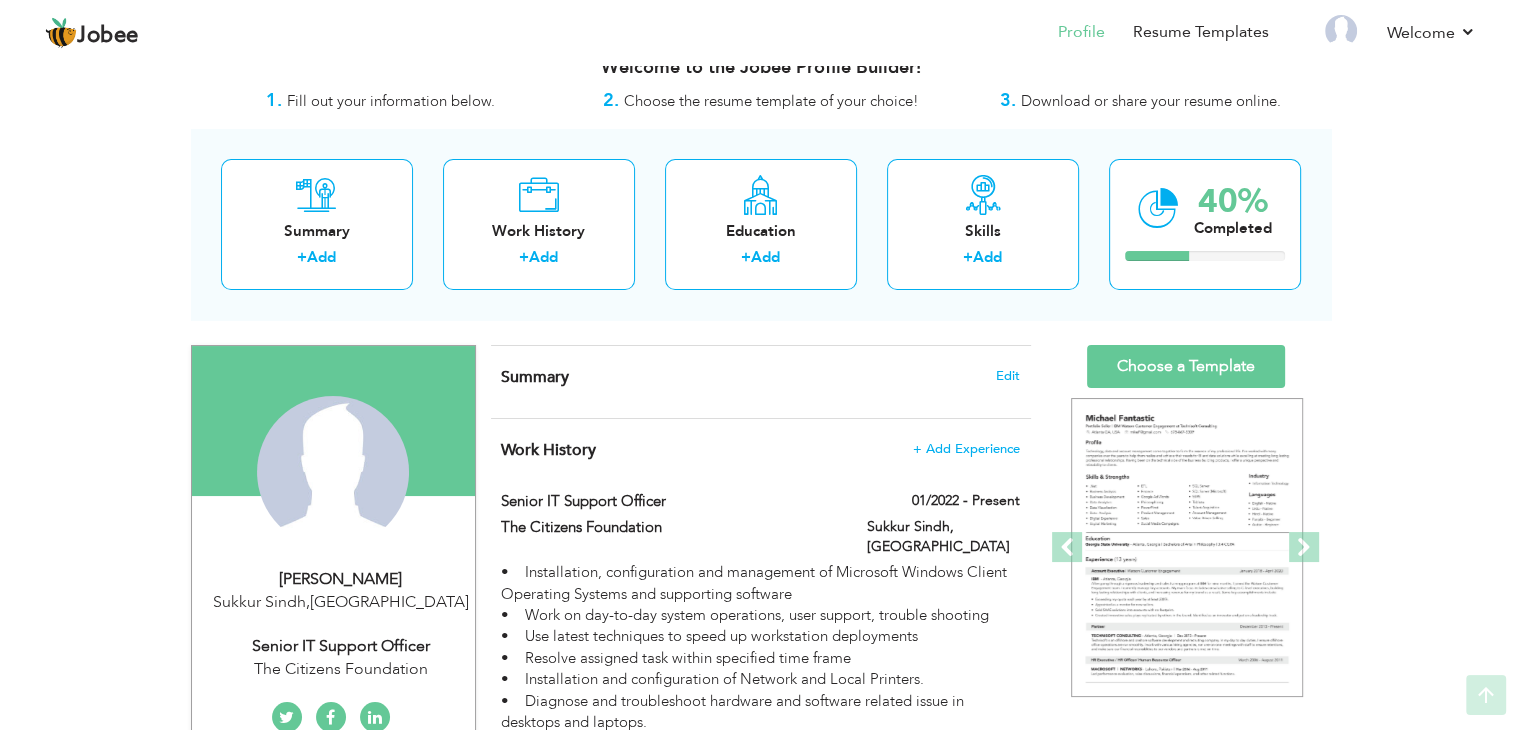 scroll, scrollTop: 0, scrollLeft: 0, axis: both 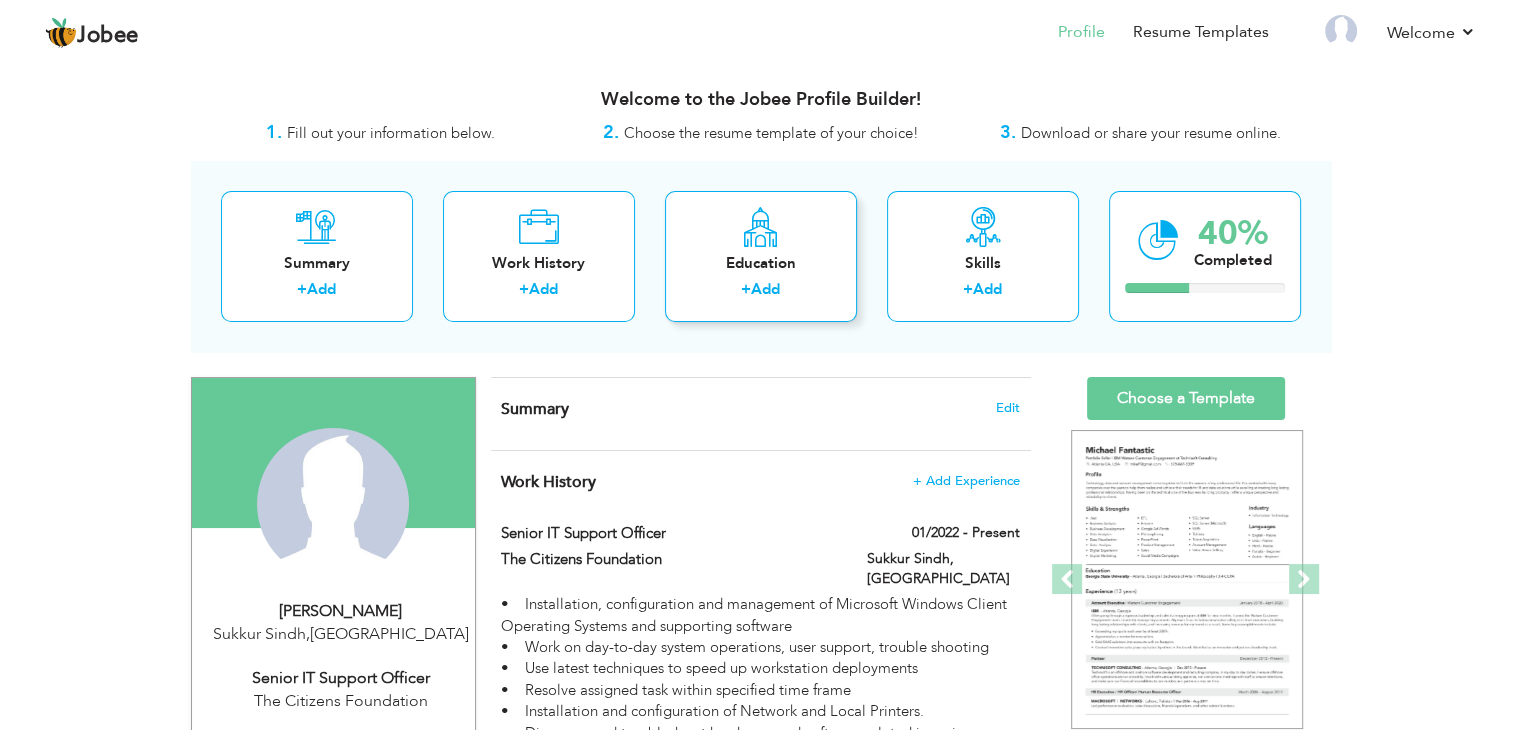 click on "Education" at bounding box center (761, 263) 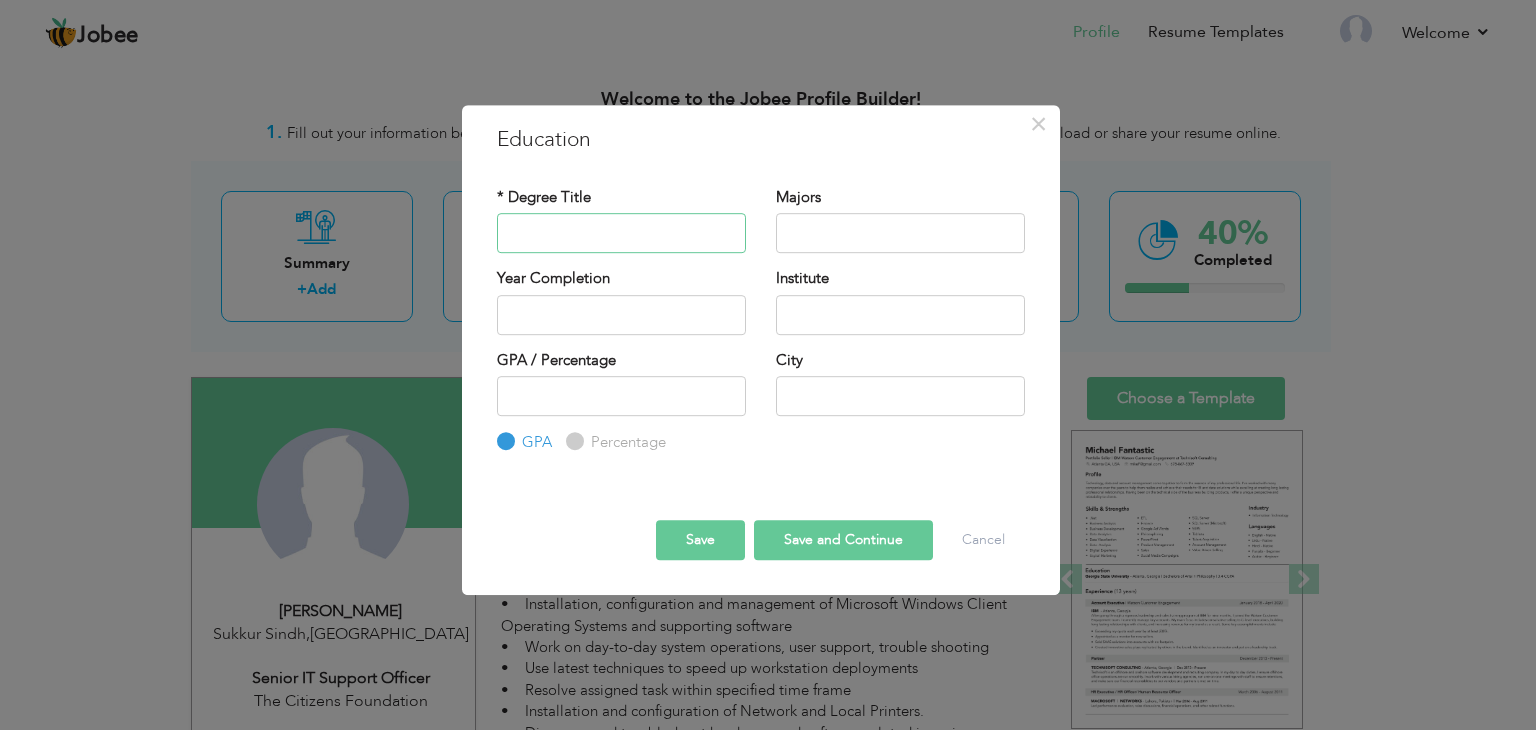 click at bounding box center [621, 233] 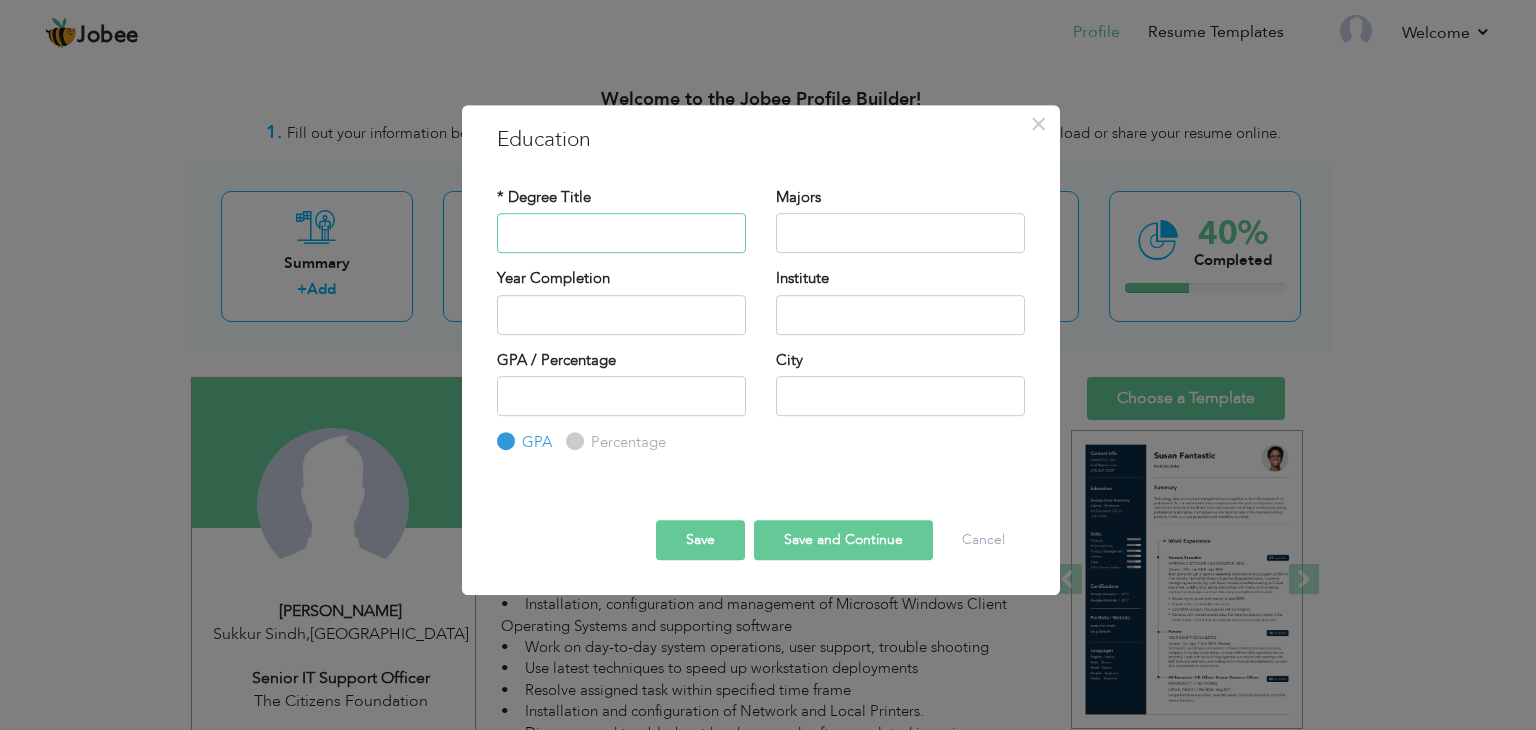 type on "Matriclation" 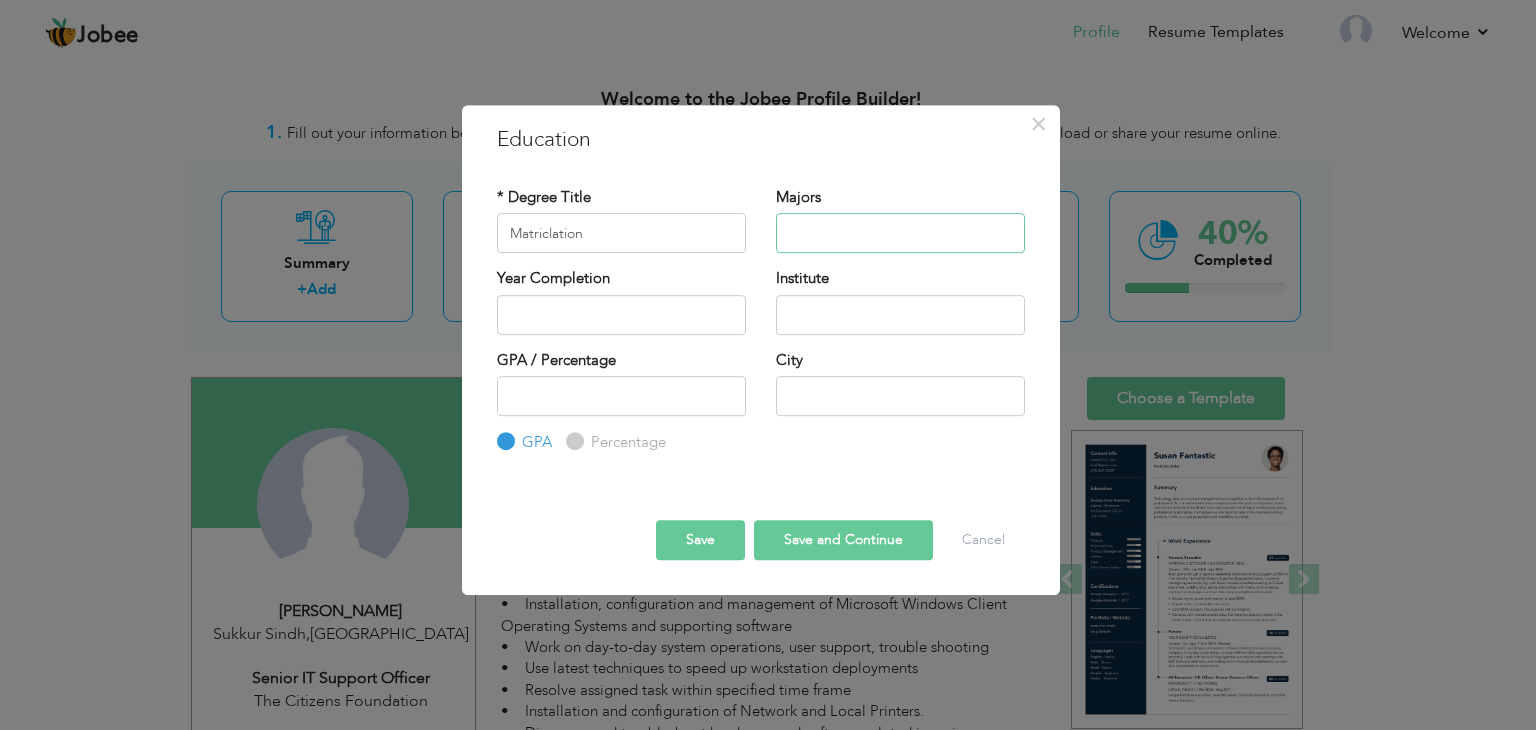 click at bounding box center [900, 233] 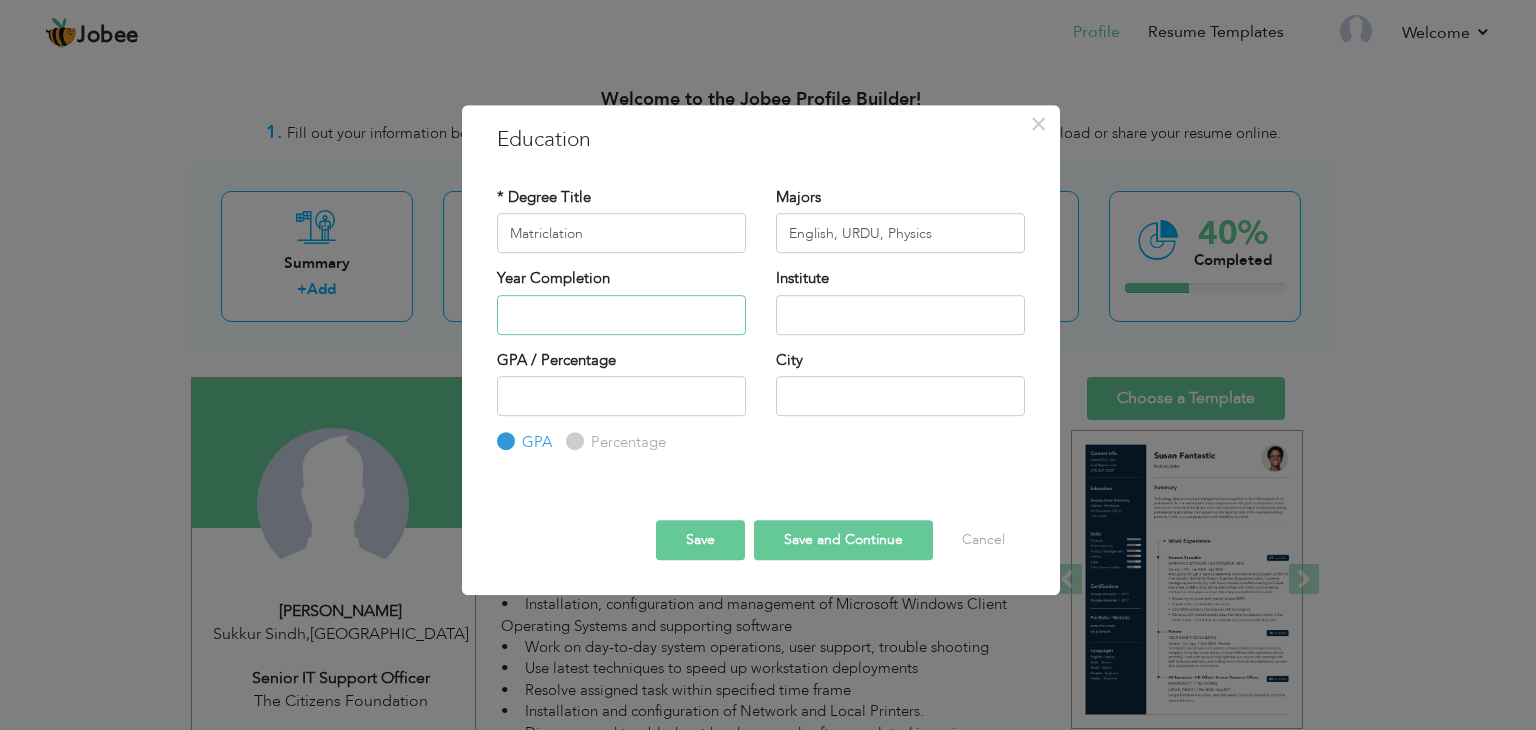 click at bounding box center (621, 315) 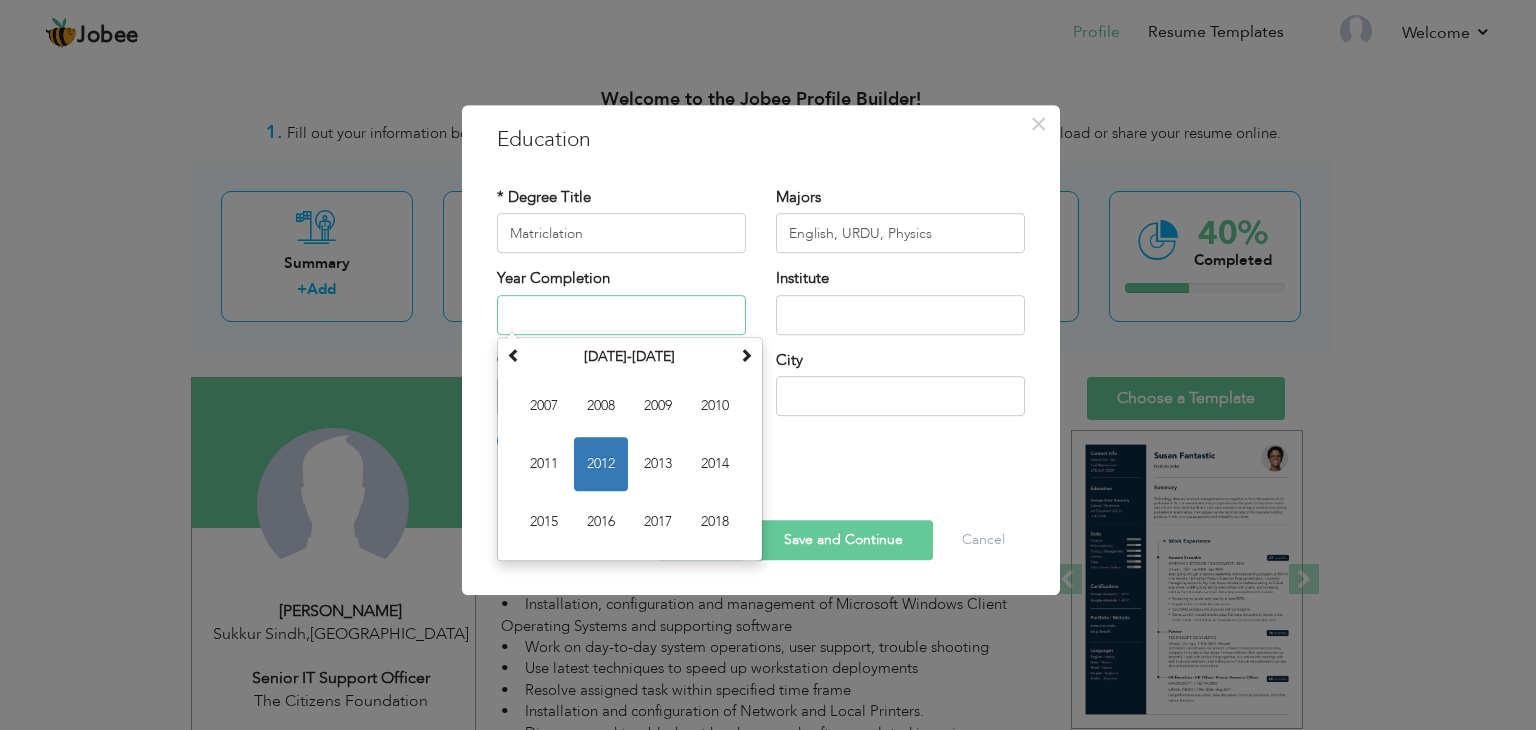 type on "2010" 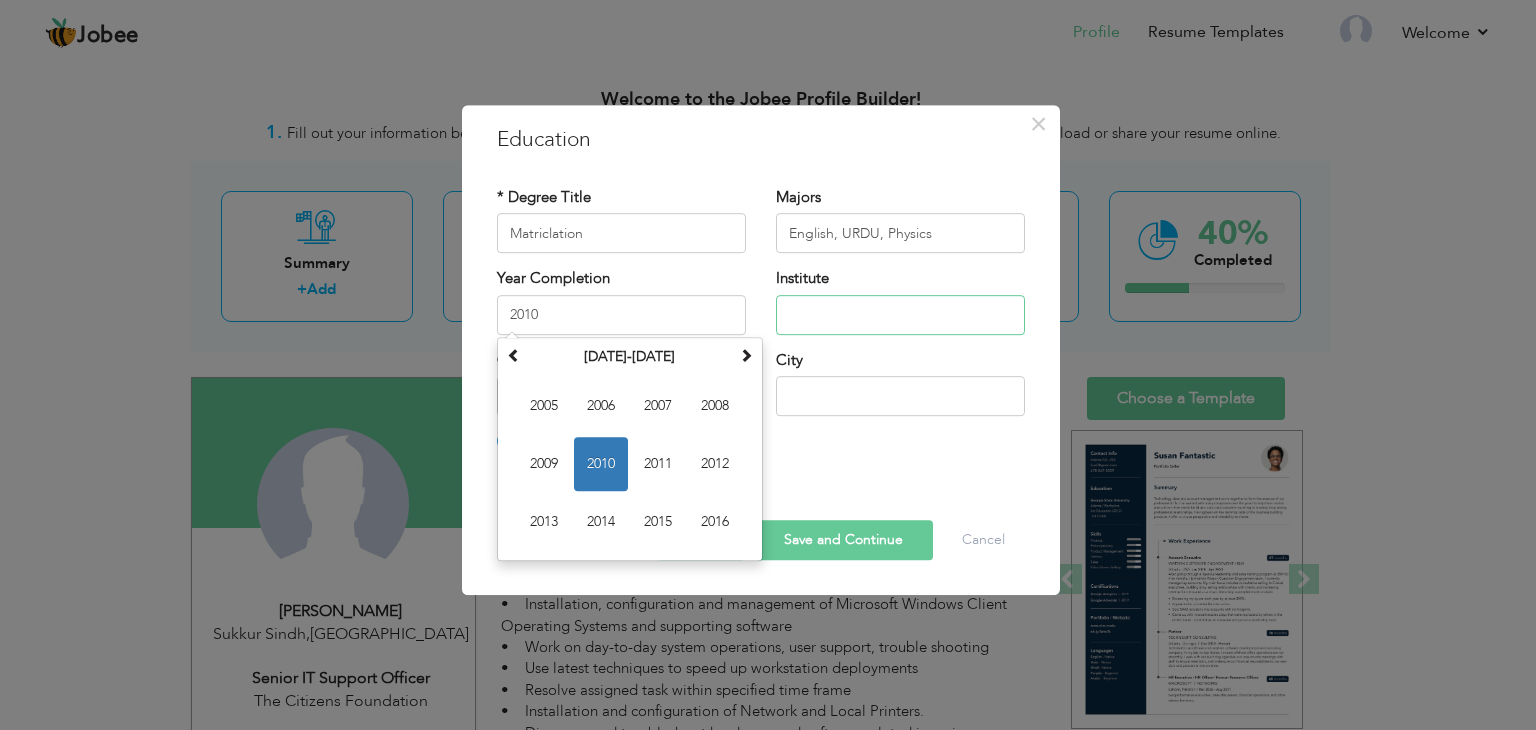 click at bounding box center [900, 315] 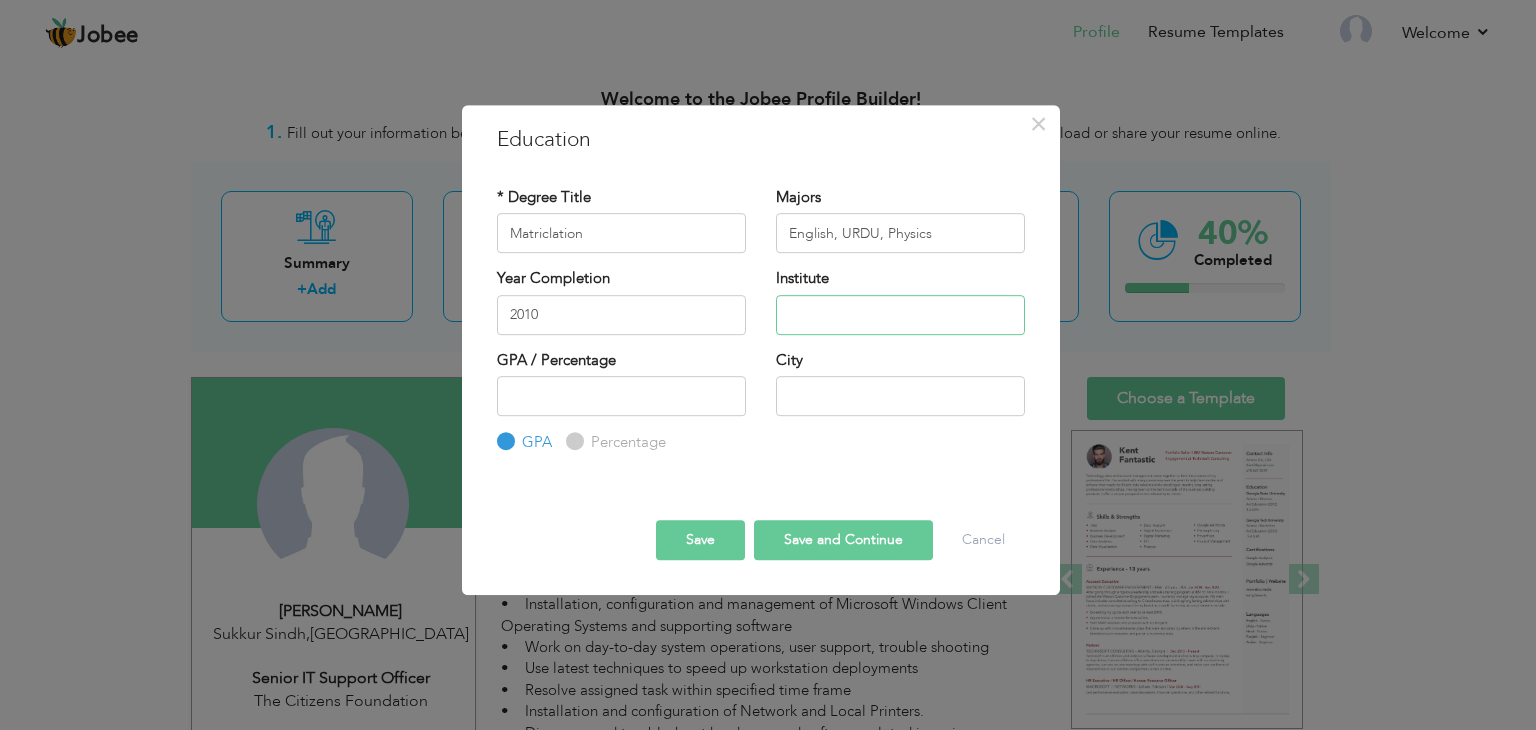 type on "[GEOGRAPHIC_DATA] Rohri" 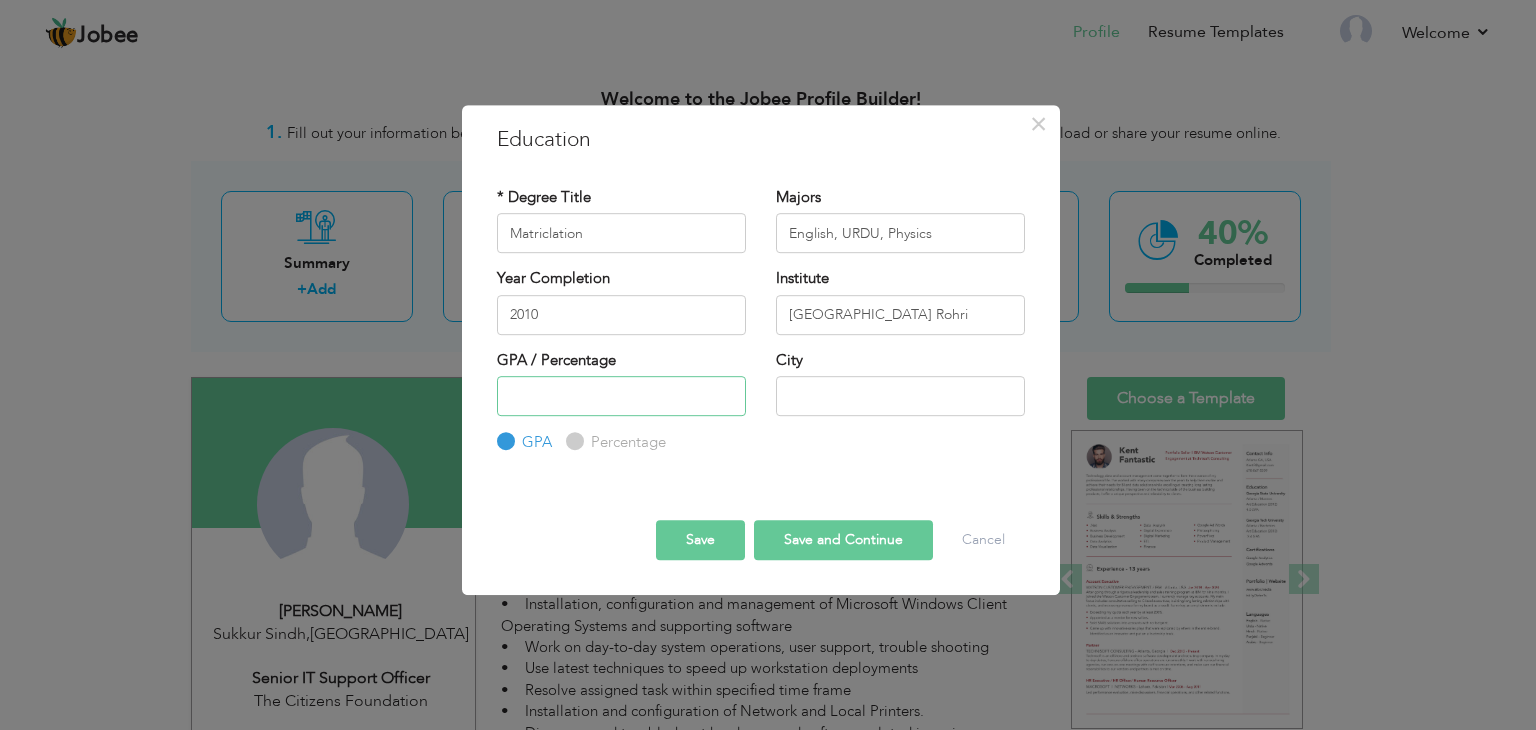 click at bounding box center [621, 396] 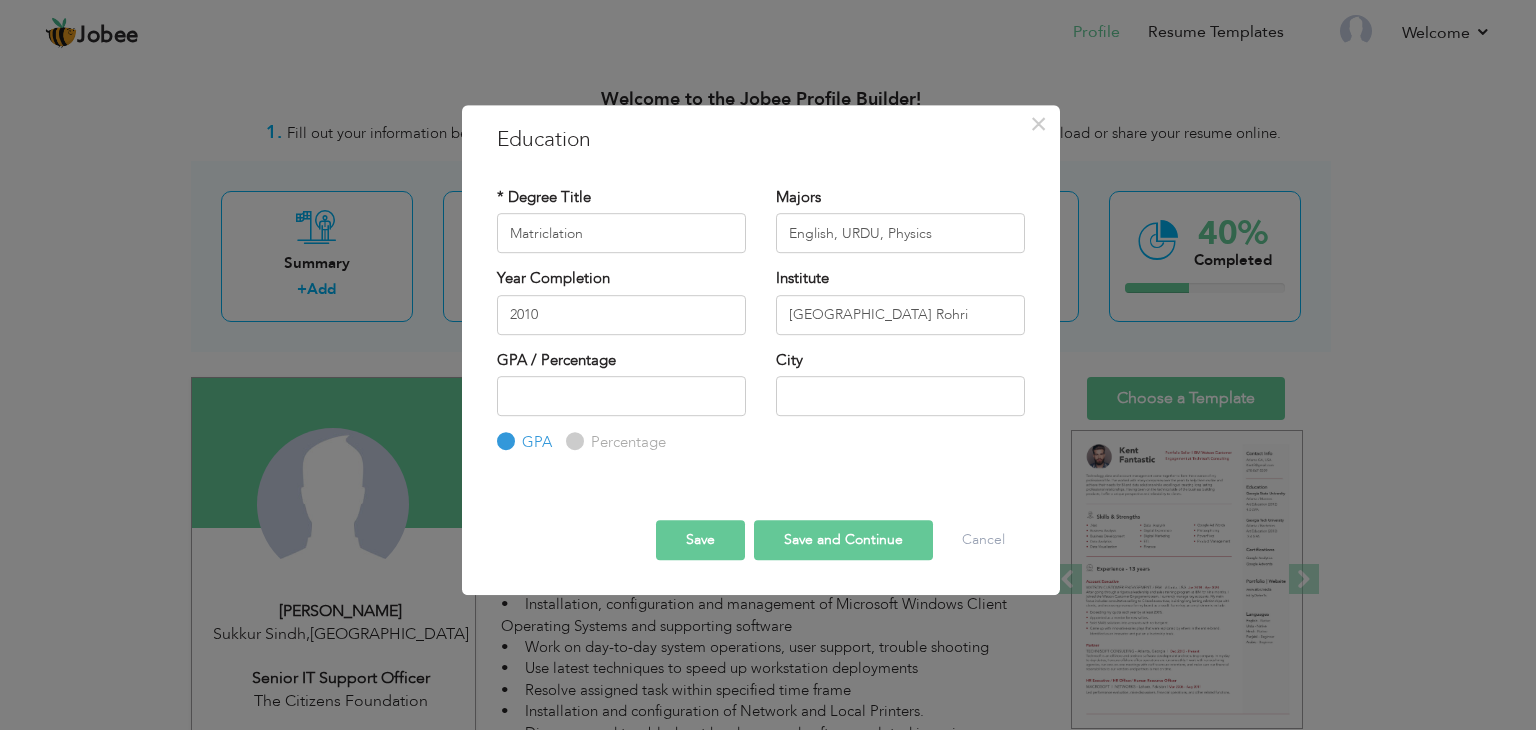 click on "Percentage" at bounding box center [572, 442] 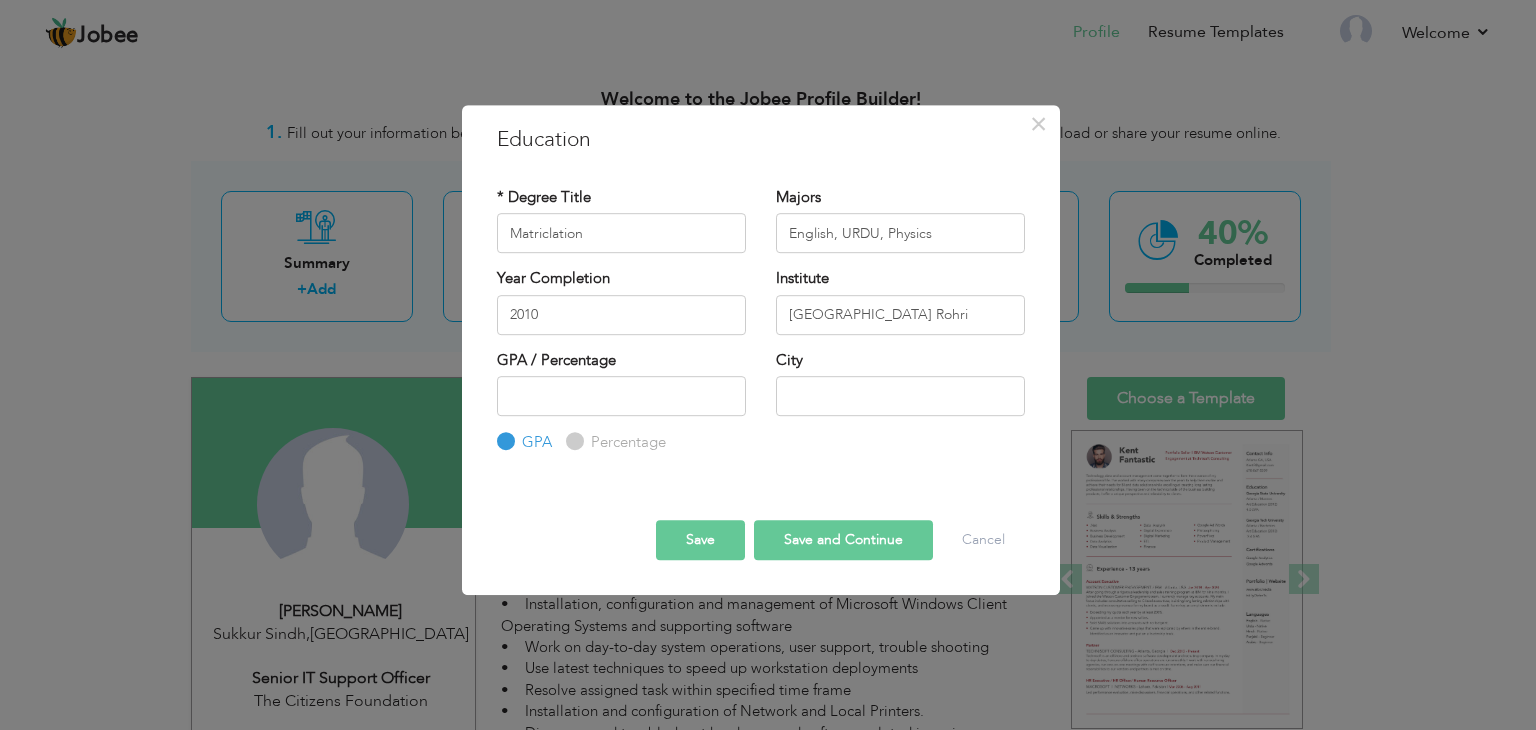 radio on "true" 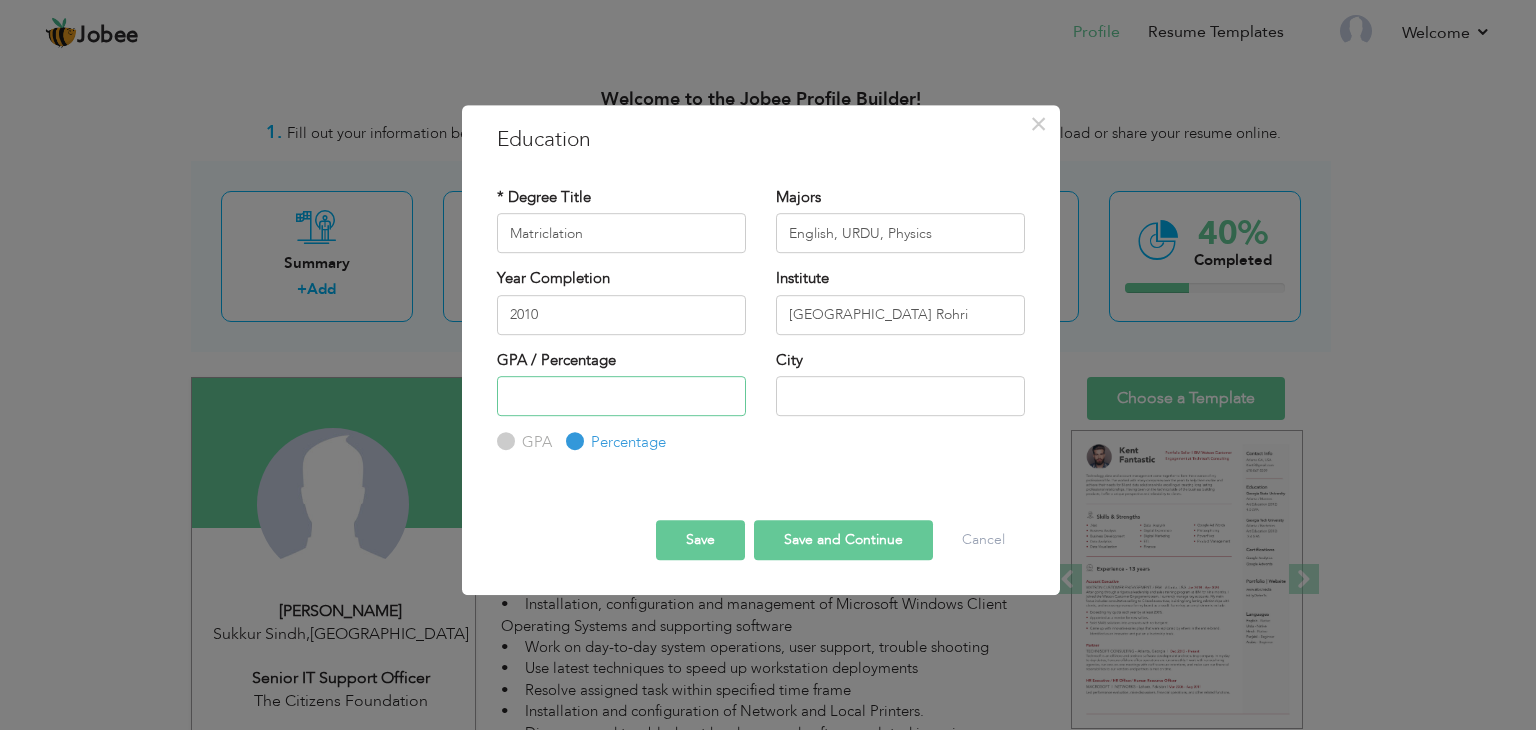 click at bounding box center (621, 396) 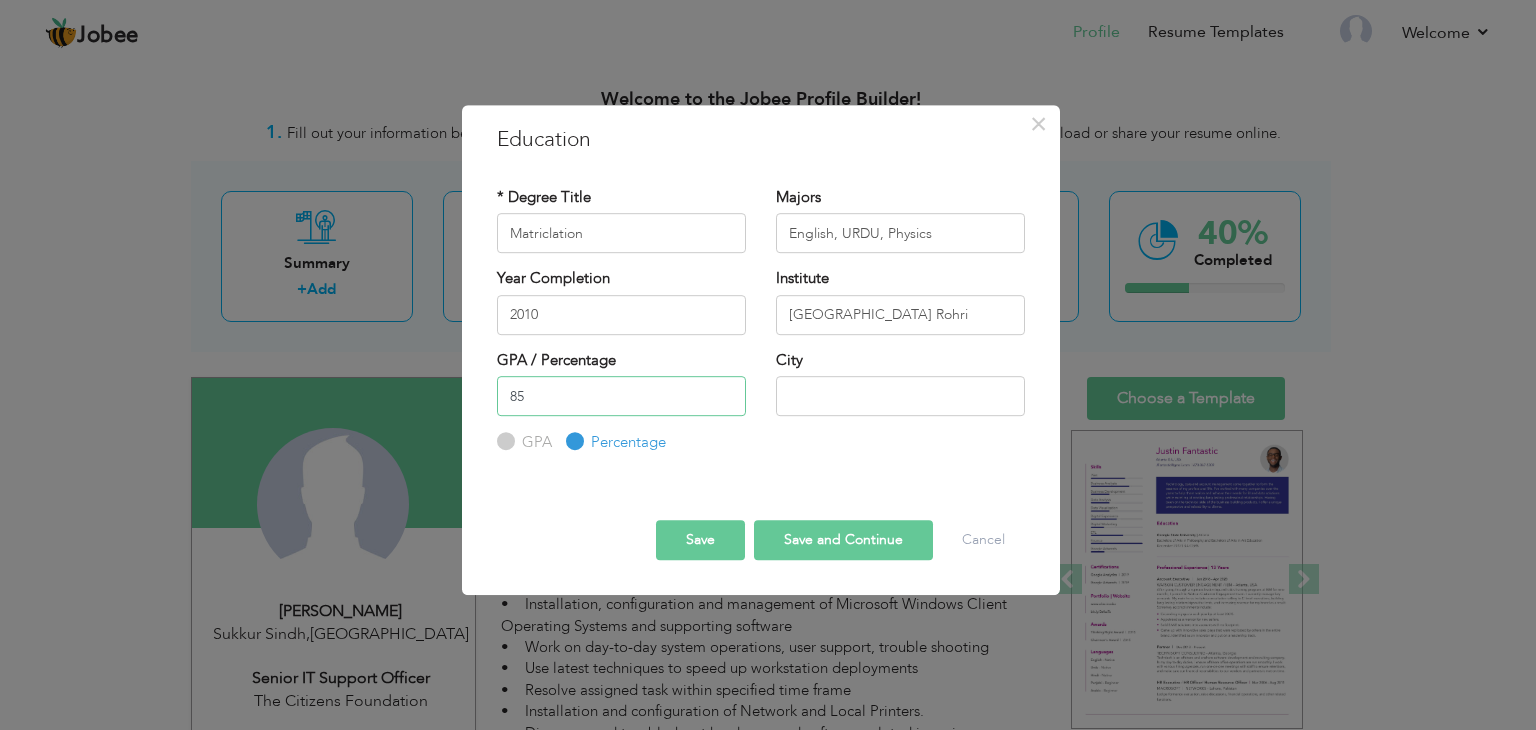 type on "8" 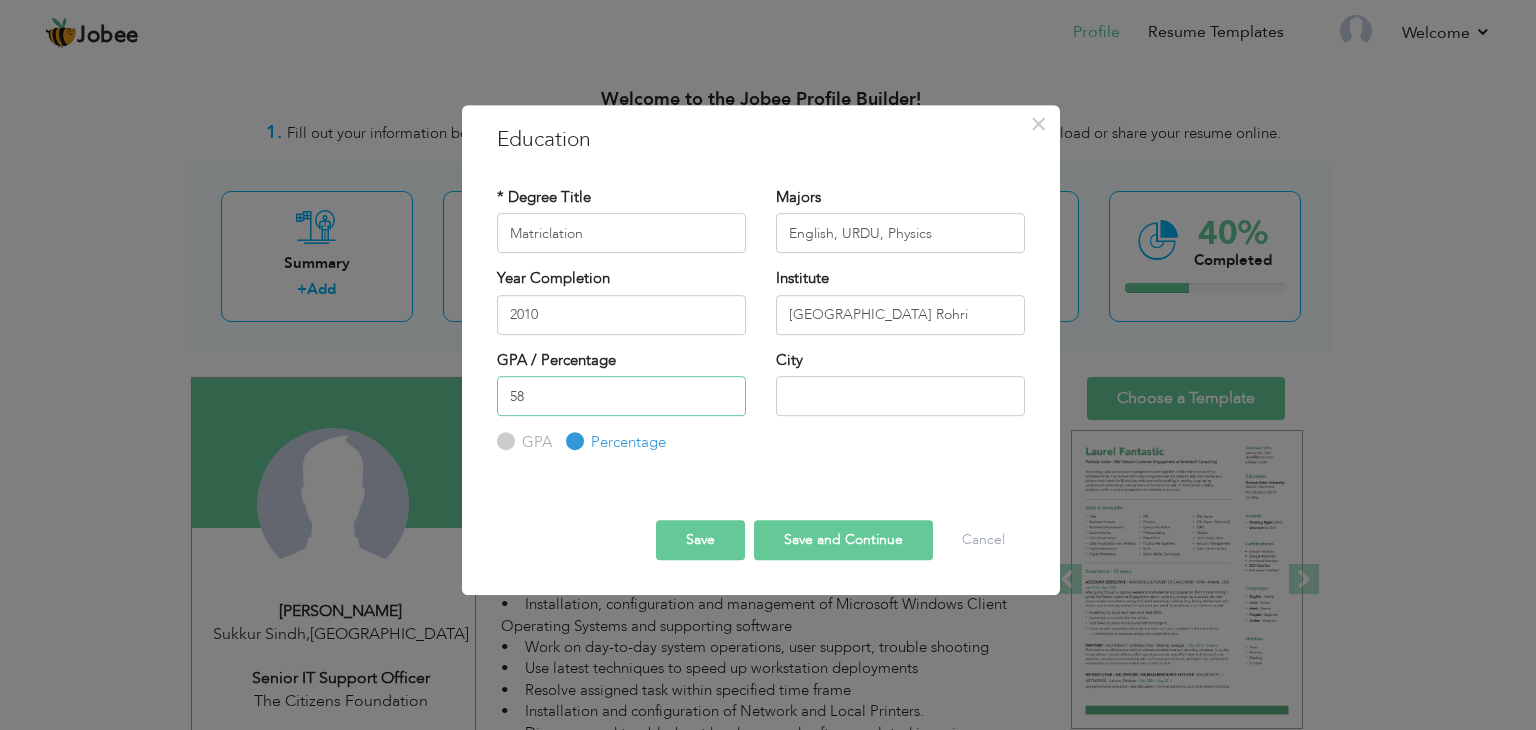 type on "58" 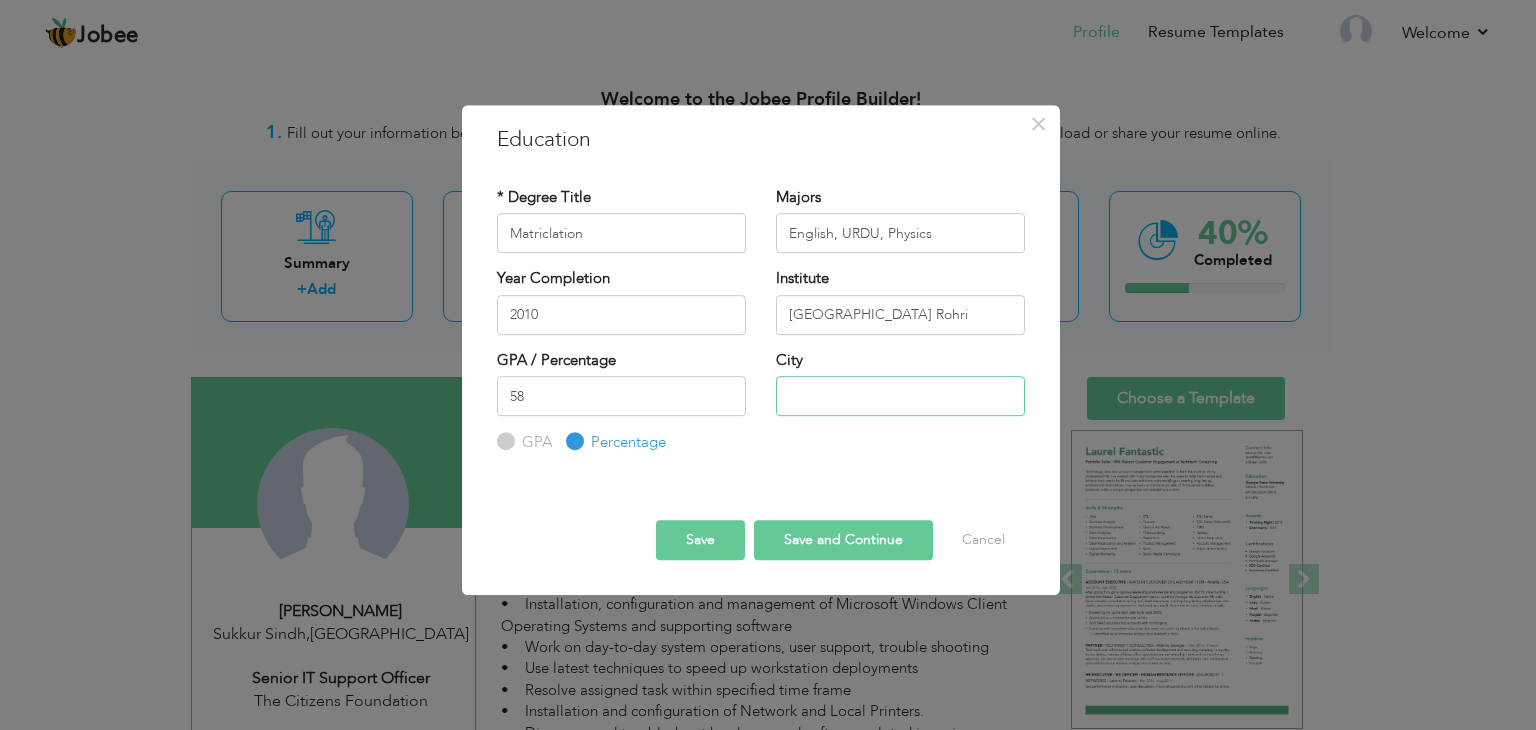 click at bounding box center [900, 396] 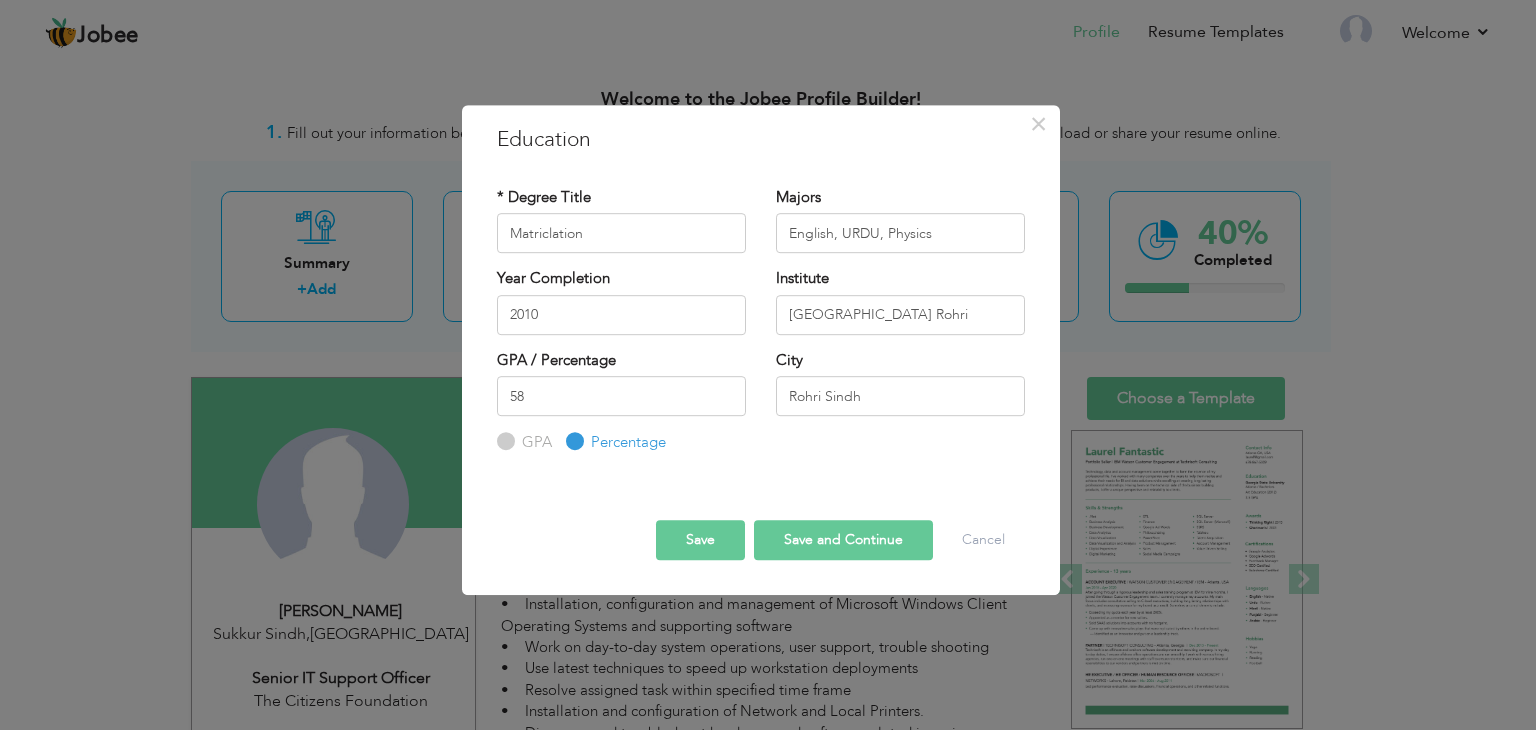 click on "Save" at bounding box center (700, 540) 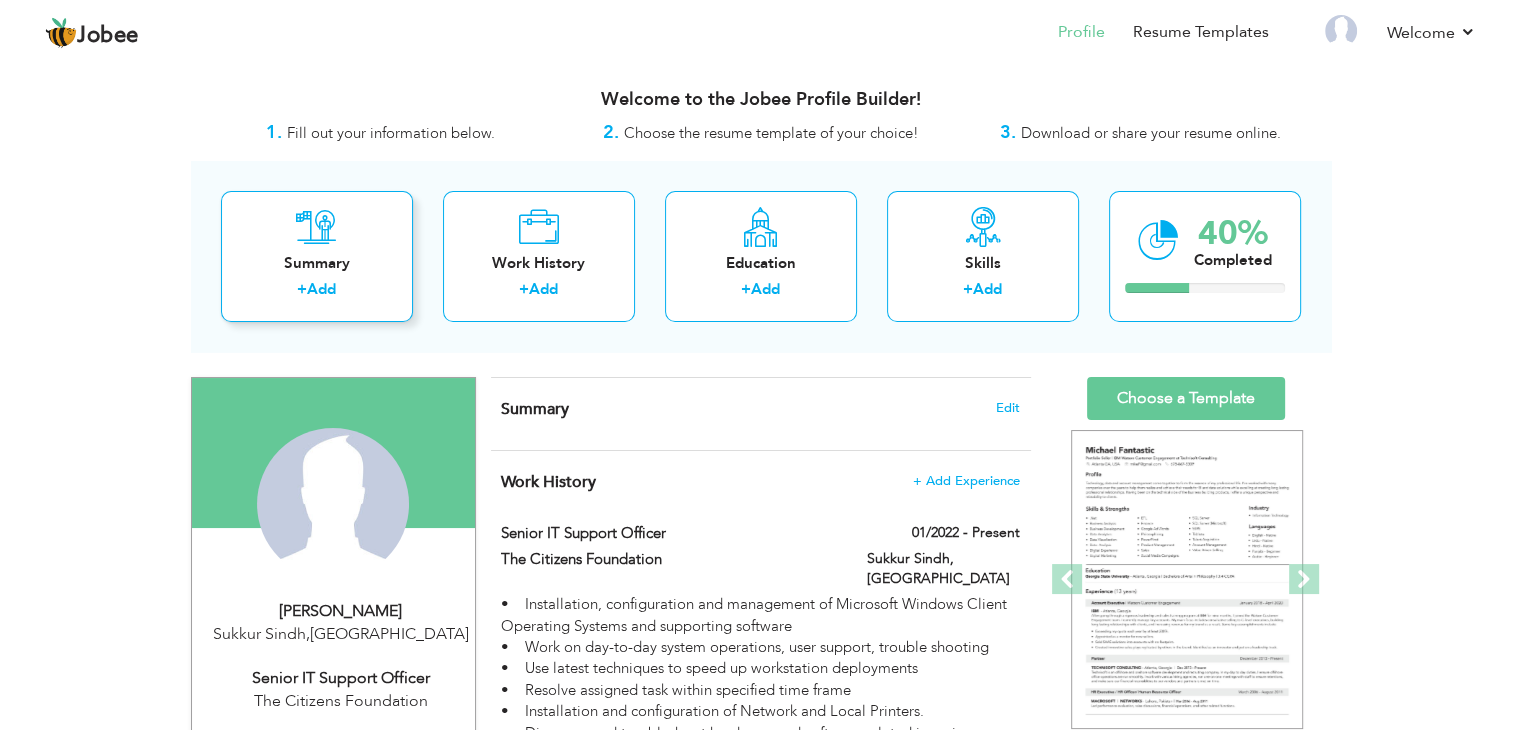 click on "Summary" at bounding box center (317, 263) 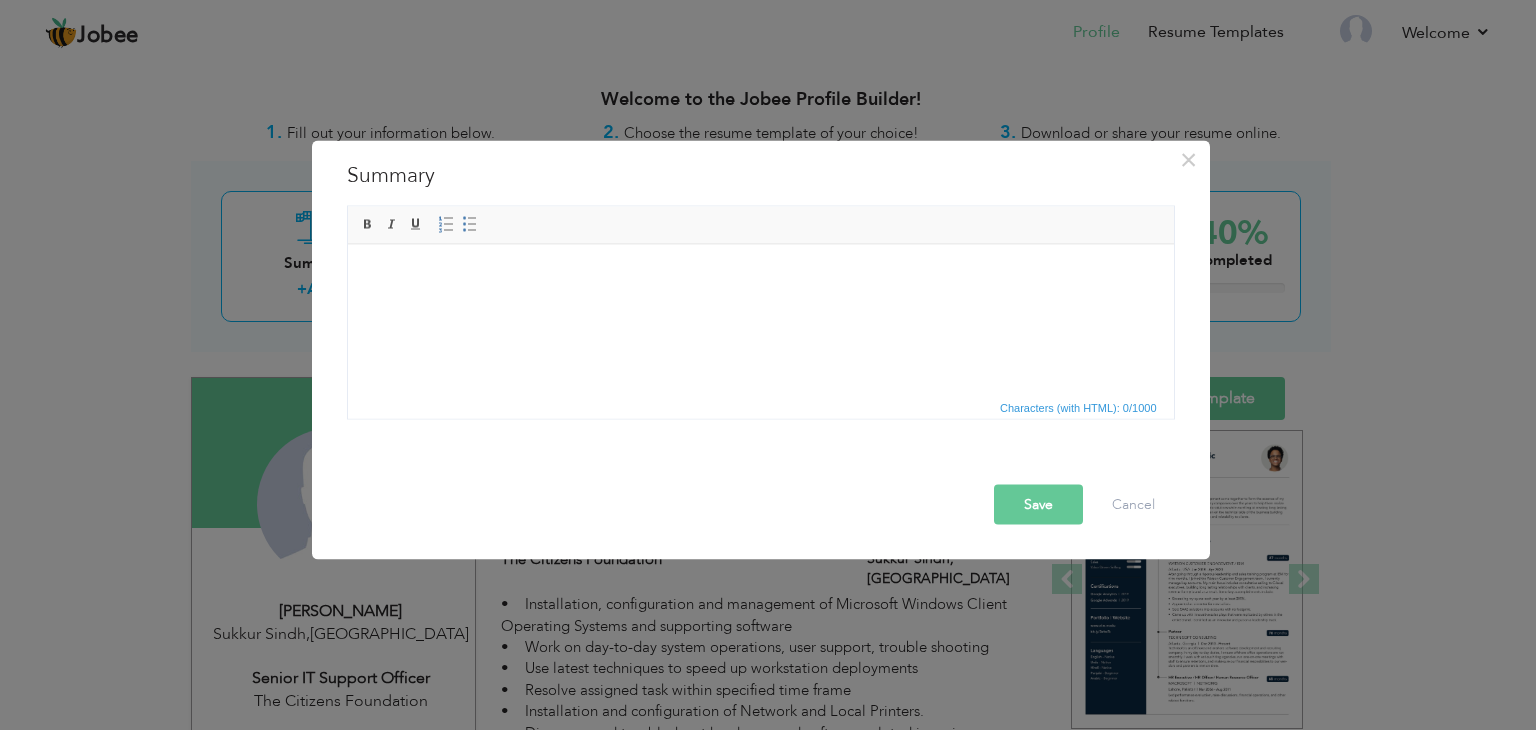 click at bounding box center (760, 274) 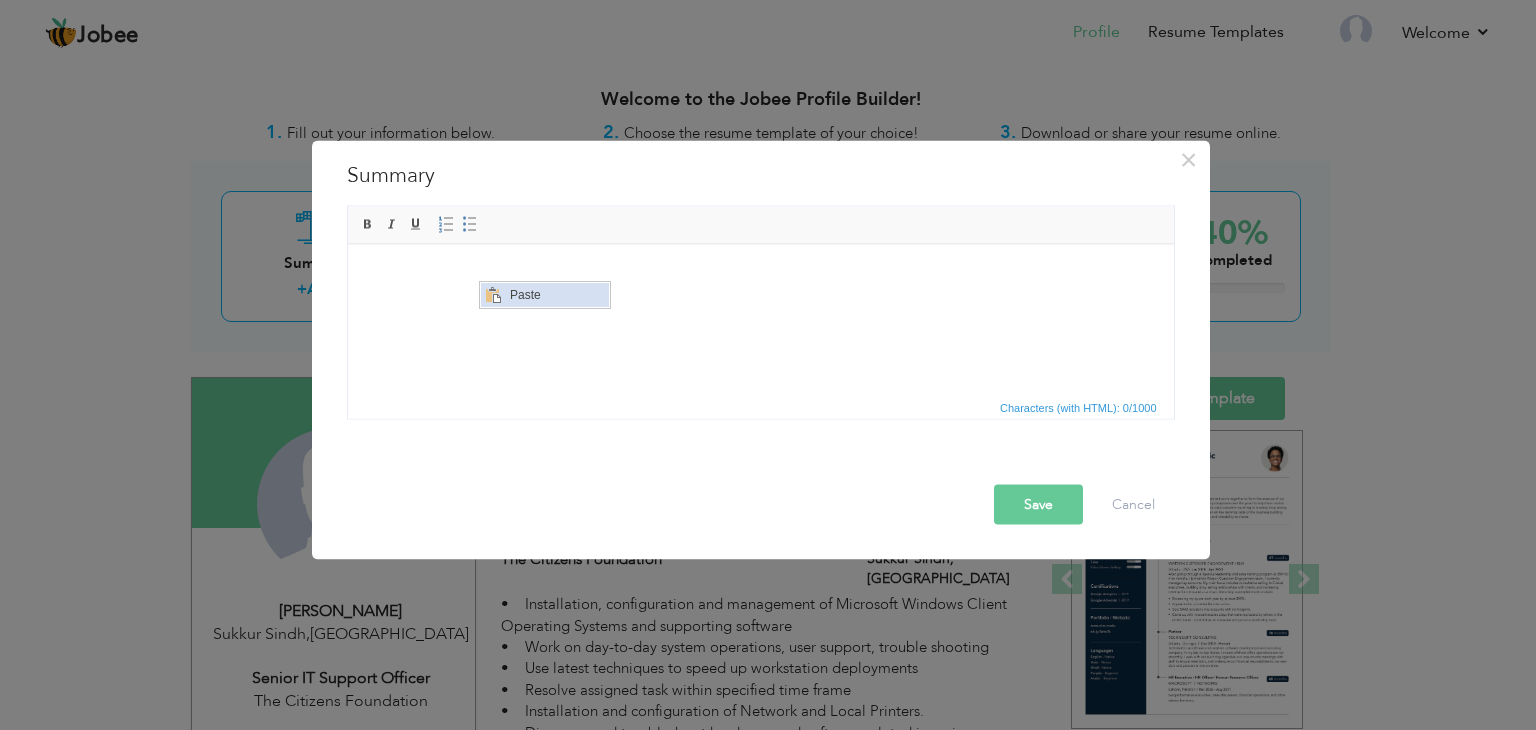 drag, startPoint x: 538, startPoint y: 294, endPoint x: 1018, endPoint y: 575, distance: 556.20233 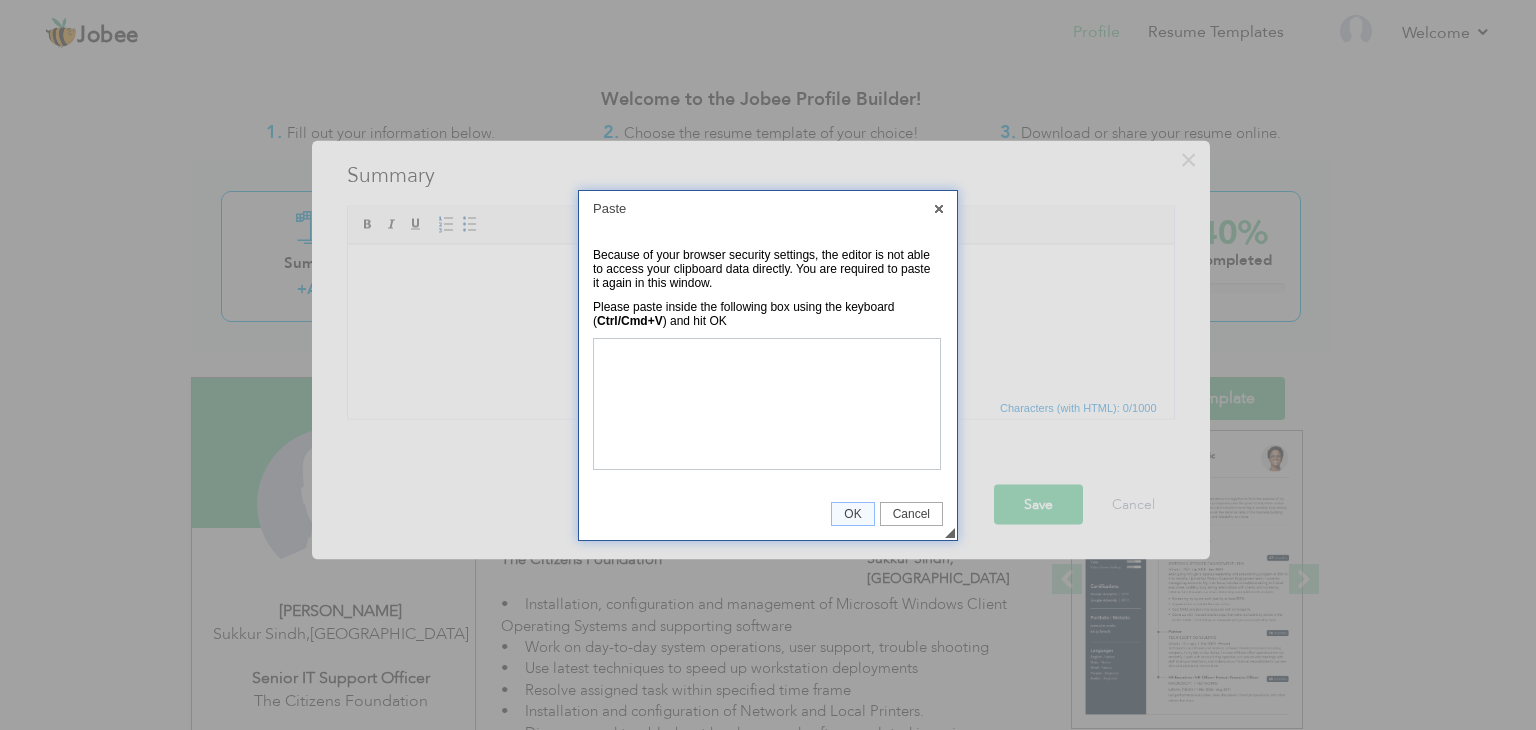 click on "Cancel" at bounding box center [911, 514] 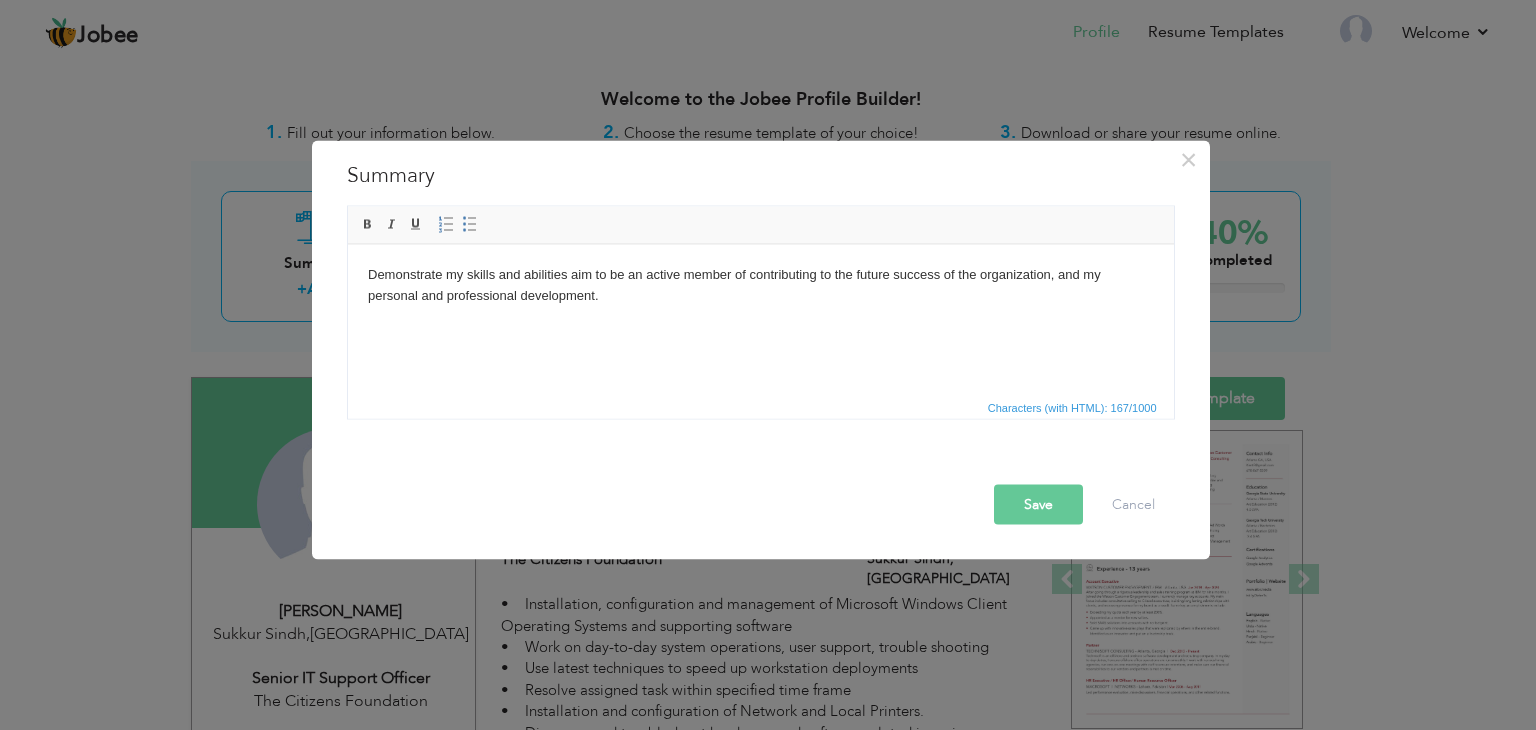 click on "Save" at bounding box center (1038, 505) 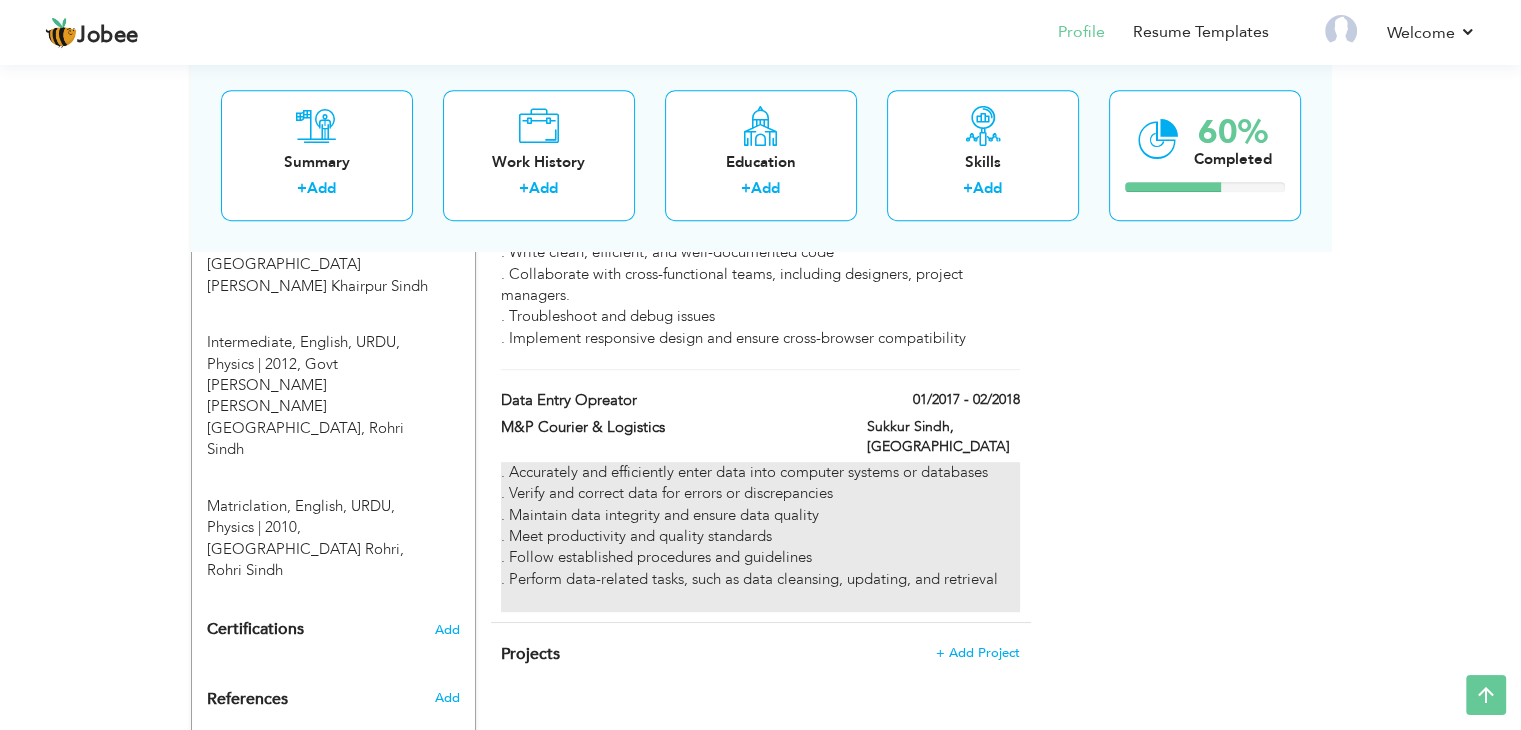 scroll, scrollTop: 1015, scrollLeft: 0, axis: vertical 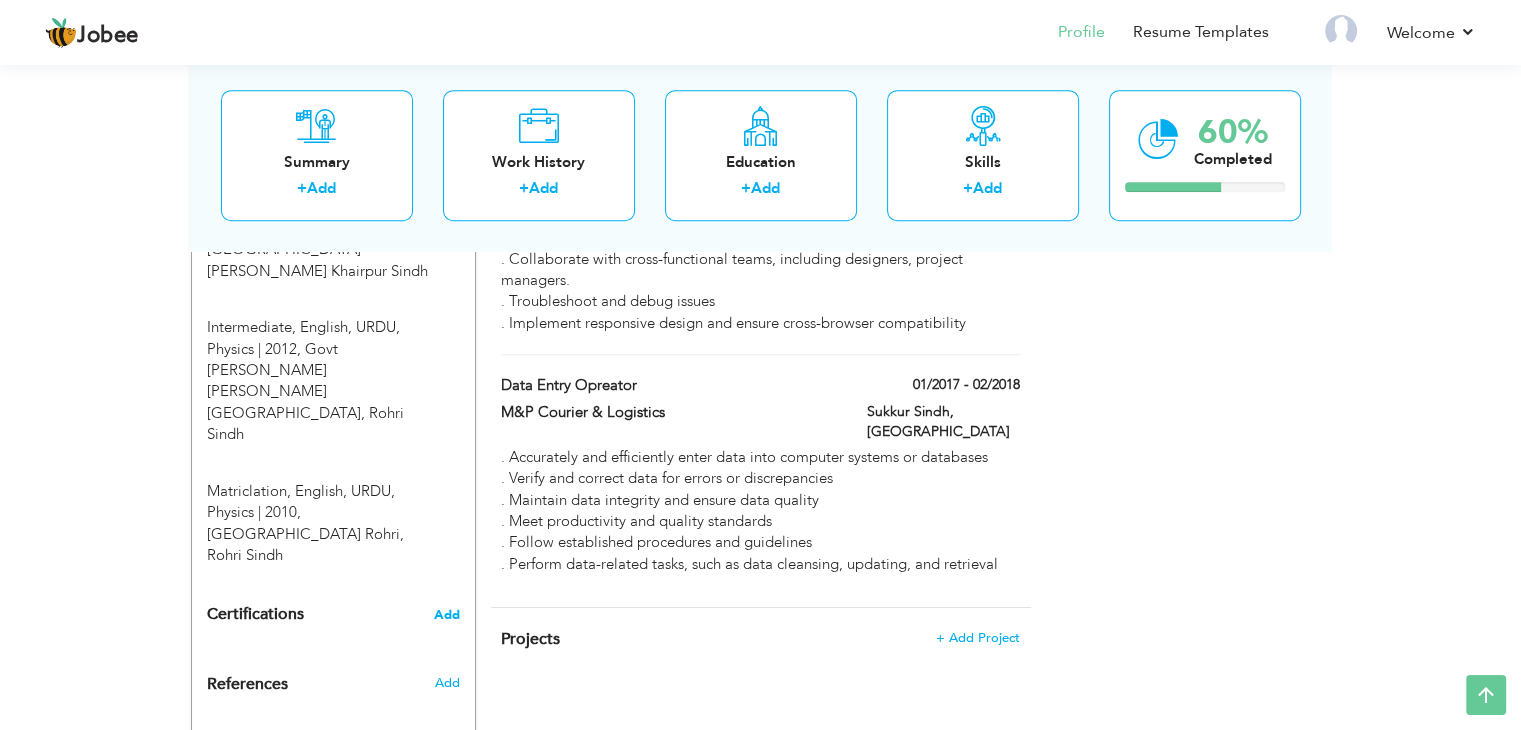 click on "Add" at bounding box center (447, 615) 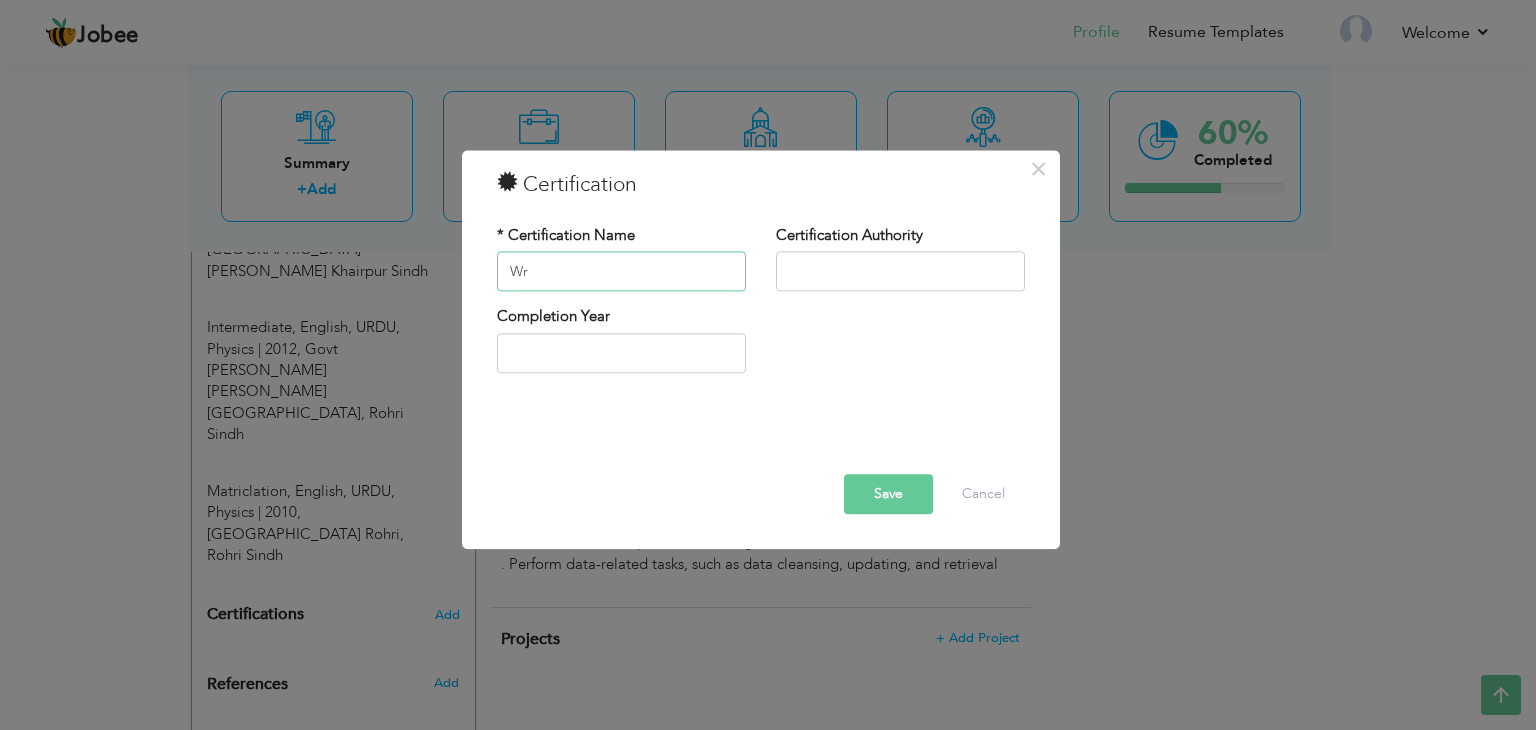 type on "W" 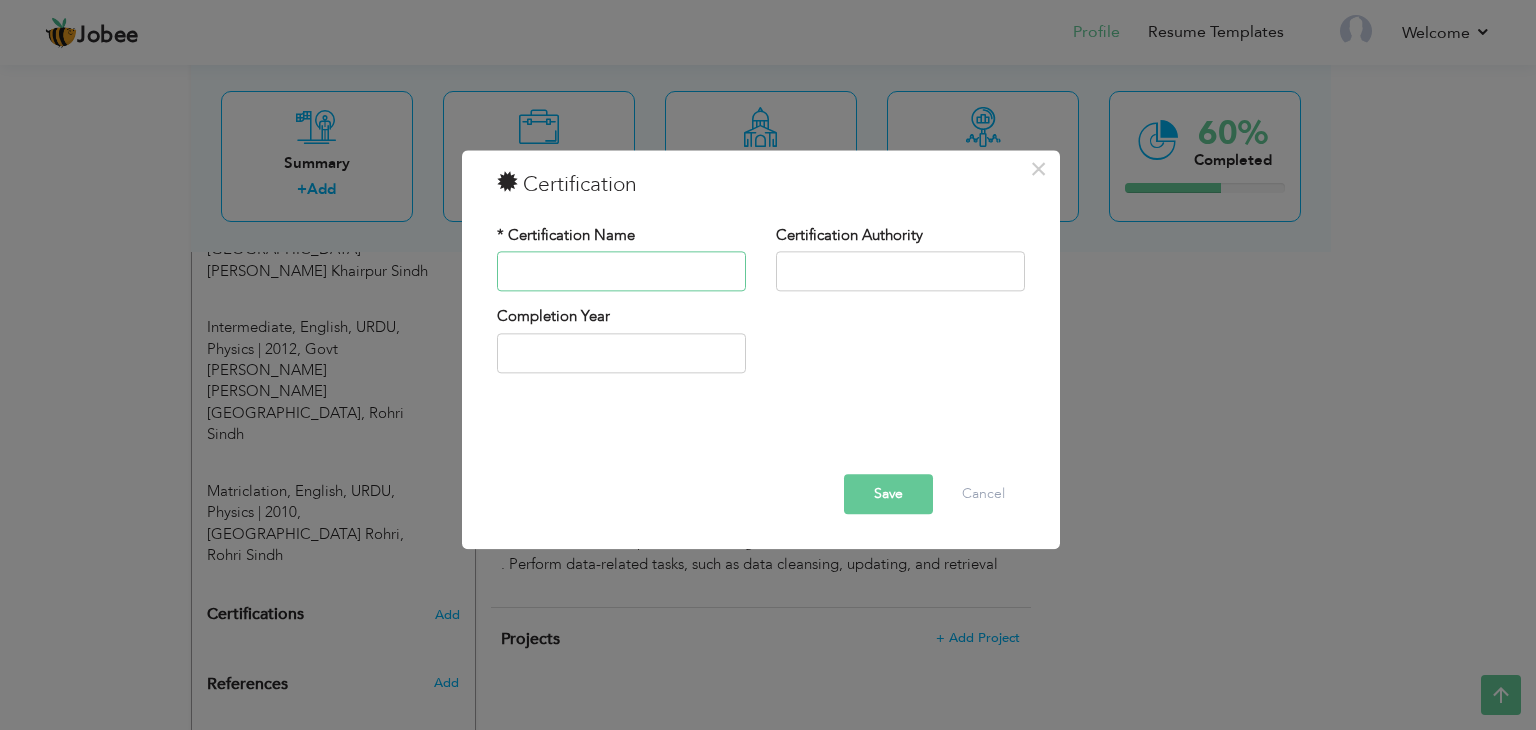 click at bounding box center (621, 272) 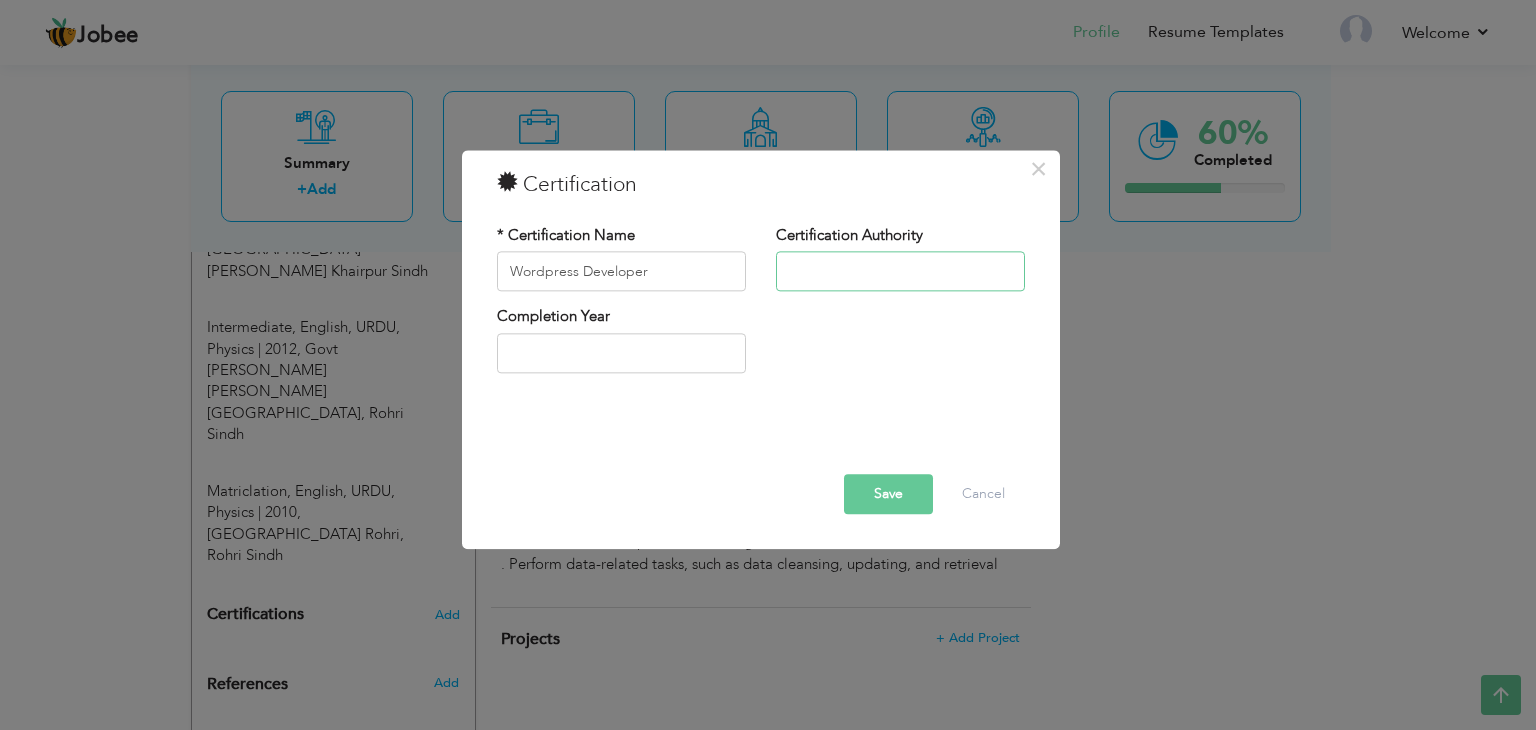click at bounding box center (900, 272) 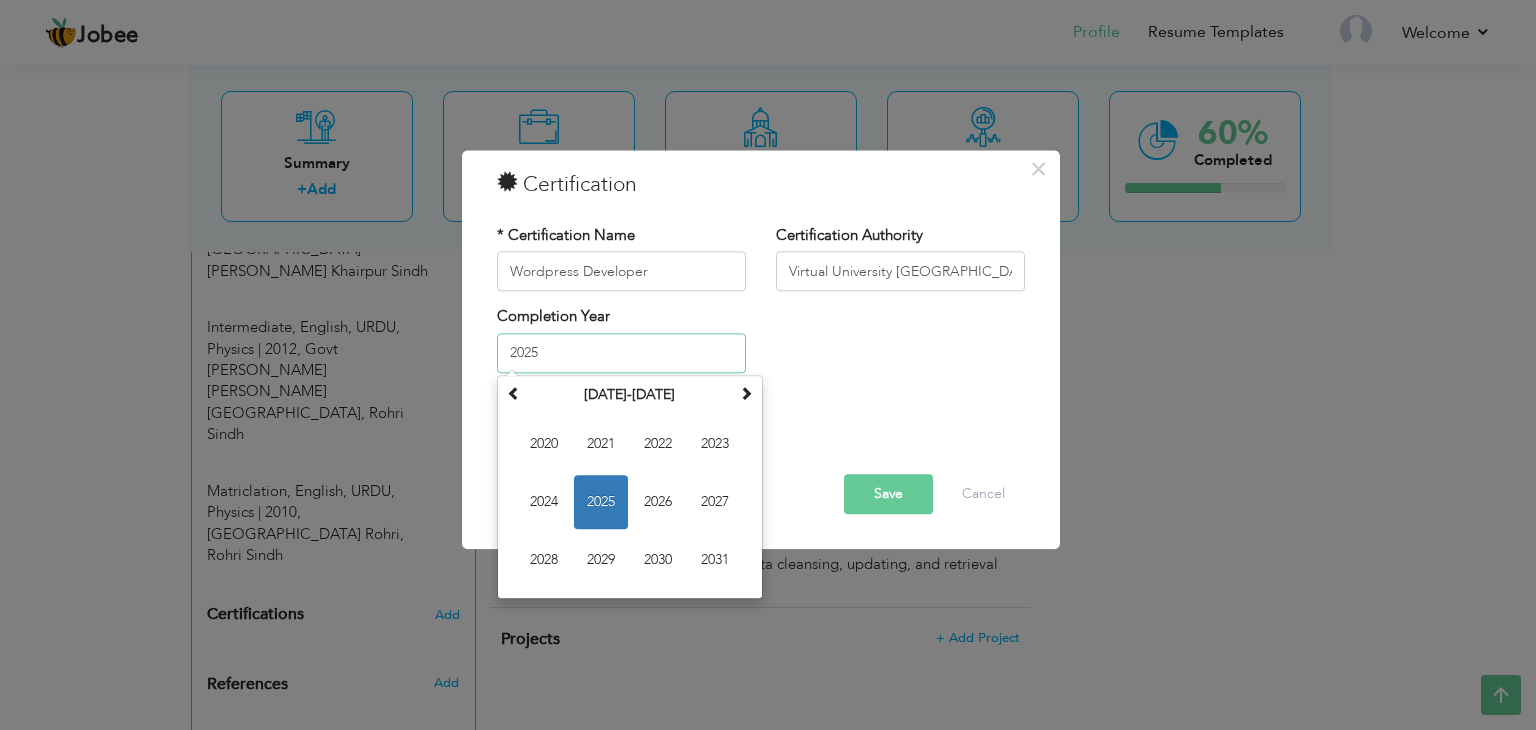 click on "2025" at bounding box center (621, 353) 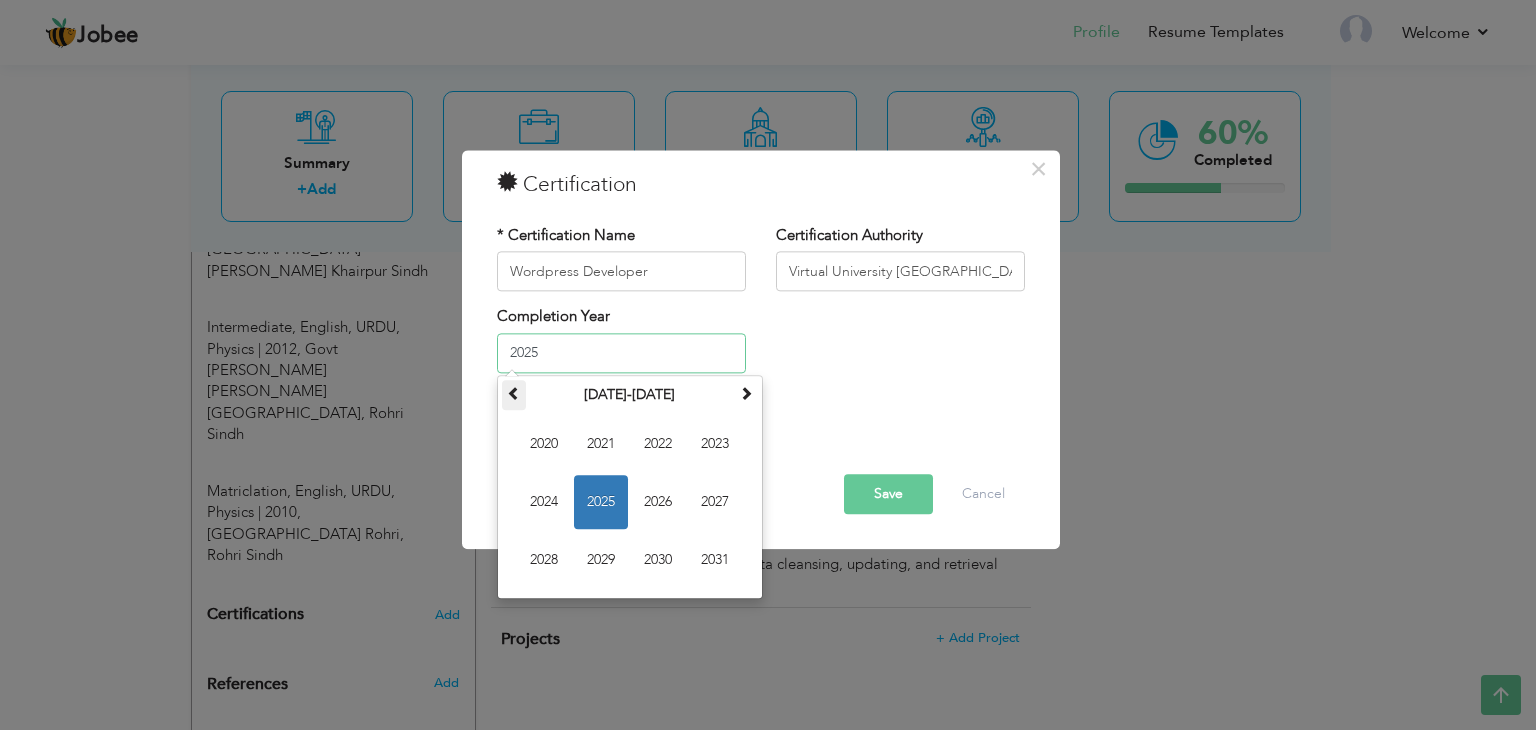 click at bounding box center (514, 395) 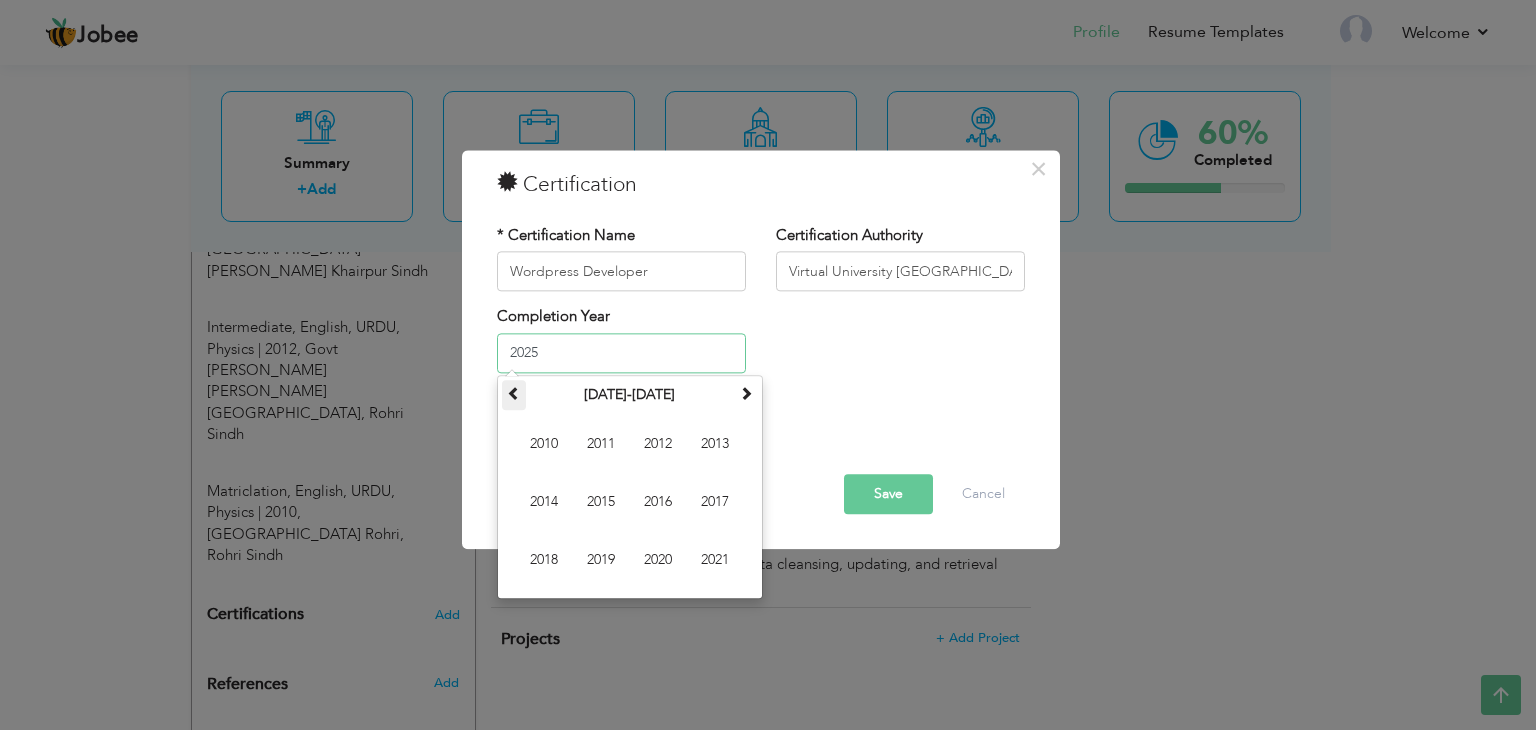 click at bounding box center (514, 395) 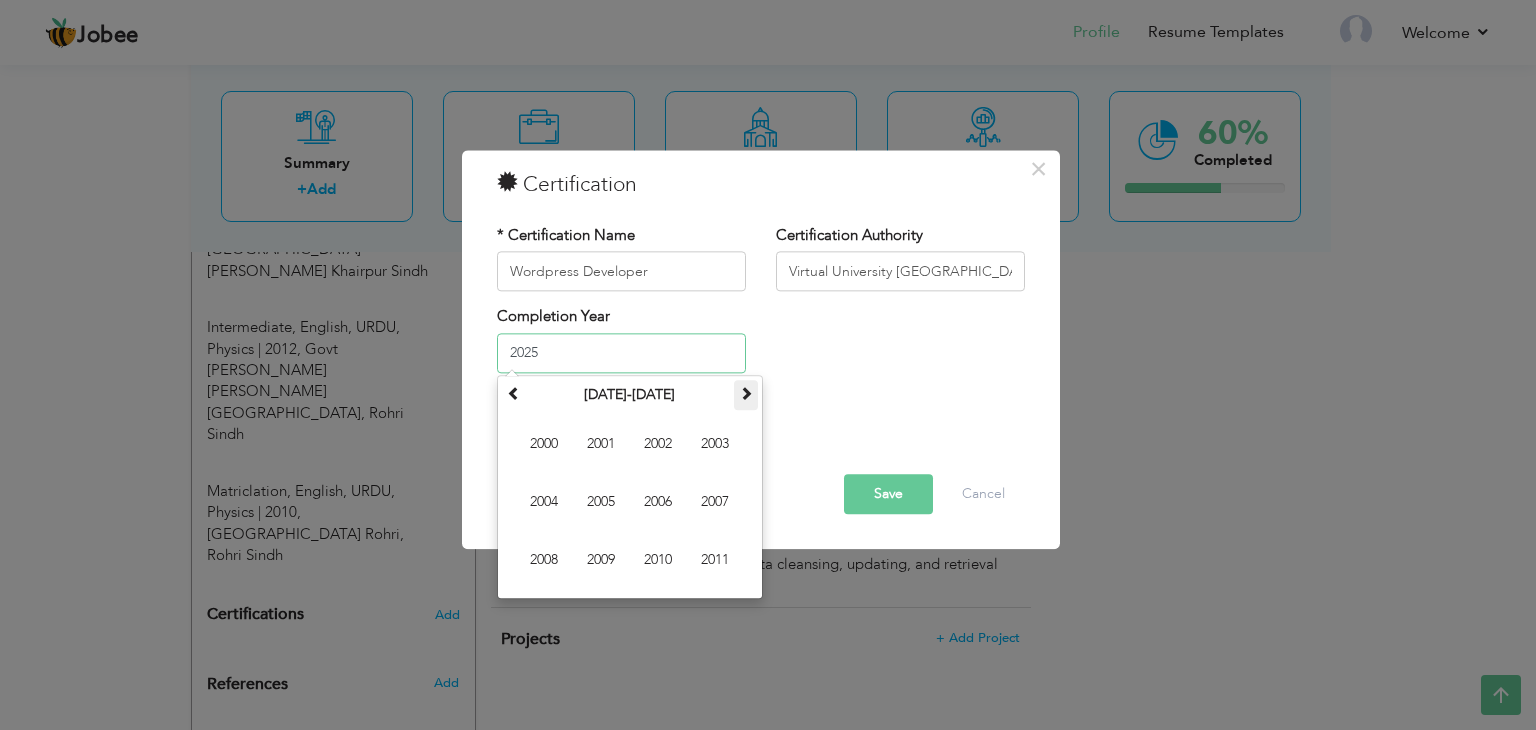 click at bounding box center [746, 393] 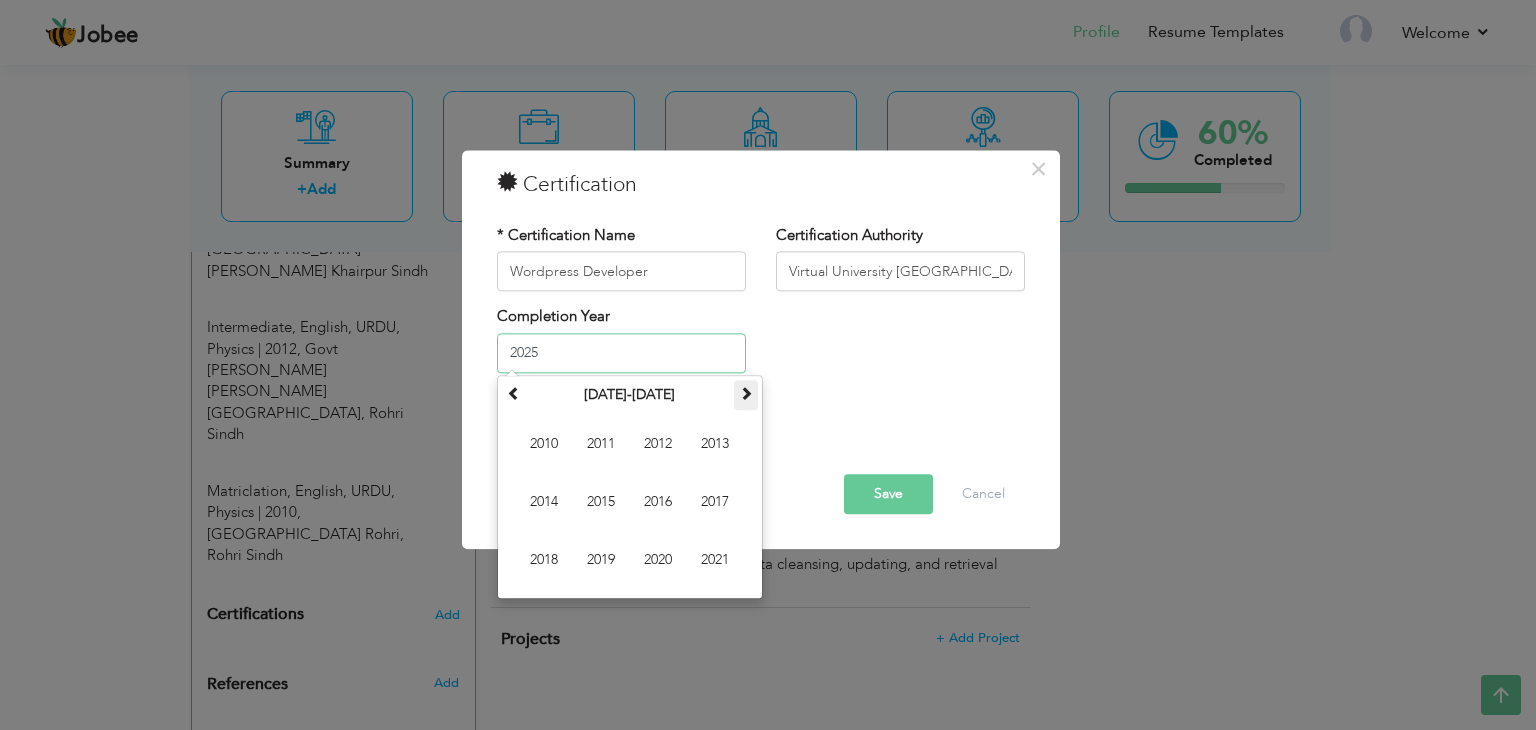 click at bounding box center [746, 393] 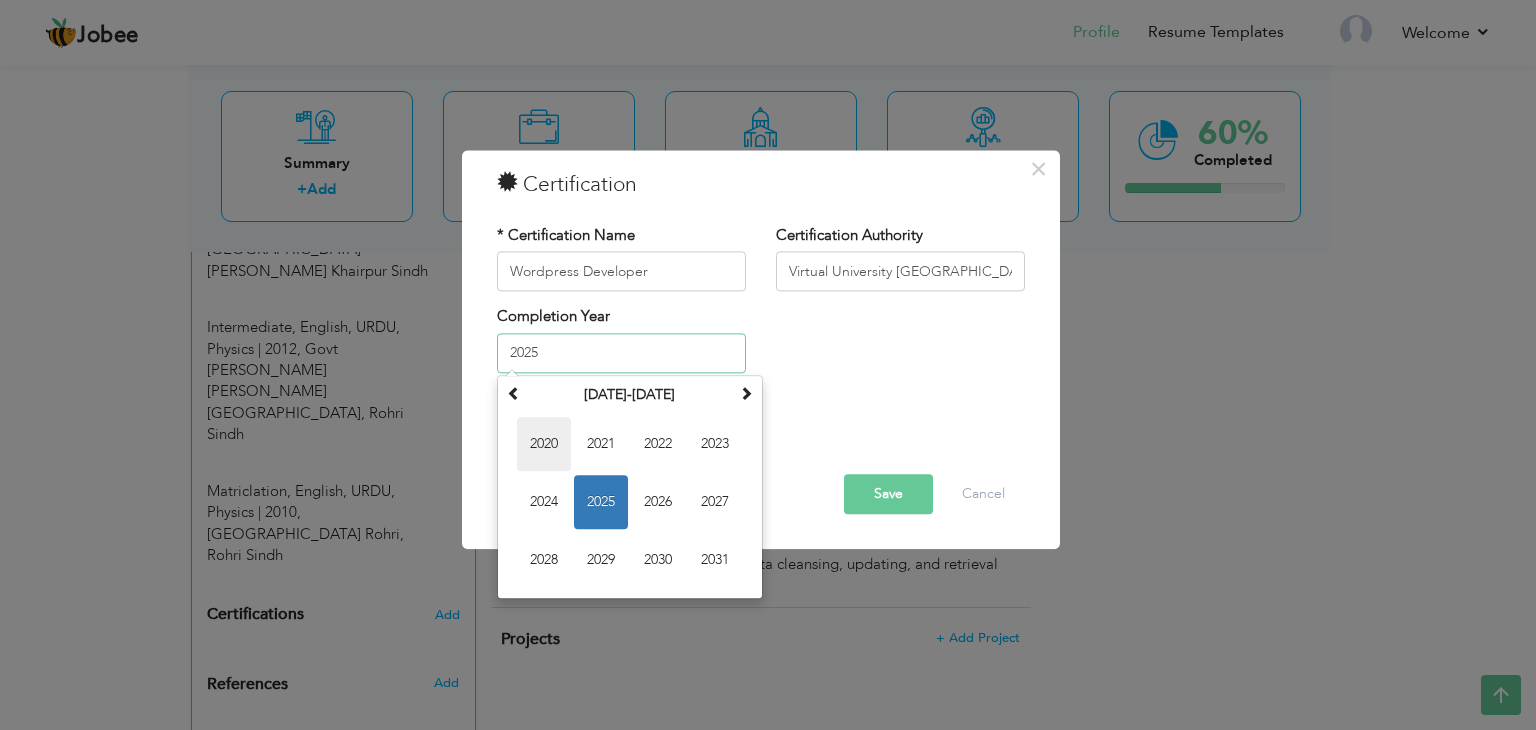 click on "2020" at bounding box center [544, 444] 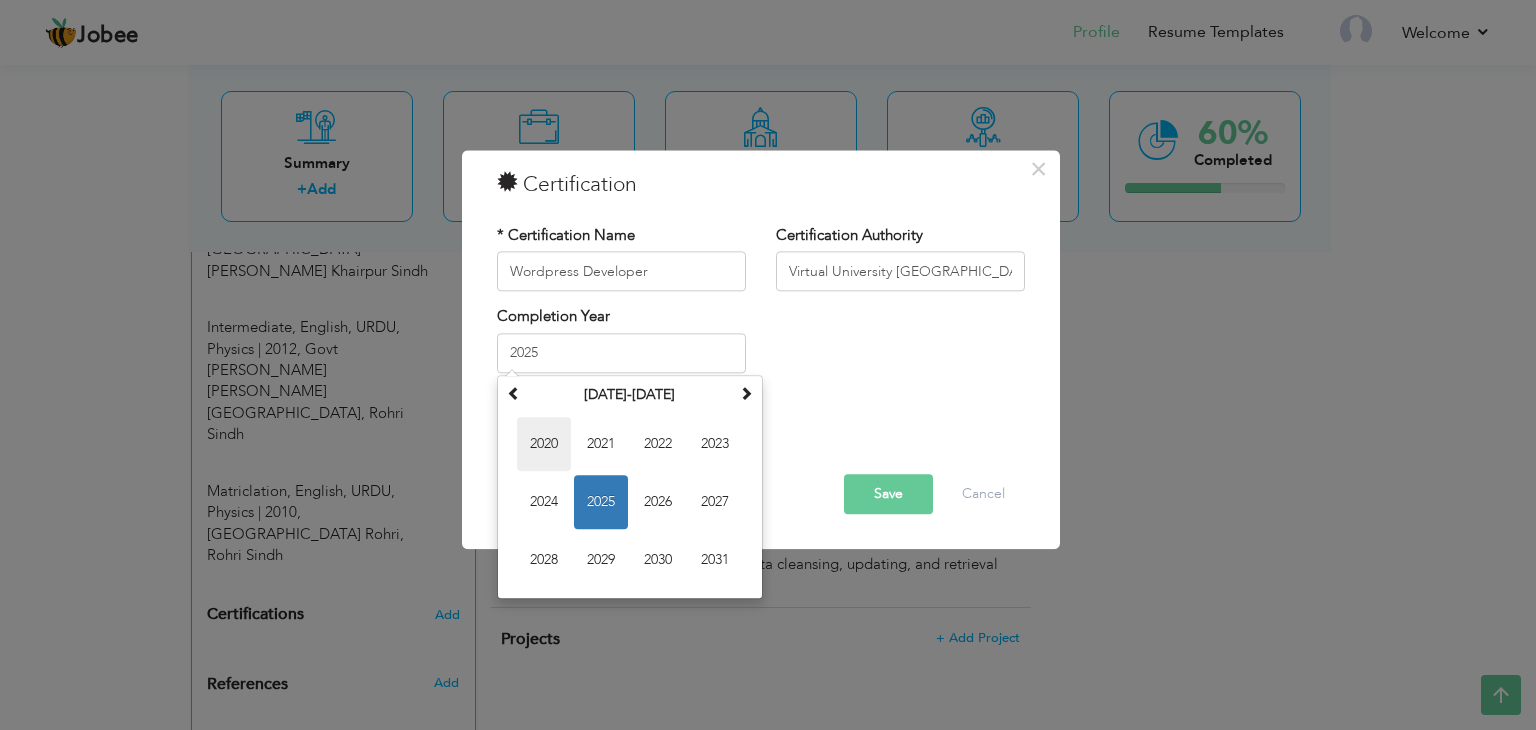 type on "2020" 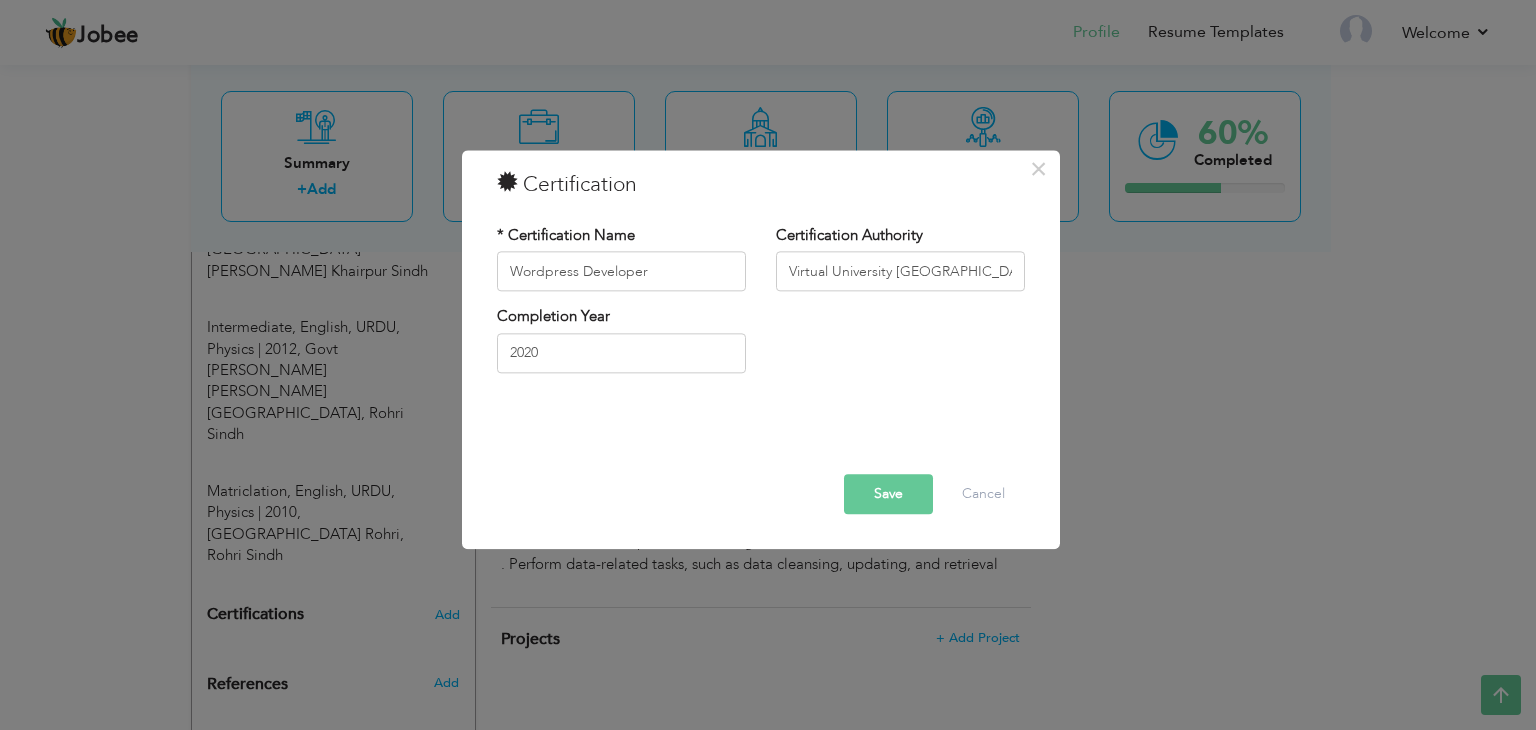 click on "Completion Year
2020" at bounding box center [761, 347] 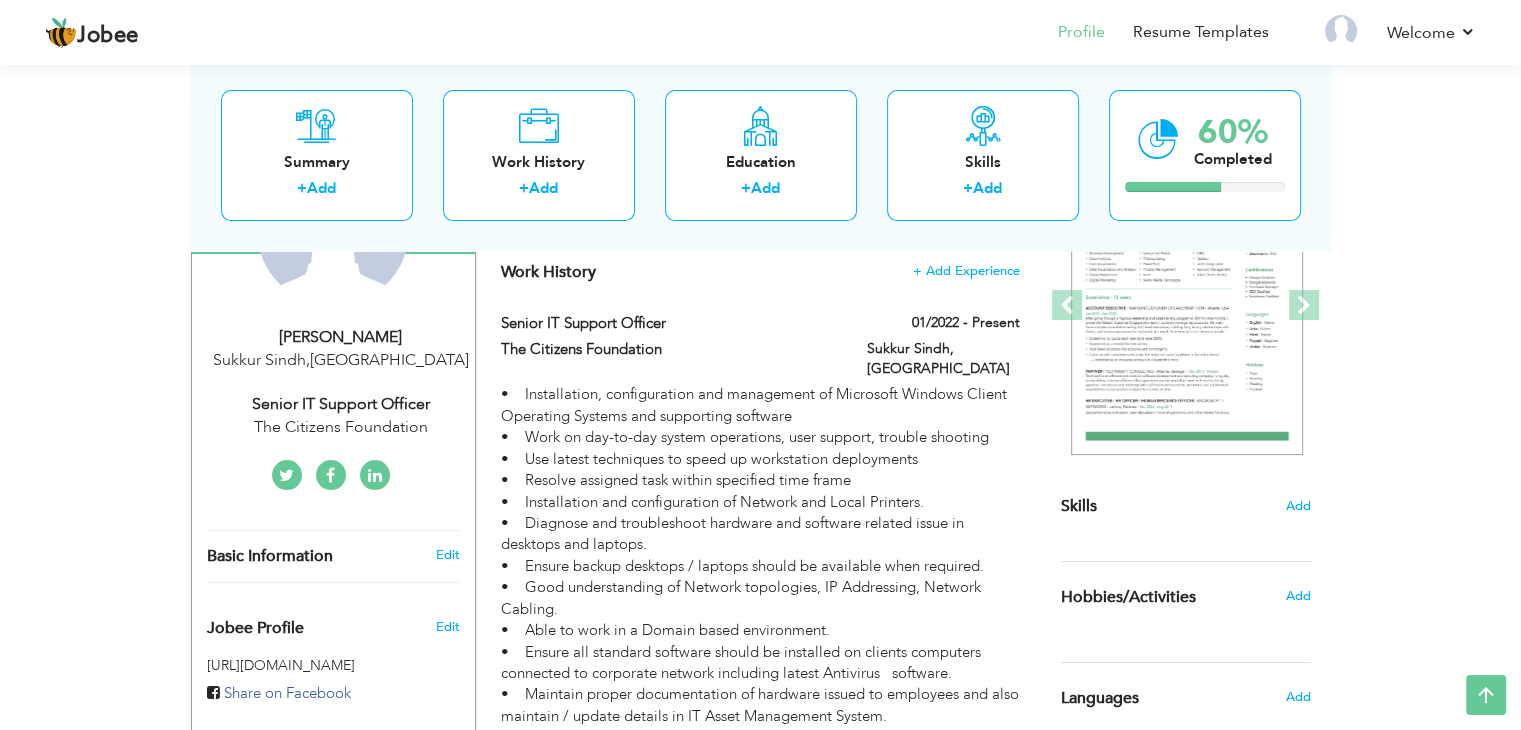 scroll, scrollTop: 372, scrollLeft: 0, axis: vertical 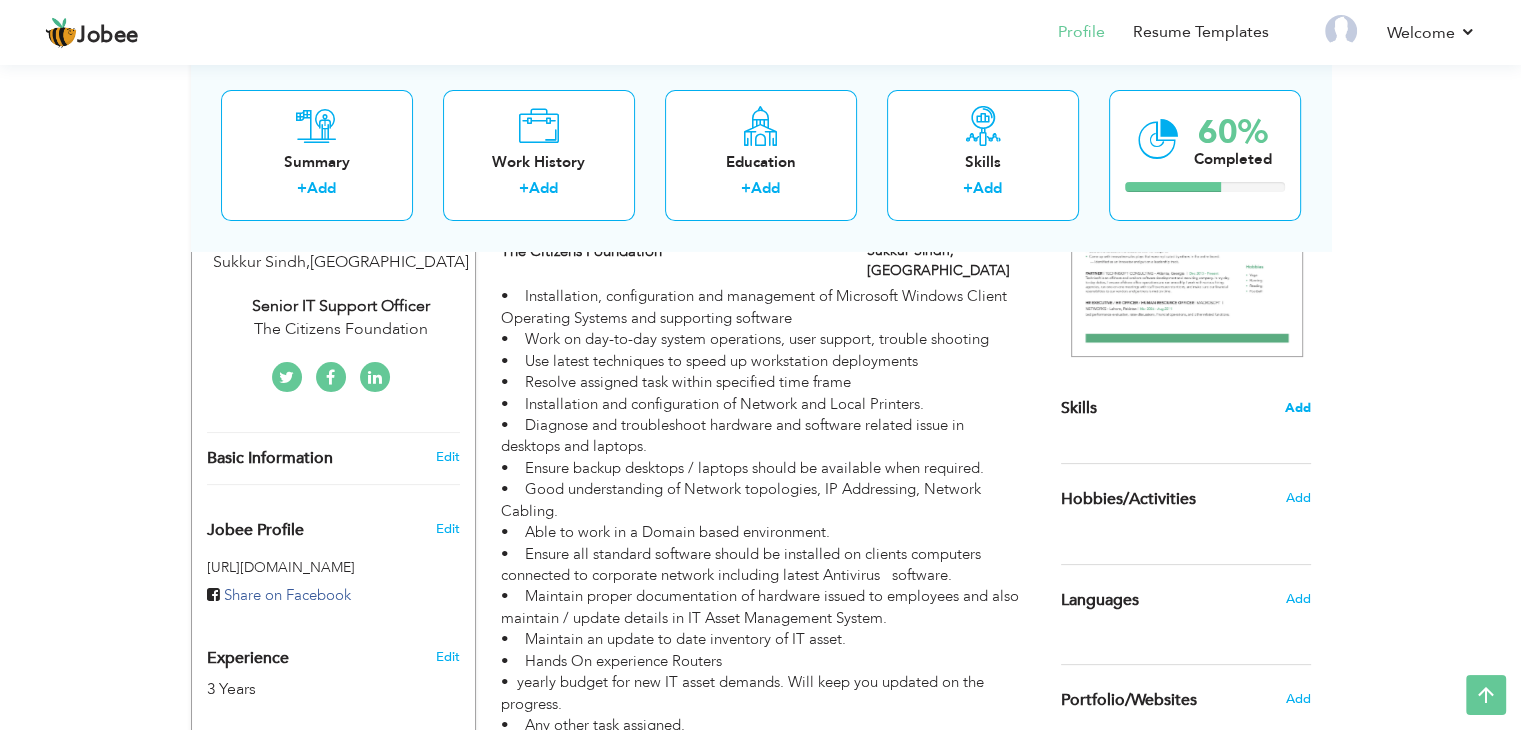 click on "Add" at bounding box center [1298, 408] 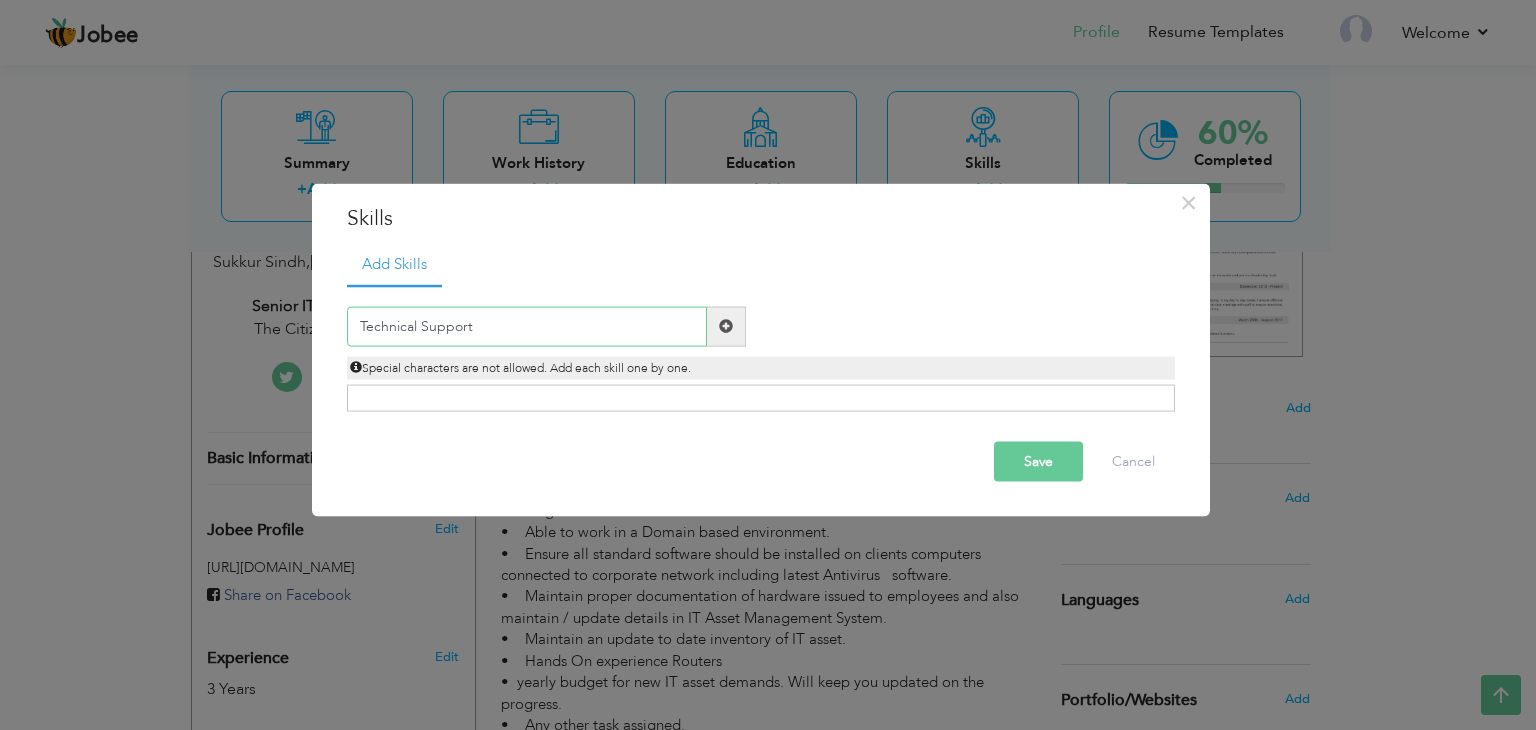 type on "Technical Support" 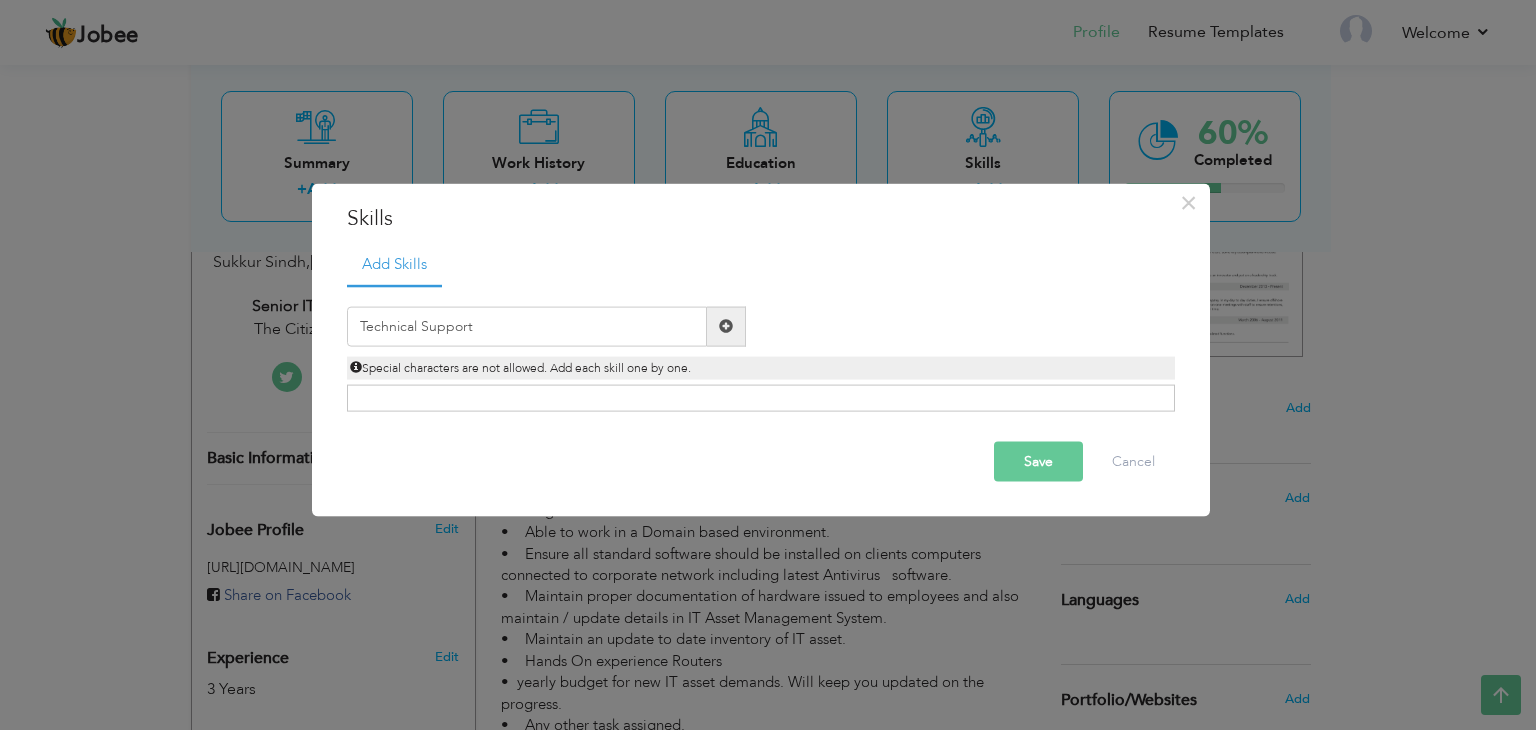 click at bounding box center (726, 326) 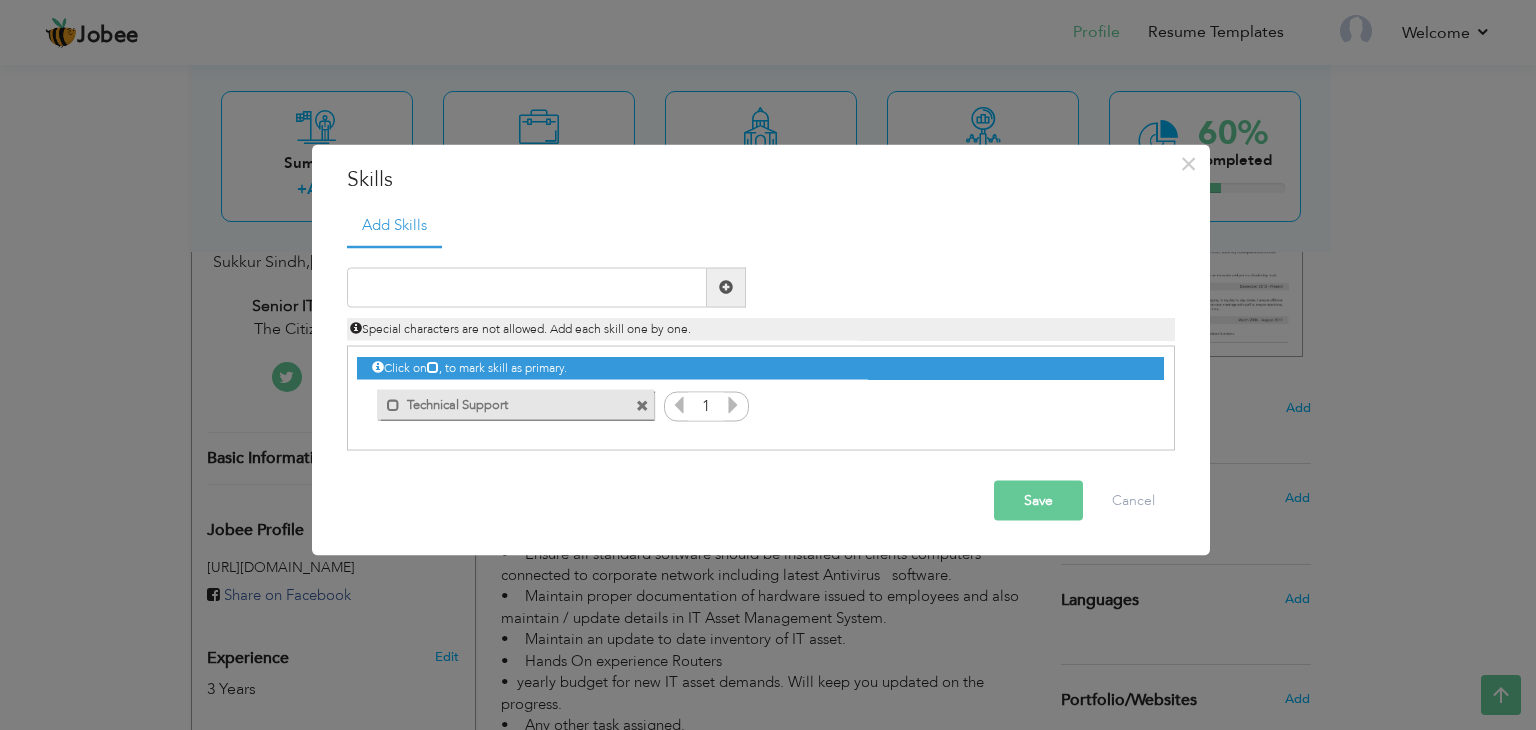 click at bounding box center (733, 404) 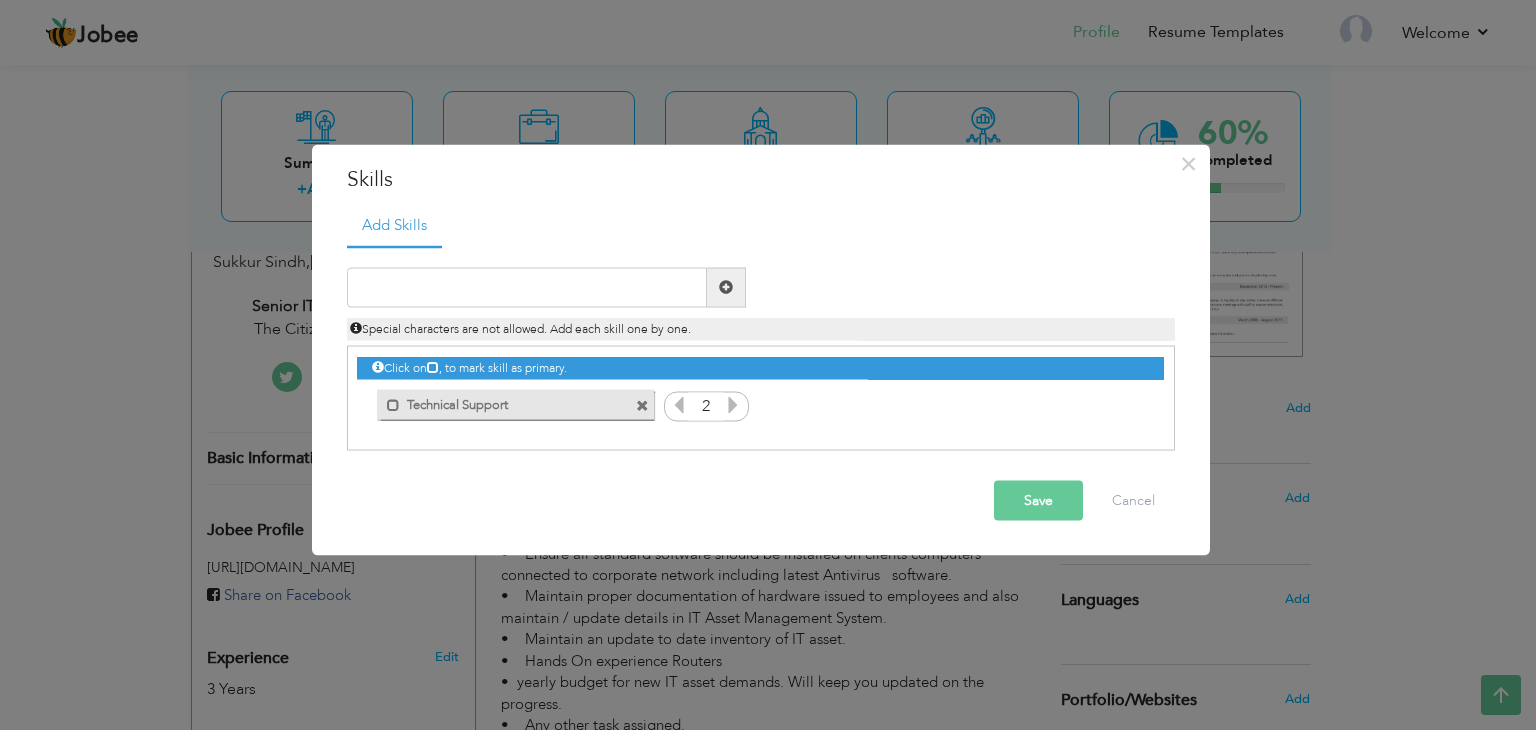 click at bounding box center (733, 404) 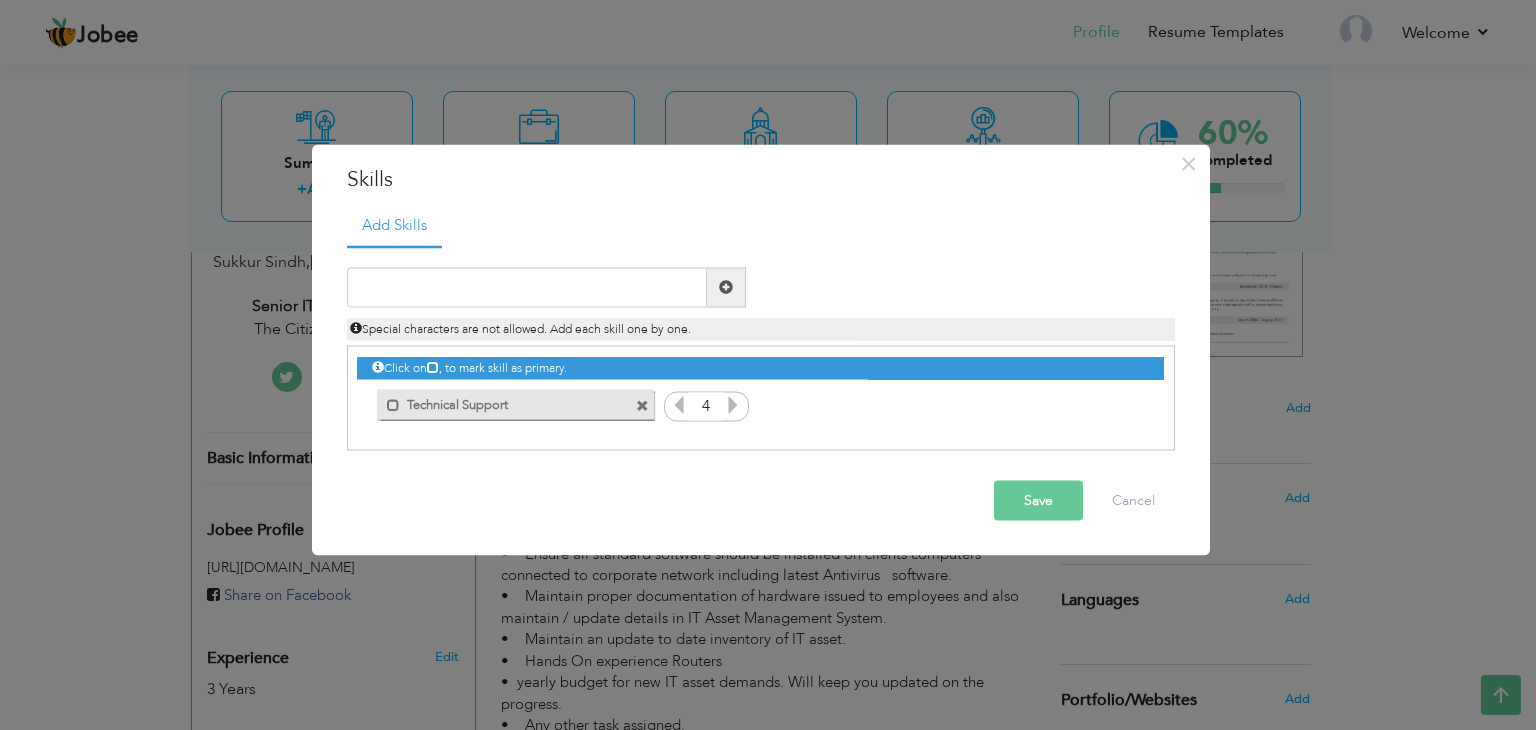 click at bounding box center [733, 404] 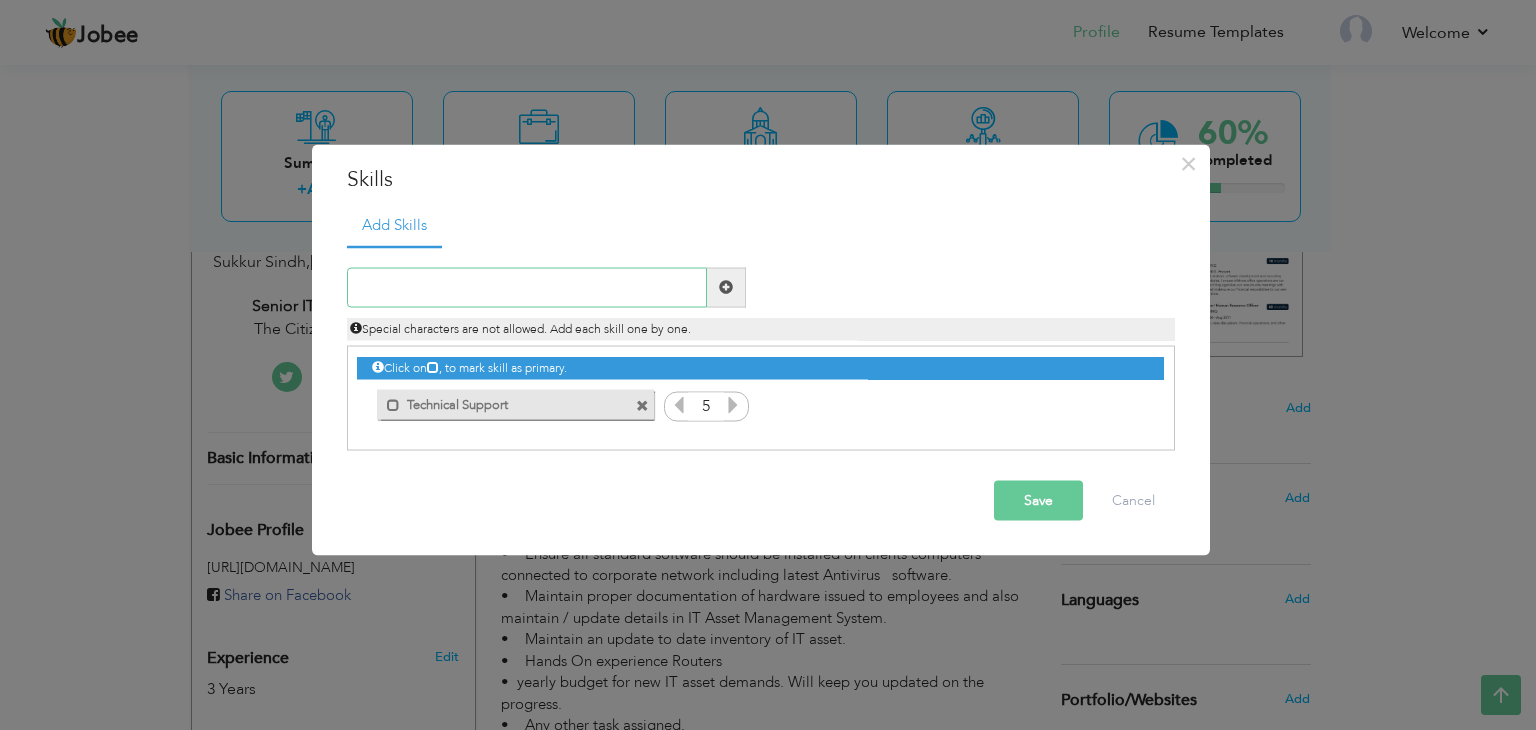 drag, startPoint x: 472, startPoint y: 273, endPoint x: 484, endPoint y: 285, distance: 16.970562 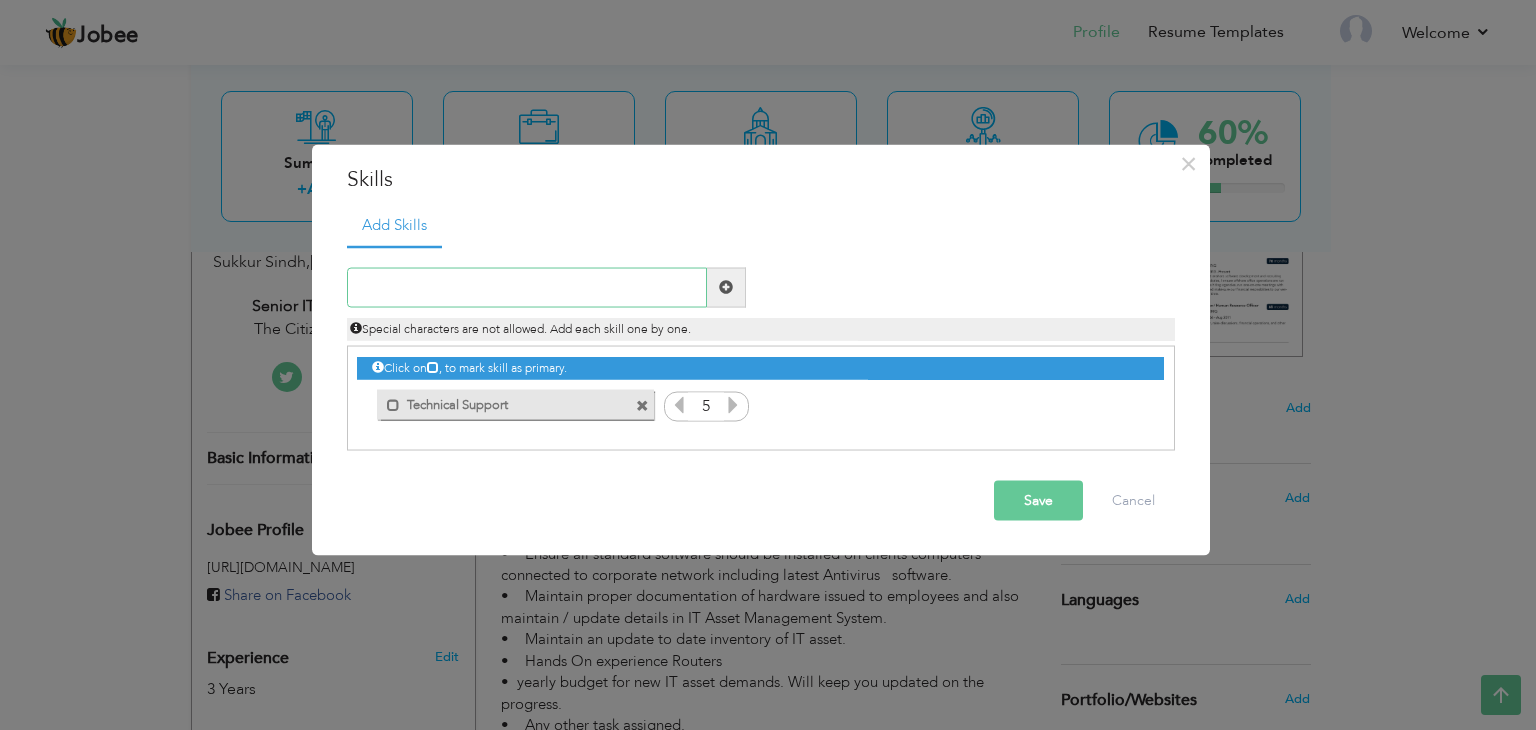click at bounding box center (527, 287) 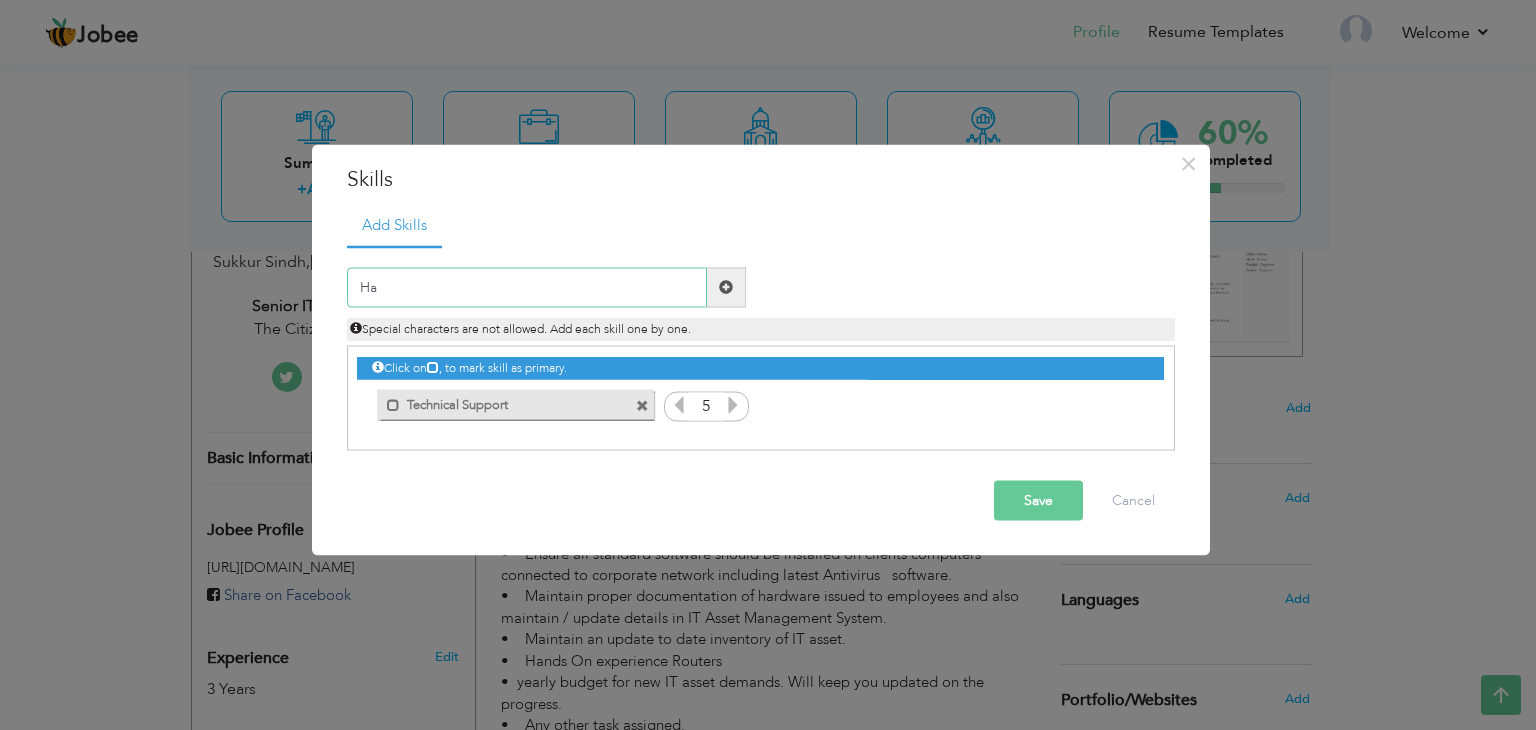 type on "H" 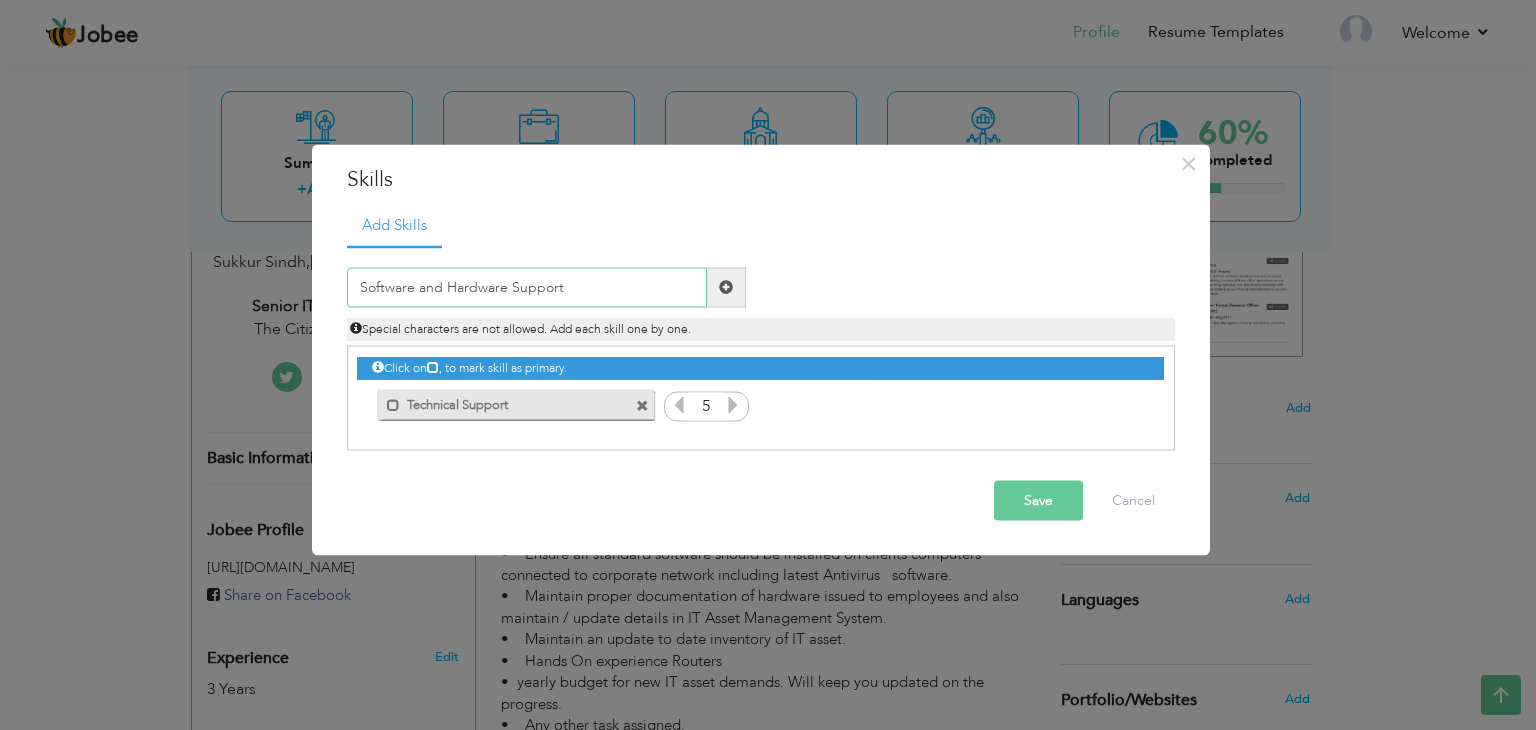 type on "Software and Hardware Support" 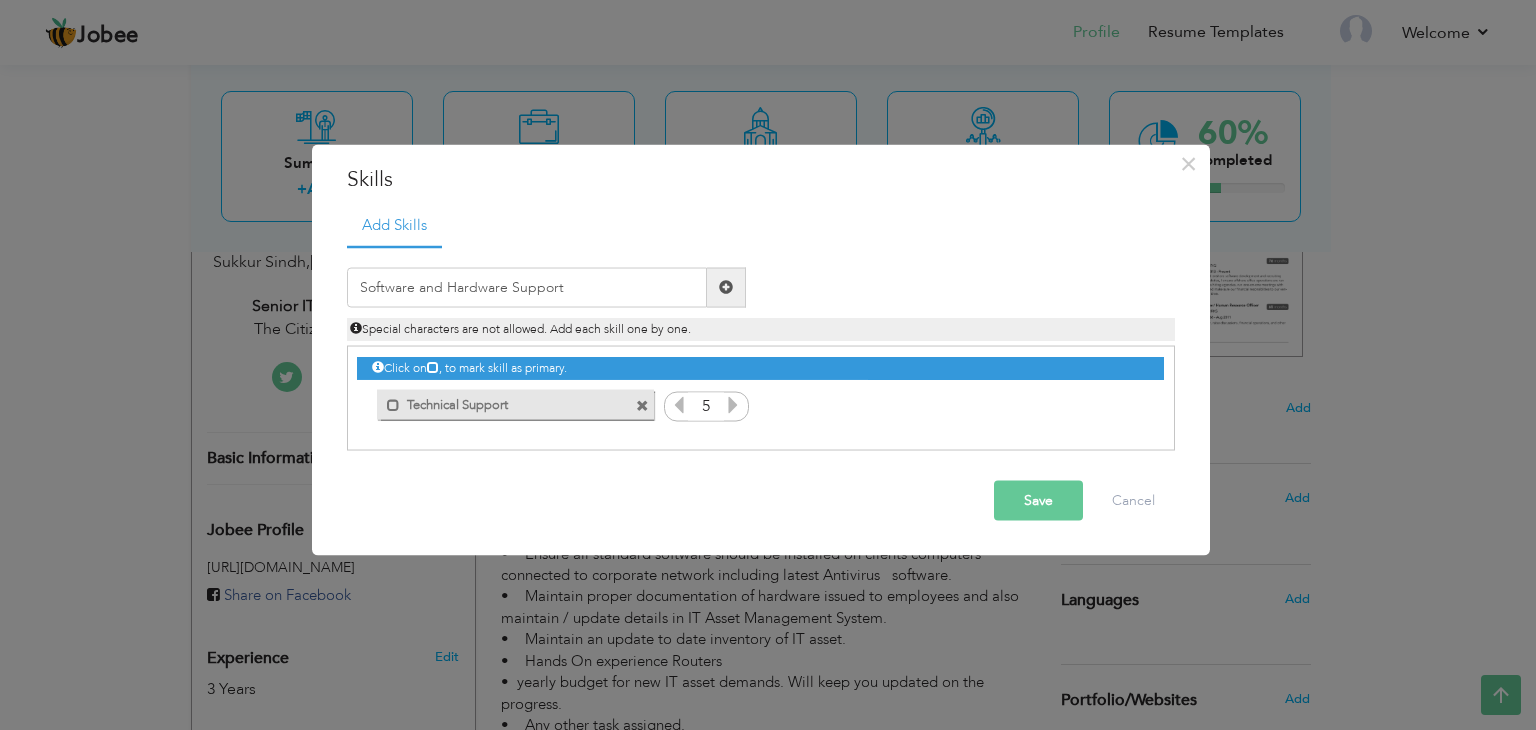 click at bounding box center [726, 287] 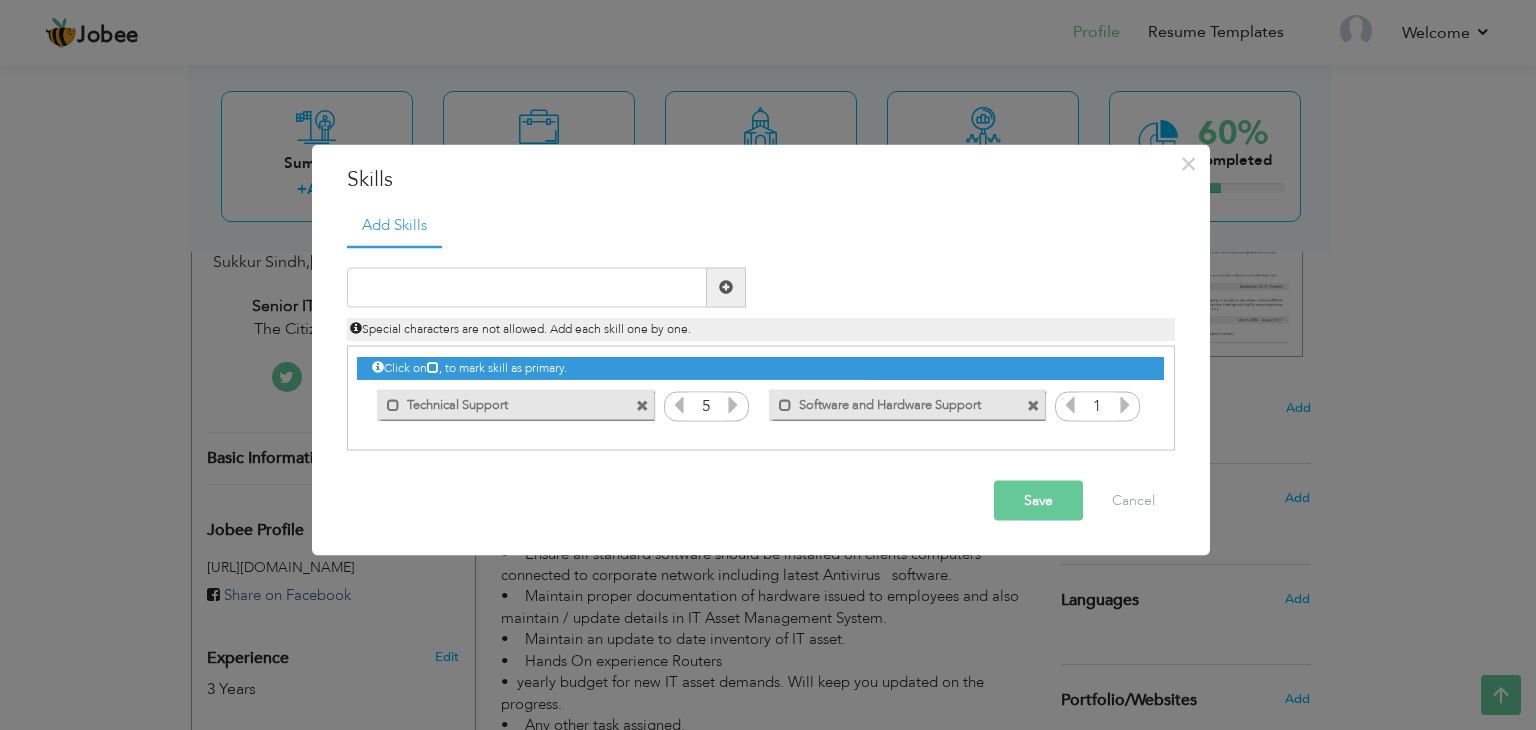 click at bounding box center (1125, 404) 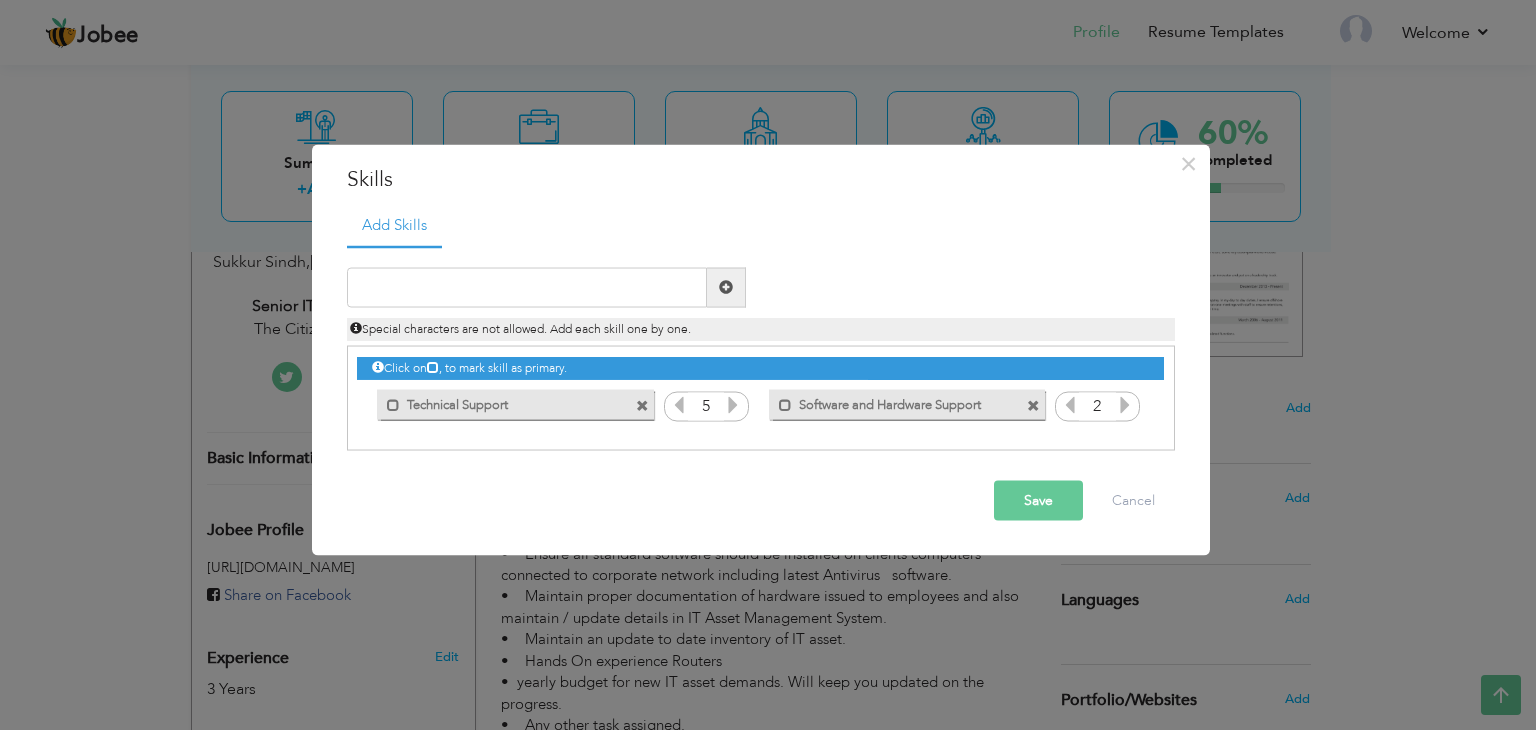 click at bounding box center (1125, 404) 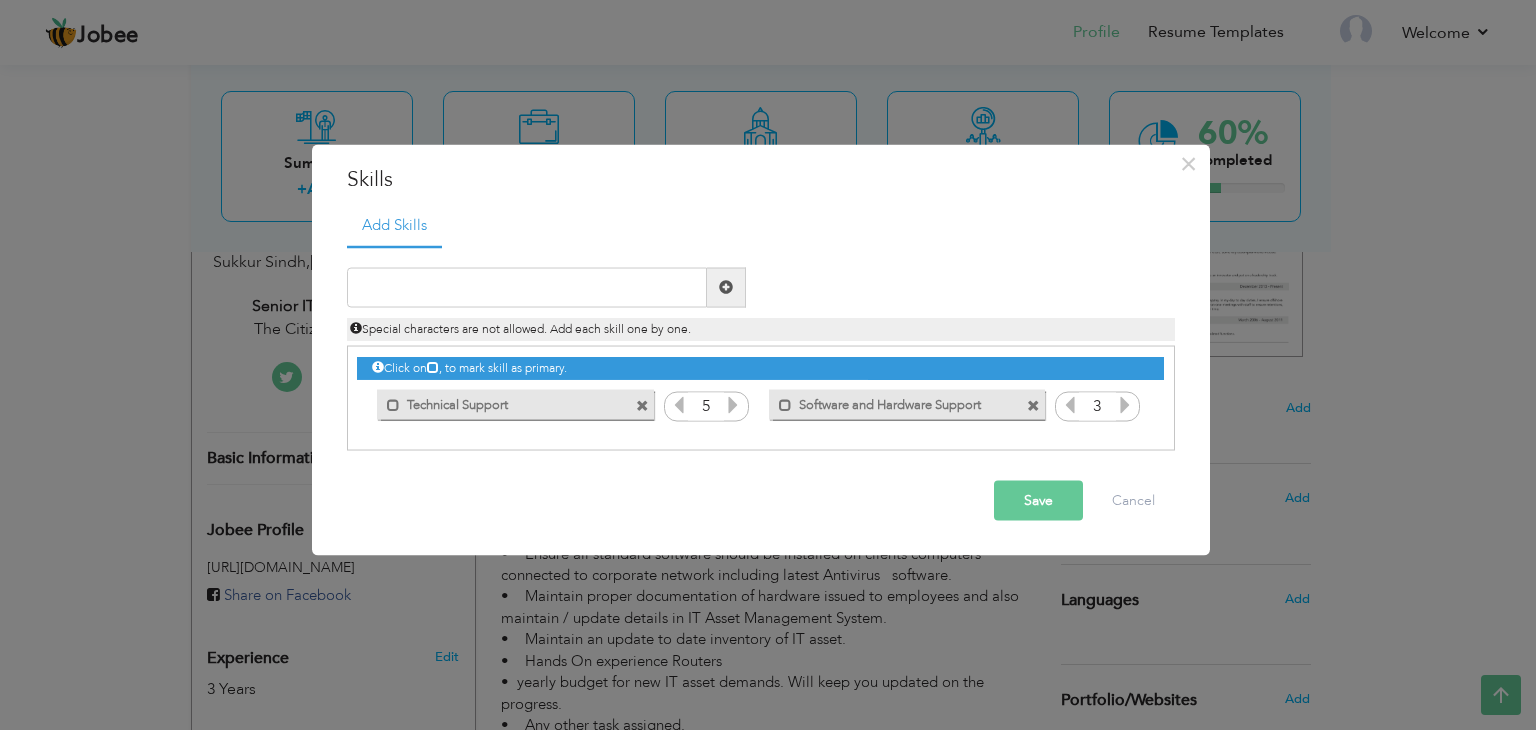 click at bounding box center [1125, 404] 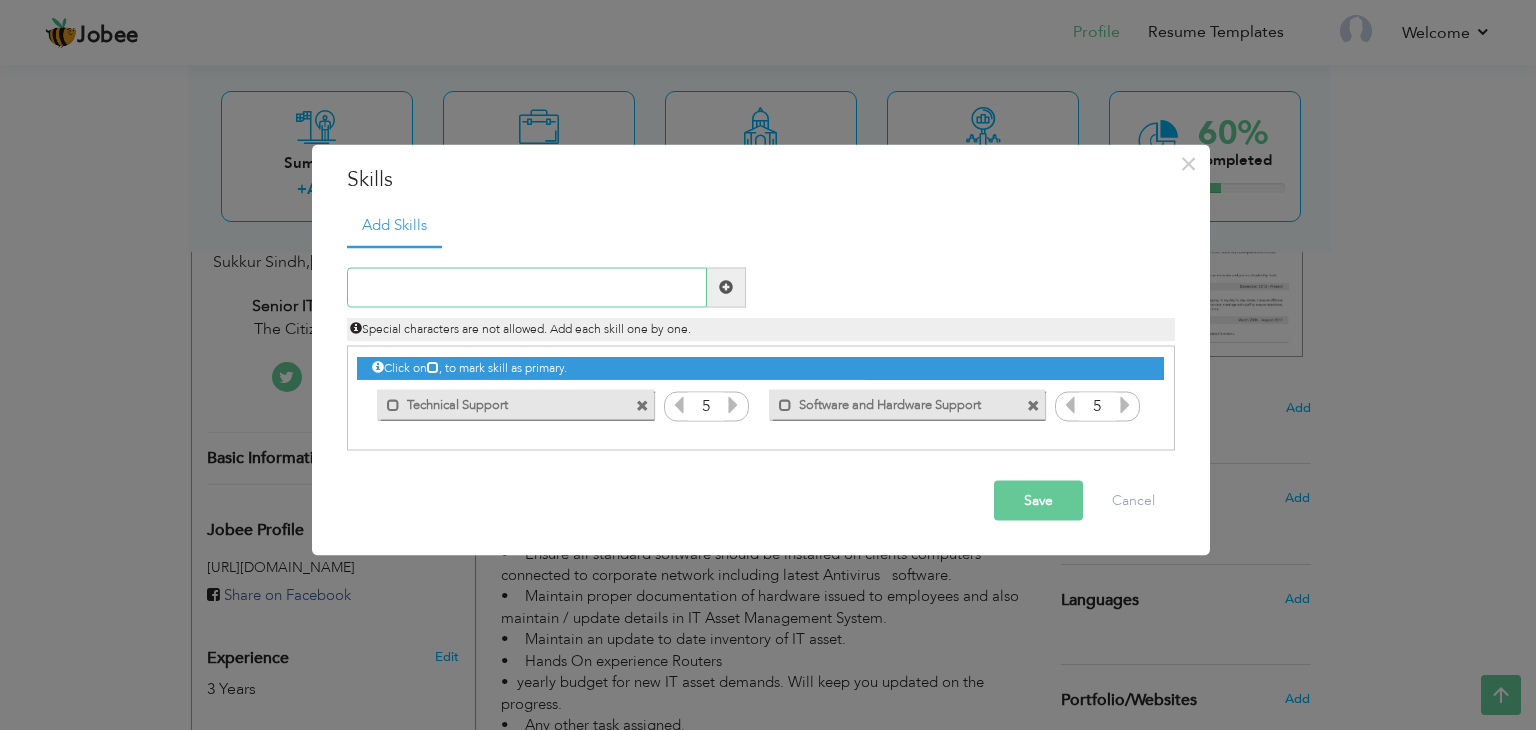 click at bounding box center [527, 287] 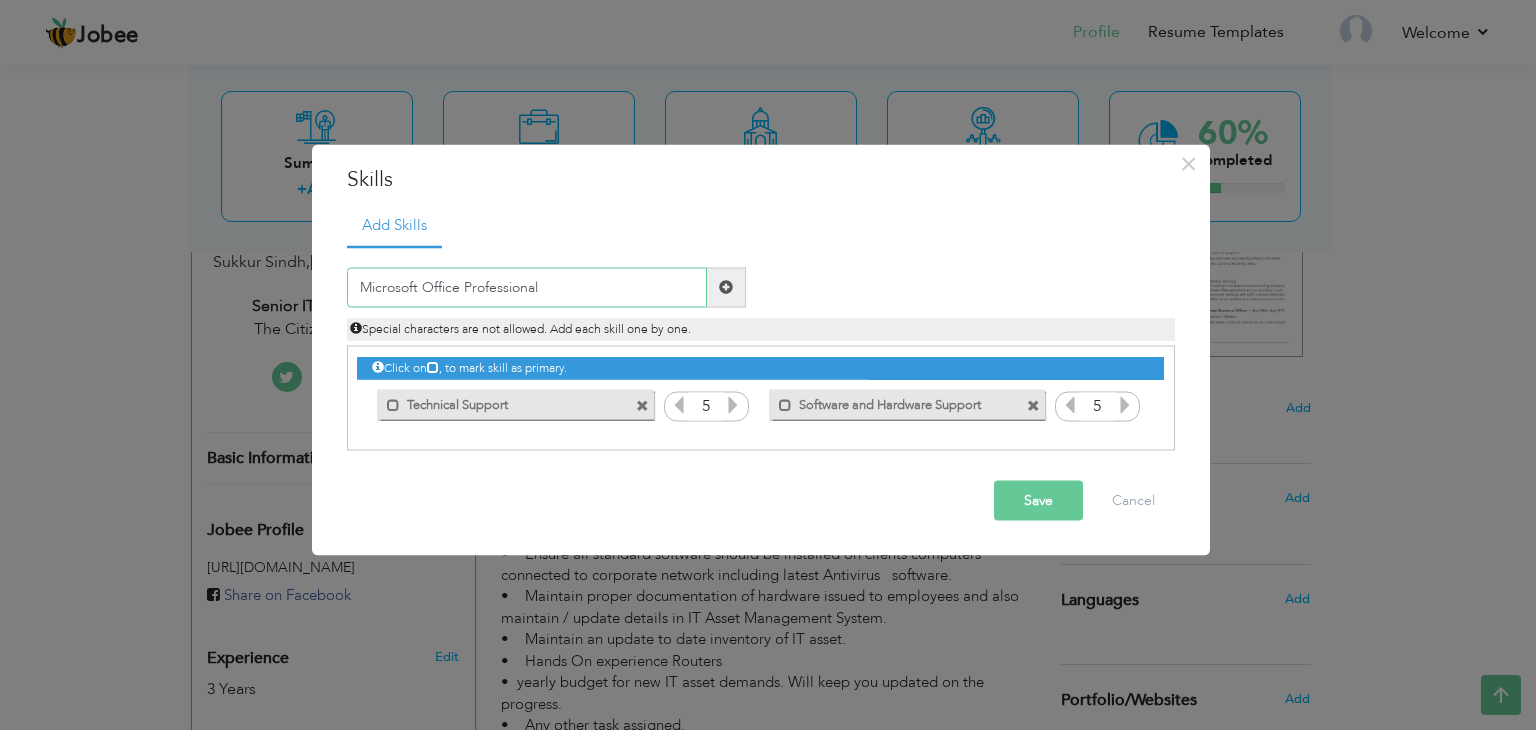 type on "Microsoft Office Professional" 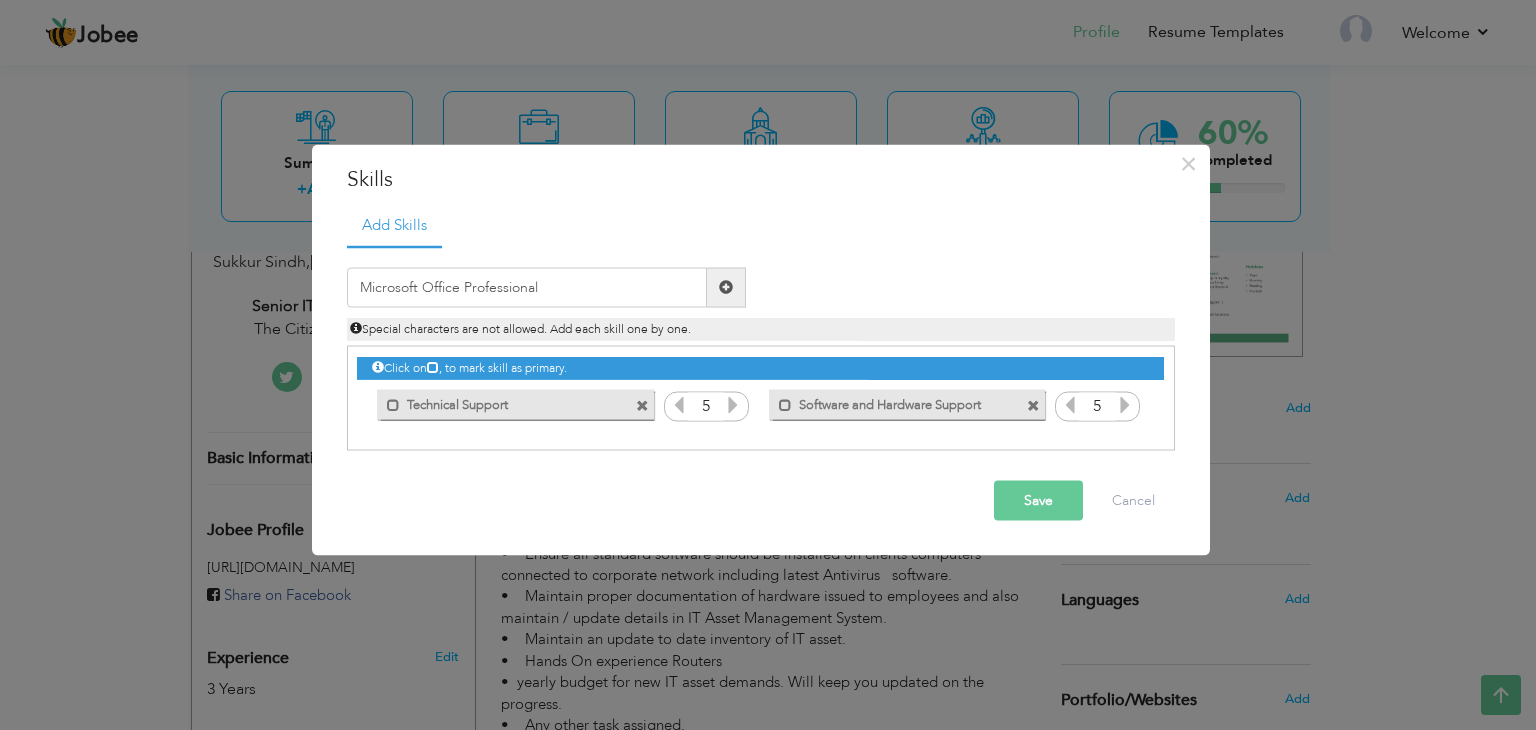 click at bounding box center (726, 287) 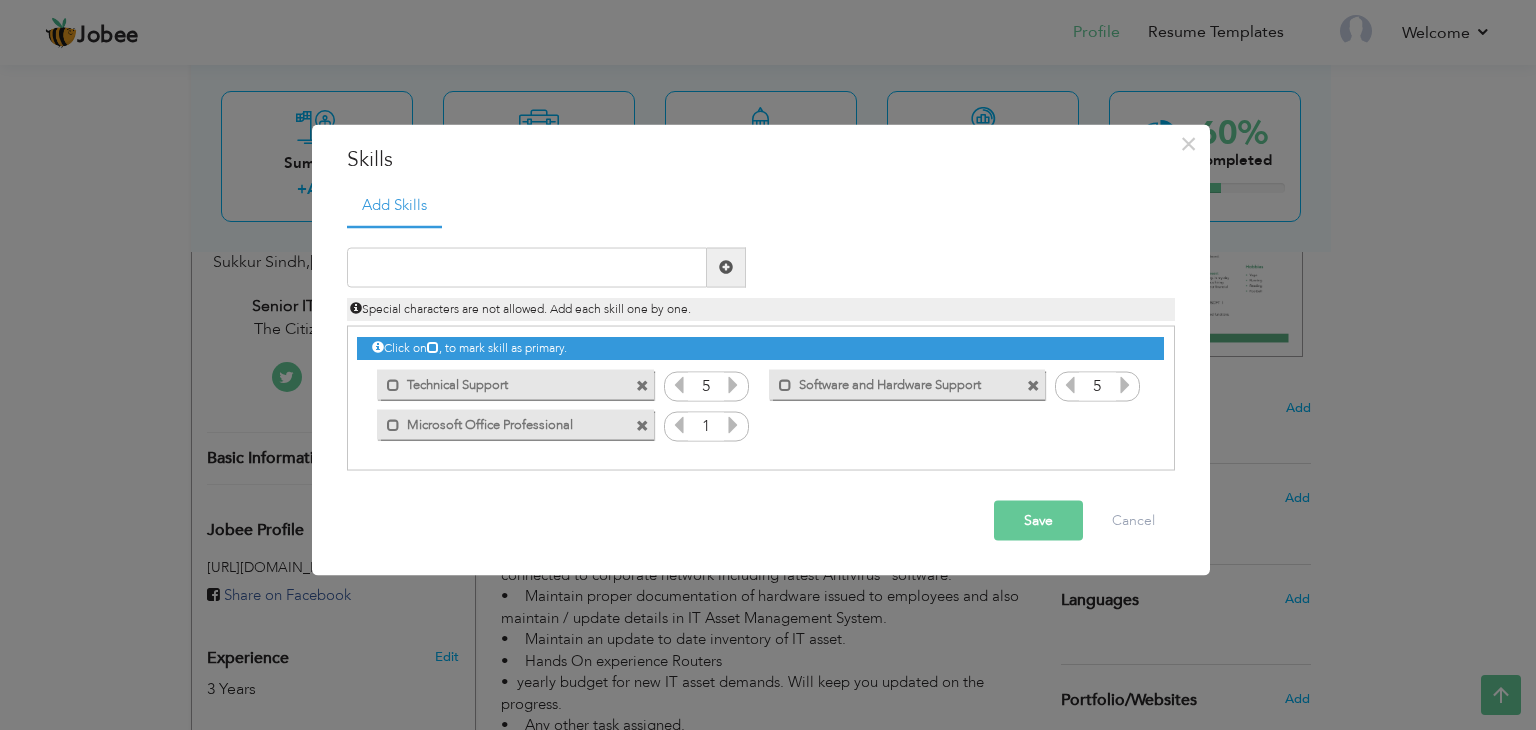 click at bounding box center [733, 424] 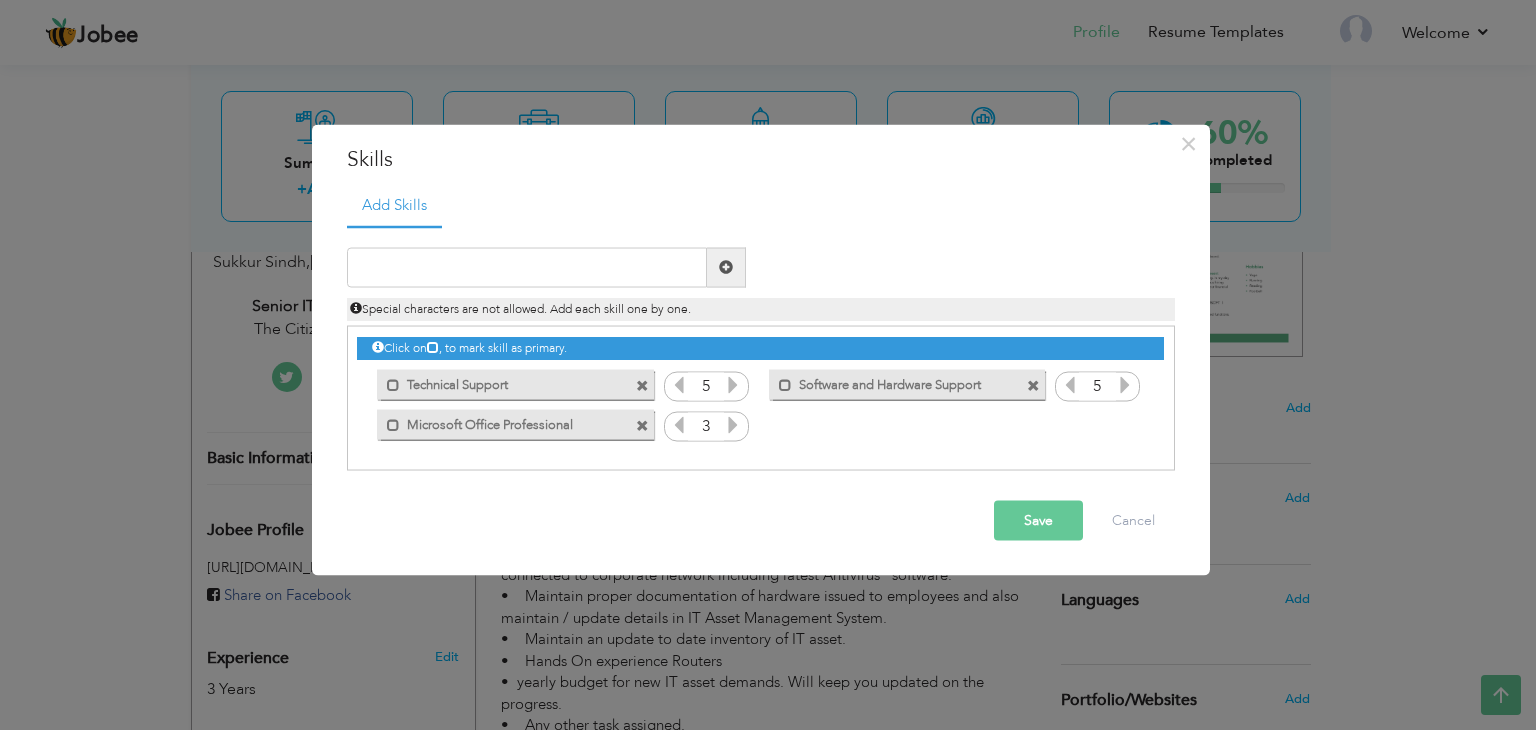 click at bounding box center (733, 424) 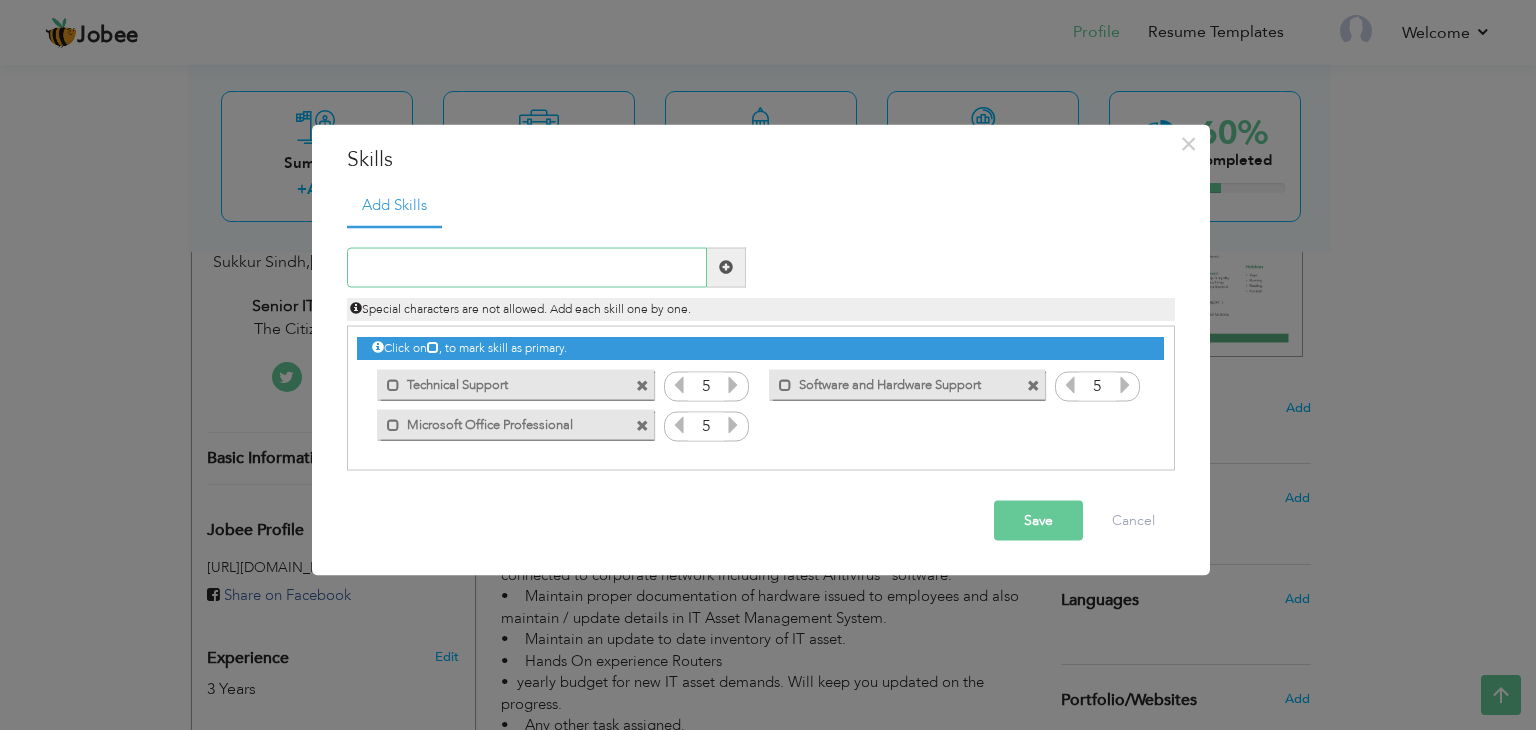 click at bounding box center (527, 267) 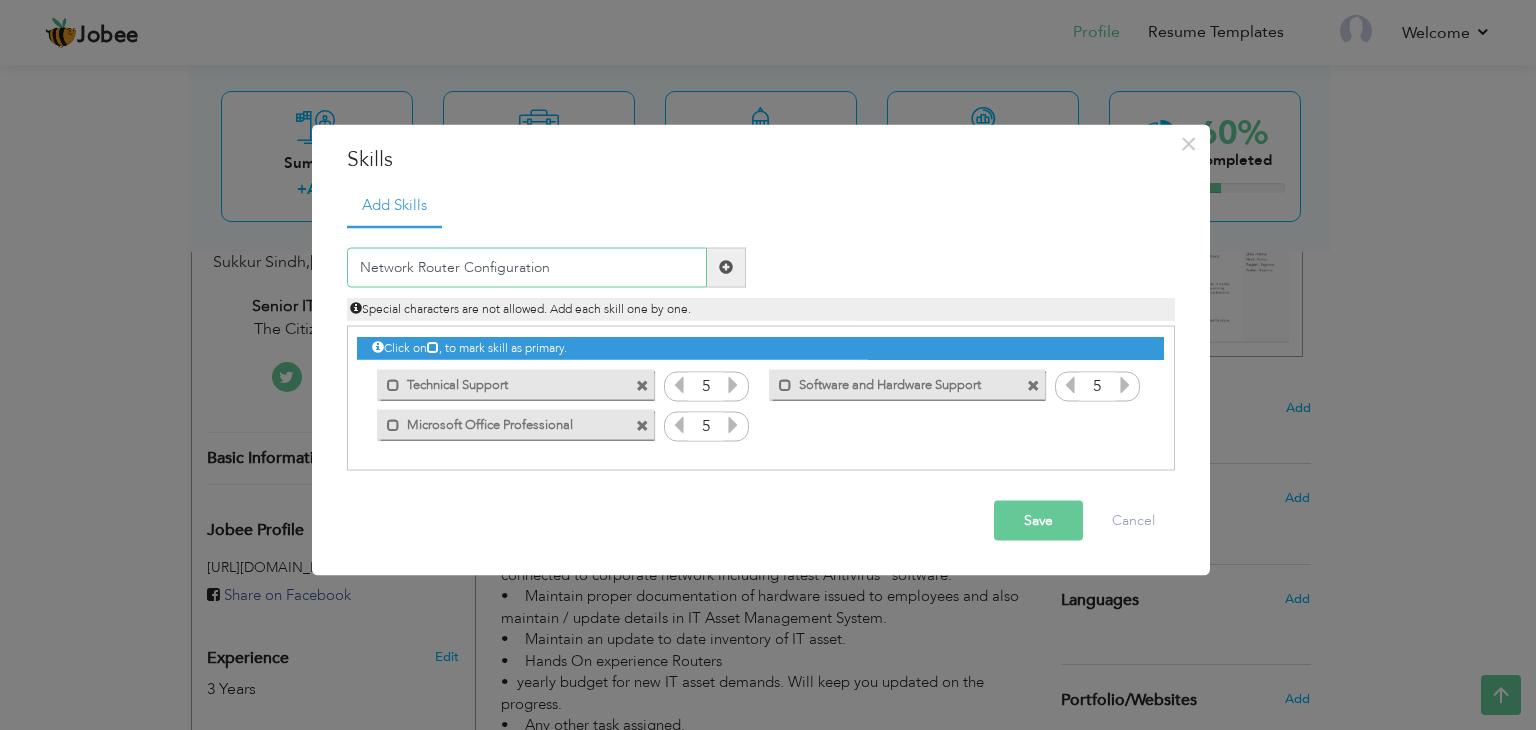type on "Network Router Configuration" 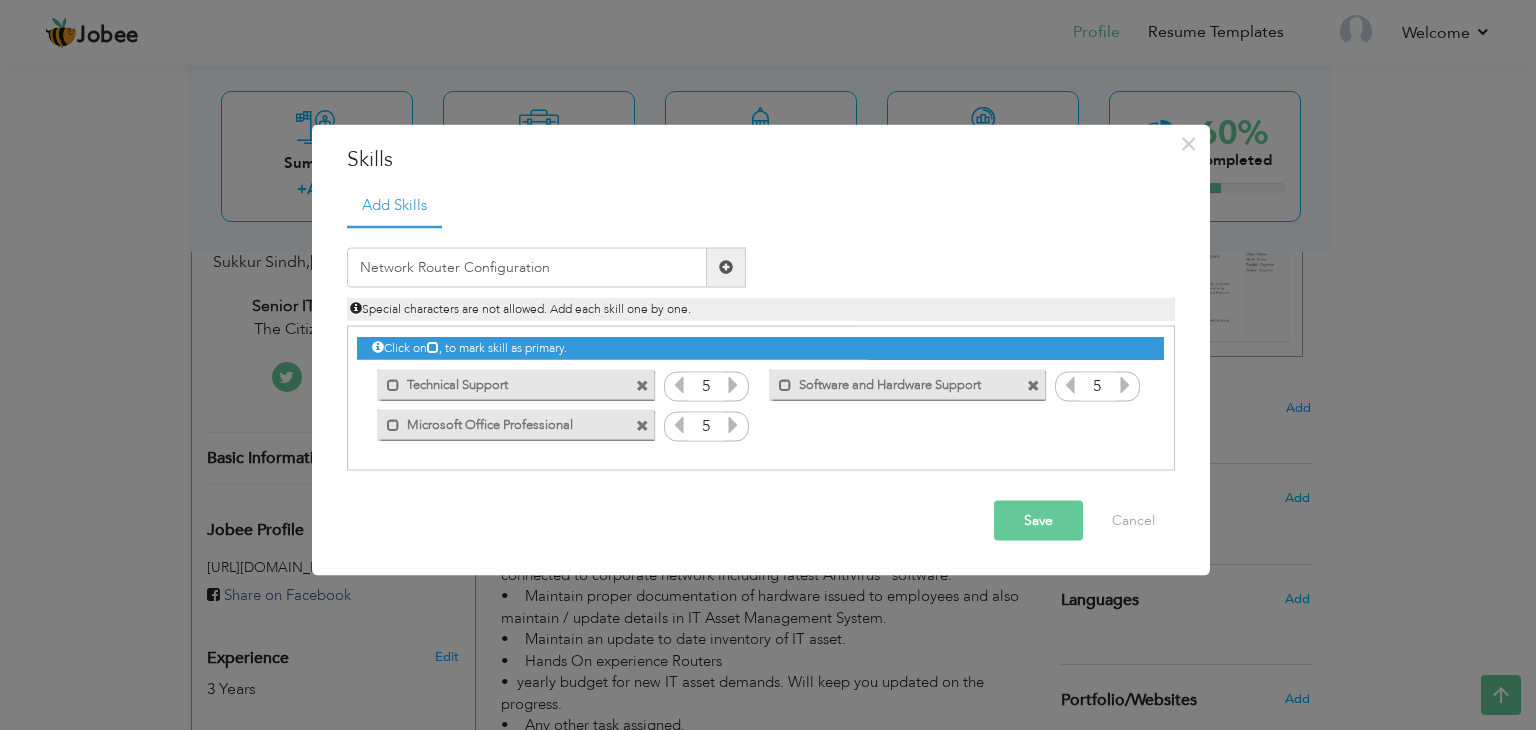 click at bounding box center [726, 267] 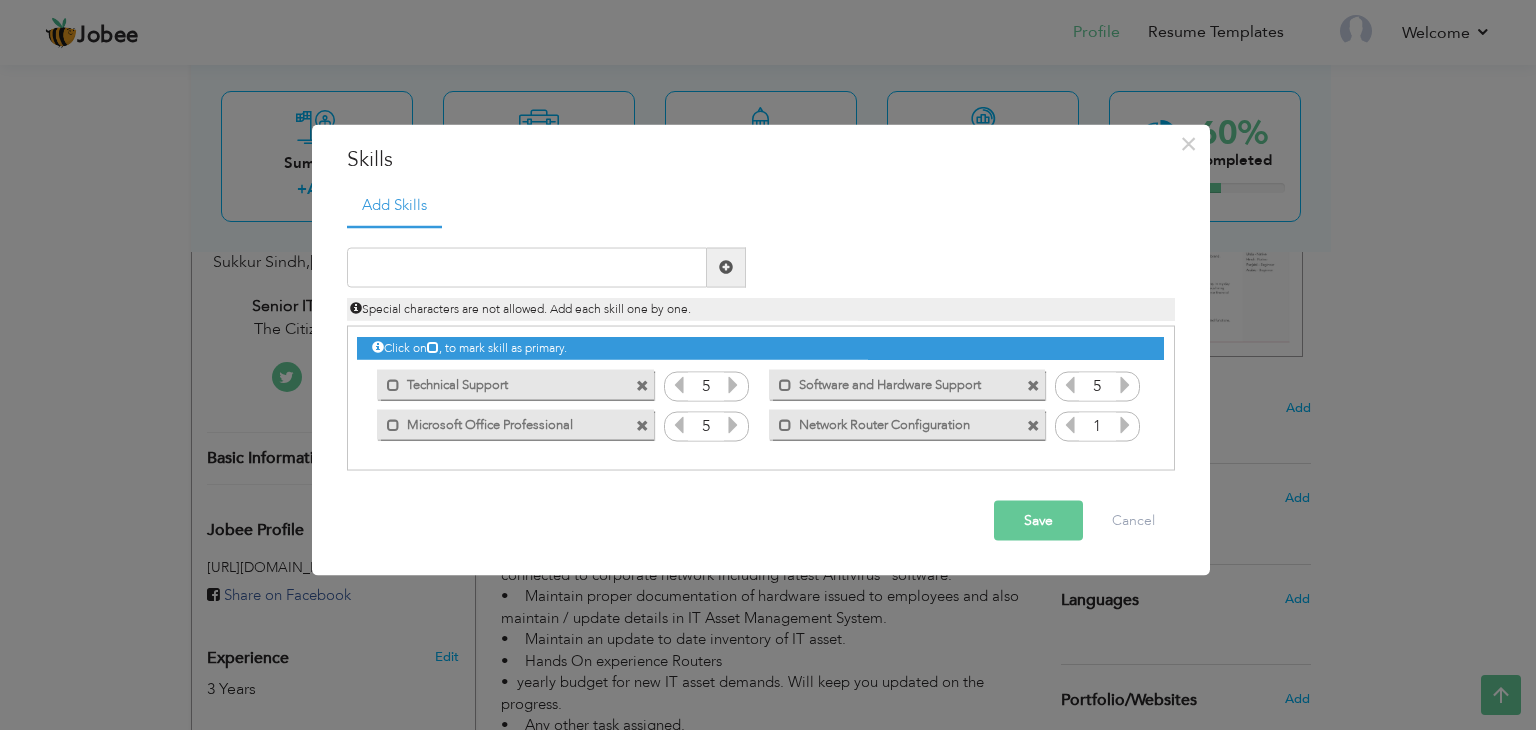 click on "1" at bounding box center [1097, 427] 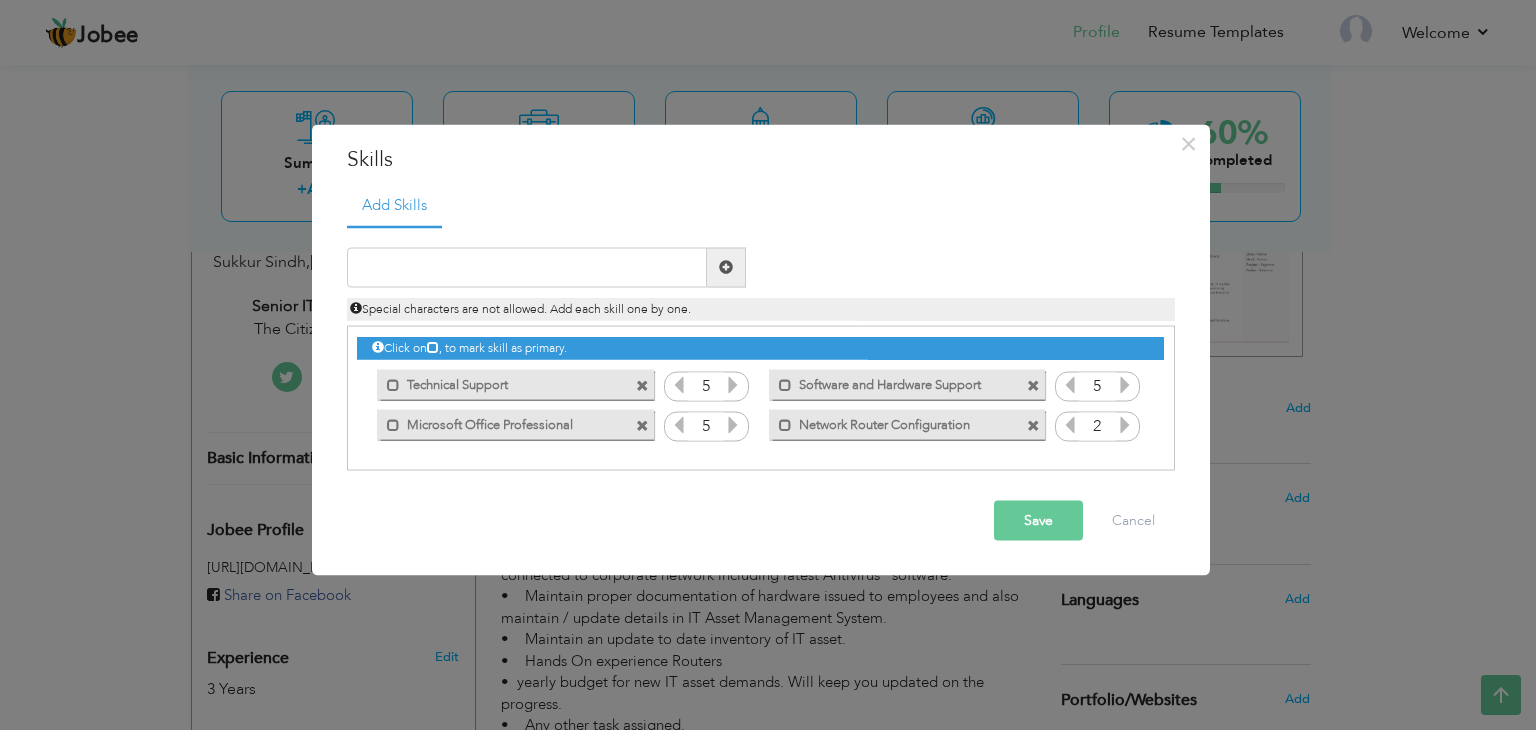 click at bounding box center (1125, 424) 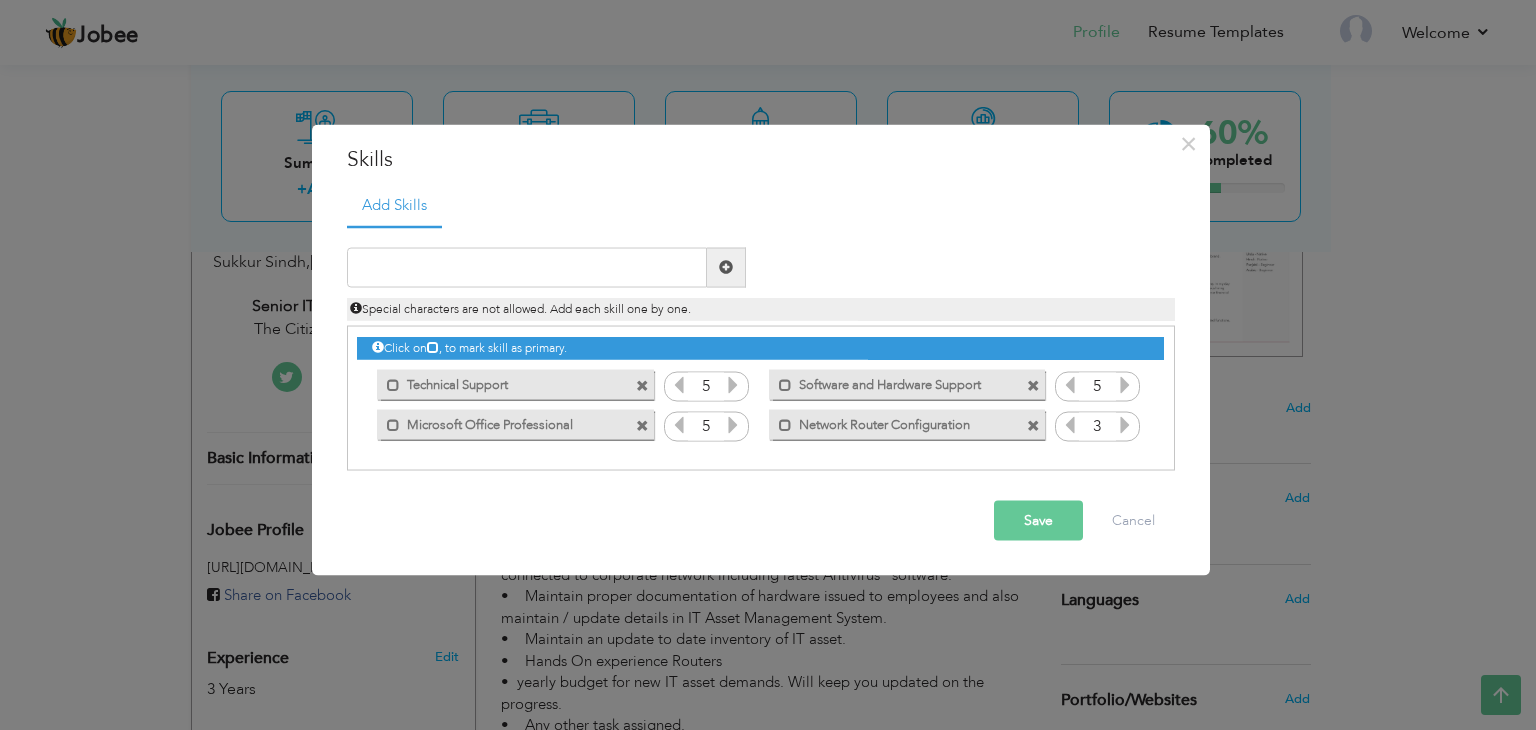 click at bounding box center (1125, 424) 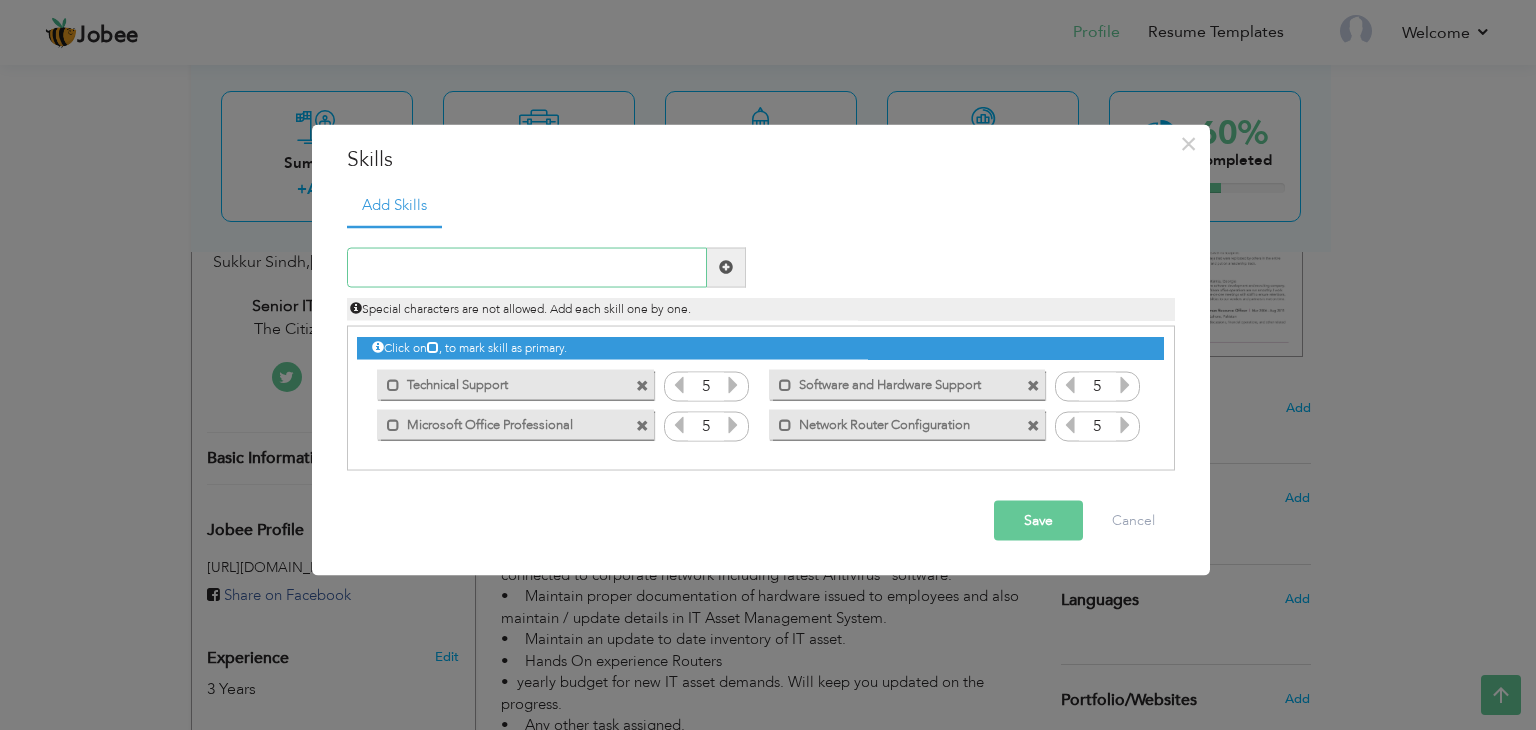 click at bounding box center [527, 267] 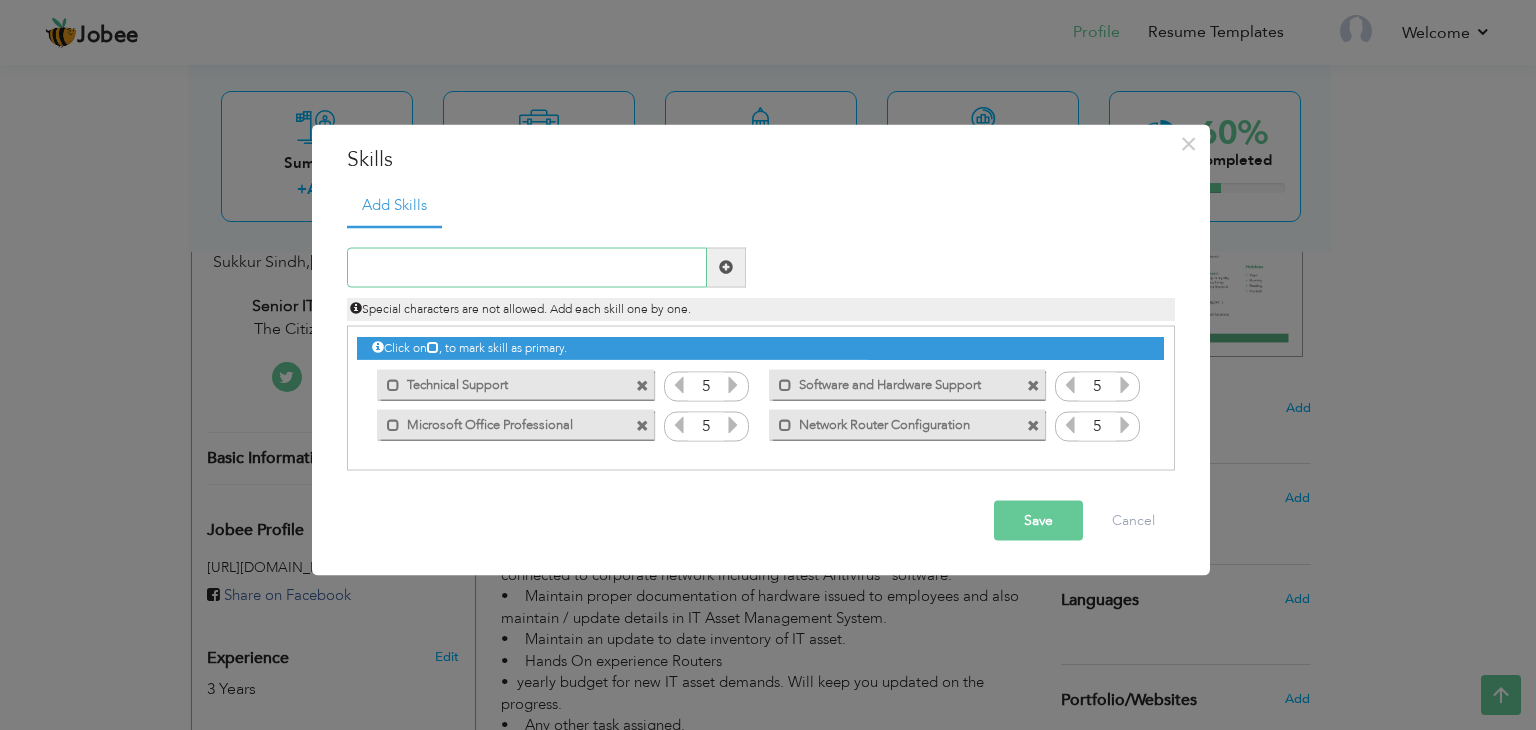 click at bounding box center [527, 267] 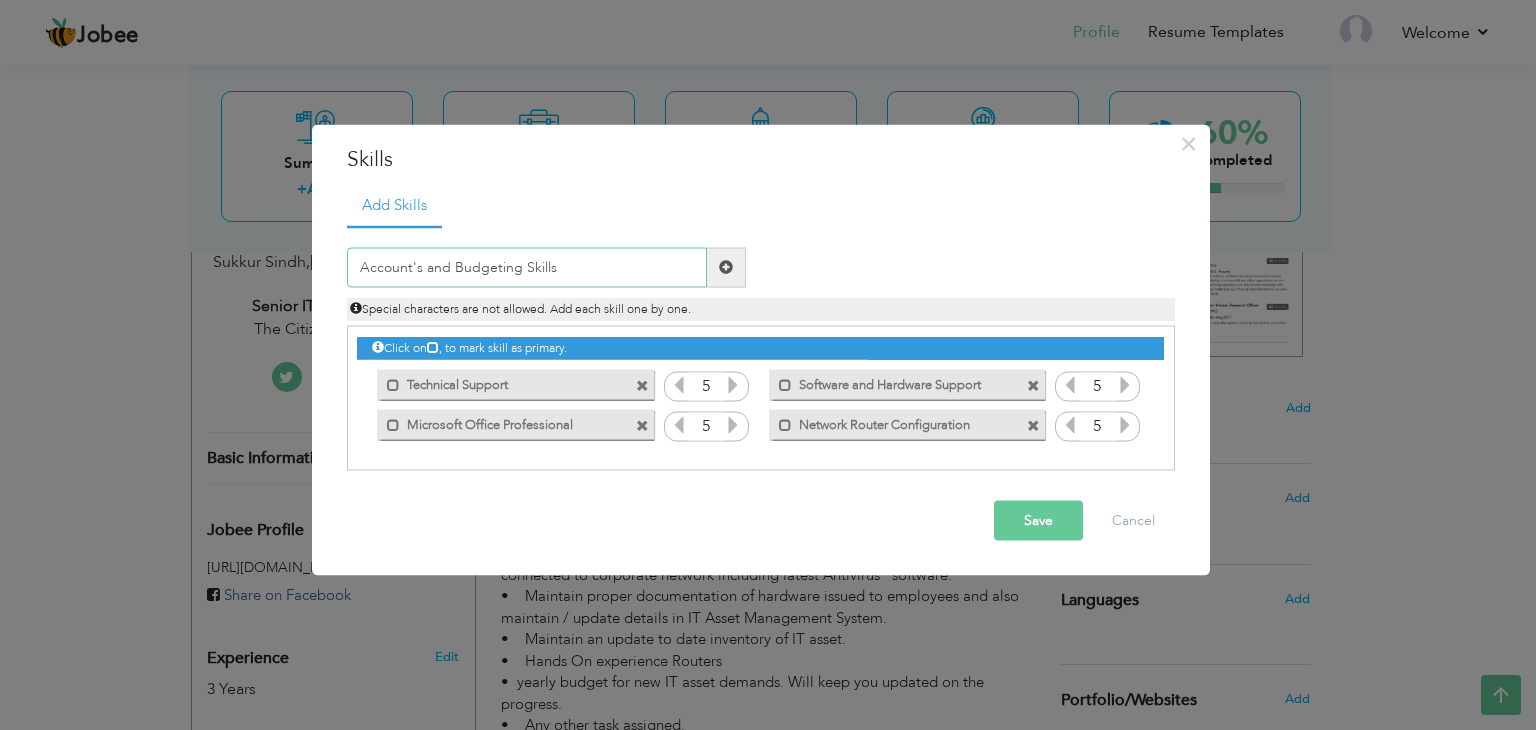 type on "Account's and Budgeting Skills" 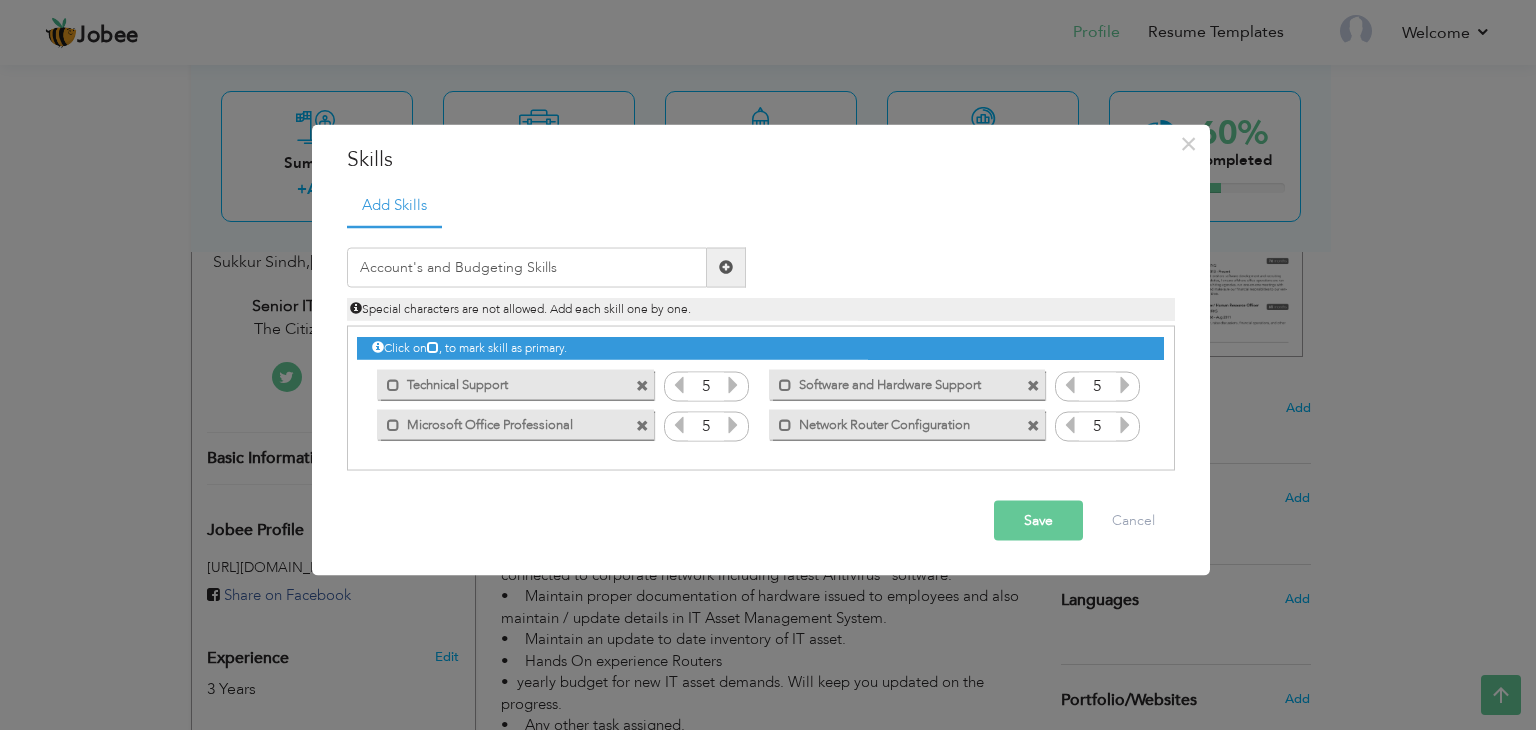 click at bounding box center (726, 267) 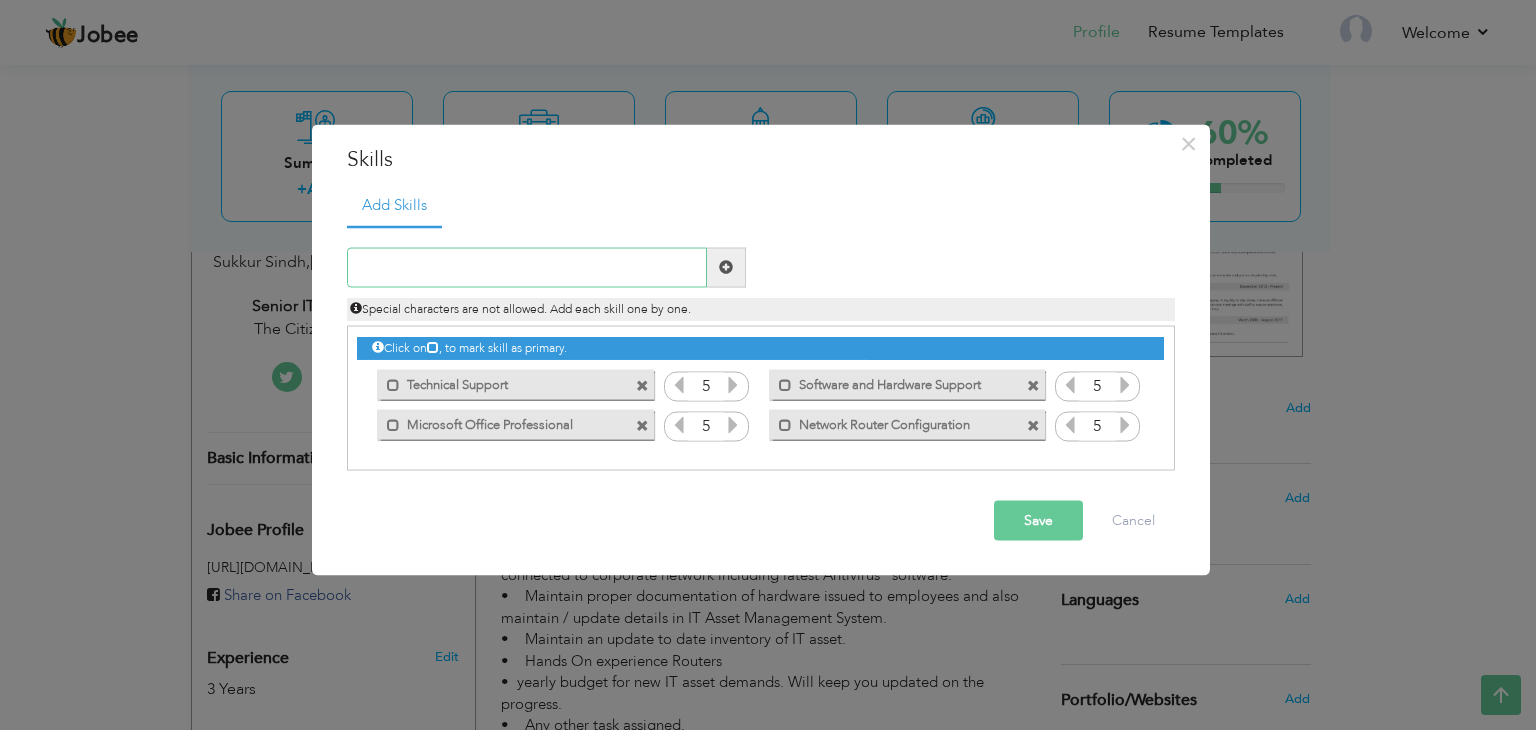 click at bounding box center [527, 267] 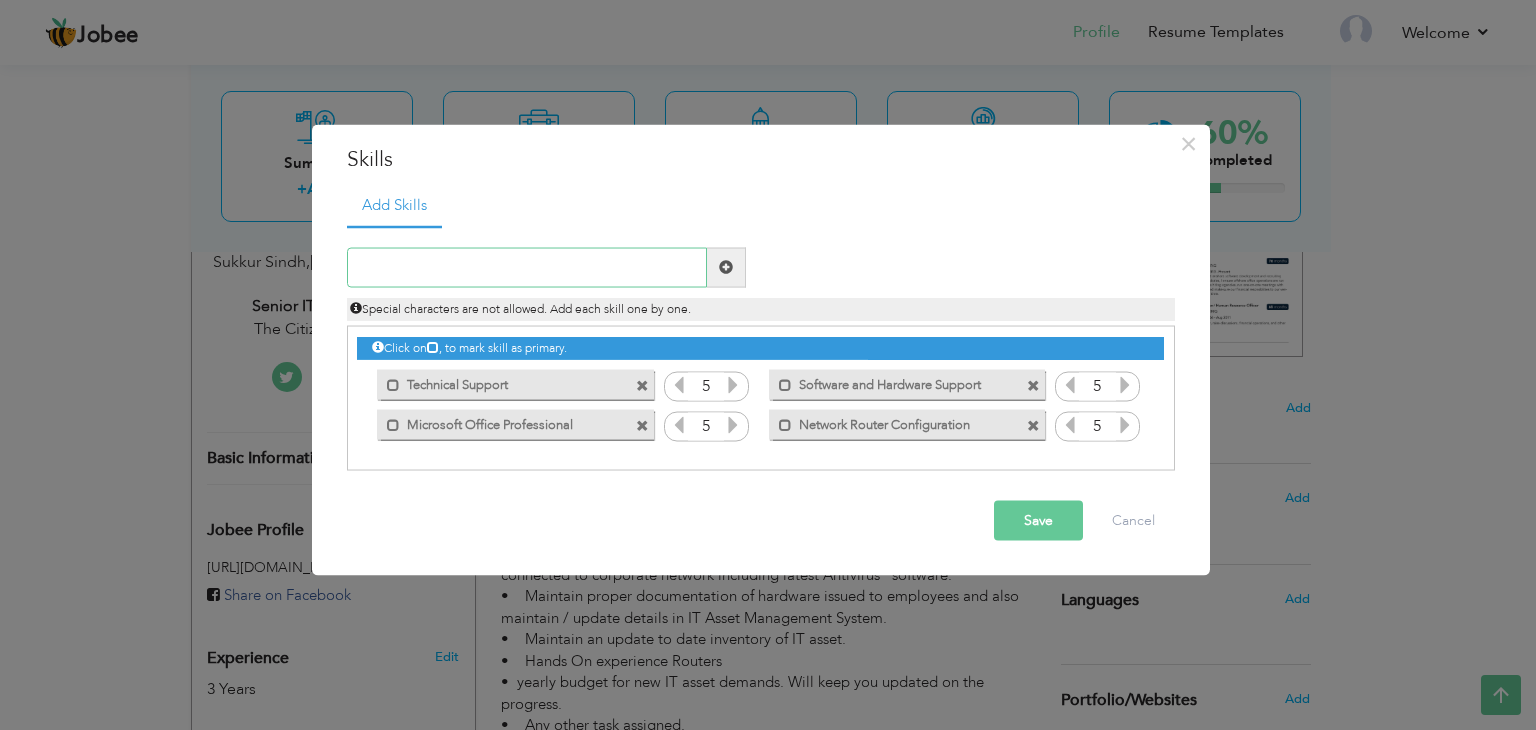 click at bounding box center (527, 267) 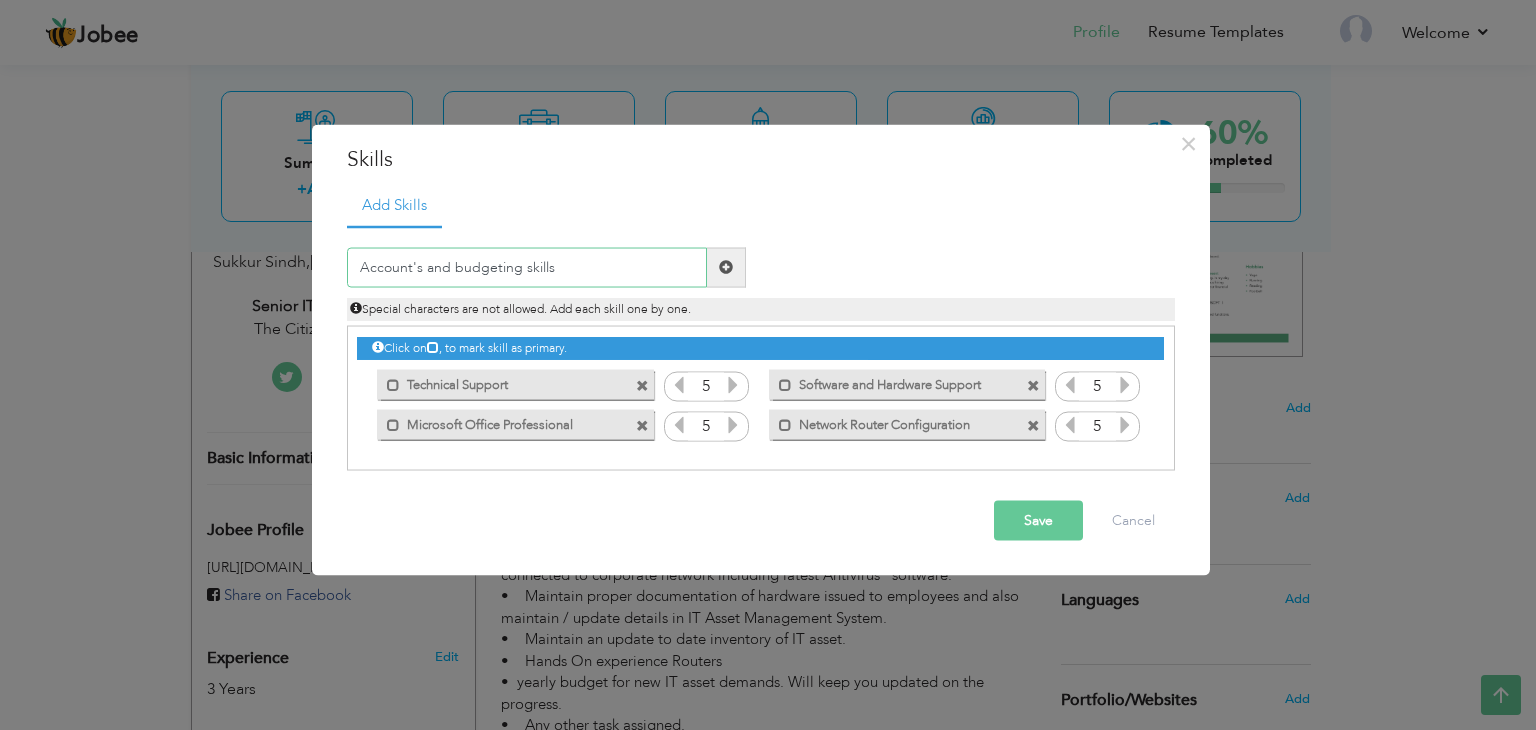 type on "Account's and budgeting skills" 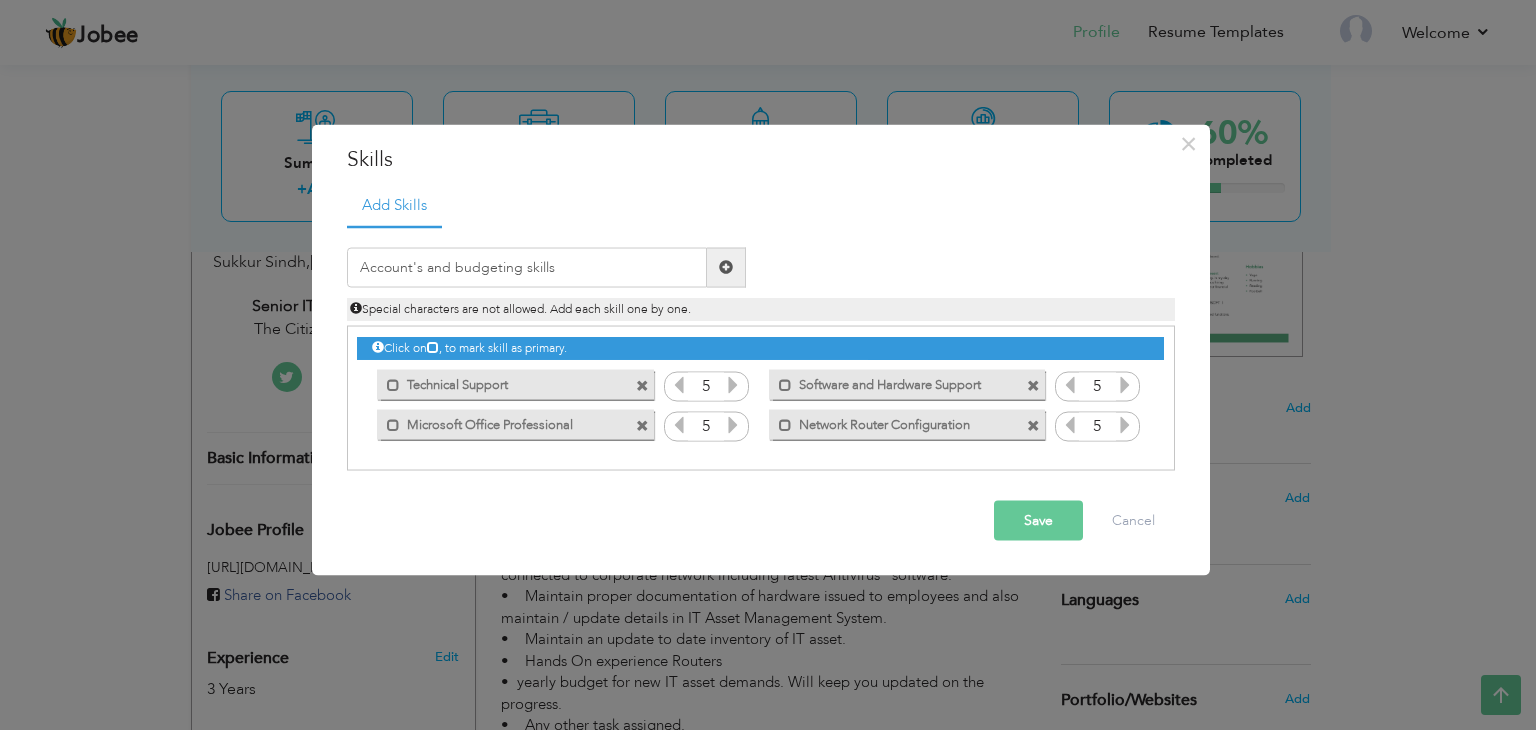 click at bounding box center (726, 267) 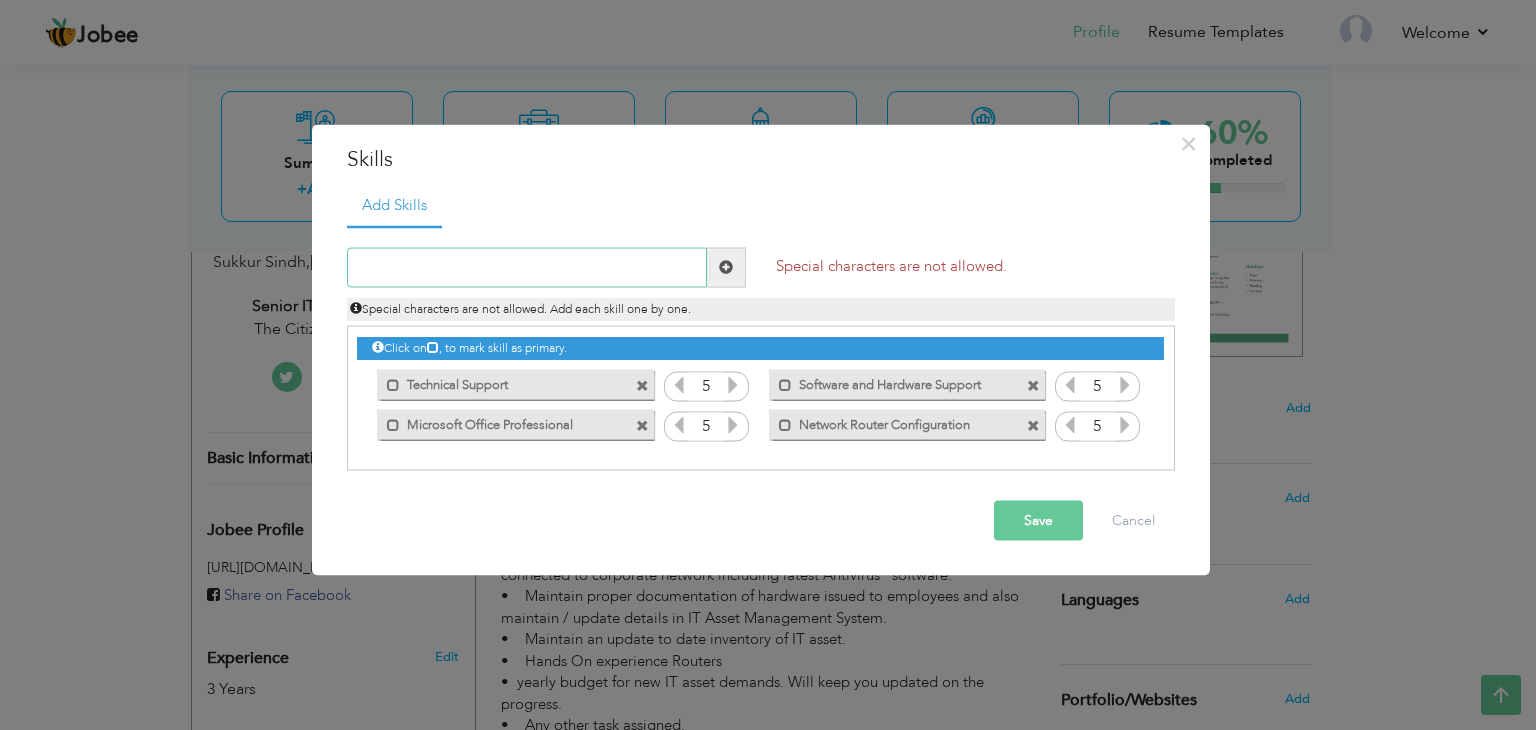 drag, startPoint x: 604, startPoint y: 286, endPoint x: 600, endPoint y: 276, distance: 10.770329 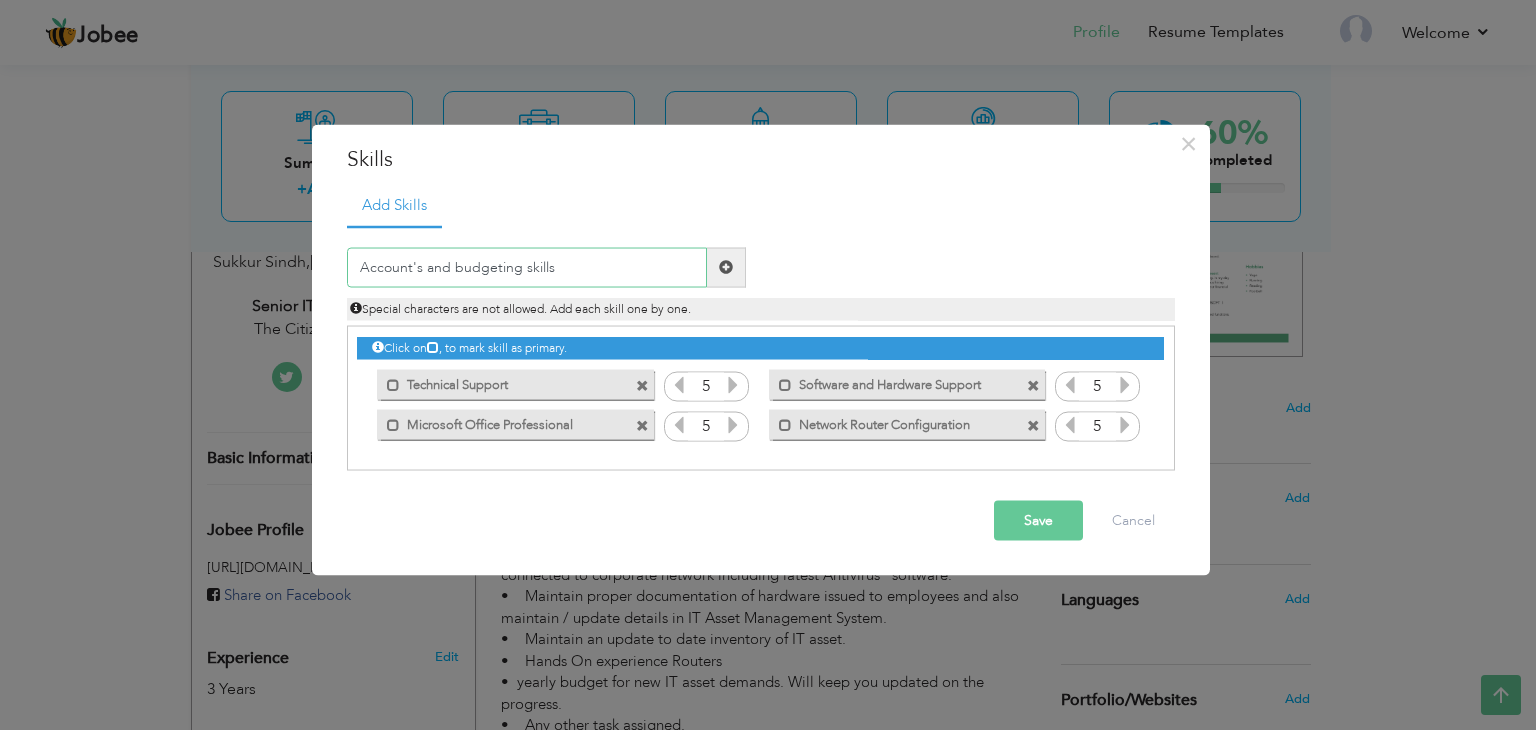 click on "Account's and budgeting skills" at bounding box center (527, 267) 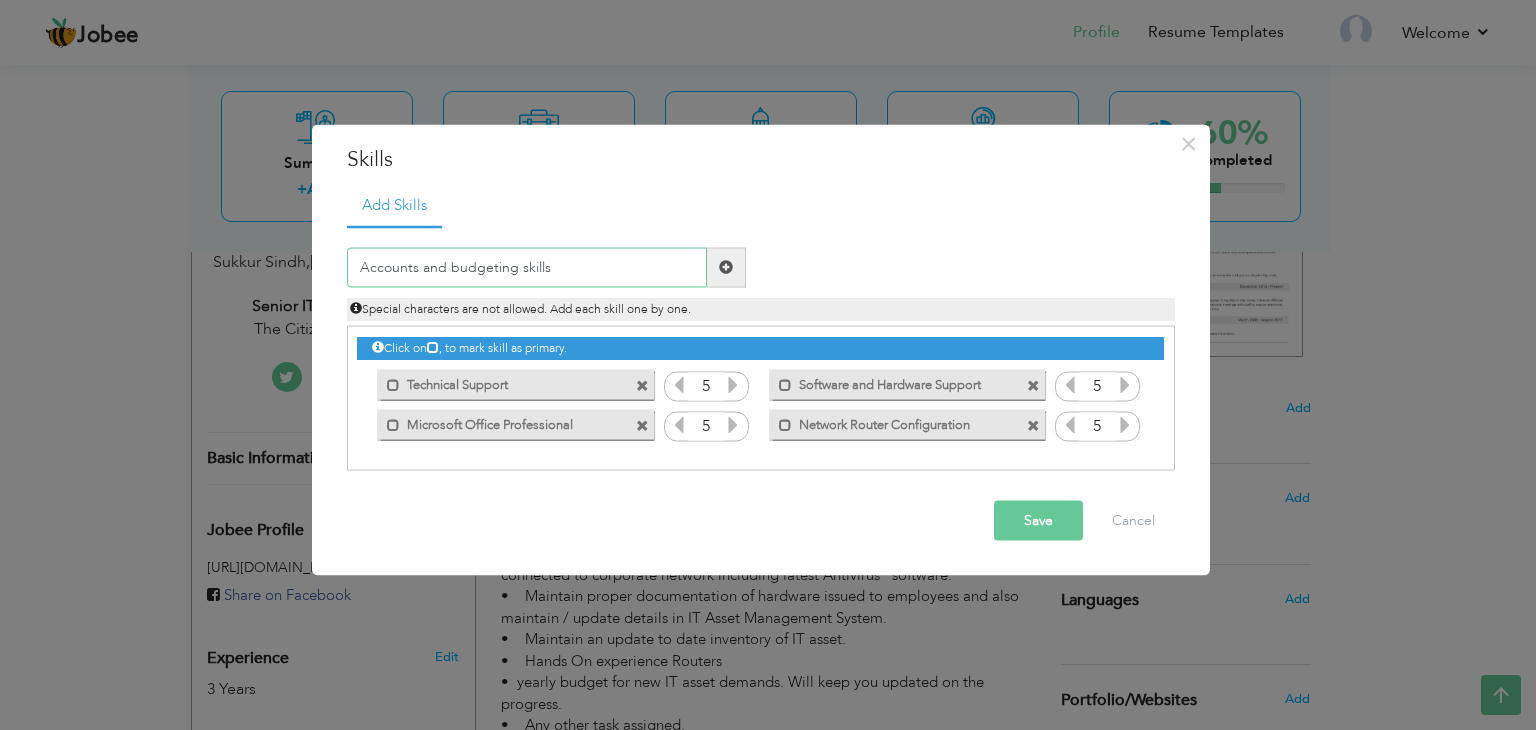 type on "Accounts and budgeting skills" 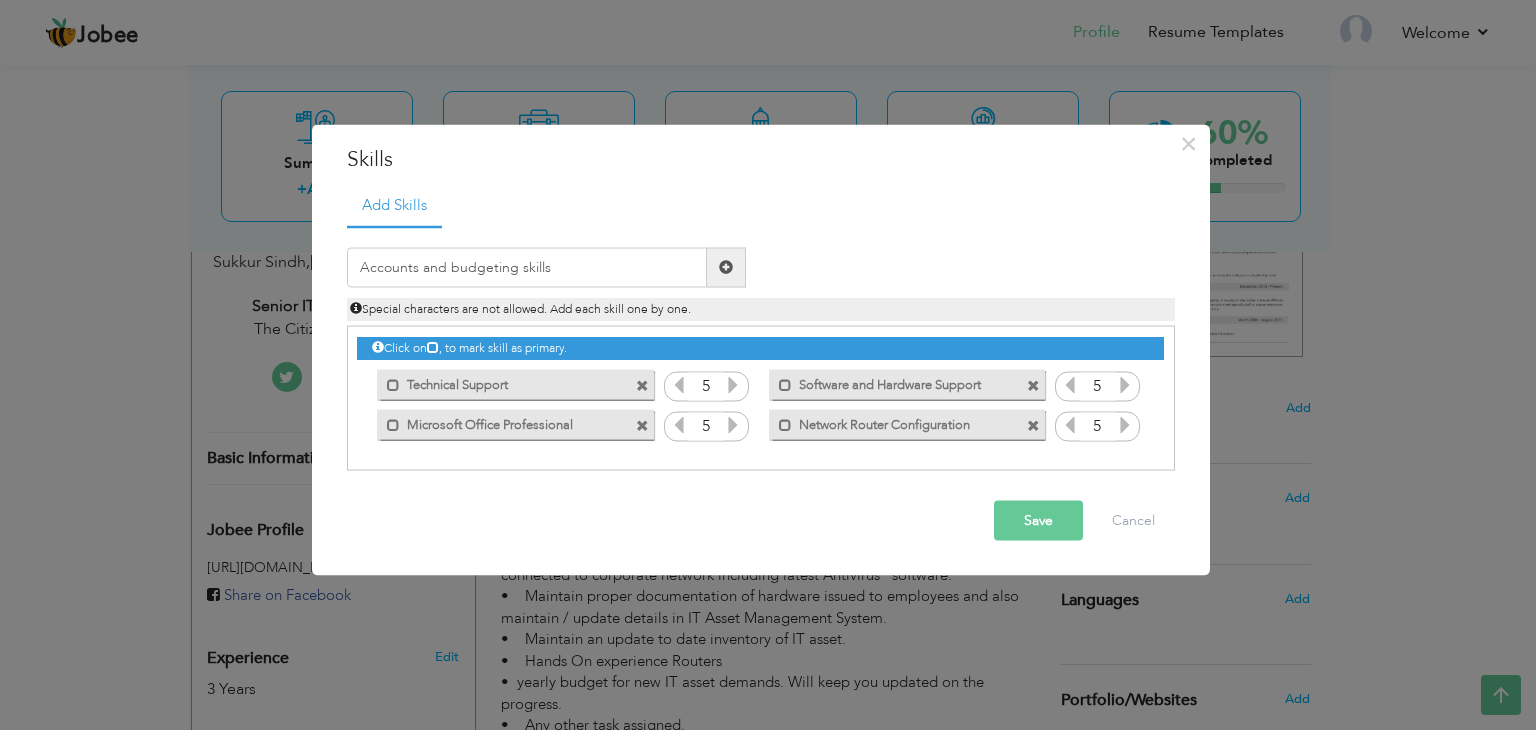 click on "Save" at bounding box center [1038, 520] 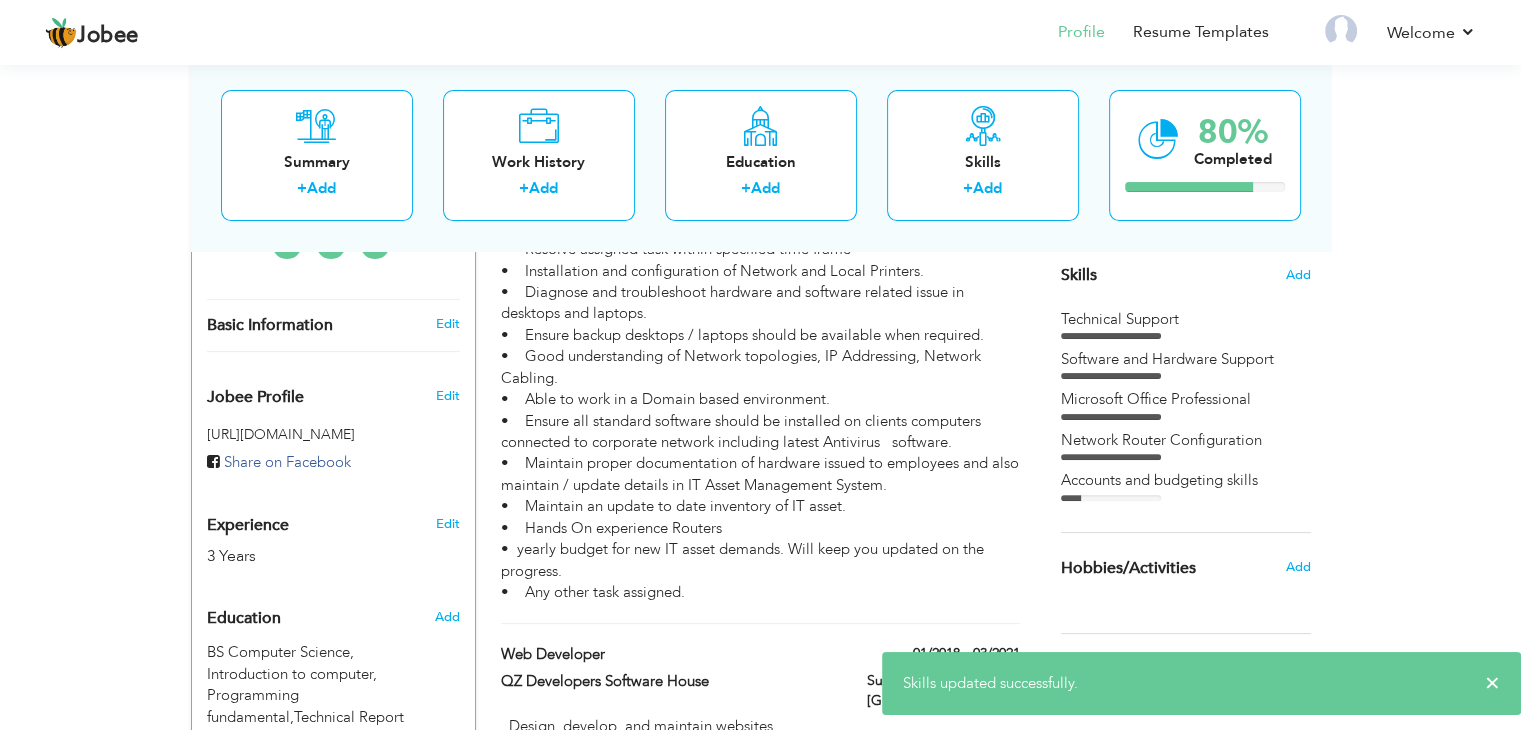 scroll, scrollTop: 472, scrollLeft: 0, axis: vertical 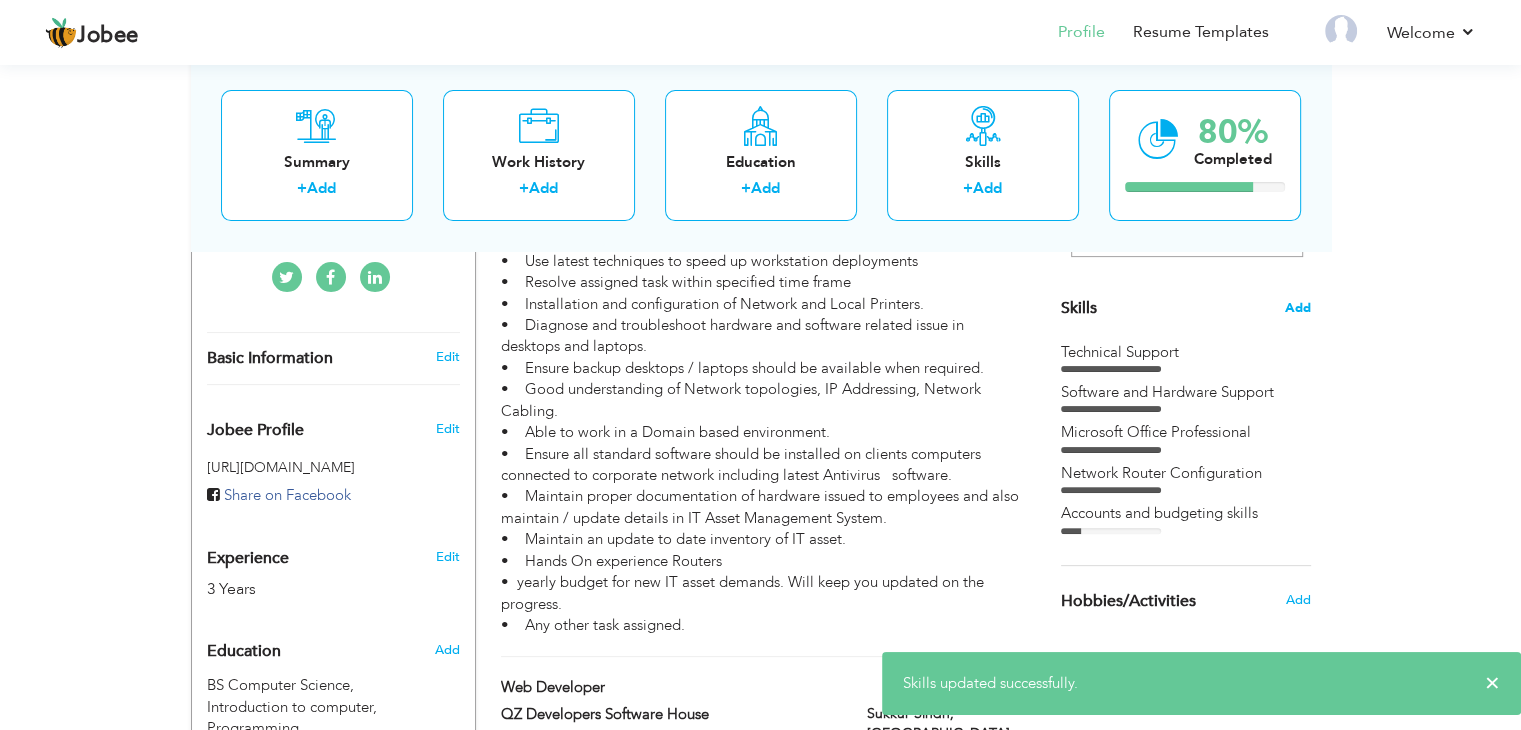 click on "Add" at bounding box center [1298, 308] 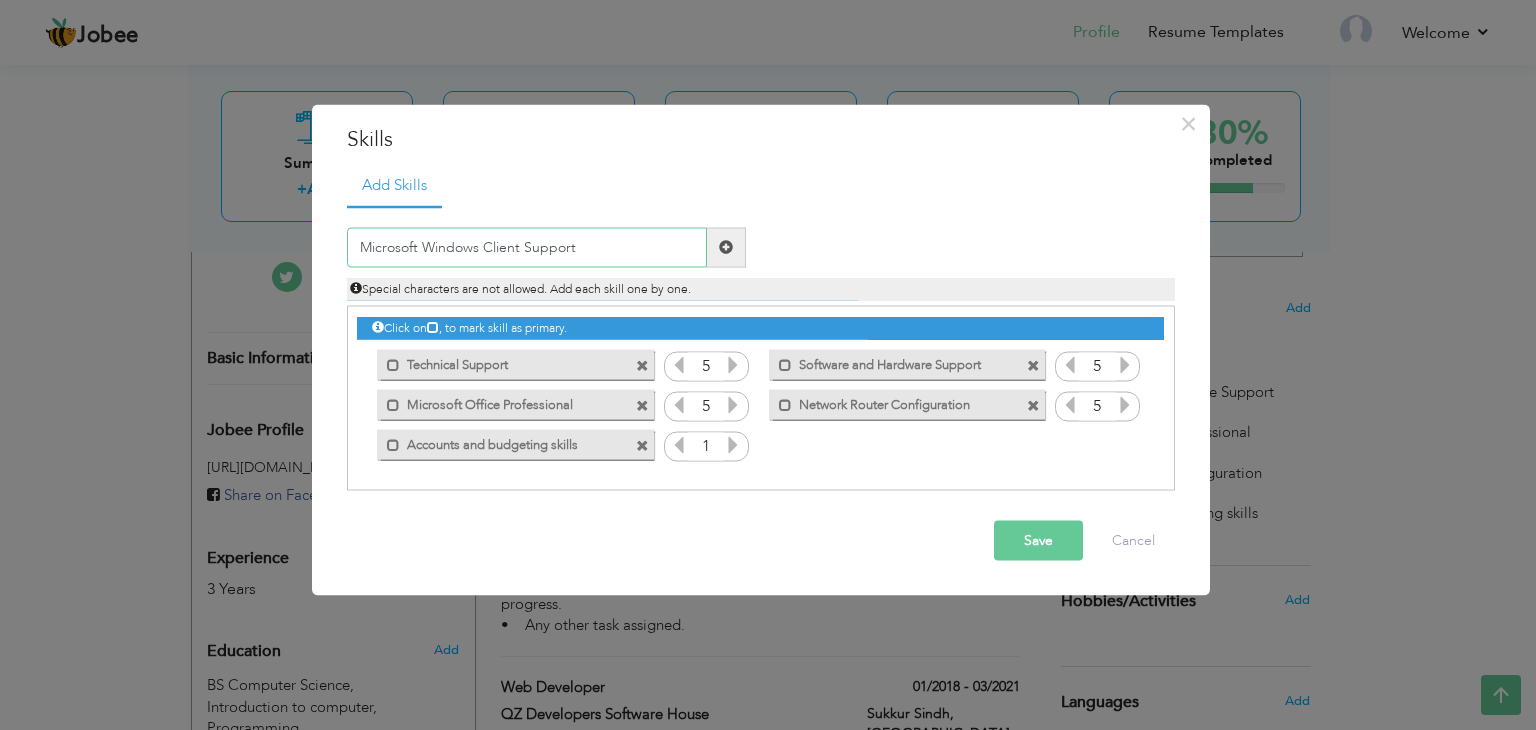 type on "Microsoft Windows Client Support" 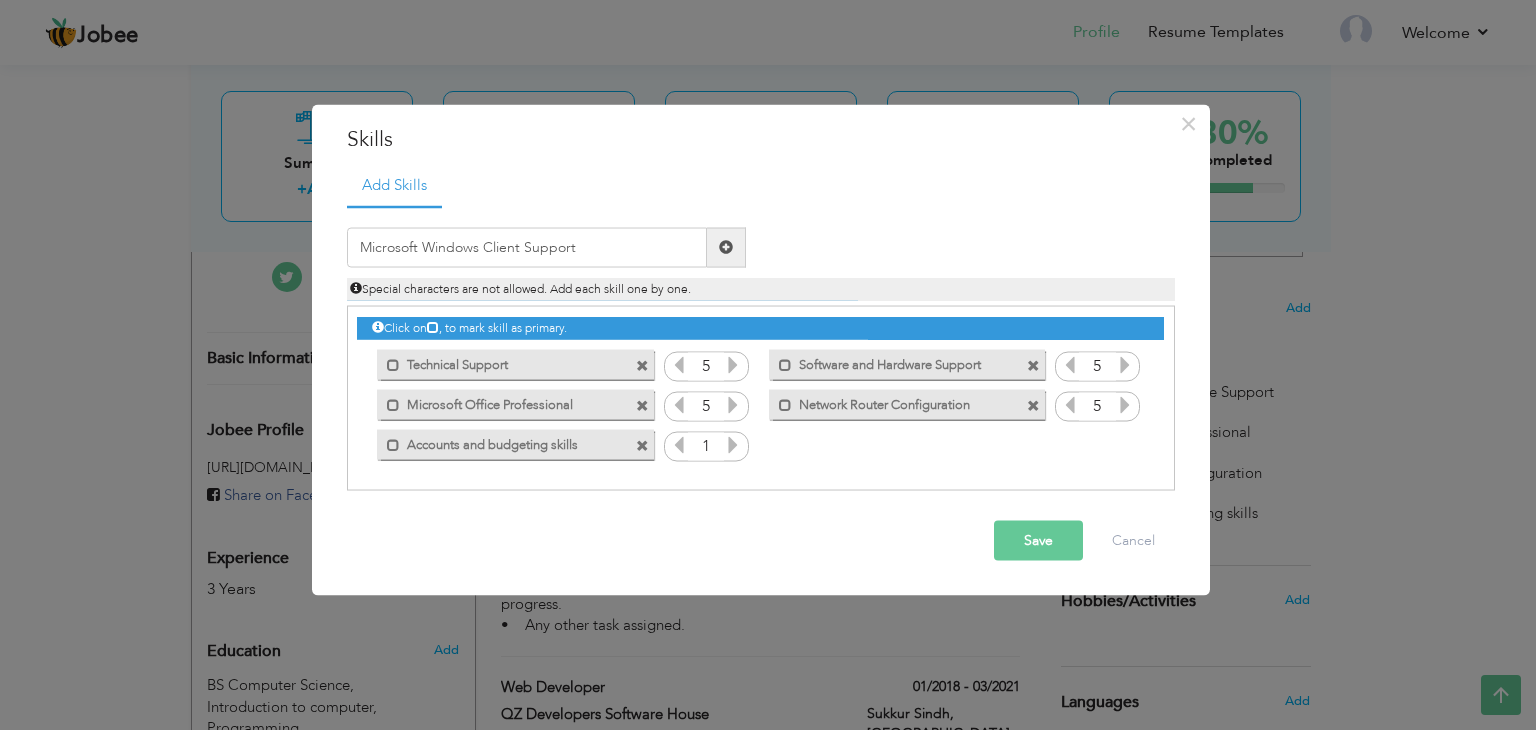 click on "Duplicate entry" at bounding box center (975, 231) 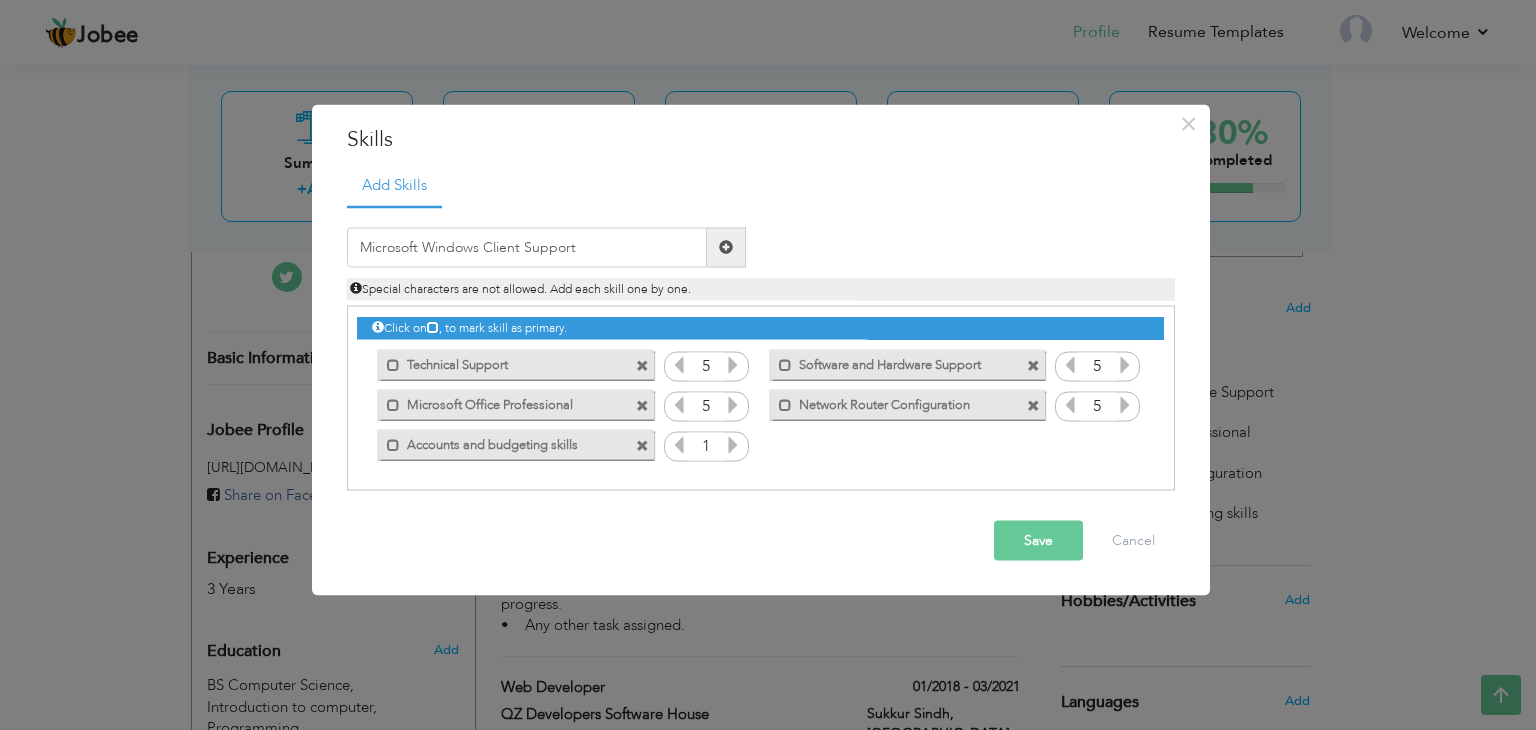 click at bounding box center (726, 247) 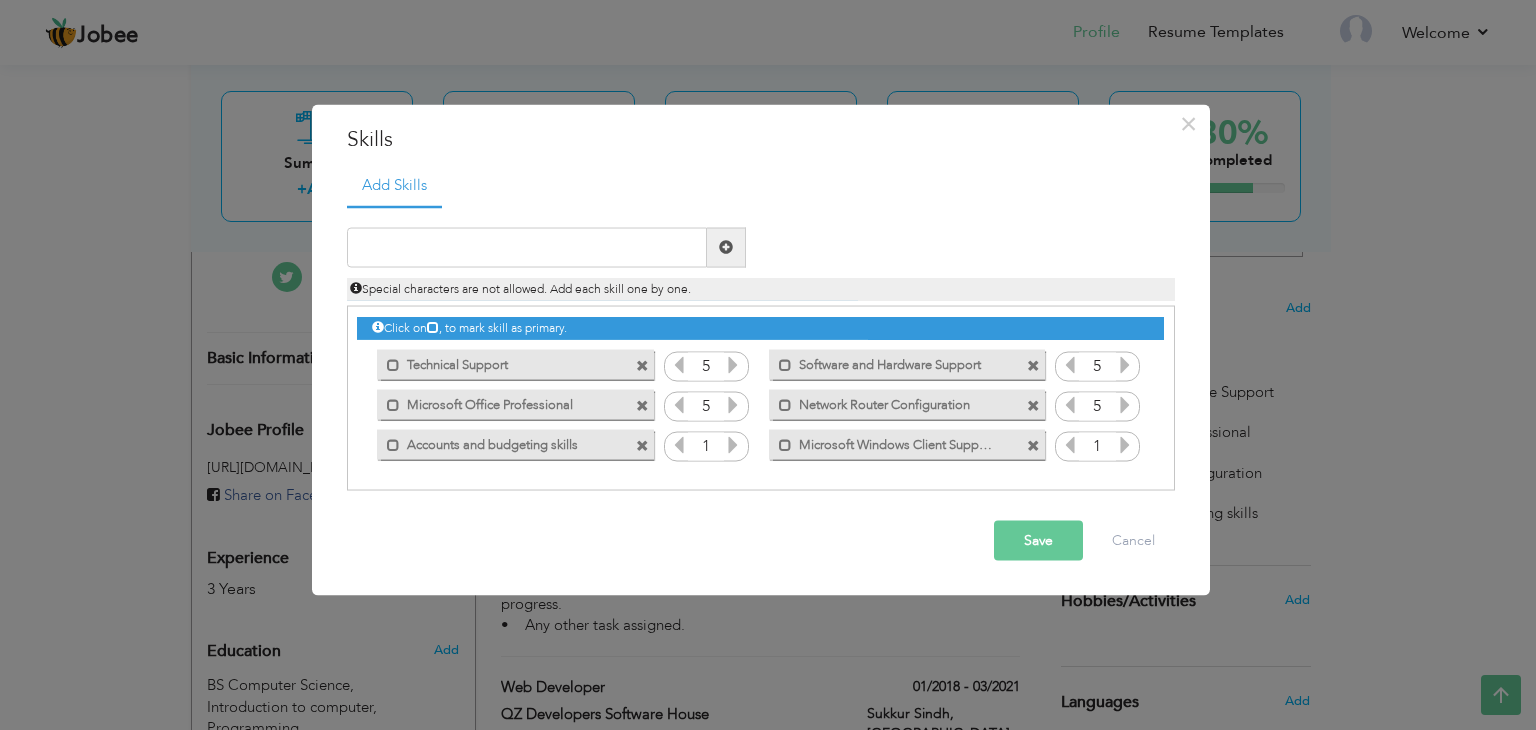 click at bounding box center [1125, 444] 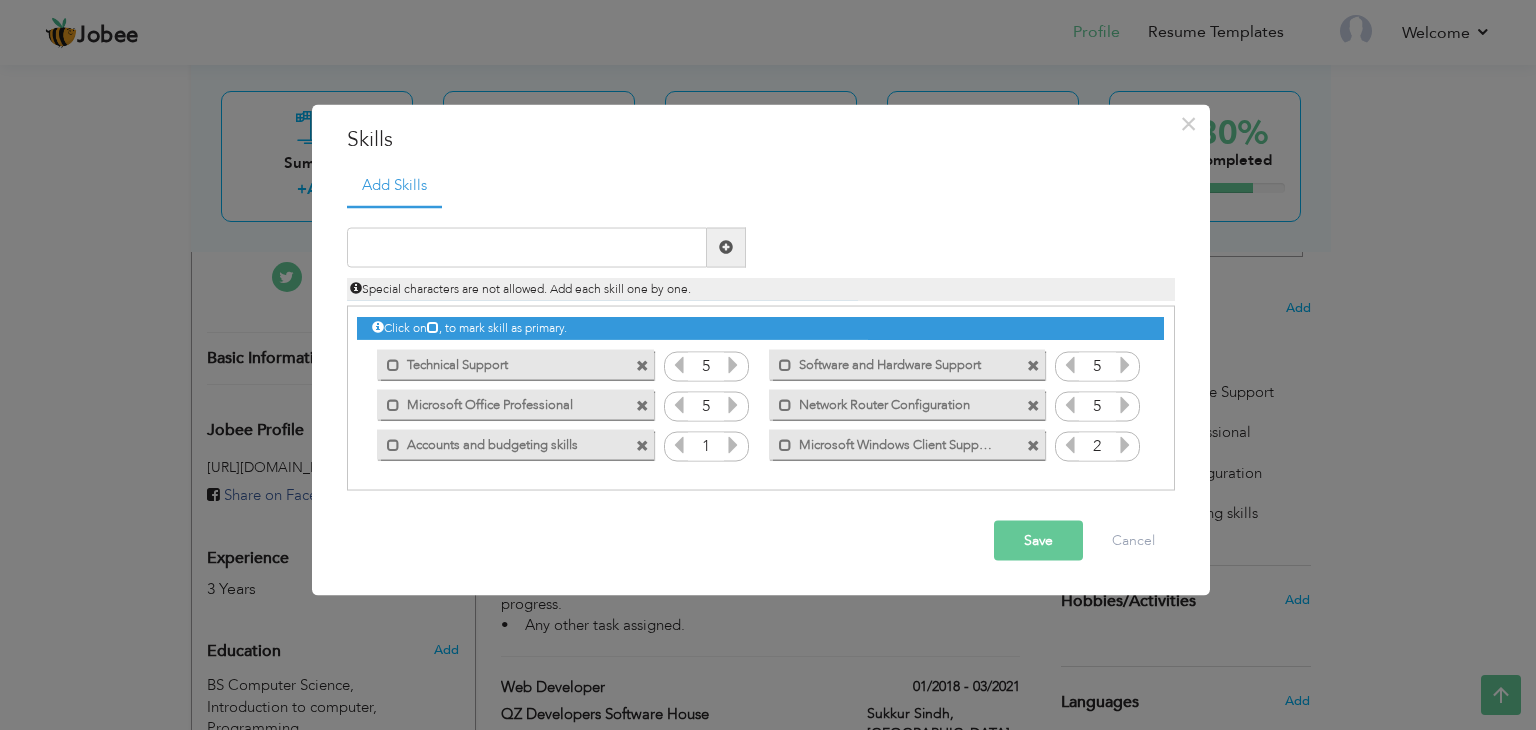 click at bounding box center (1125, 444) 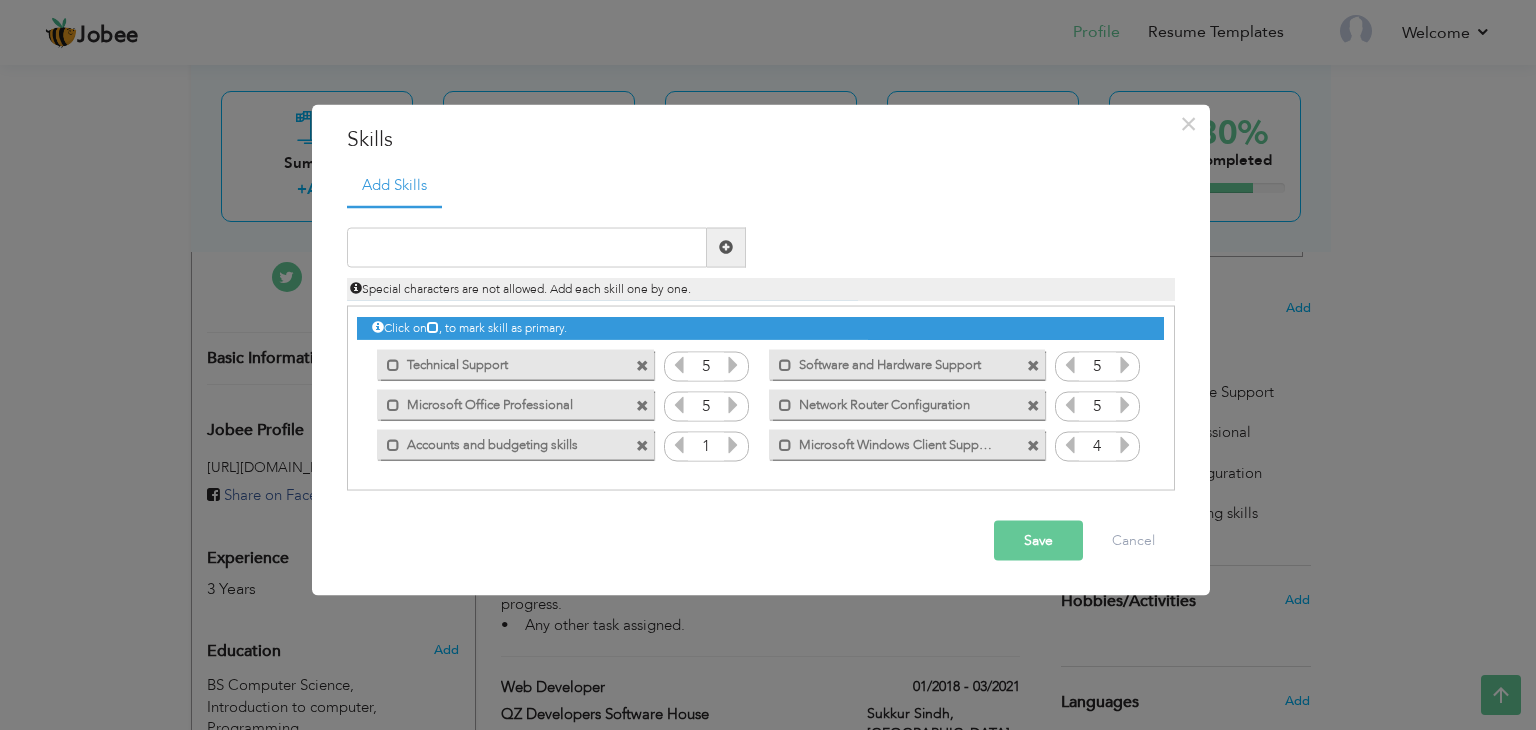 click at bounding box center (1125, 444) 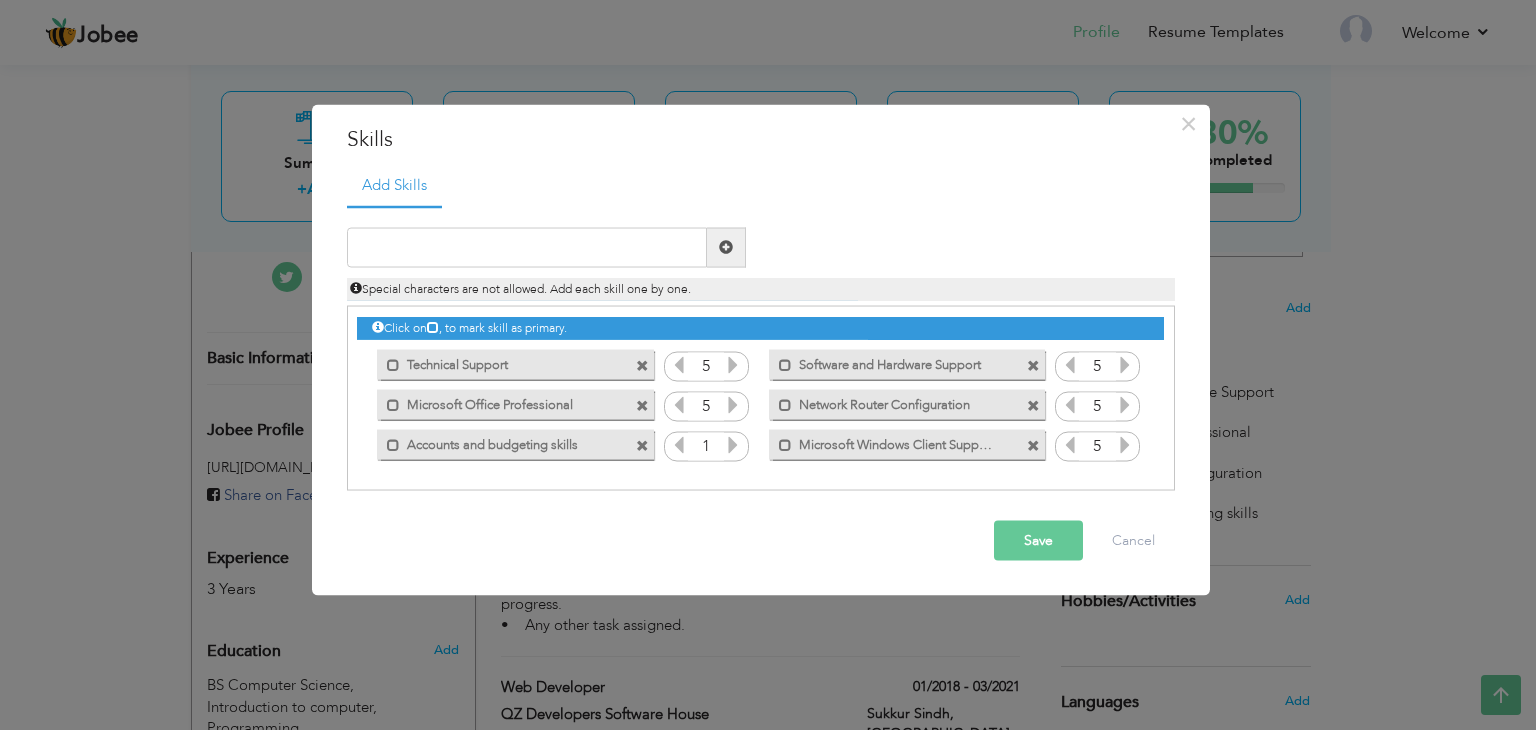 click on "Save" at bounding box center (1038, 540) 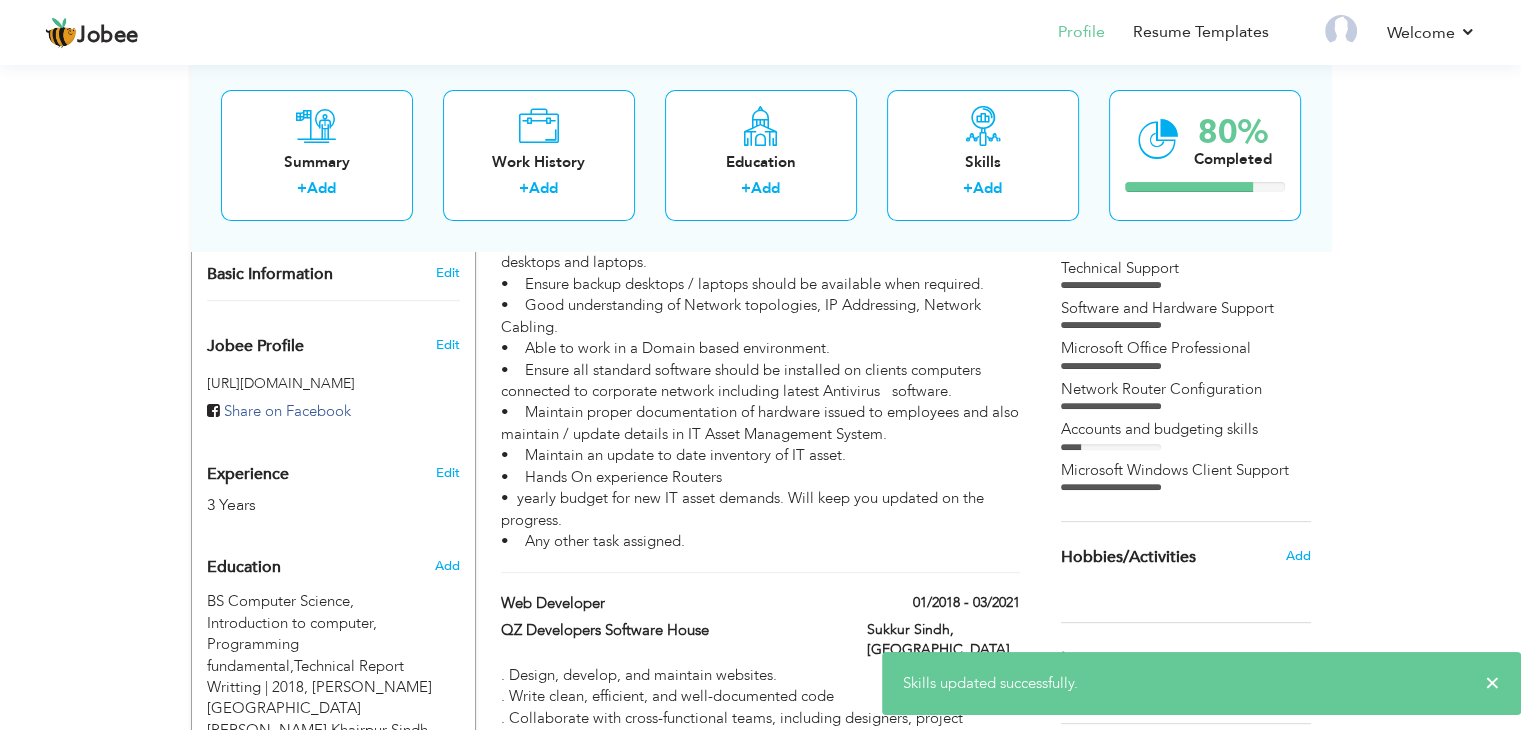 scroll, scrollTop: 672, scrollLeft: 0, axis: vertical 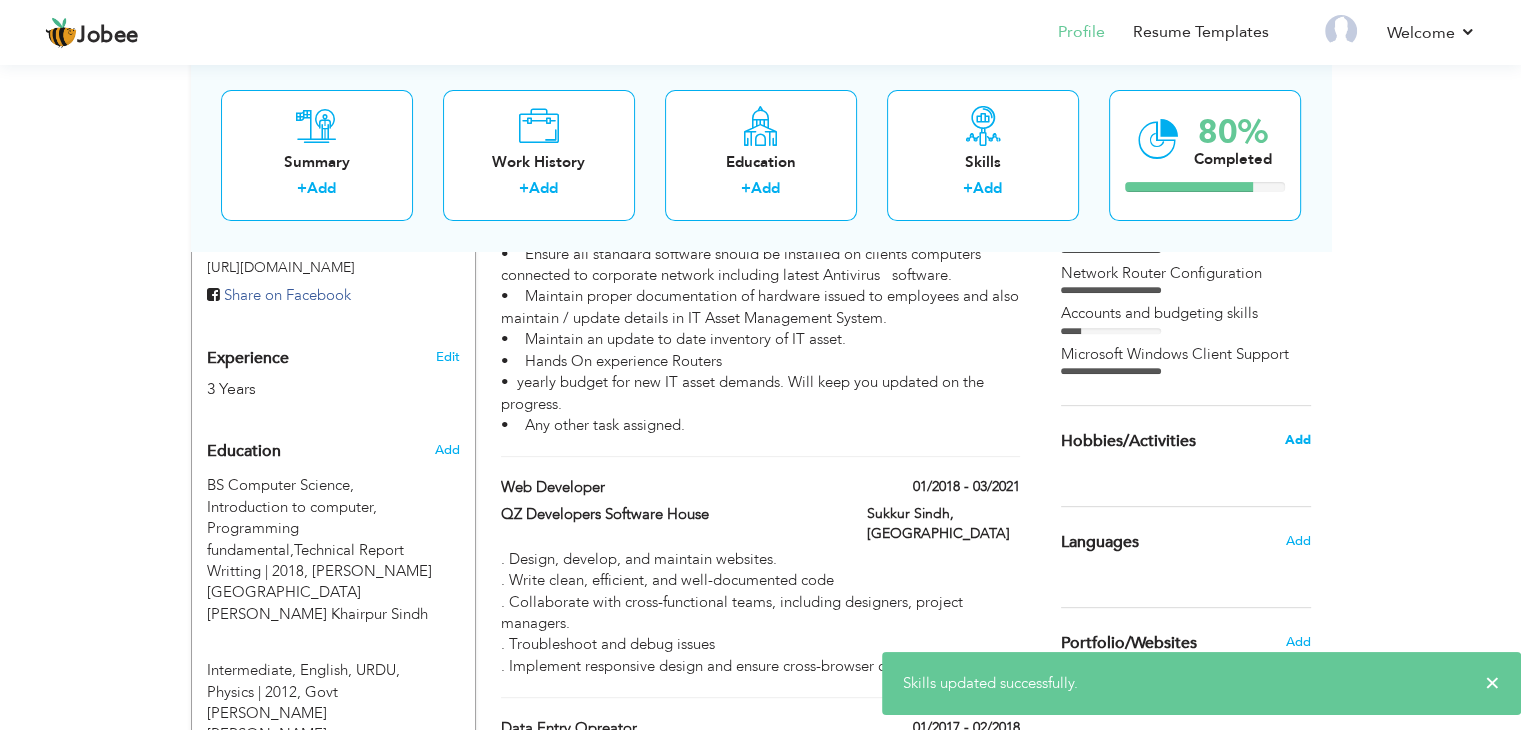 click on "Add" at bounding box center [1297, 440] 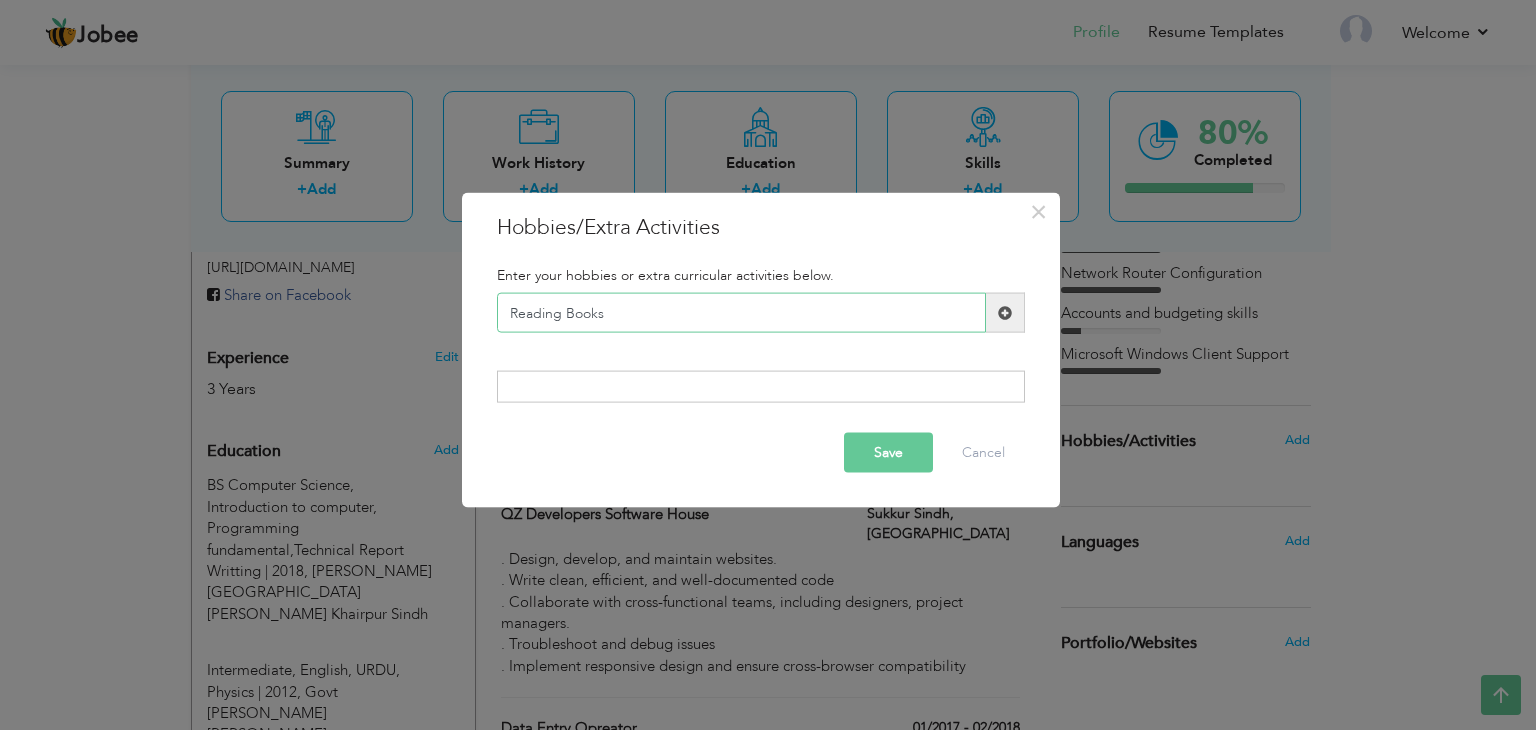 type on "Reading Books" 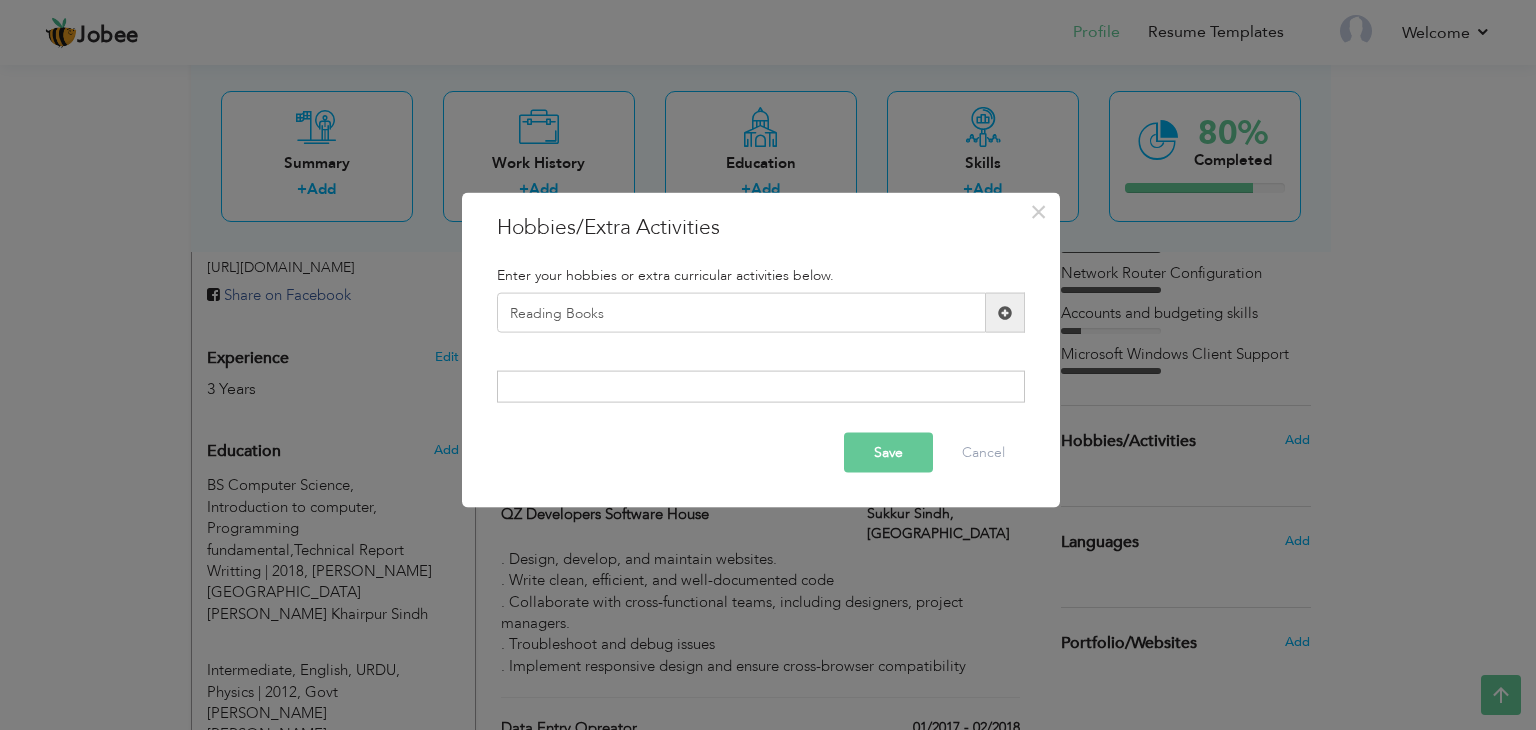 click at bounding box center (1005, 313) 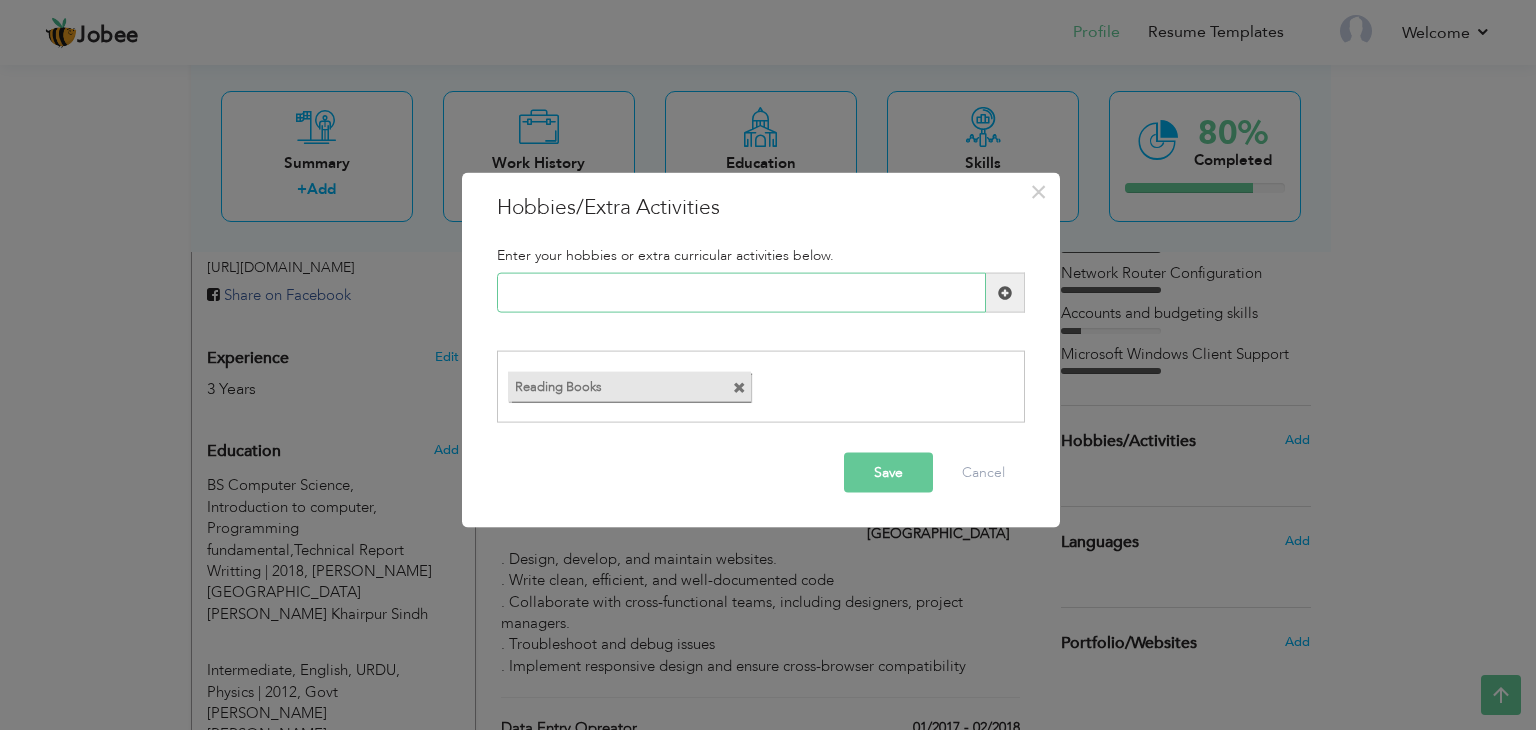 click at bounding box center [741, 293] 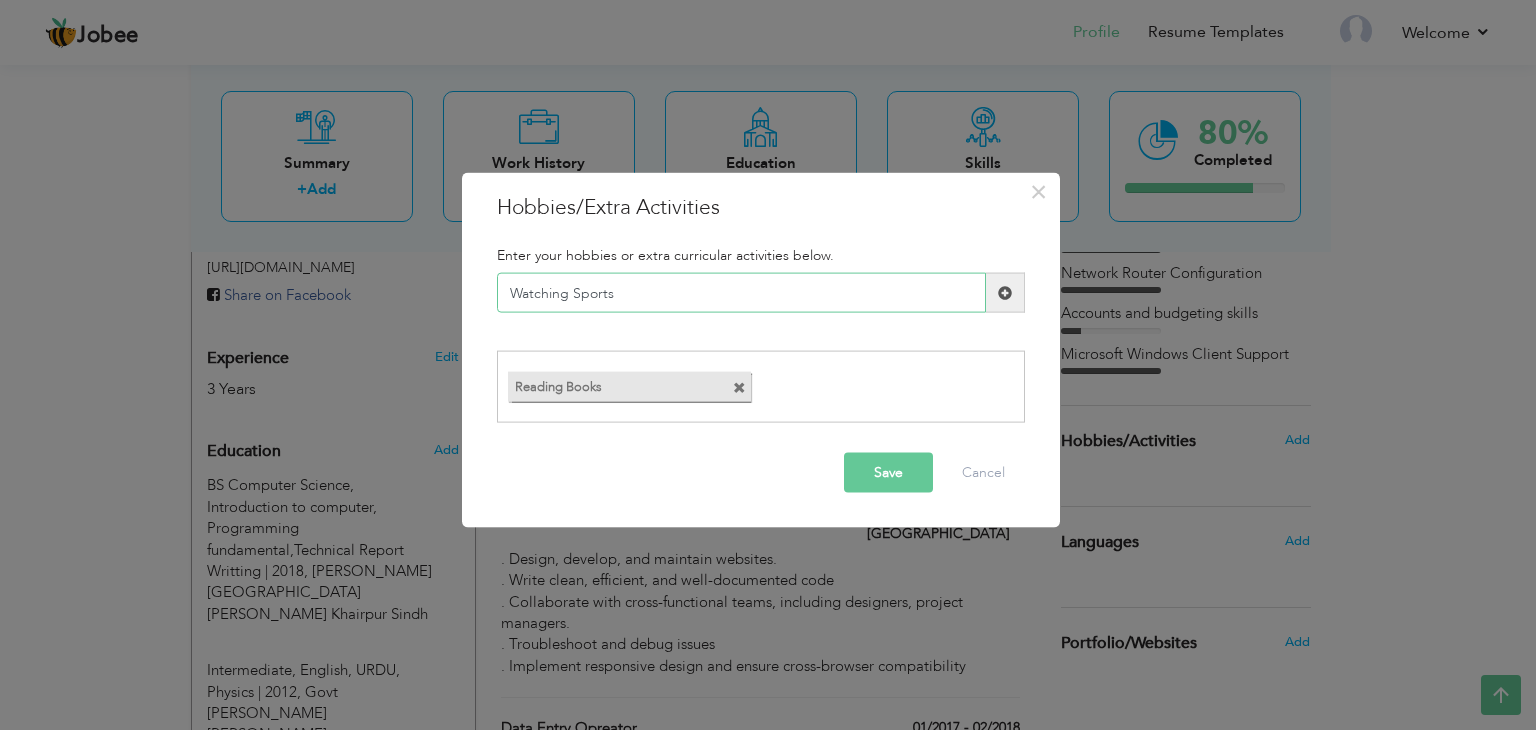 type on "Watching Sports" 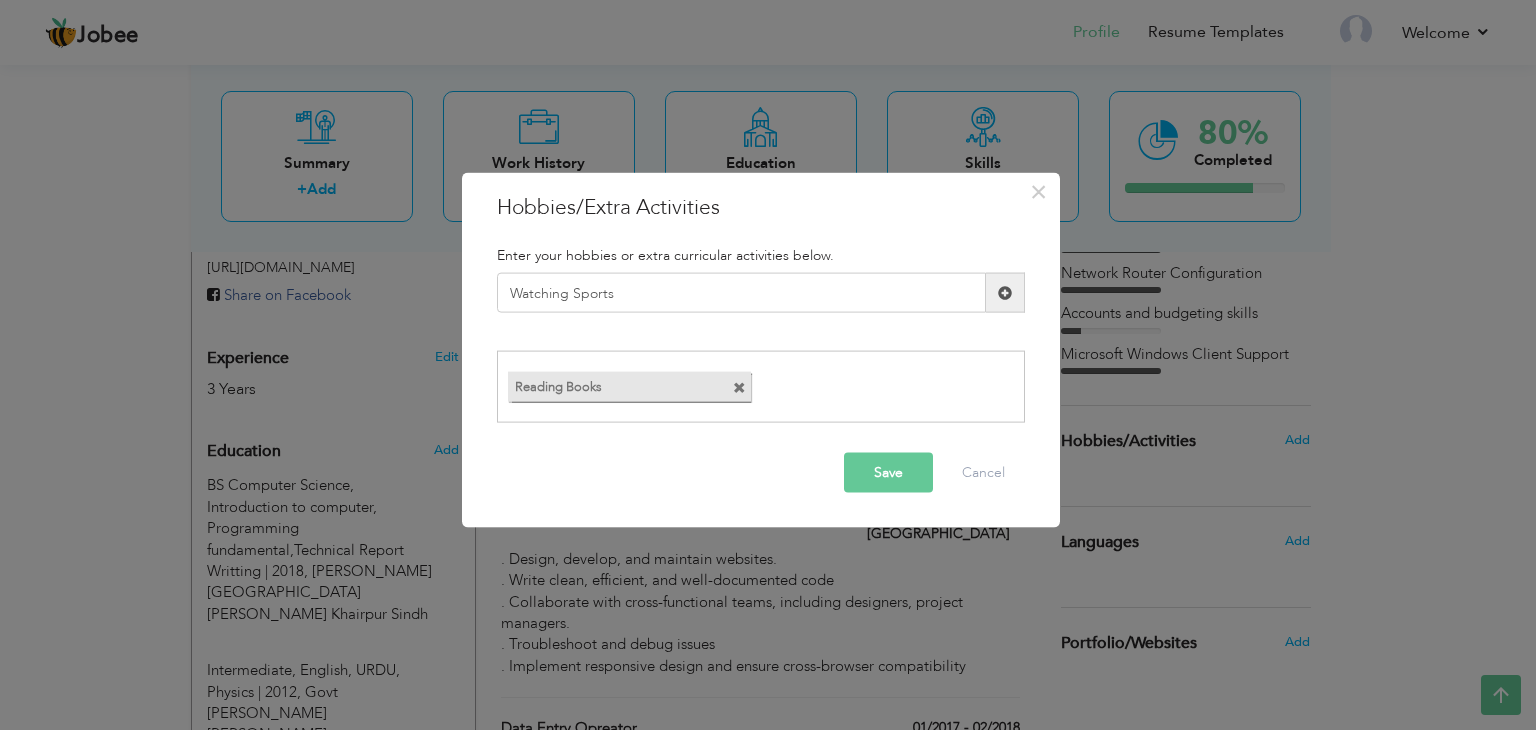 drag, startPoint x: 1012, startPoint y: 295, endPoint x: 978, endPoint y: 294, distance: 34.0147 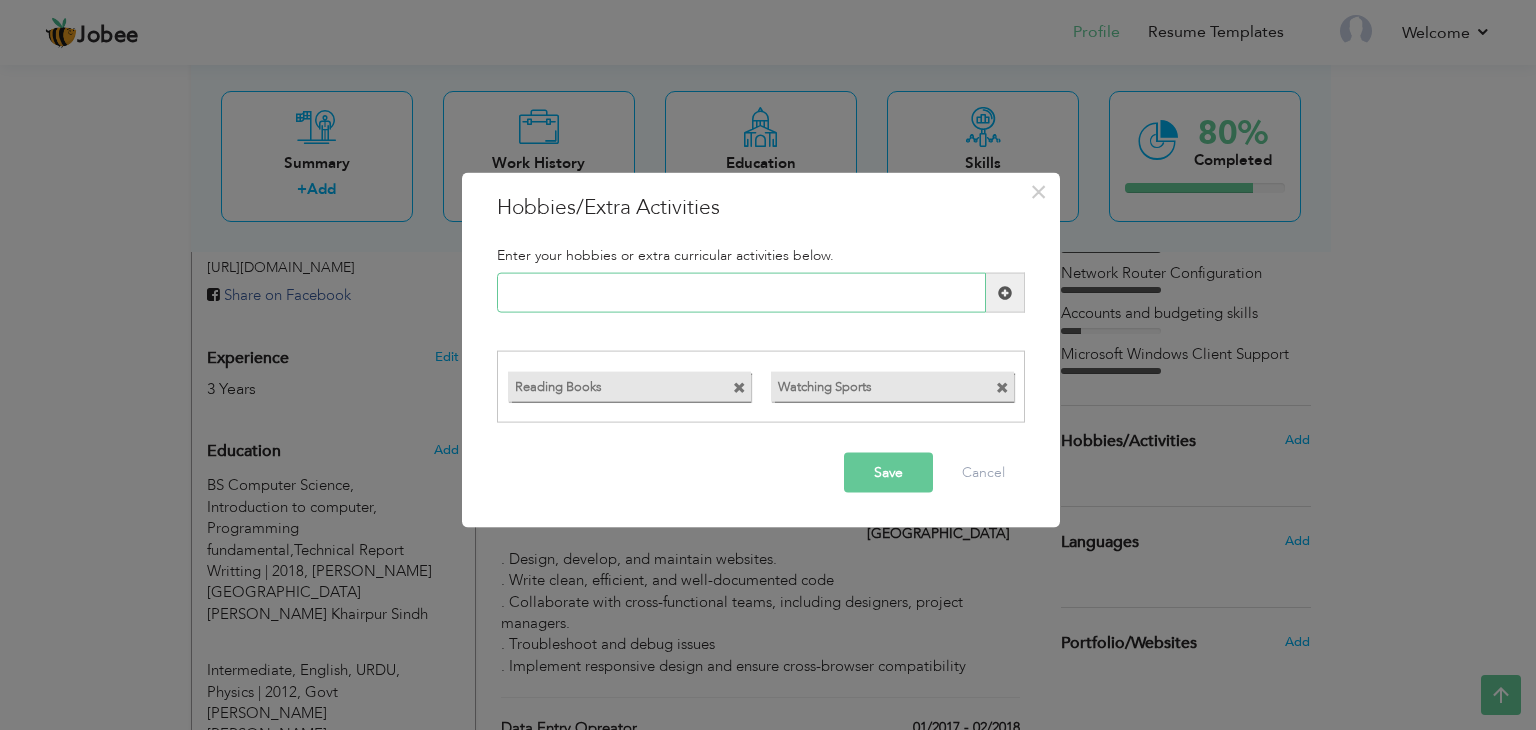 click at bounding box center (741, 293) 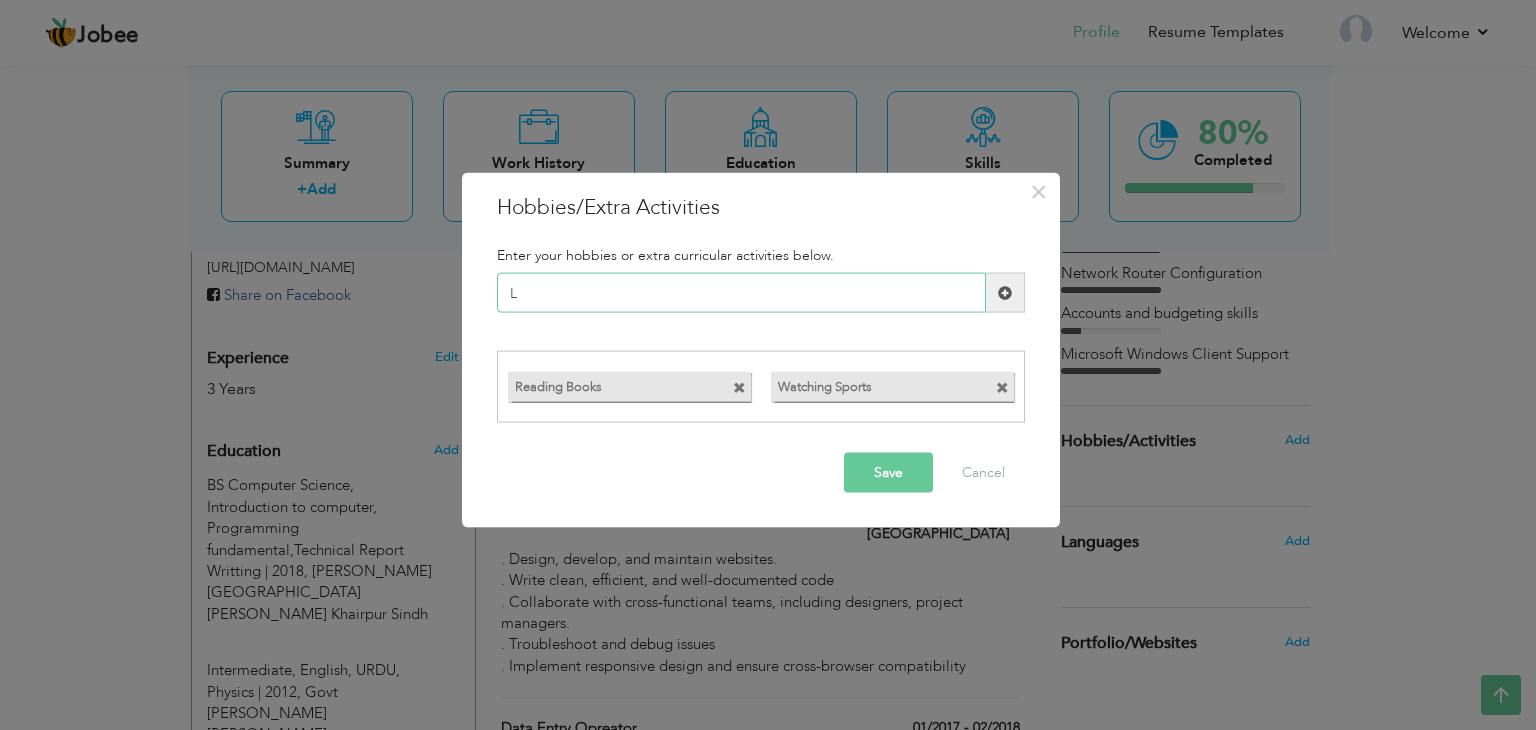 type 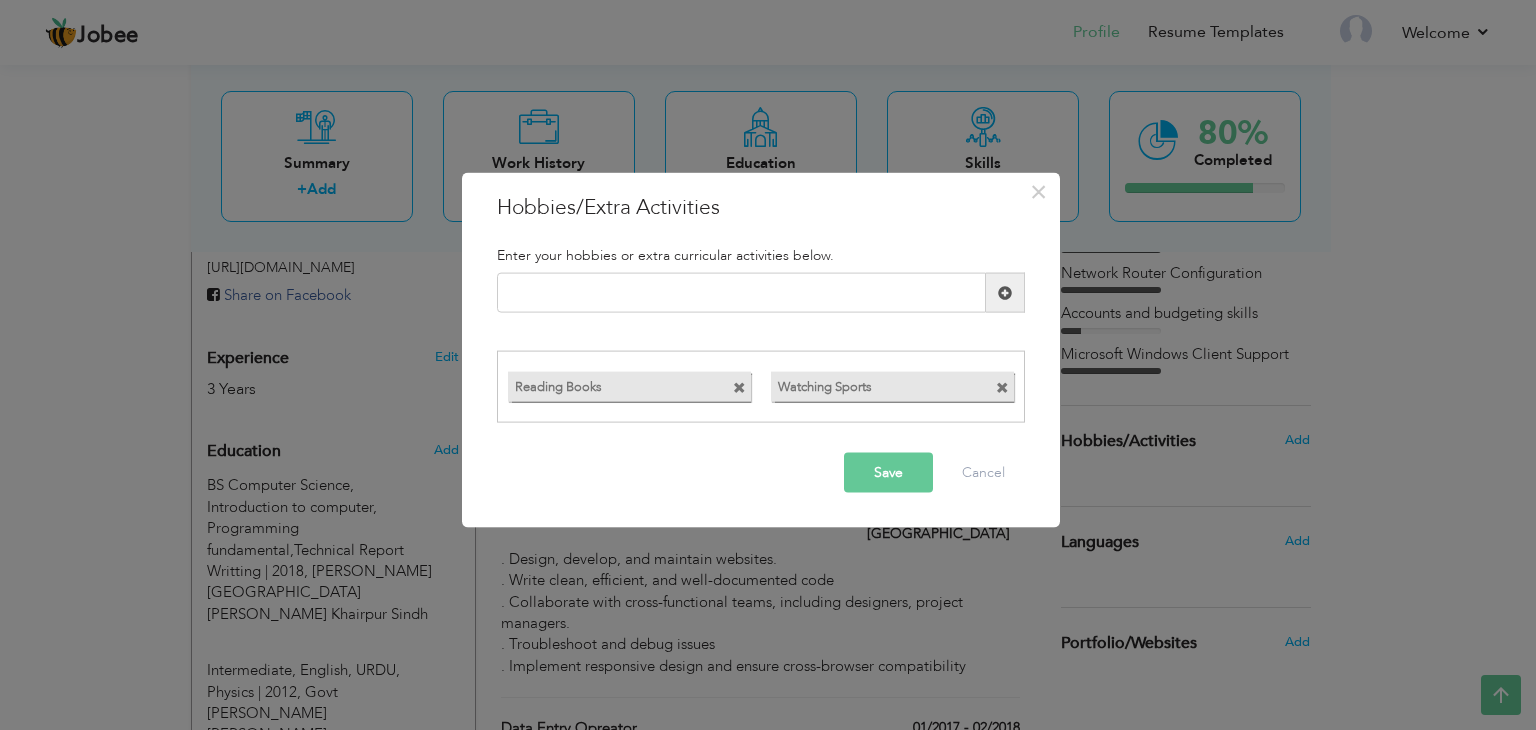 click on "Save" at bounding box center [888, 472] 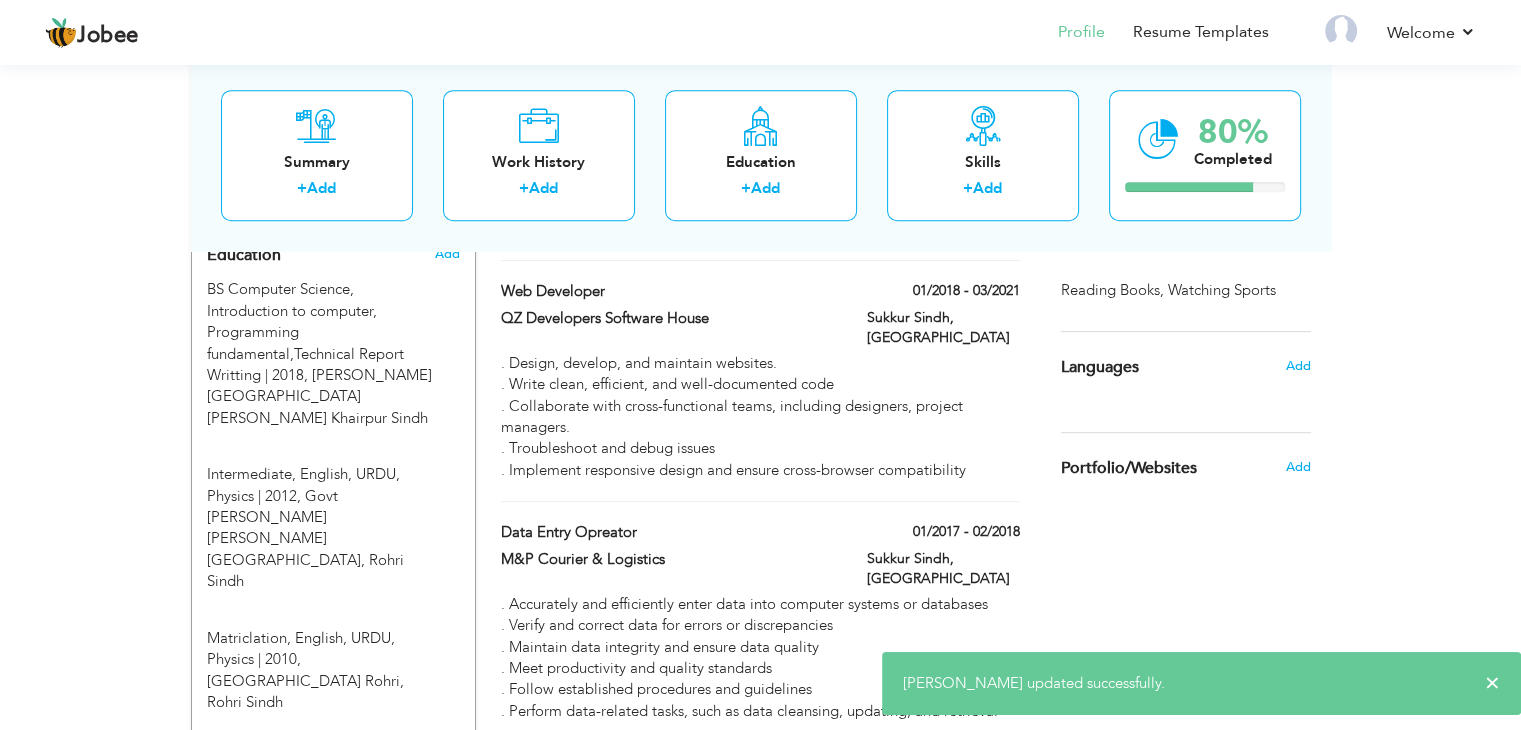scroll, scrollTop: 872, scrollLeft: 0, axis: vertical 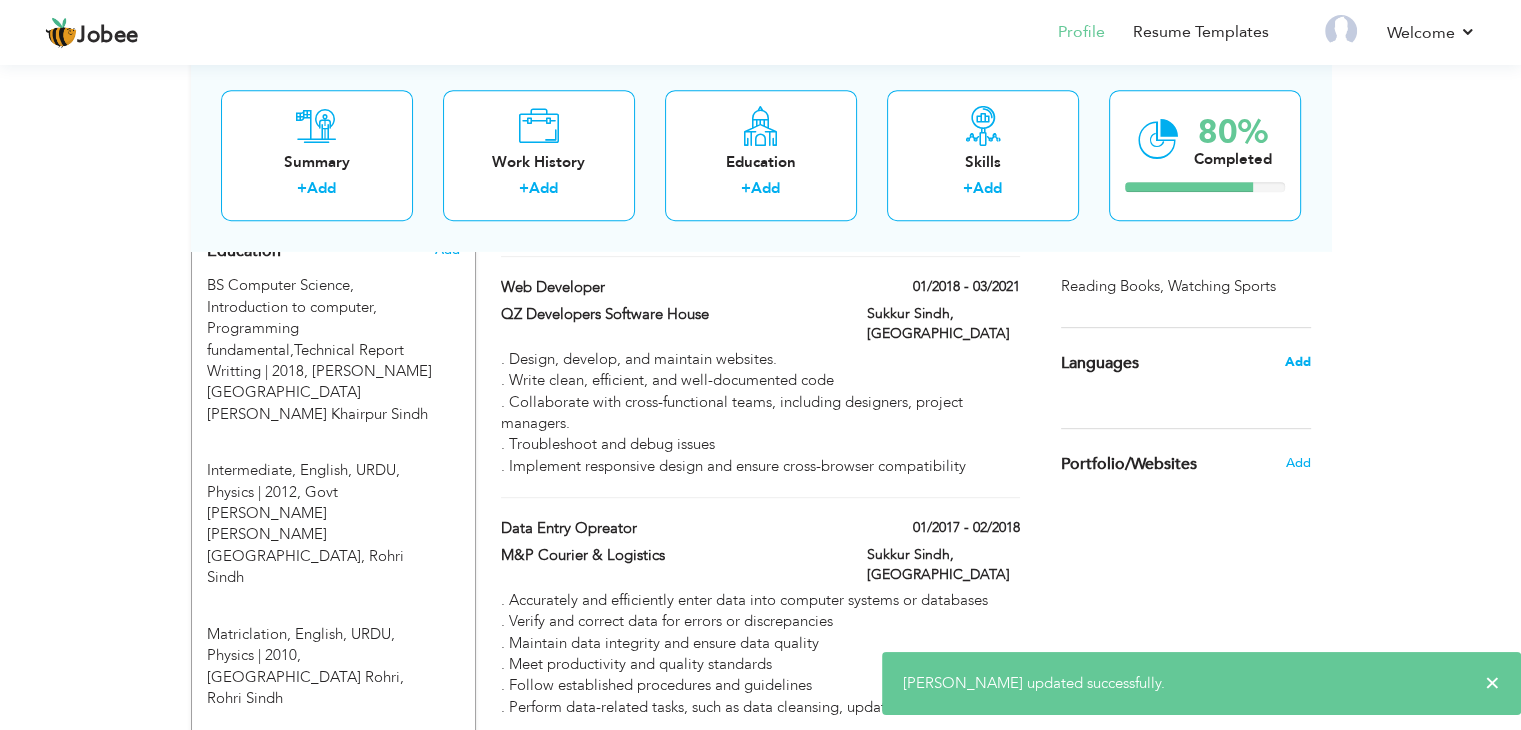 click on "Add" at bounding box center (1297, 362) 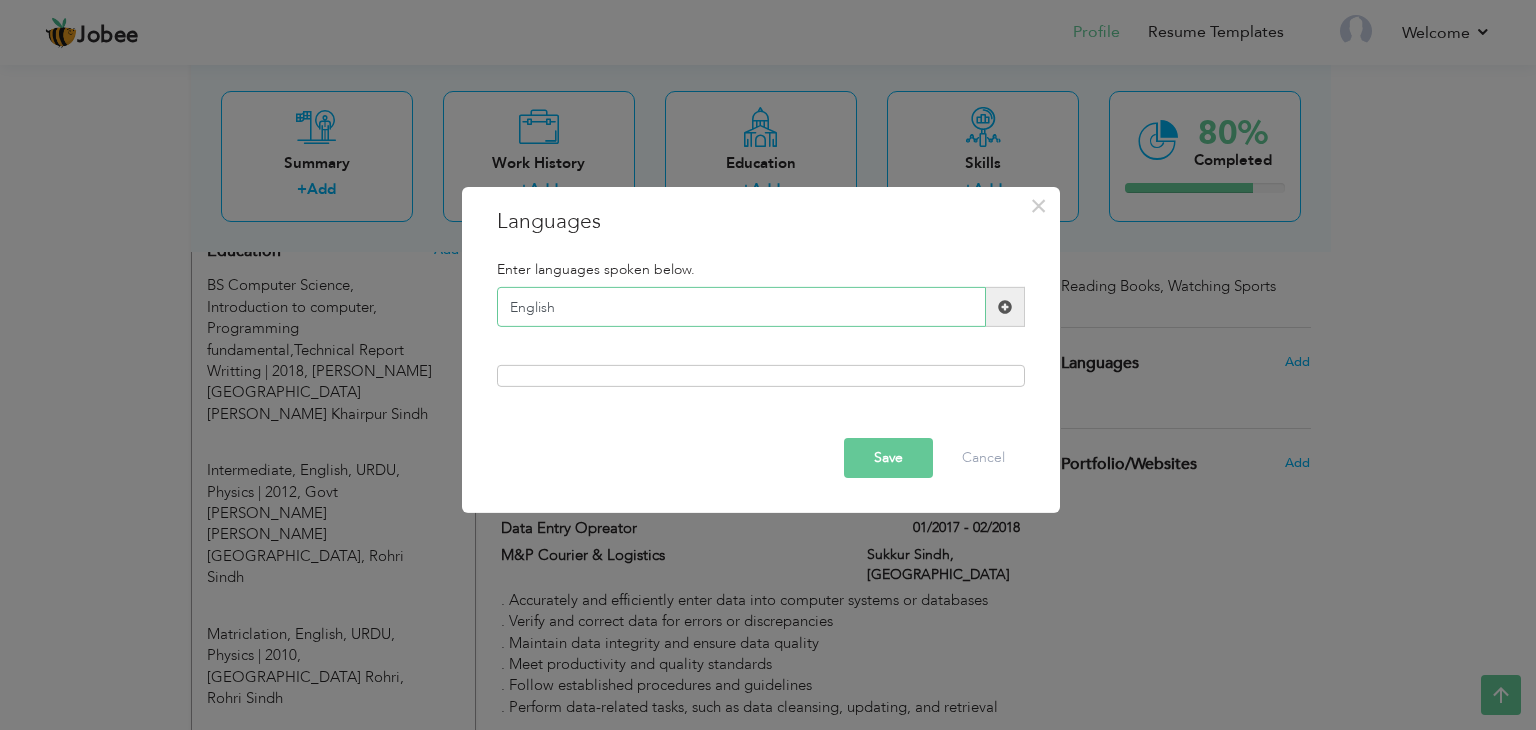 type on "English" 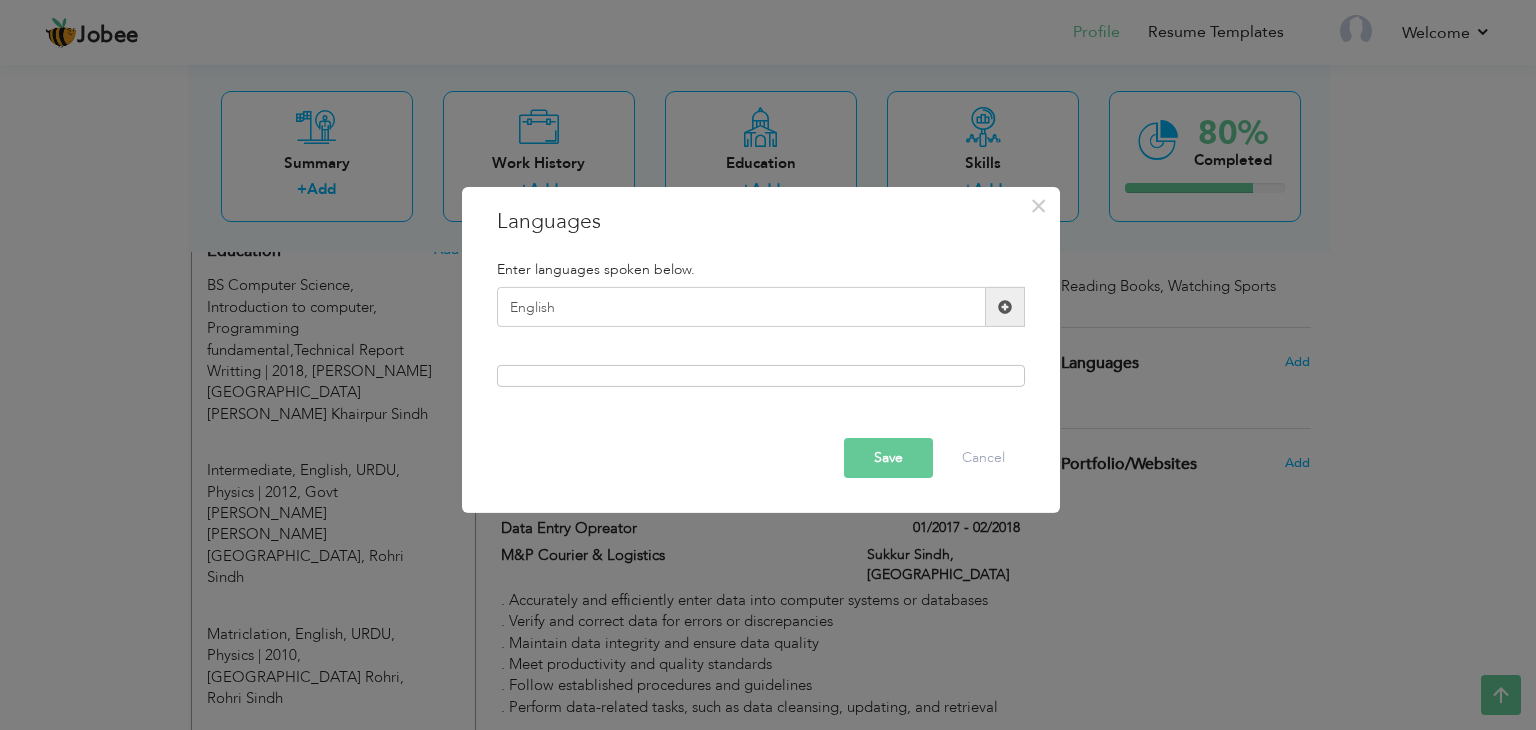 click at bounding box center [1005, 307] 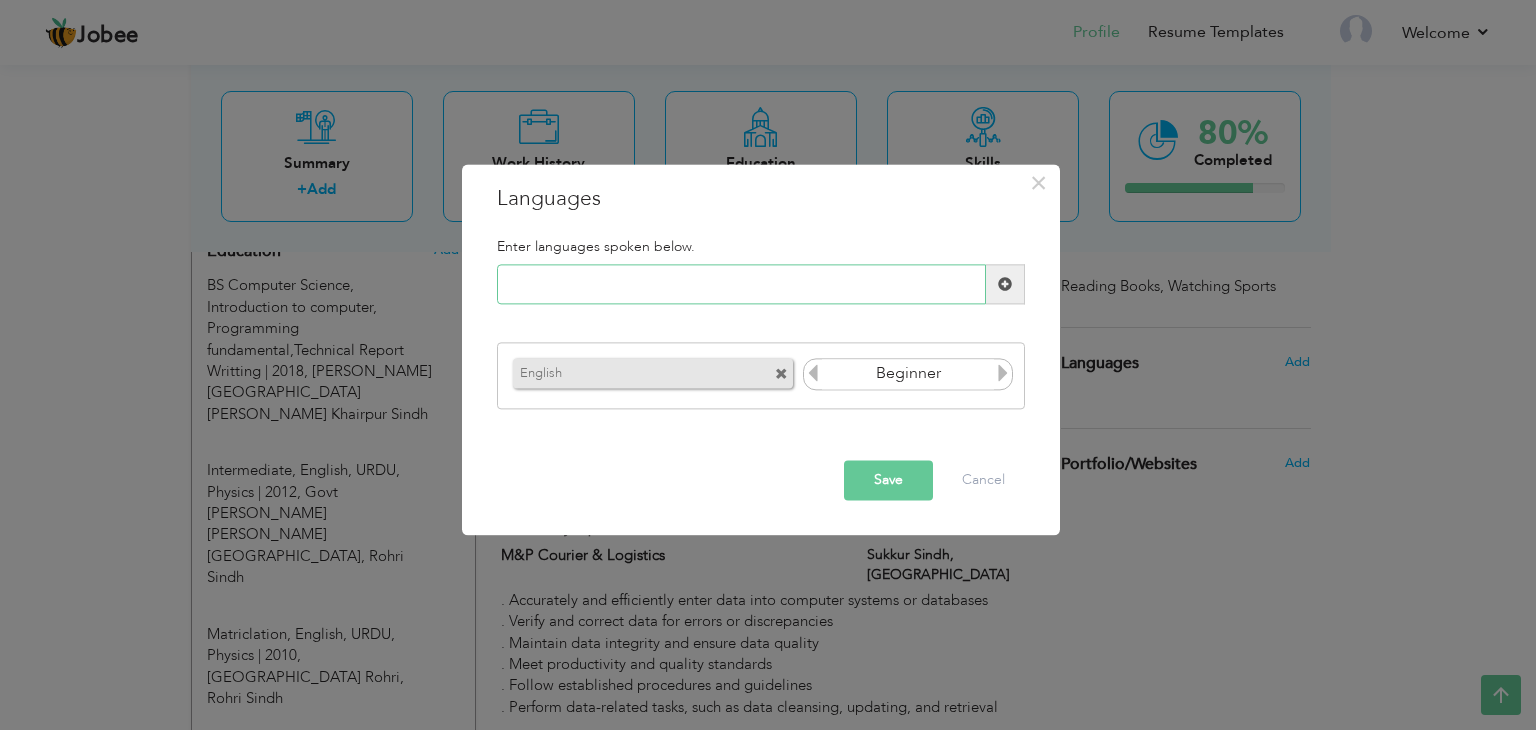 click at bounding box center (741, 285) 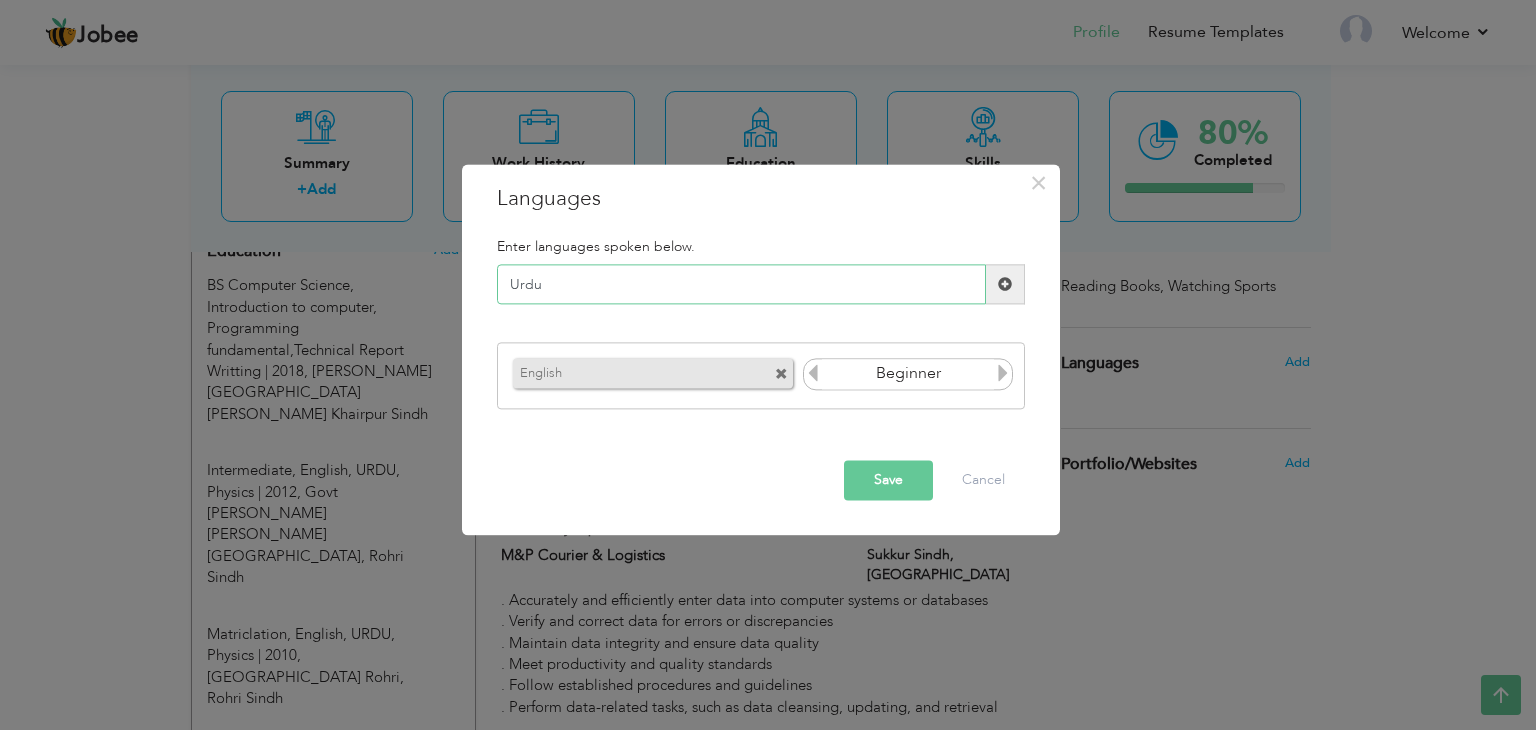 type on "Urdu" 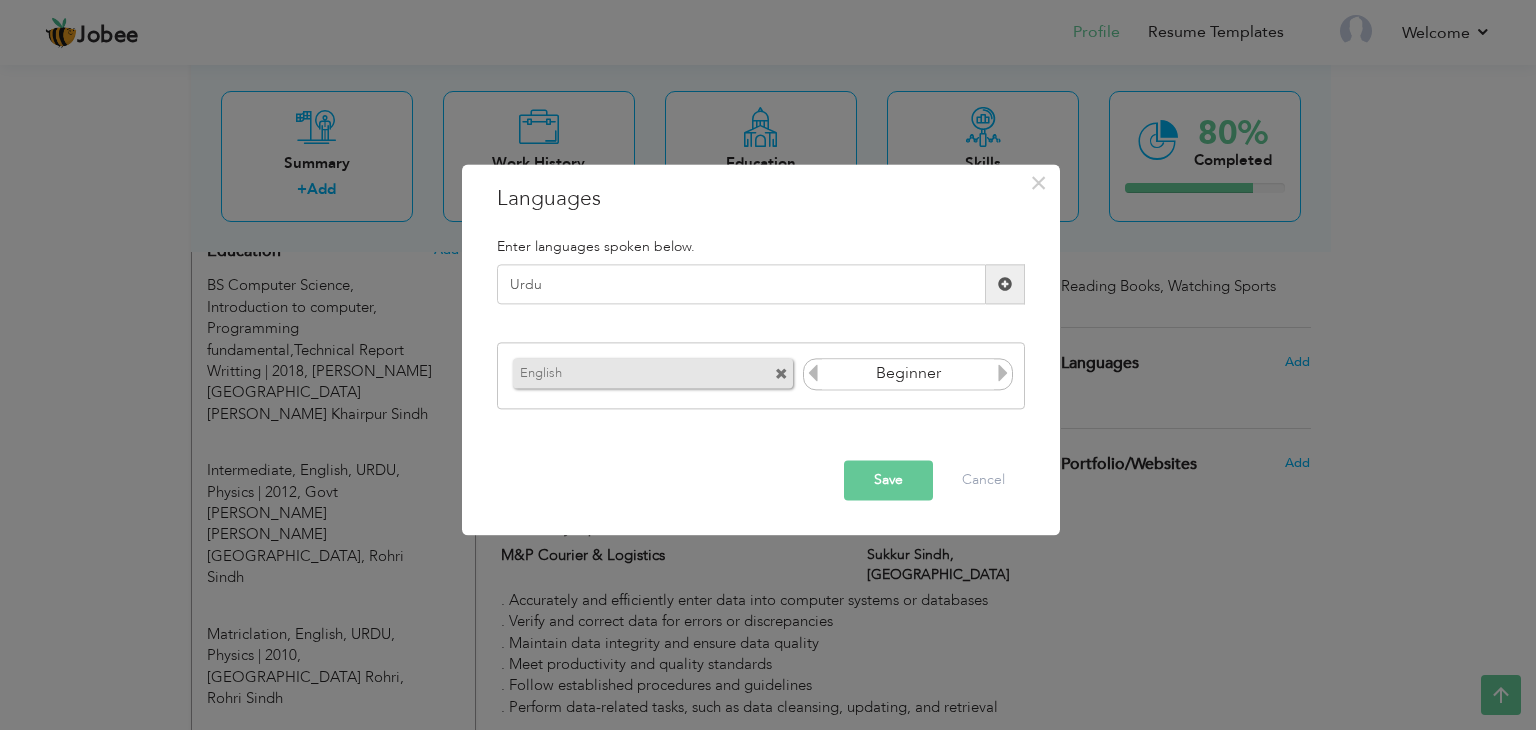 click at bounding box center (1005, 285) 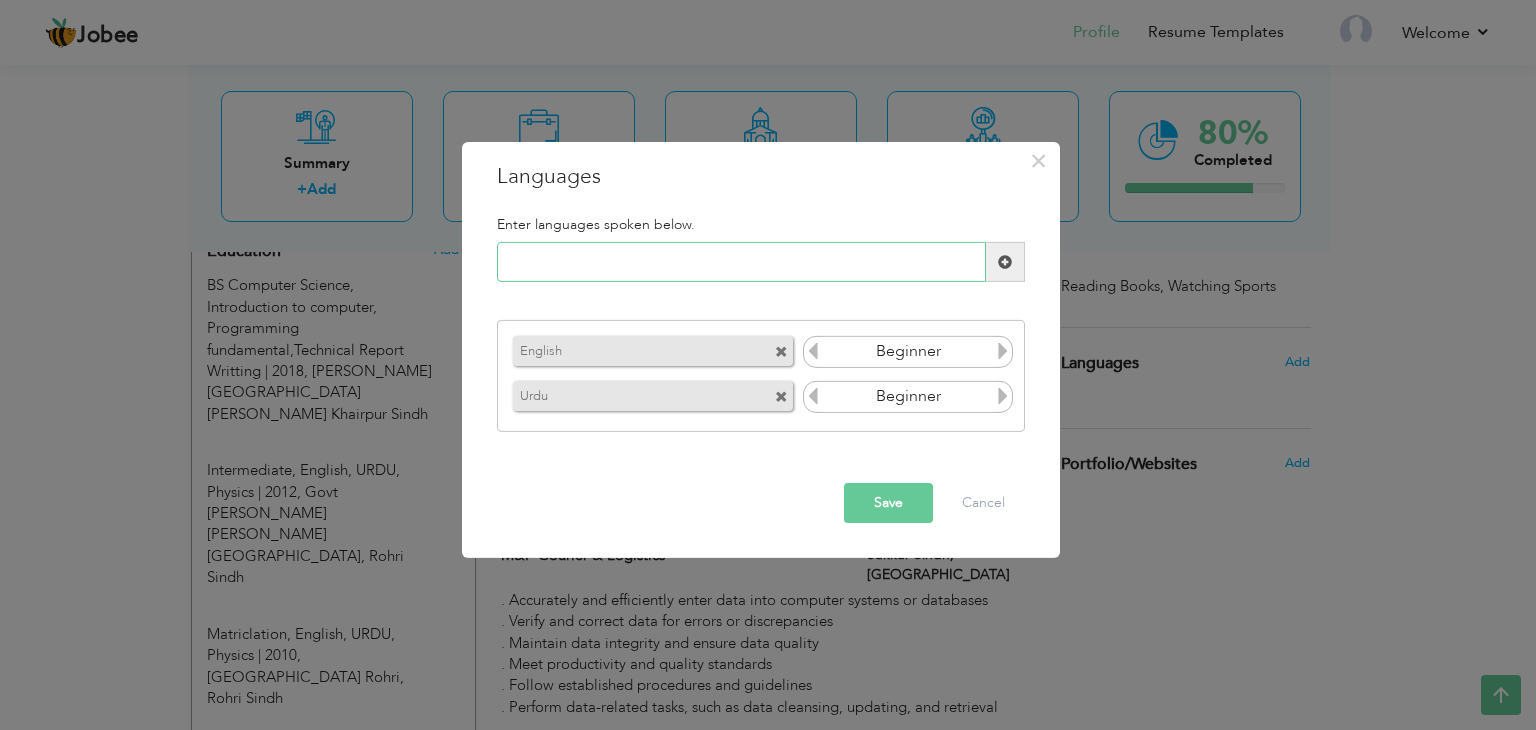 click at bounding box center (741, 262) 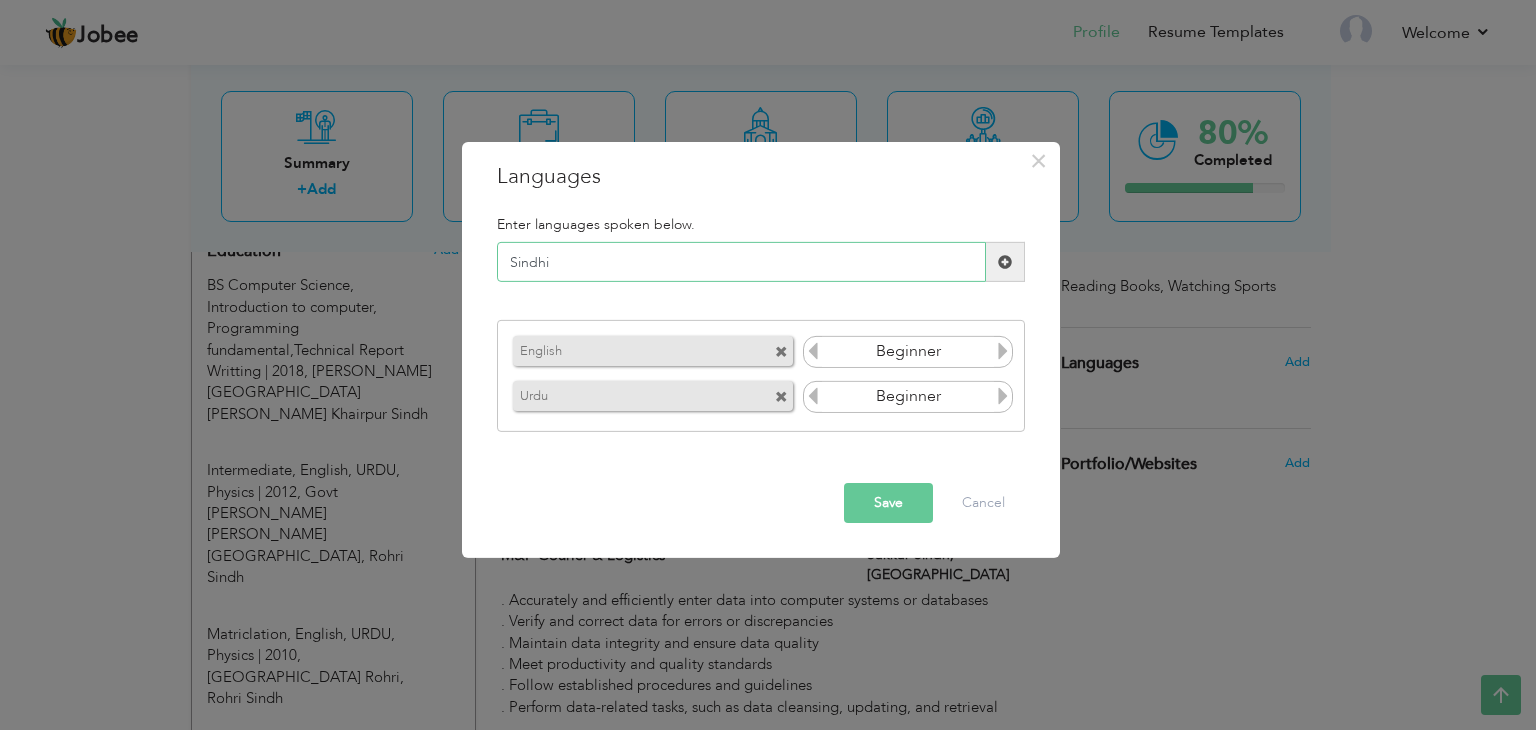 type on "Sindhi" 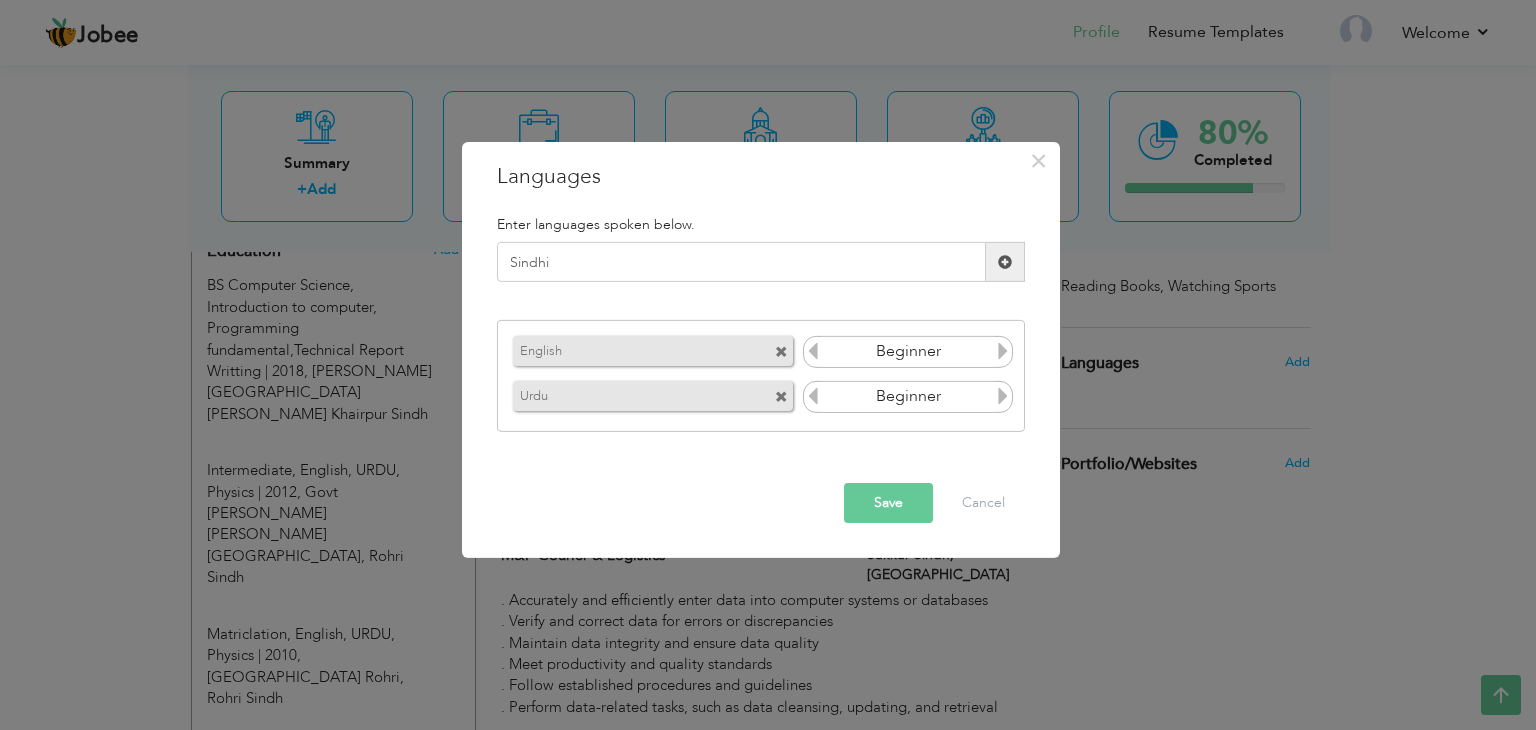 click at bounding box center (1005, 262) 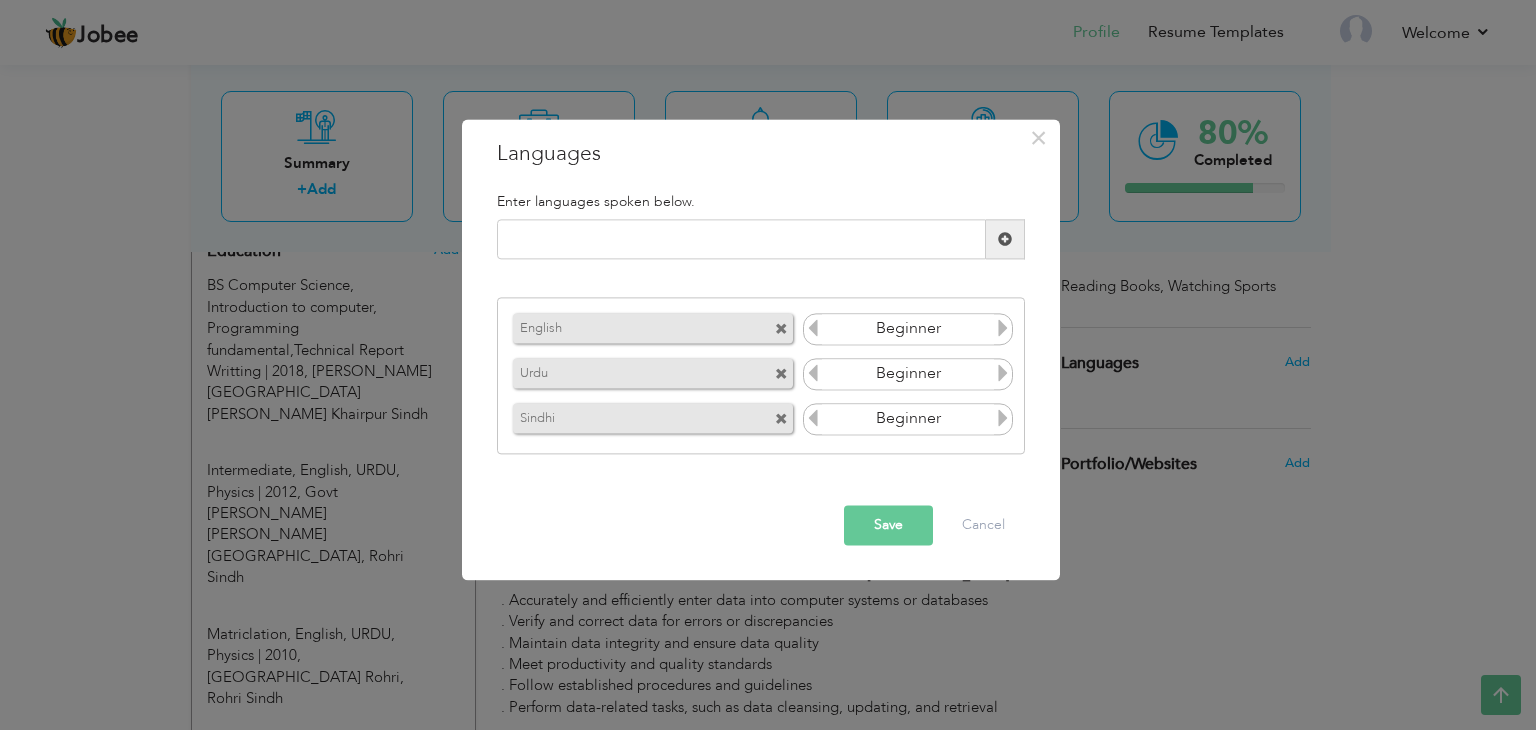 click at bounding box center [1003, 328] 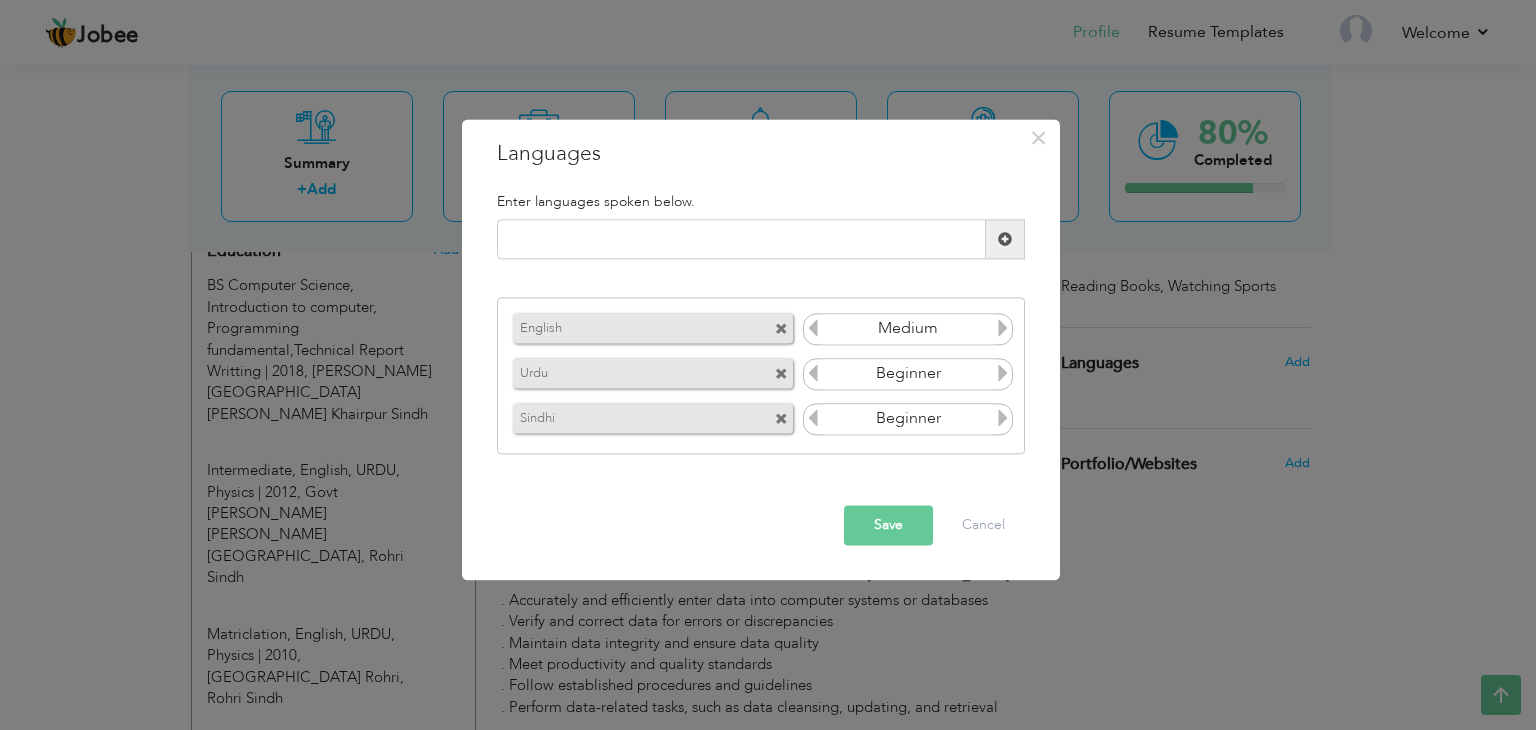 click at bounding box center (1003, 373) 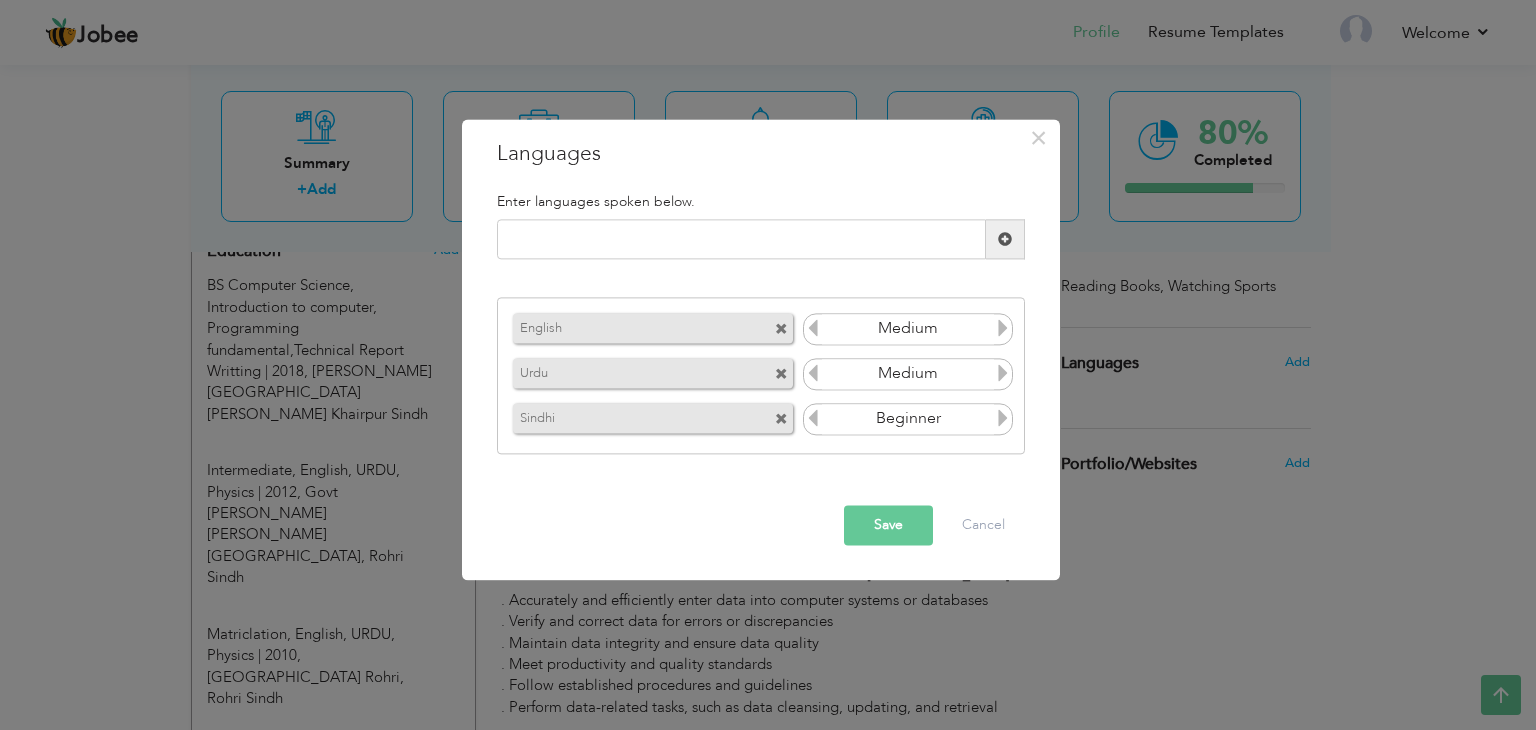 click at bounding box center [1003, 373] 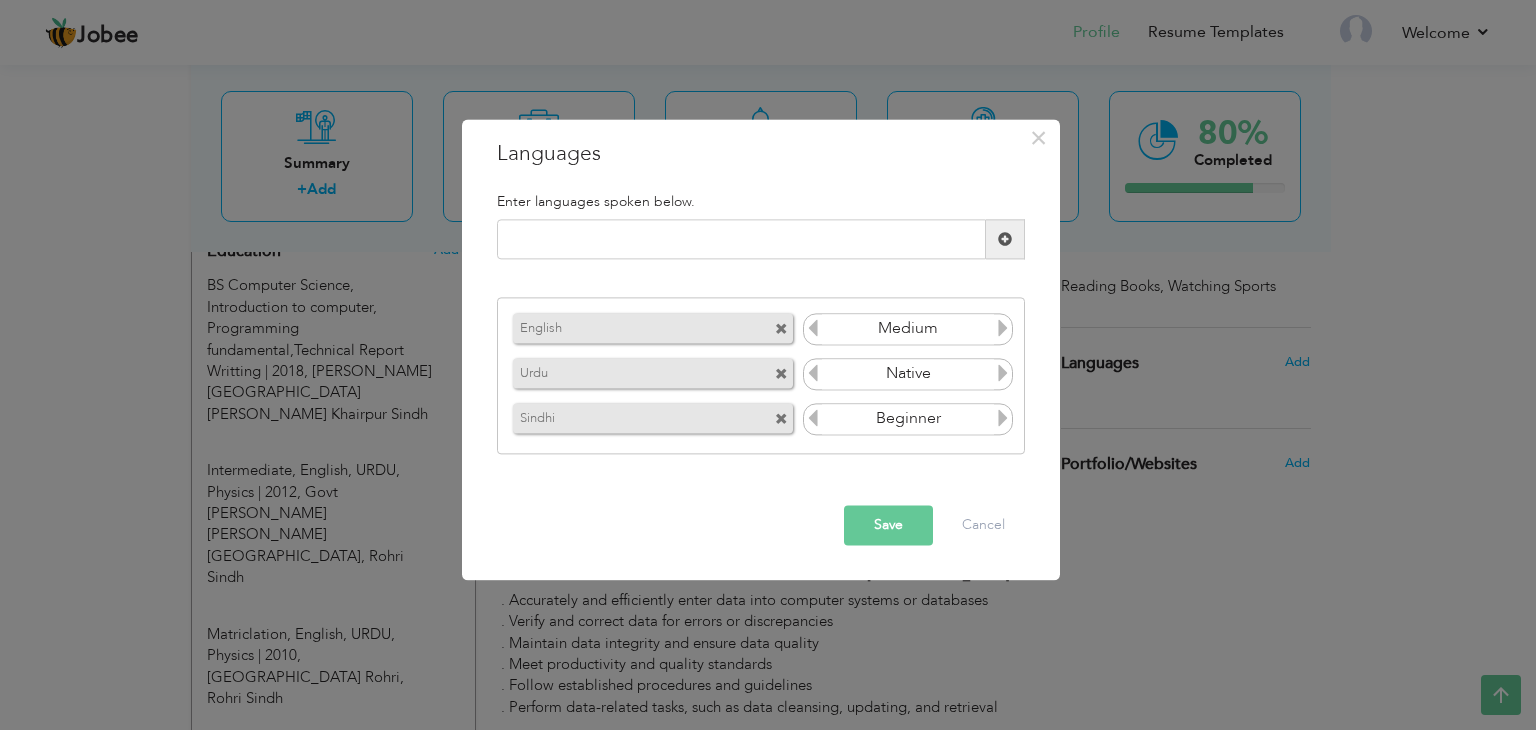 click at bounding box center [1003, 418] 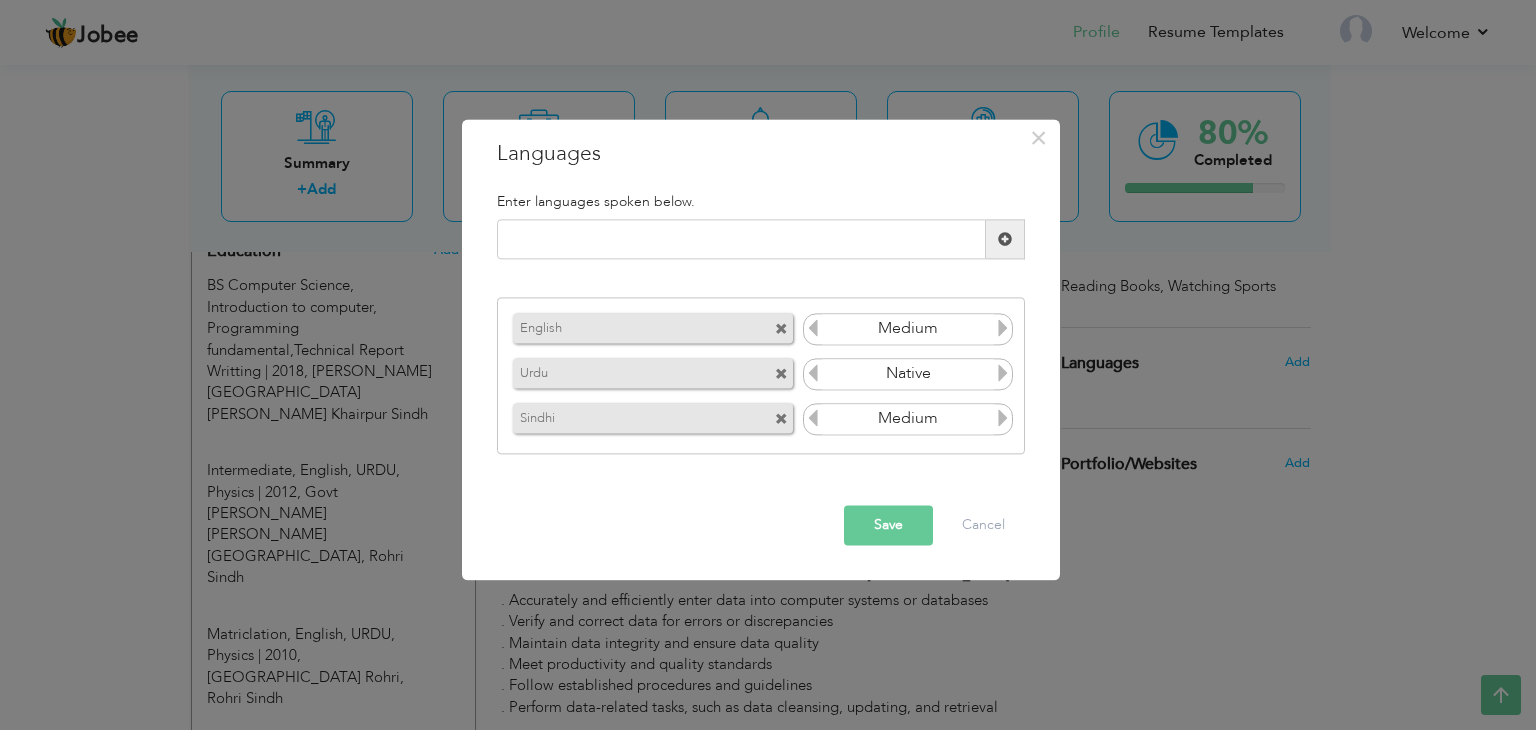 click at bounding box center [1003, 418] 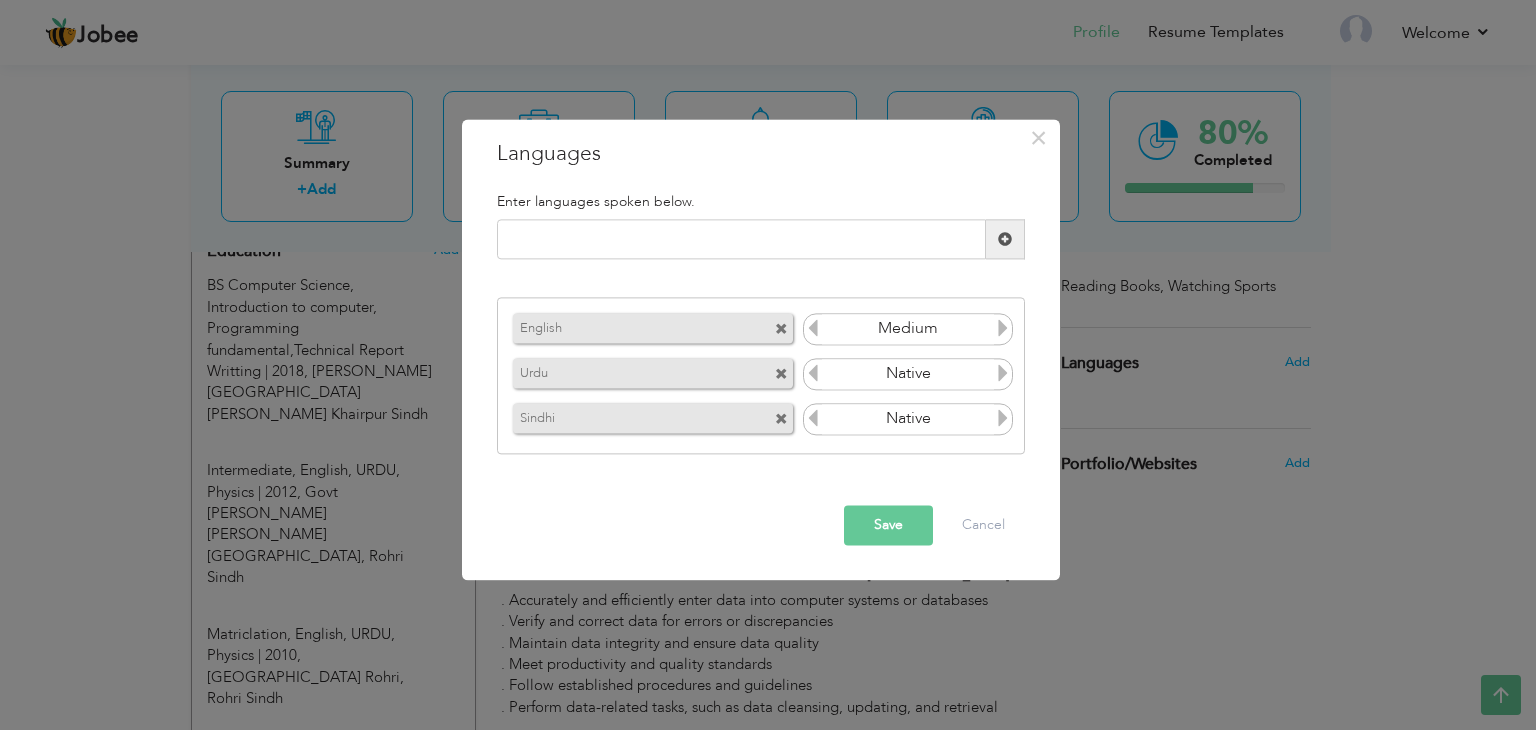 click on "Save" at bounding box center [888, 526] 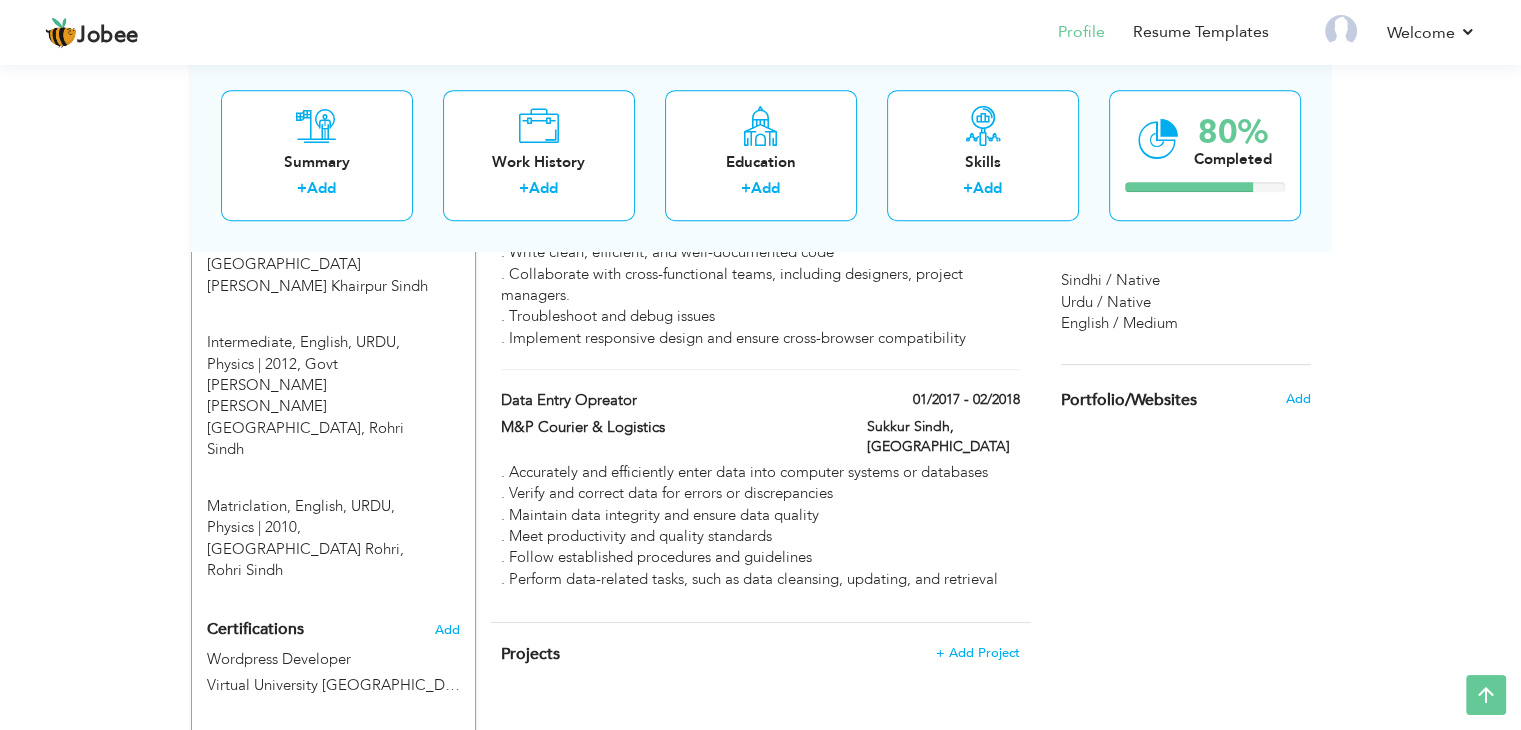 scroll, scrollTop: 1072, scrollLeft: 0, axis: vertical 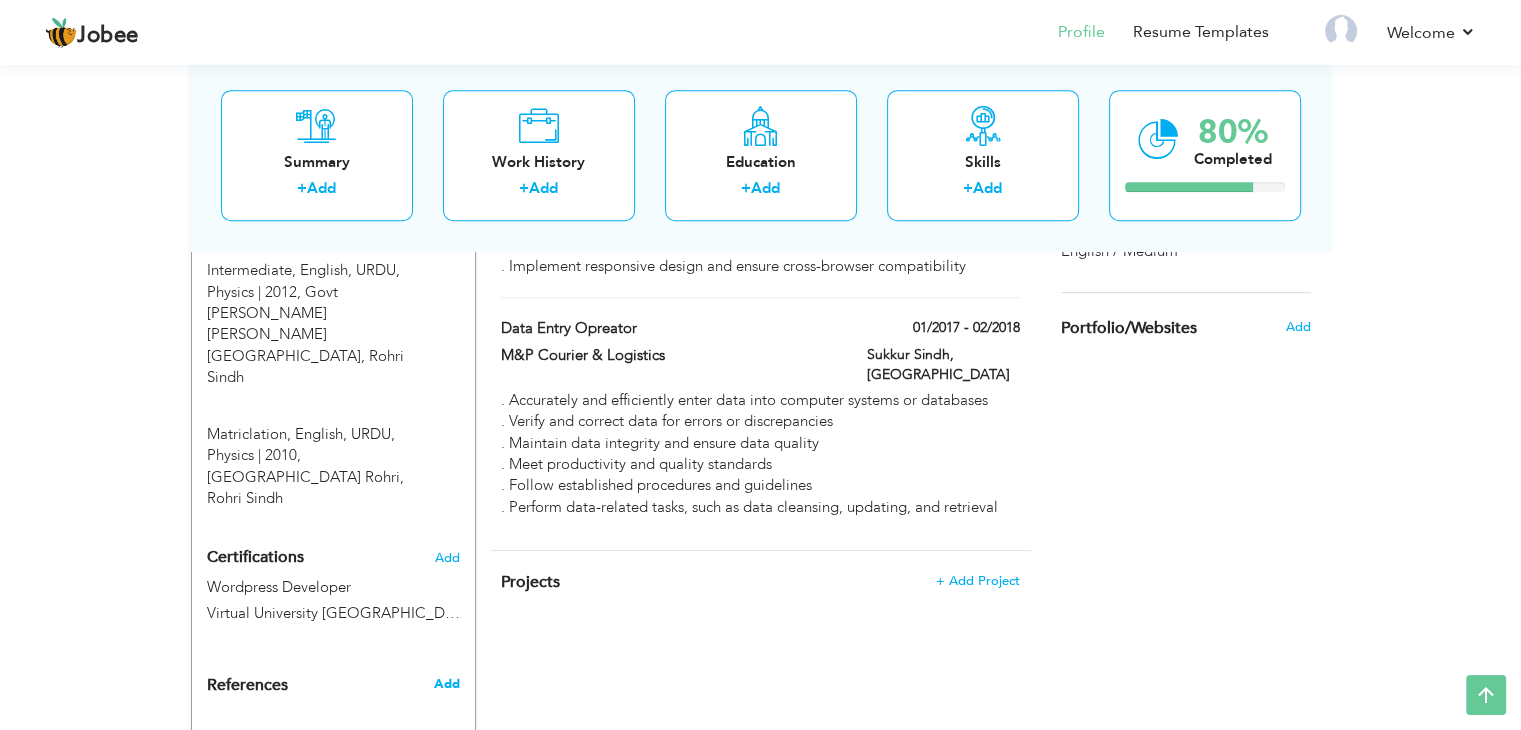 click on "Add" at bounding box center [446, 684] 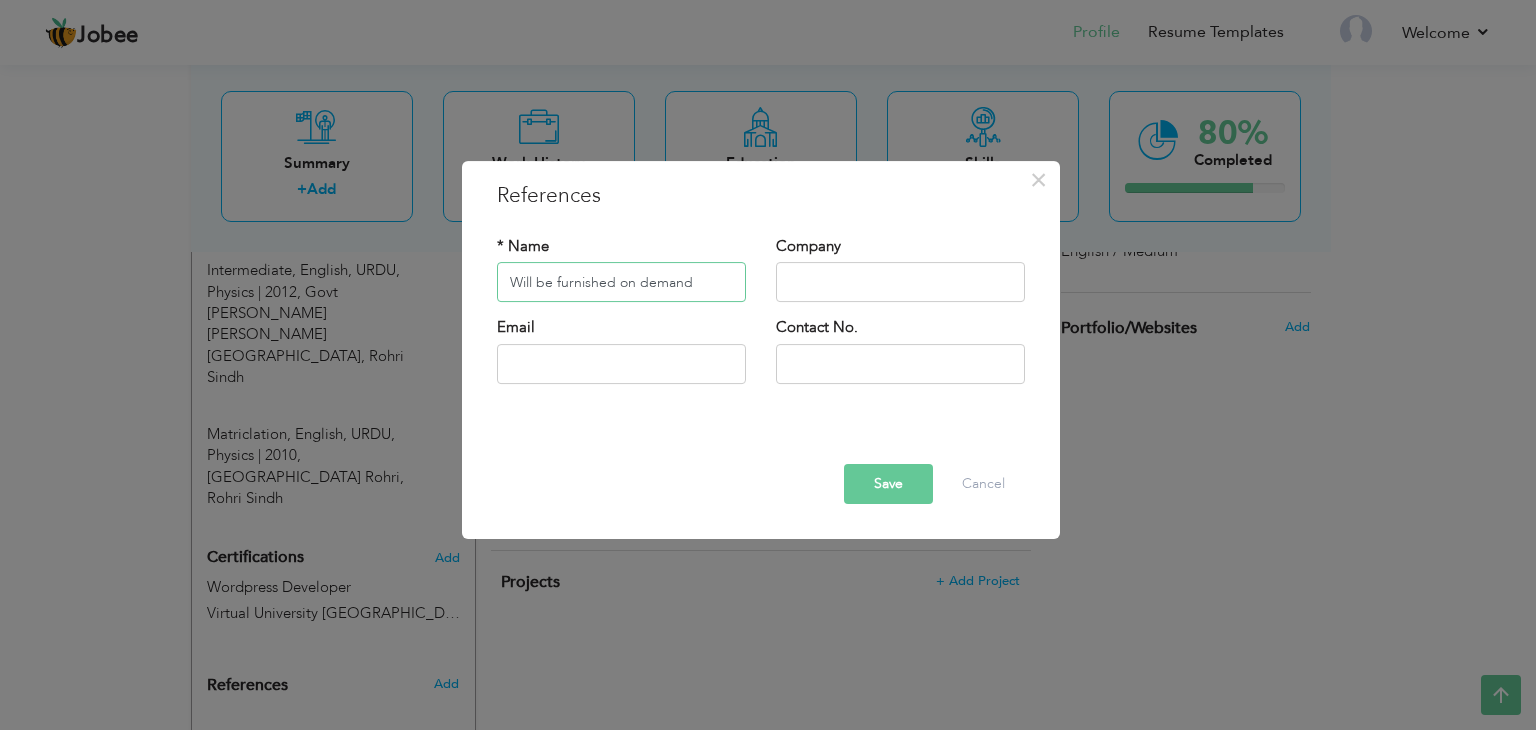 type on "Will be furnished on demand" 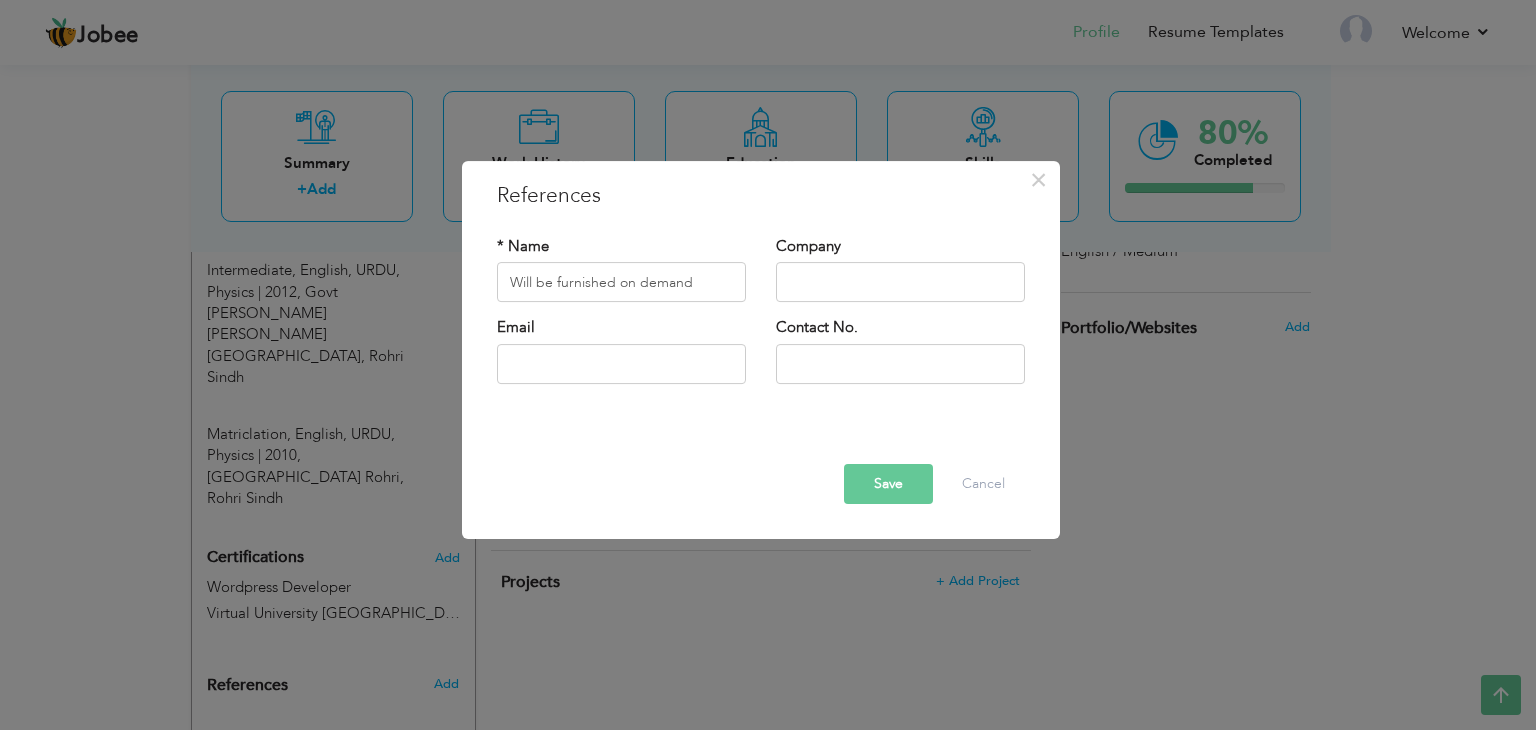 click on "Save" at bounding box center (888, 484) 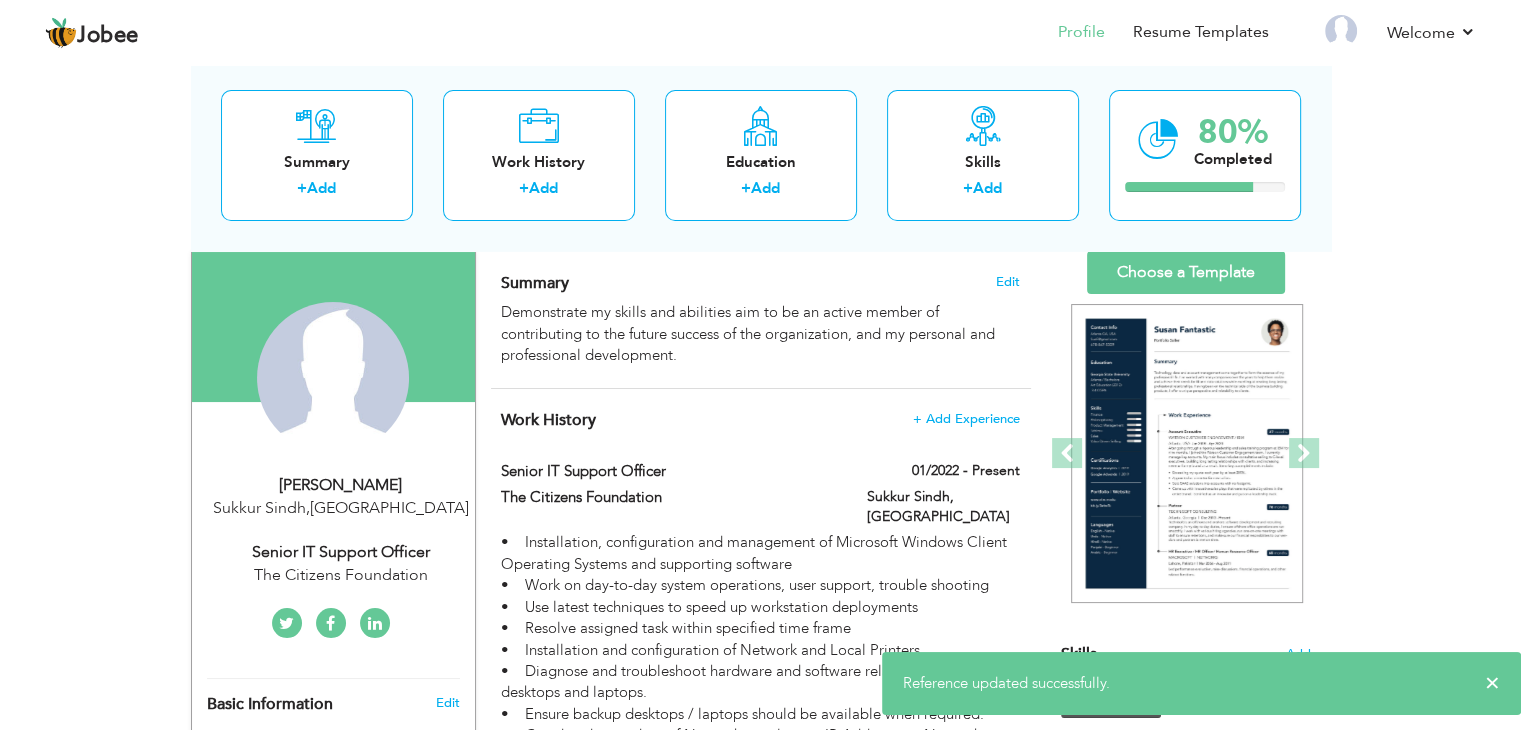 scroll, scrollTop: 0, scrollLeft: 0, axis: both 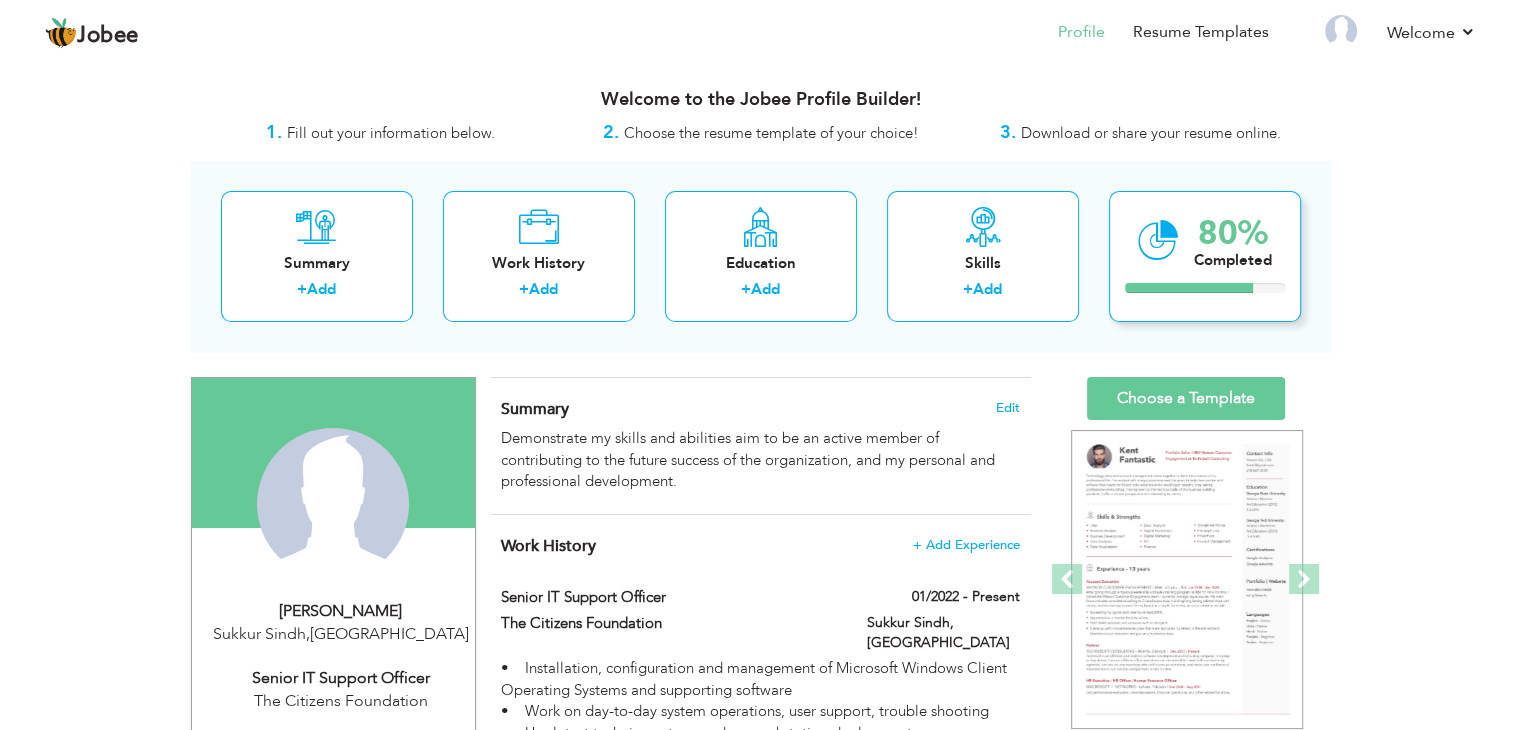 click on "Completed" at bounding box center (1233, 260) 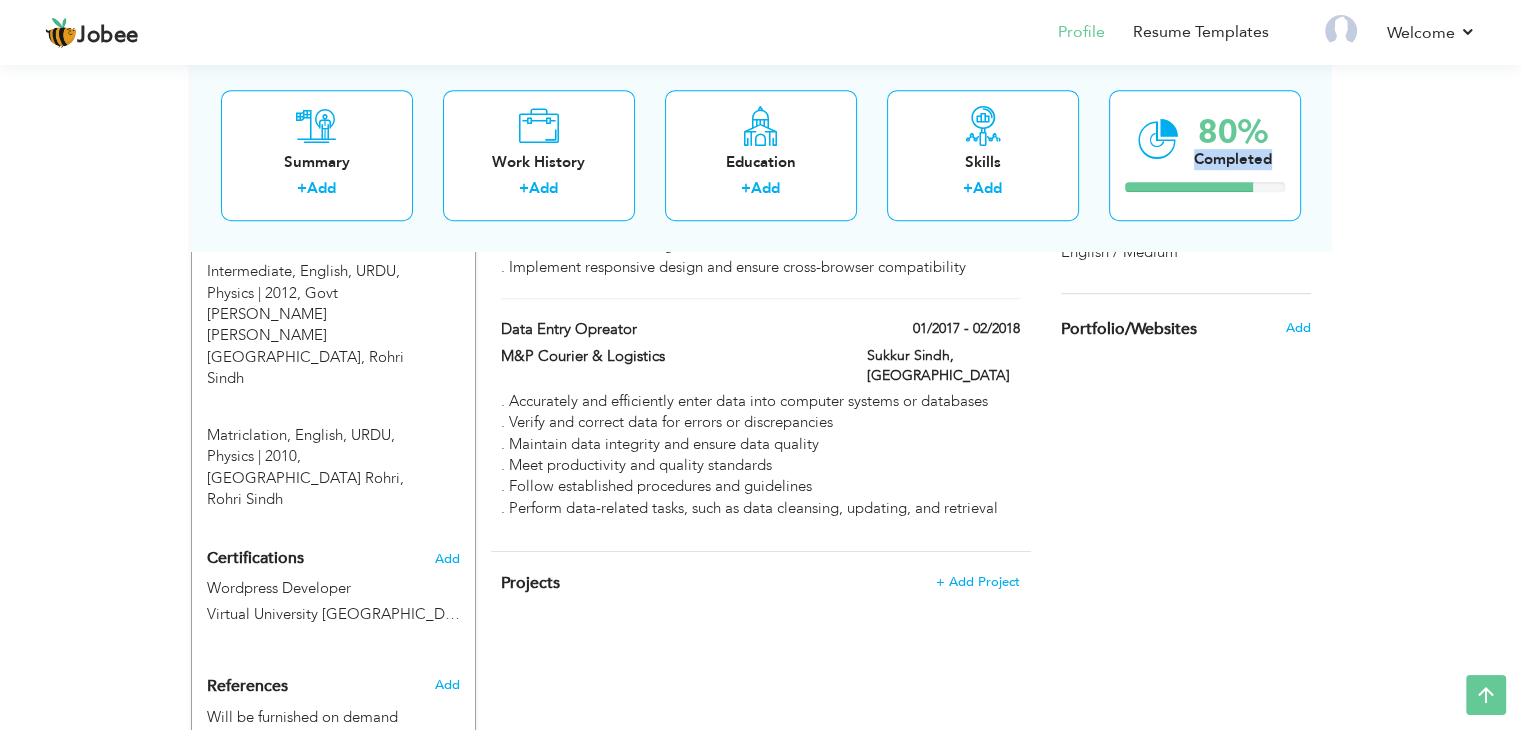 scroll, scrollTop: 1123, scrollLeft: 0, axis: vertical 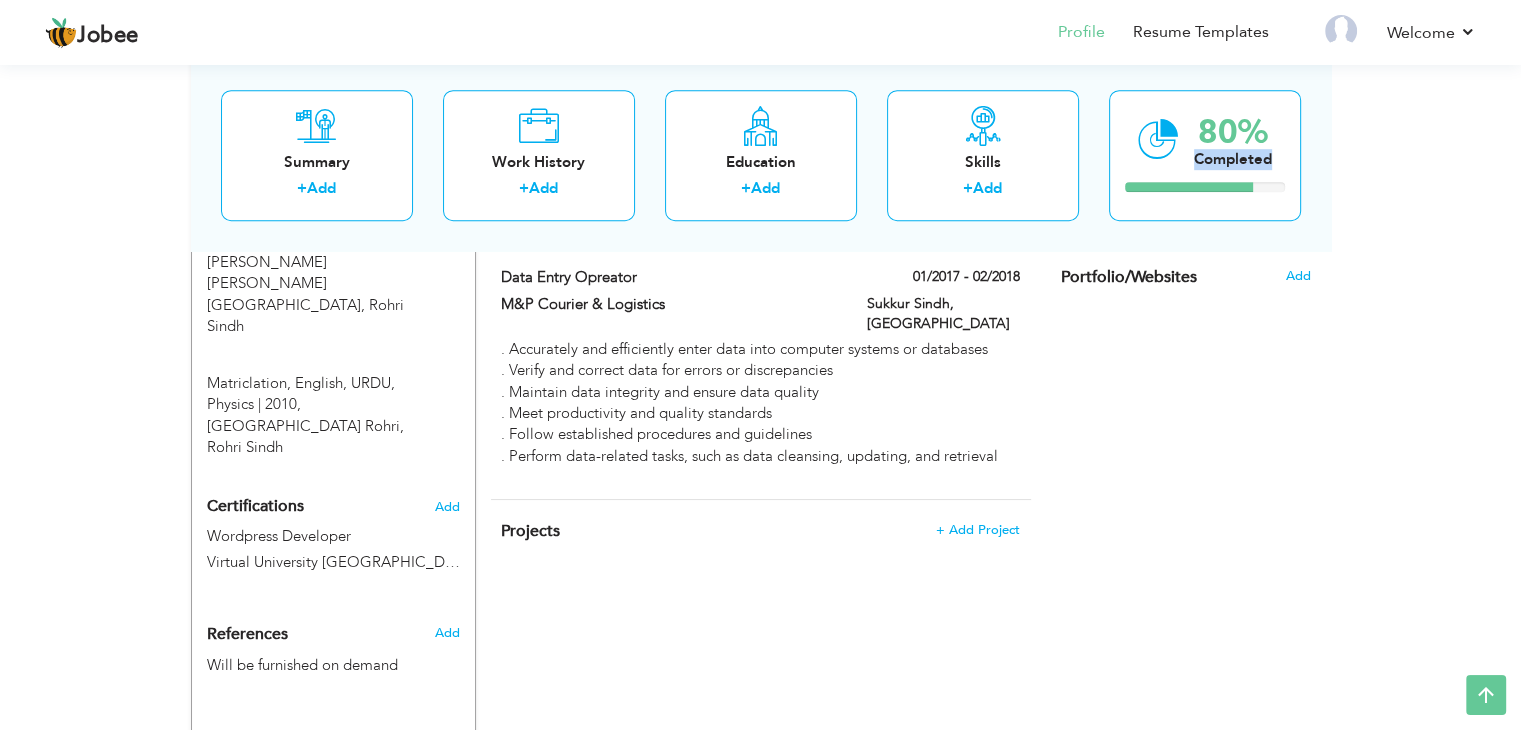 click on "Add" at bounding box center (446, 749) 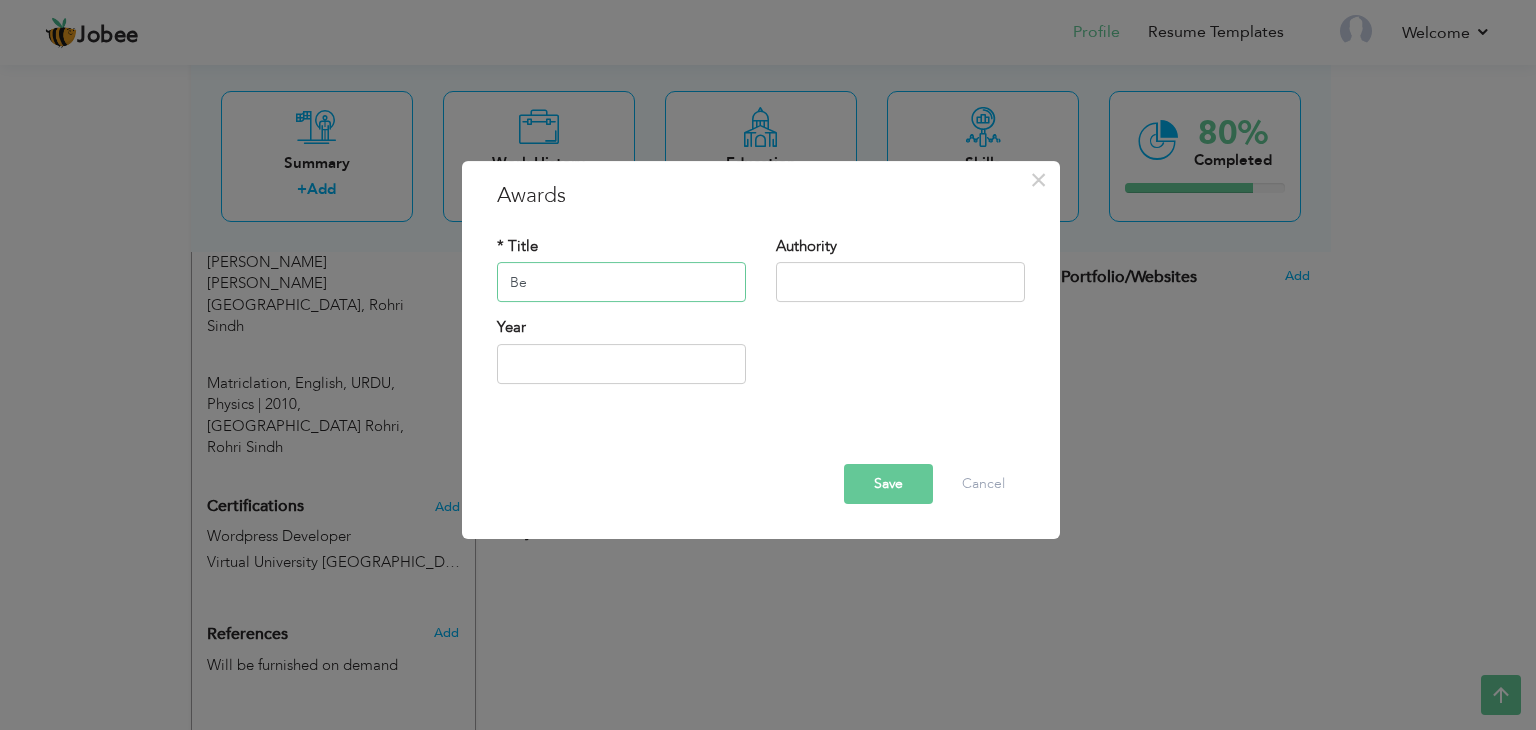type on "B" 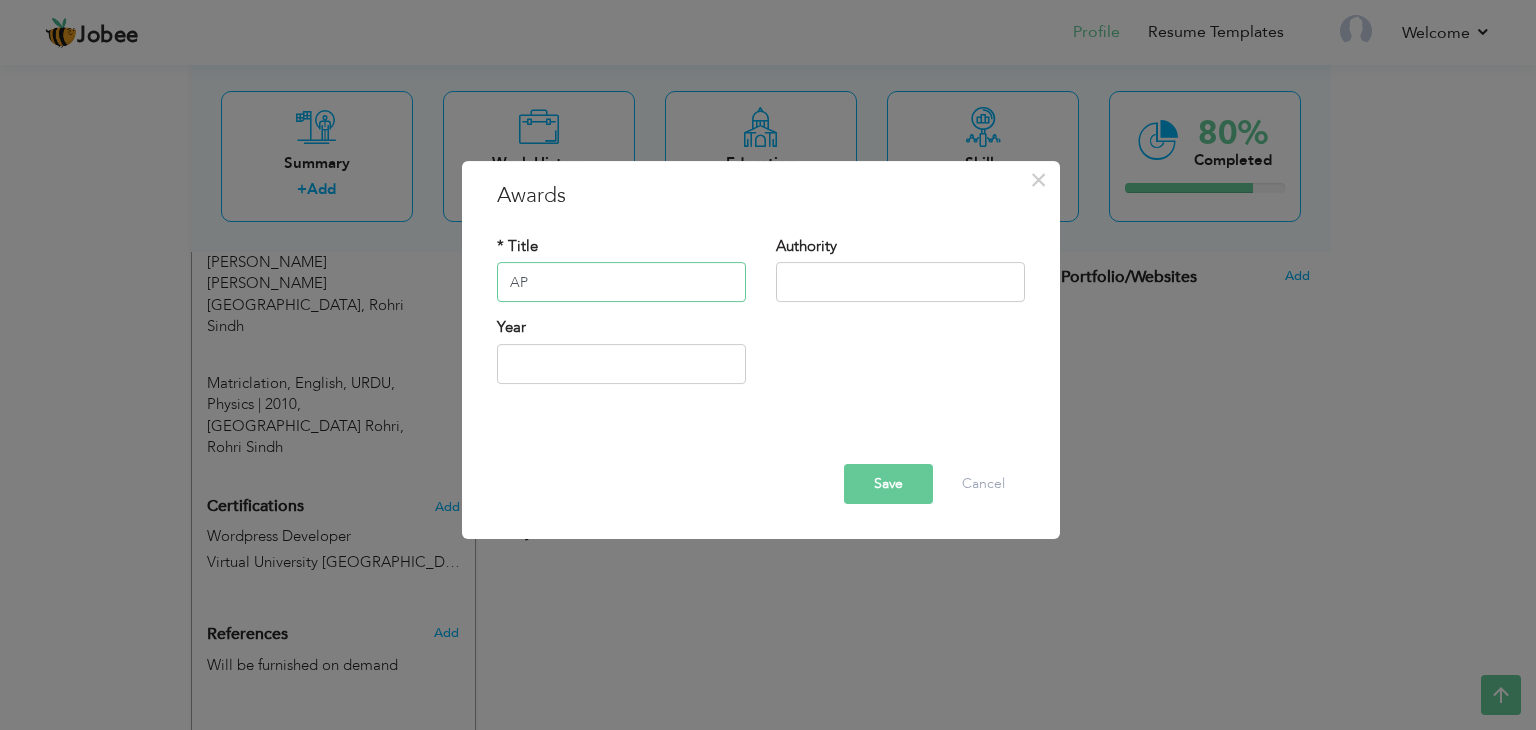 type on "A" 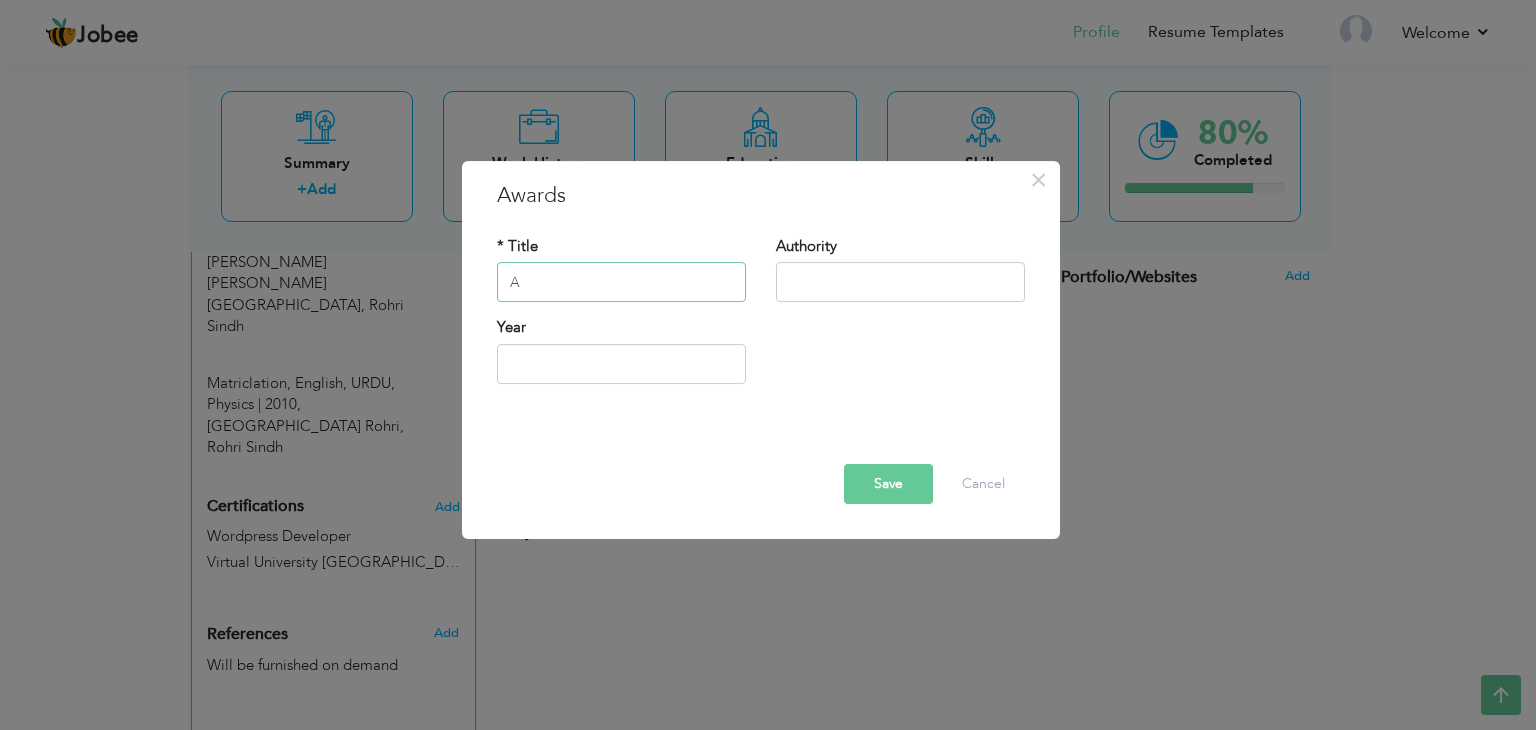 type 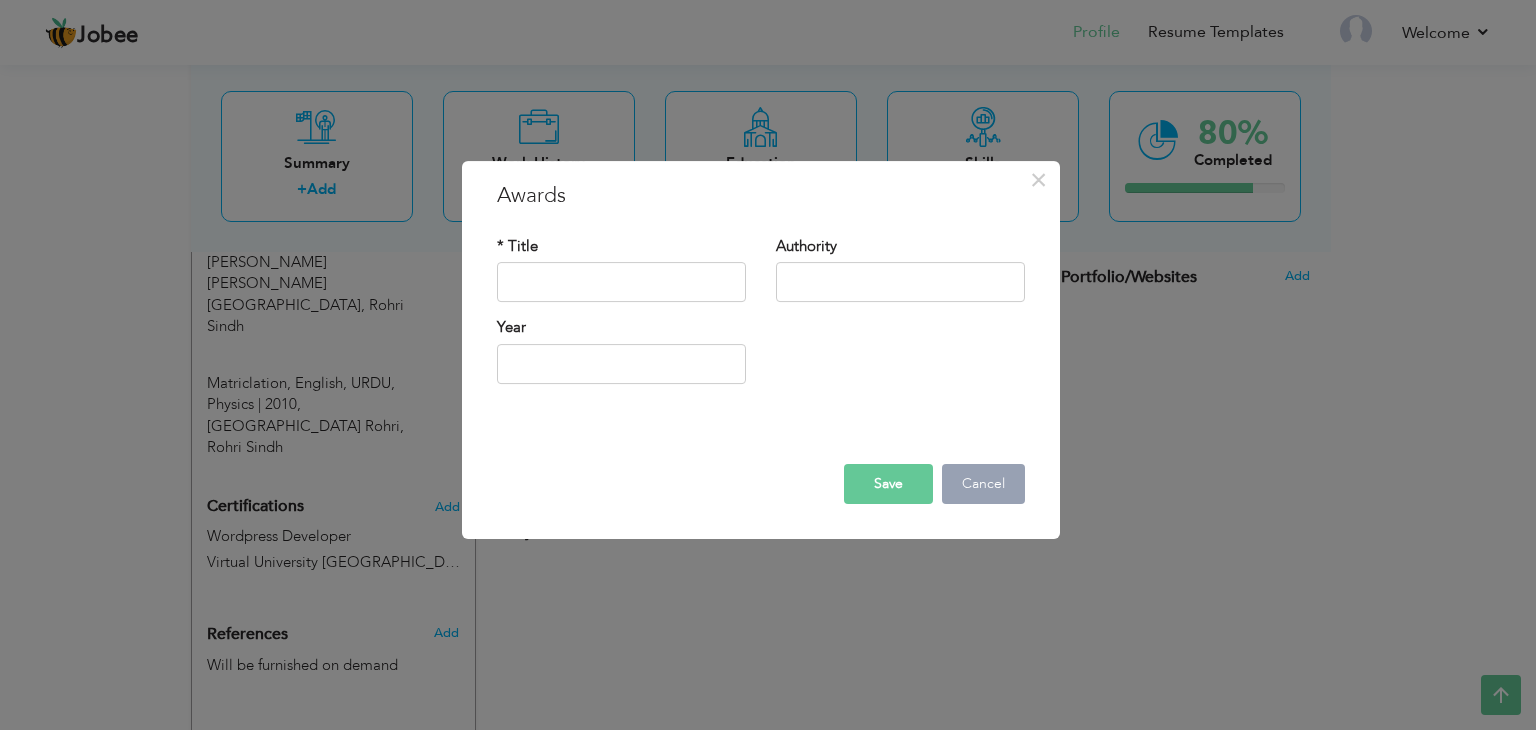 click on "Cancel" at bounding box center (983, 484) 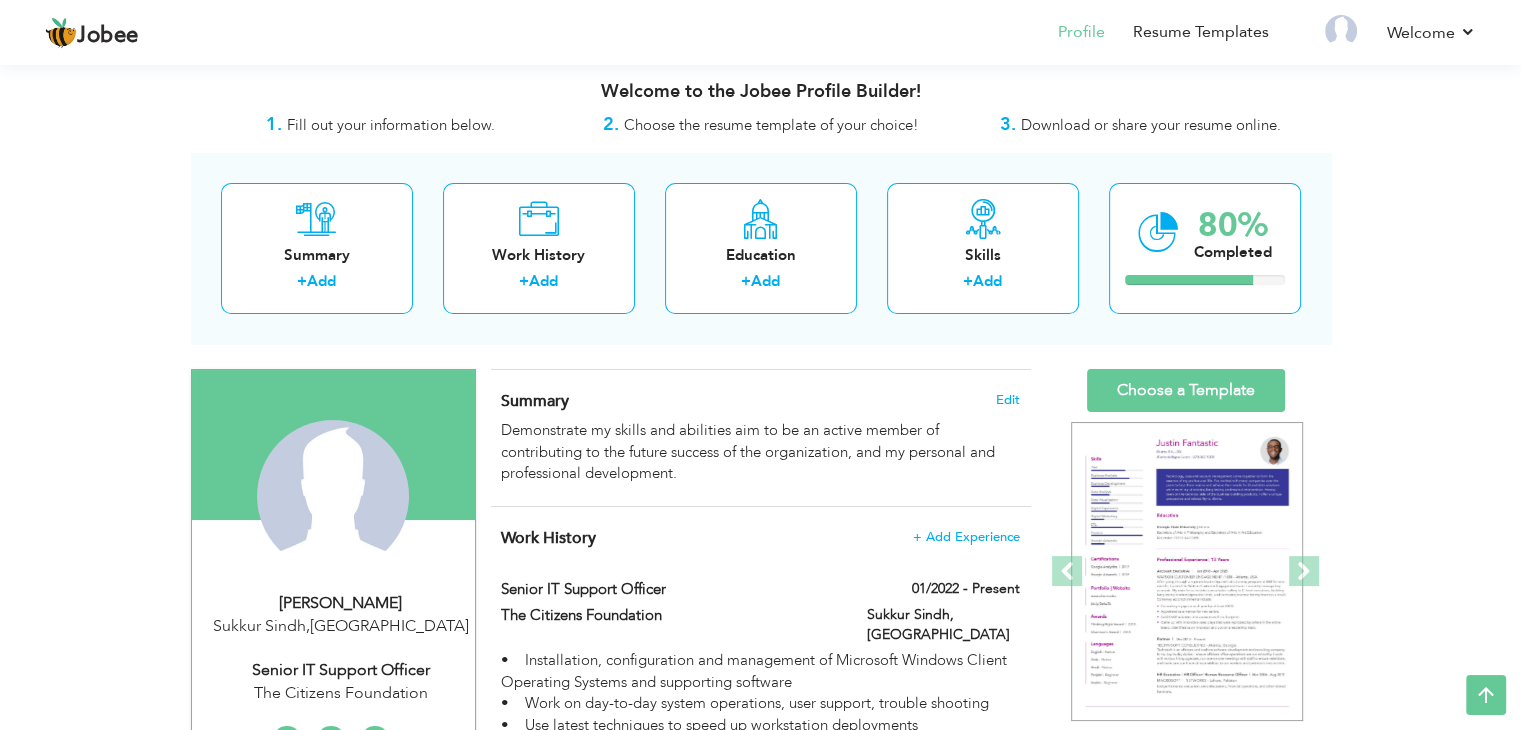 scroll, scrollTop: 0, scrollLeft: 0, axis: both 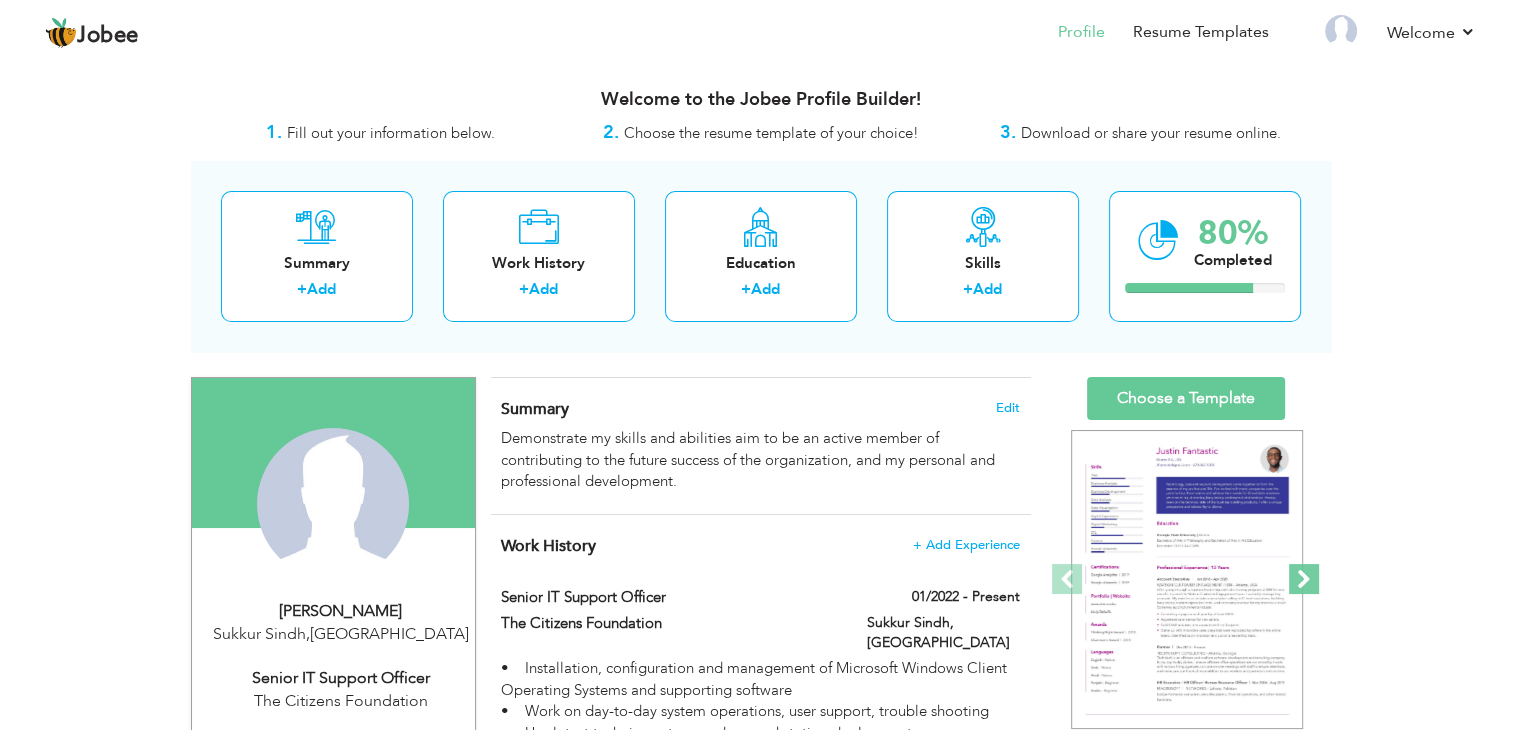 click at bounding box center [1304, 579] 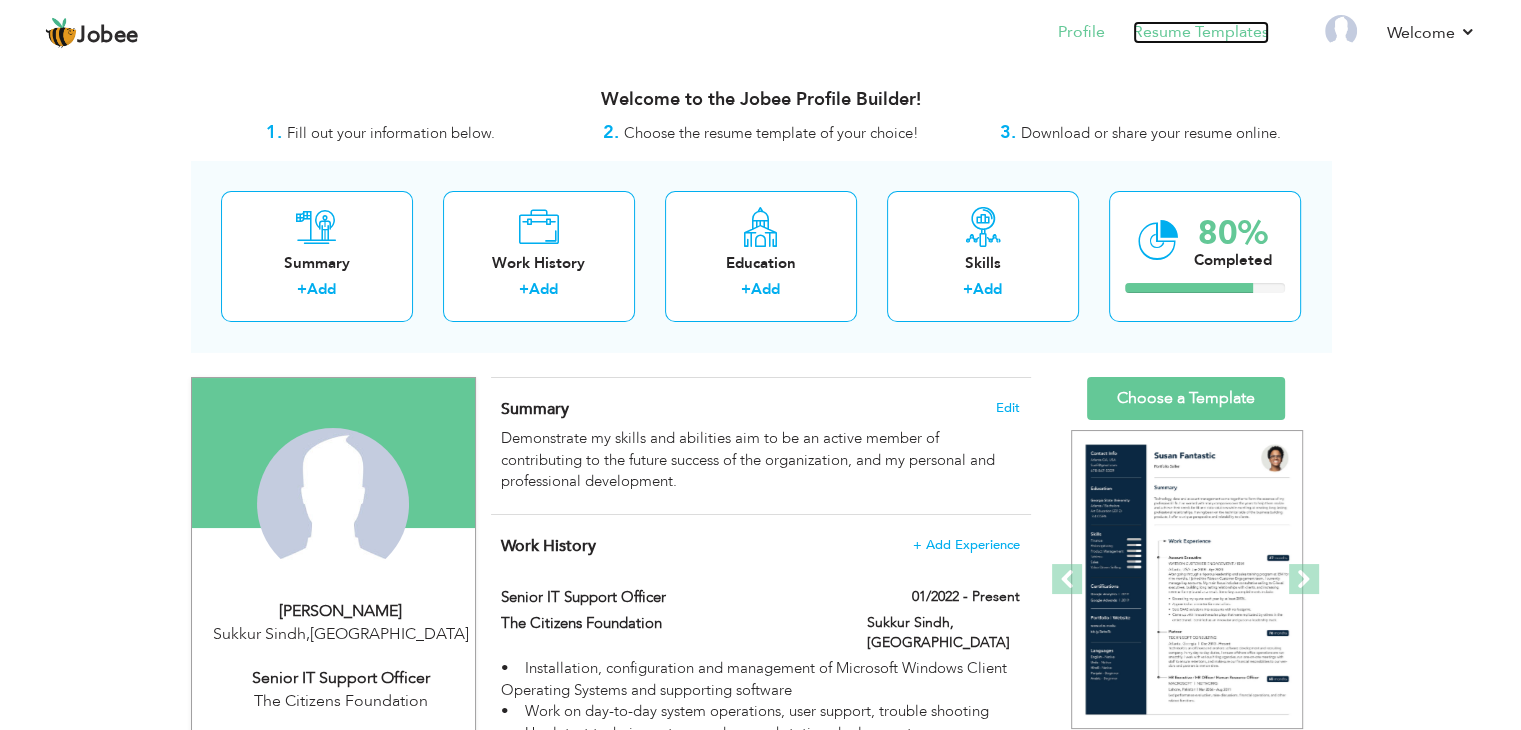 click on "Resume Templates" at bounding box center (1201, 32) 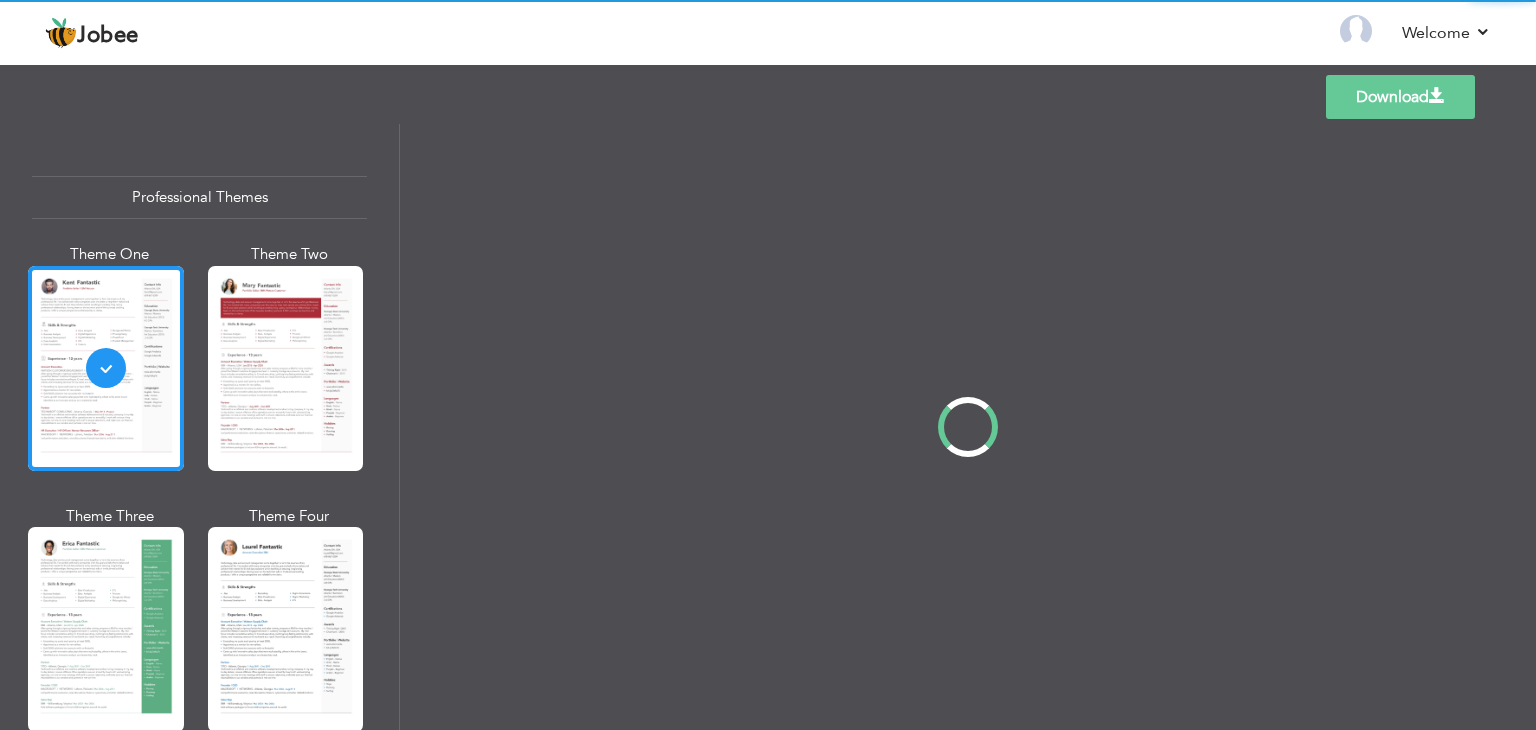 scroll, scrollTop: 0, scrollLeft: 0, axis: both 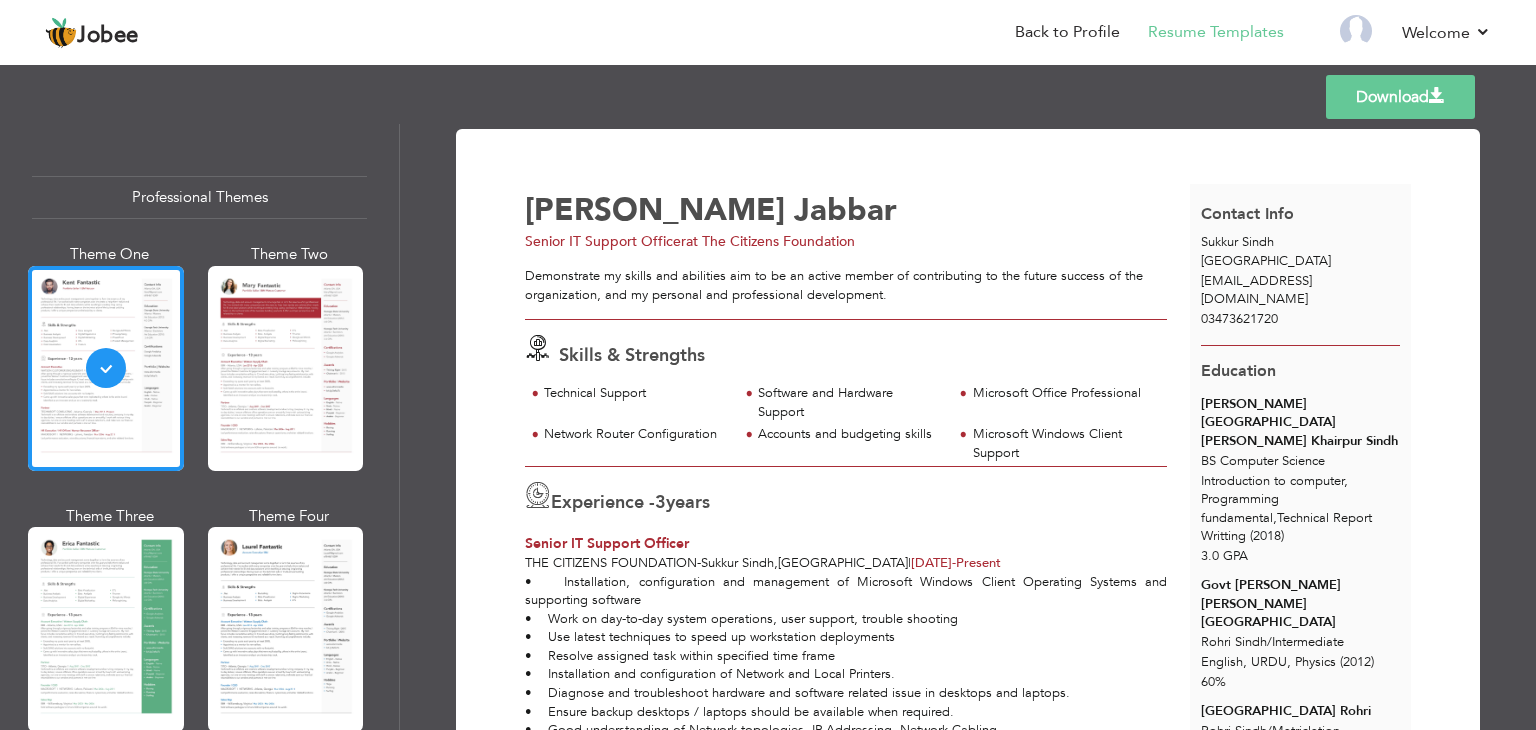 click on "Download" at bounding box center (1400, 97) 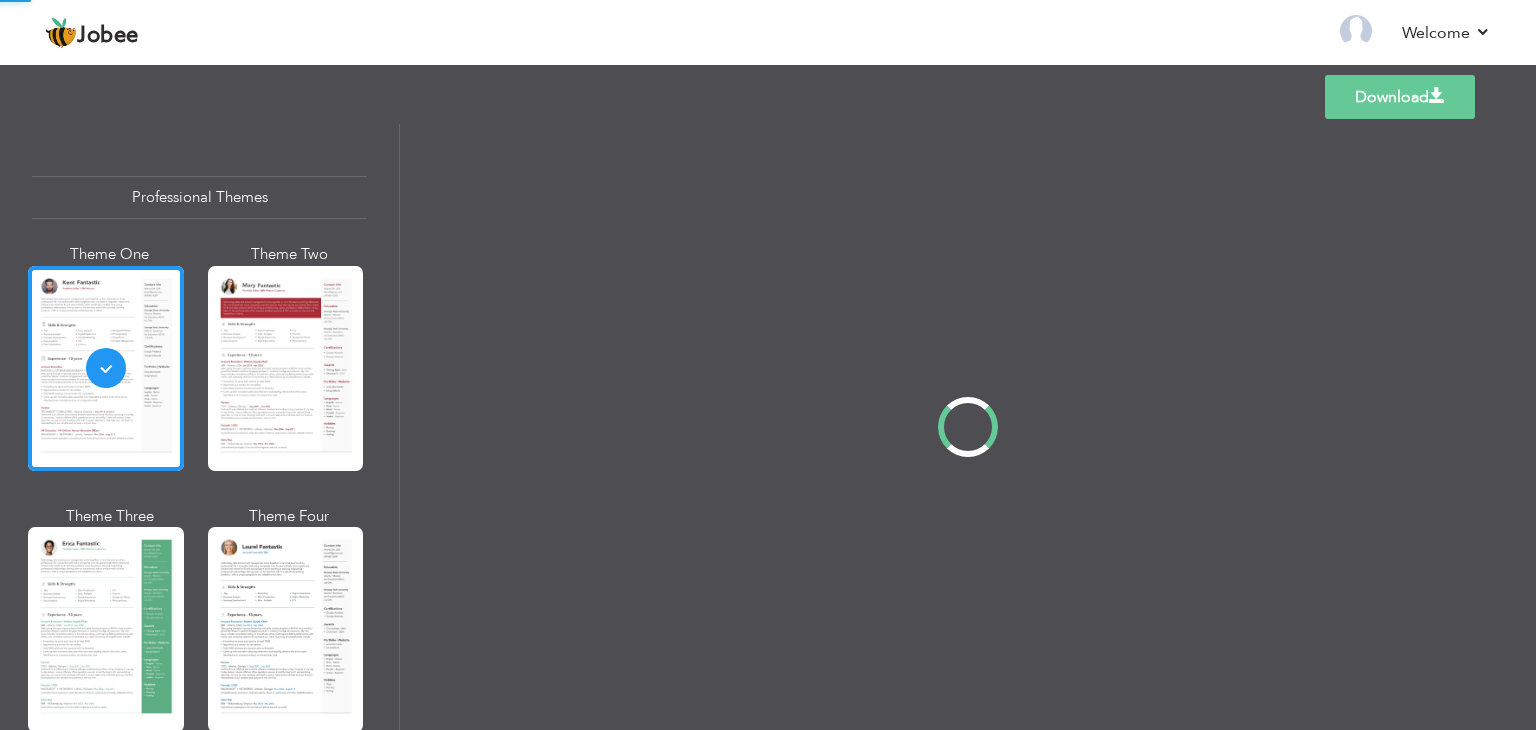 scroll, scrollTop: 0, scrollLeft: 0, axis: both 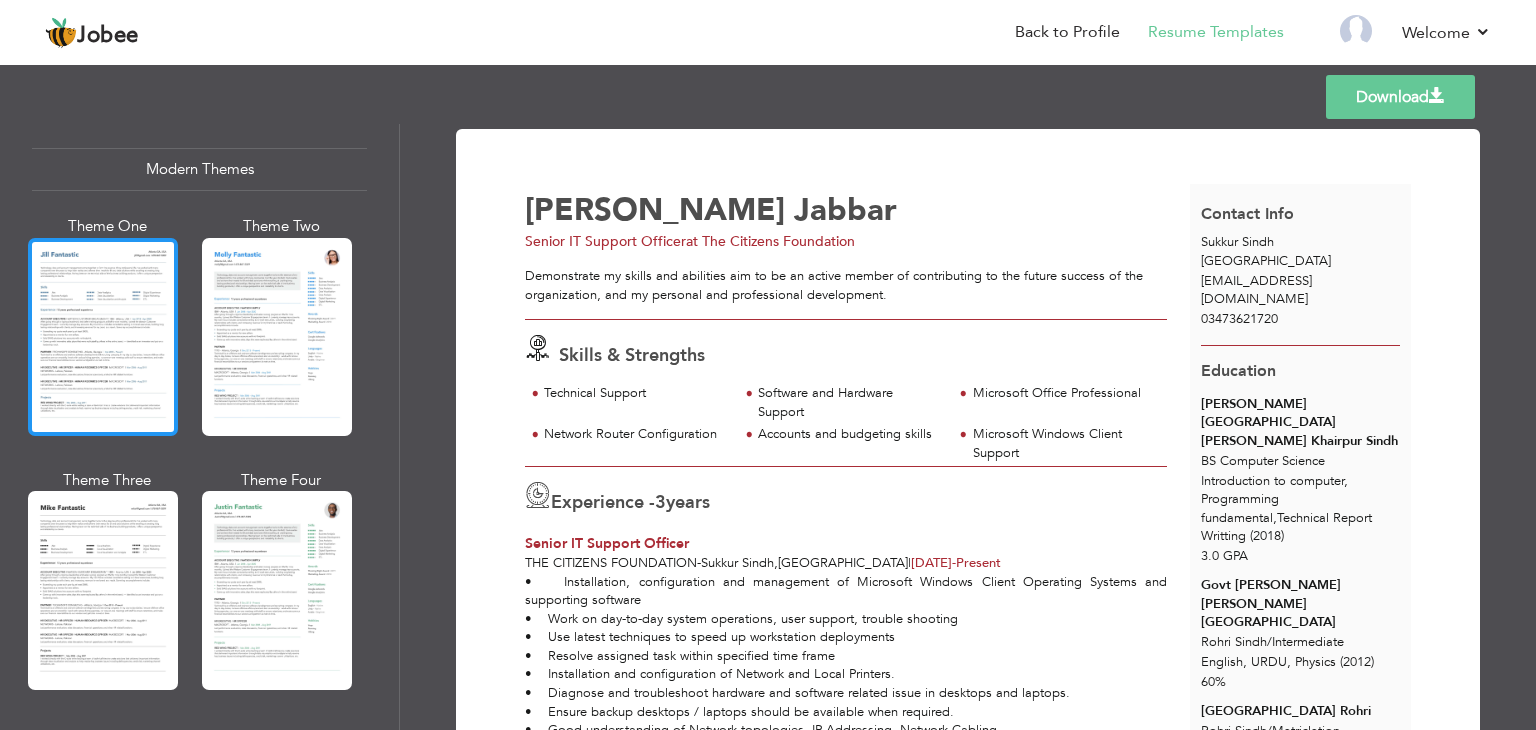 click at bounding box center [103, 337] 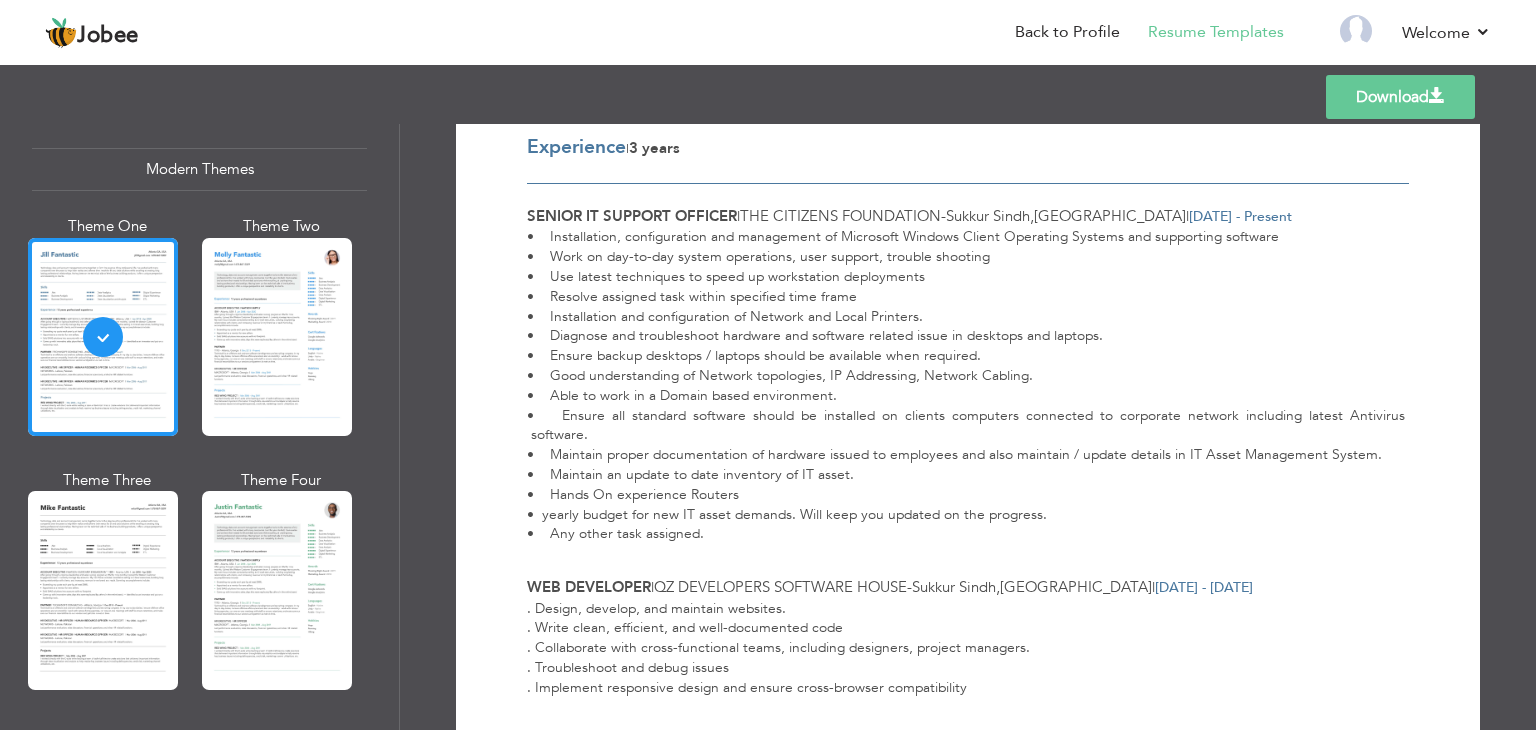 scroll, scrollTop: 400, scrollLeft: 0, axis: vertical 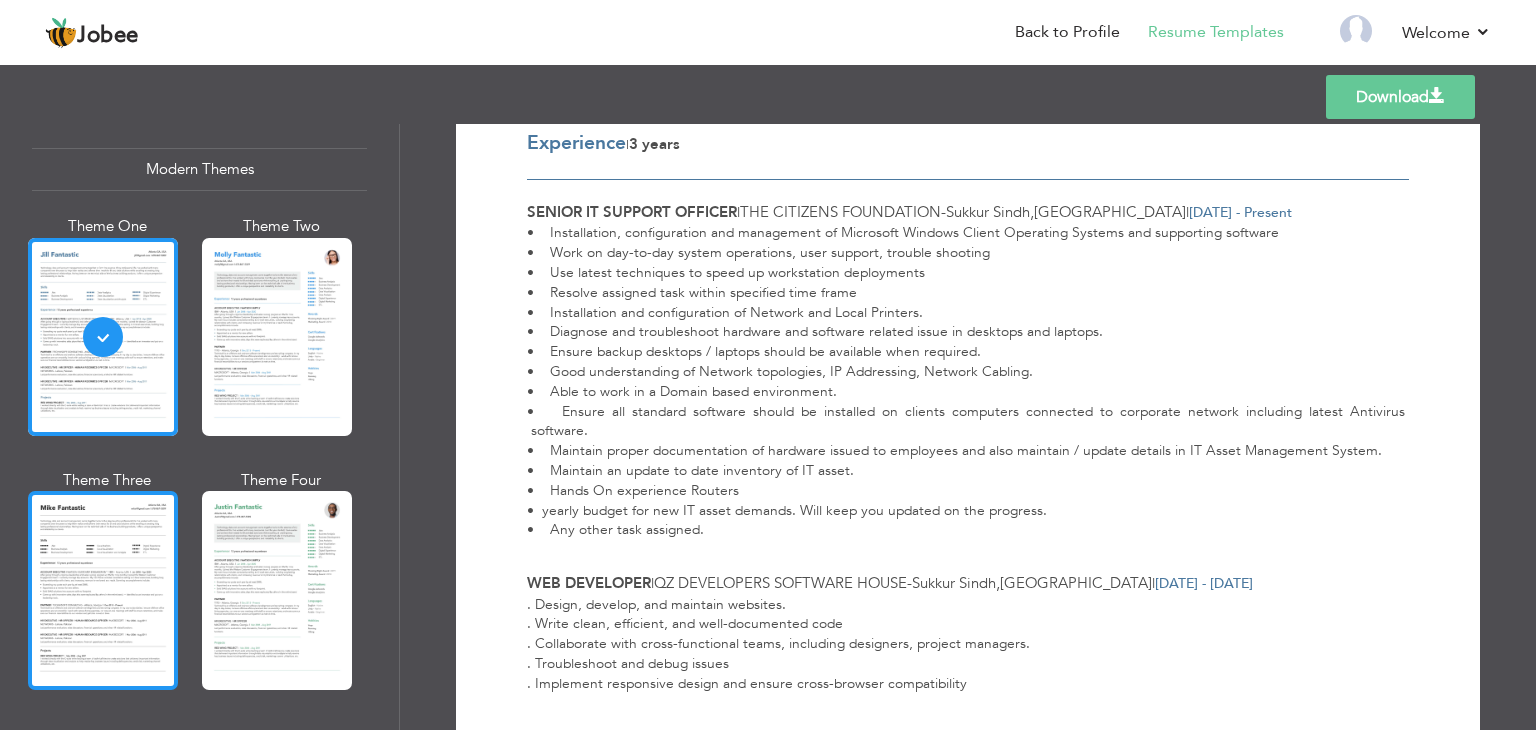 click at bounding box center [103, 590] 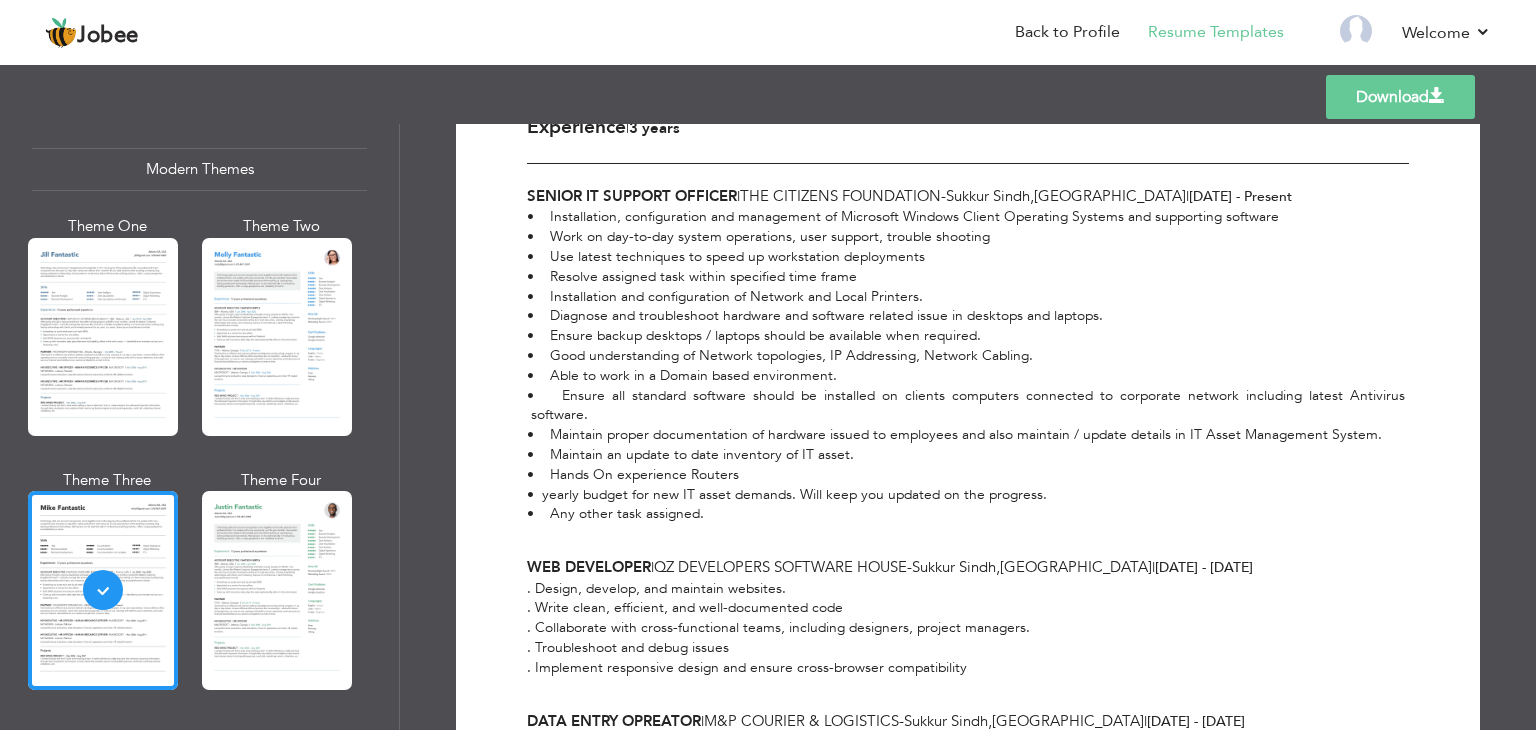 scroll, scrollTop: 500, scrollLeft: 0, axis: vertical 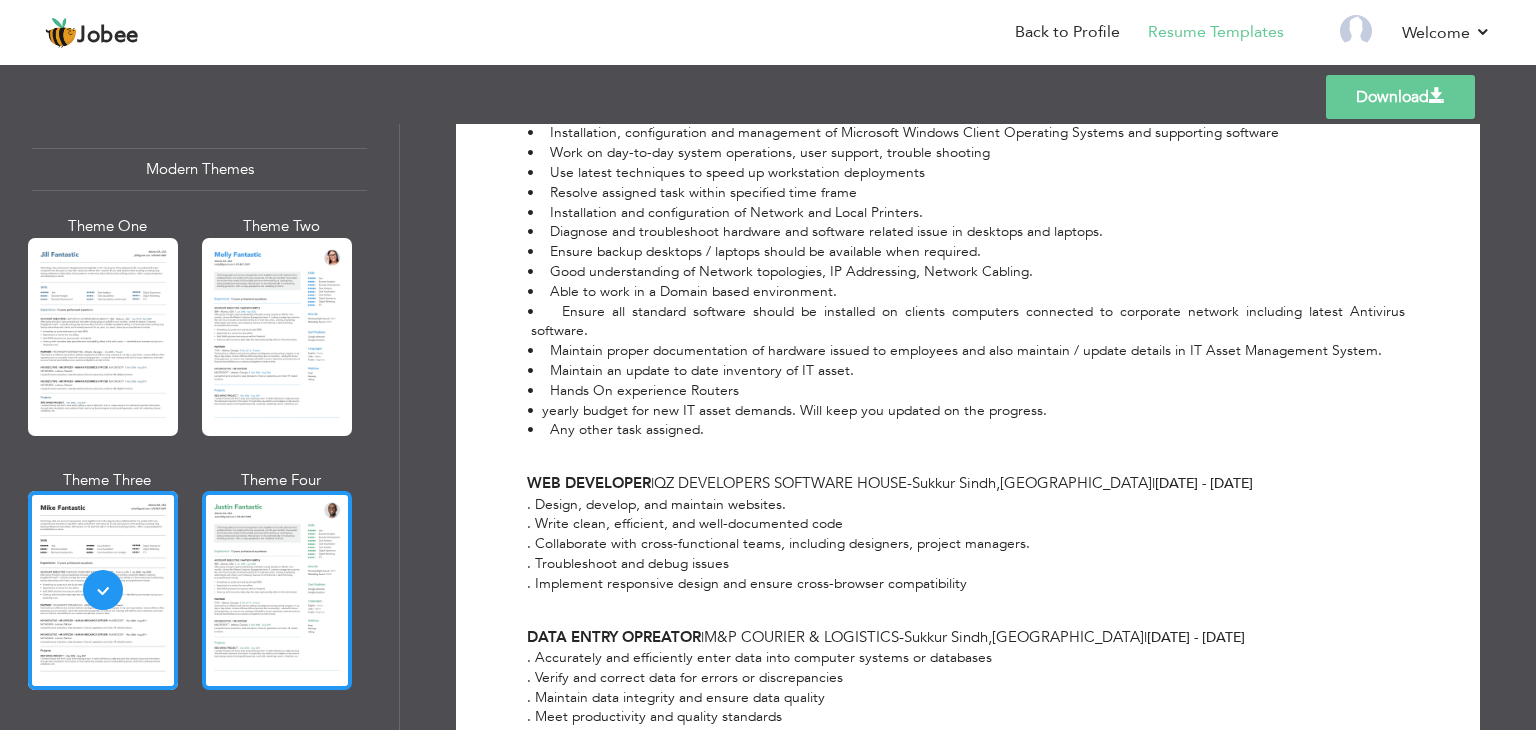 click at bounding box center [277, 590] 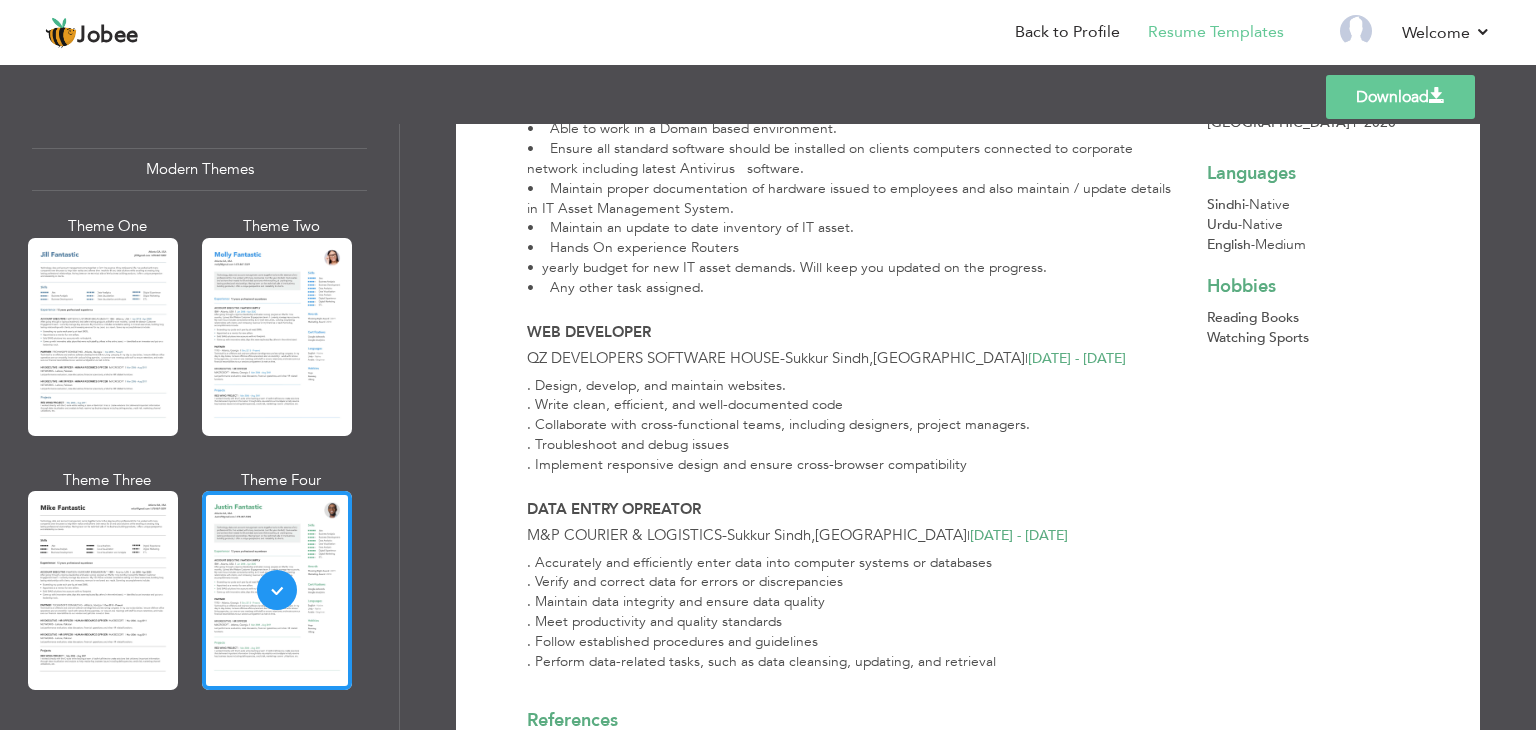 scroll, scrollTop: 84, scrollLeft: 0, axis: vertical 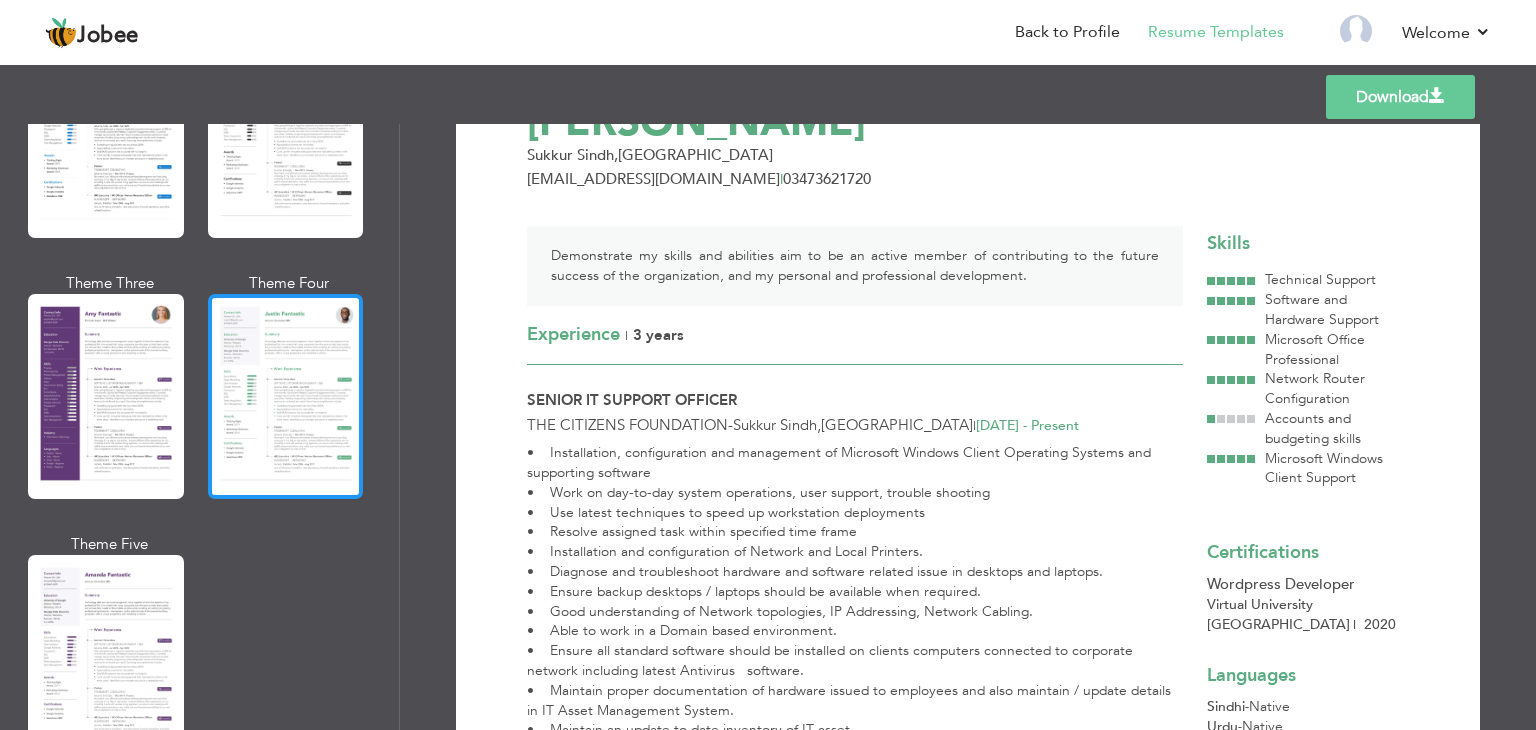 click at bounding box center (286, 396) 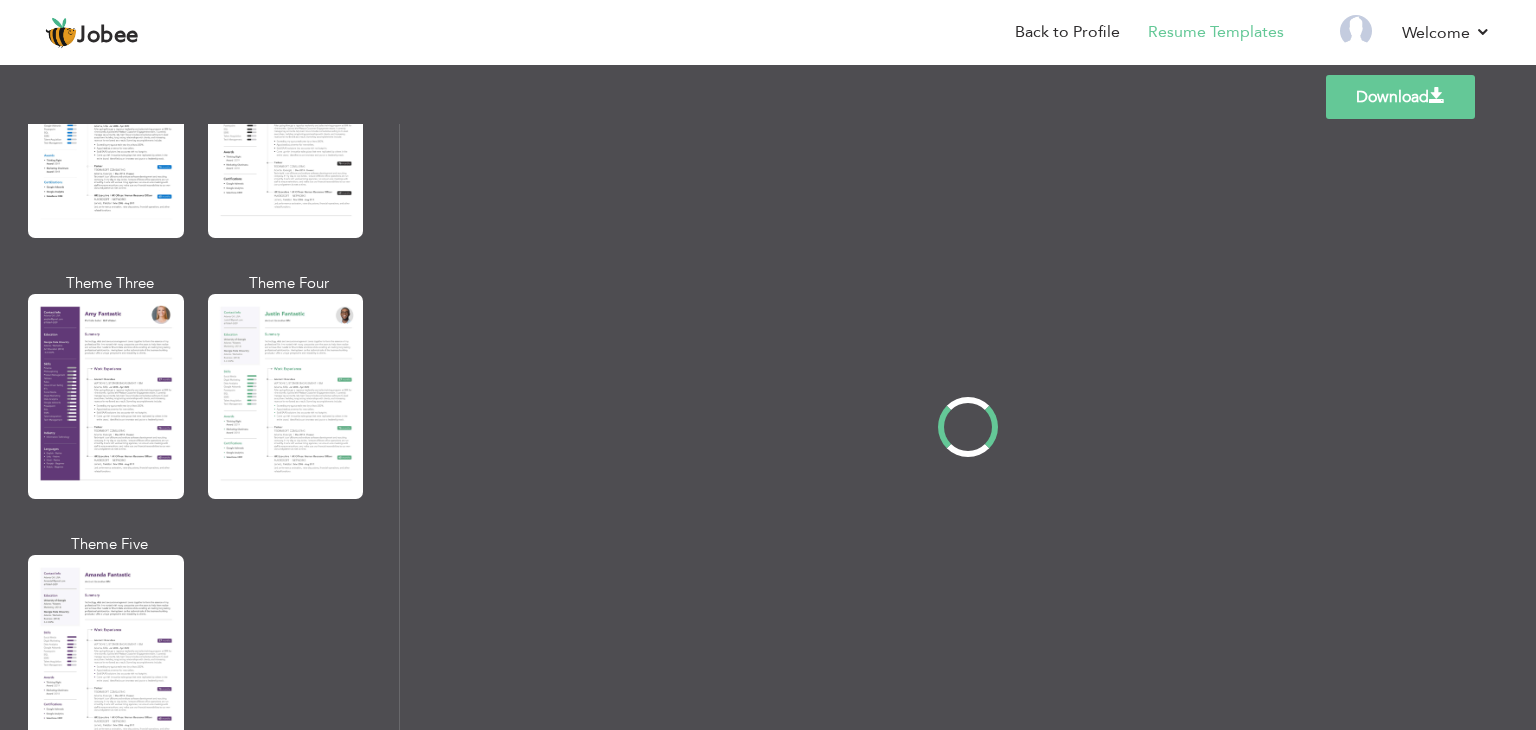 scroll, scrollTop: 0, scrollLeft: 0, axis: both 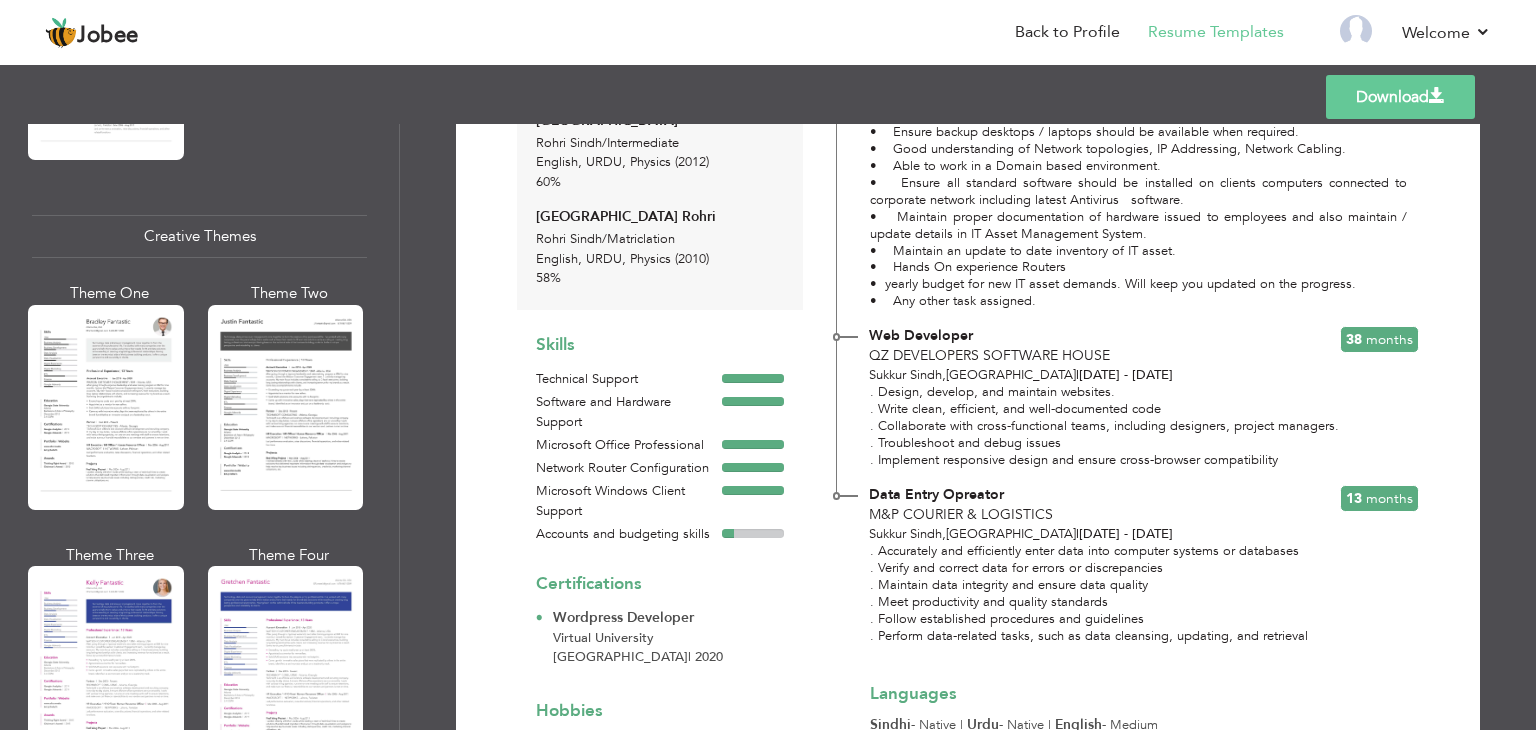 click on "Months" at bounding box center (1389, 339) 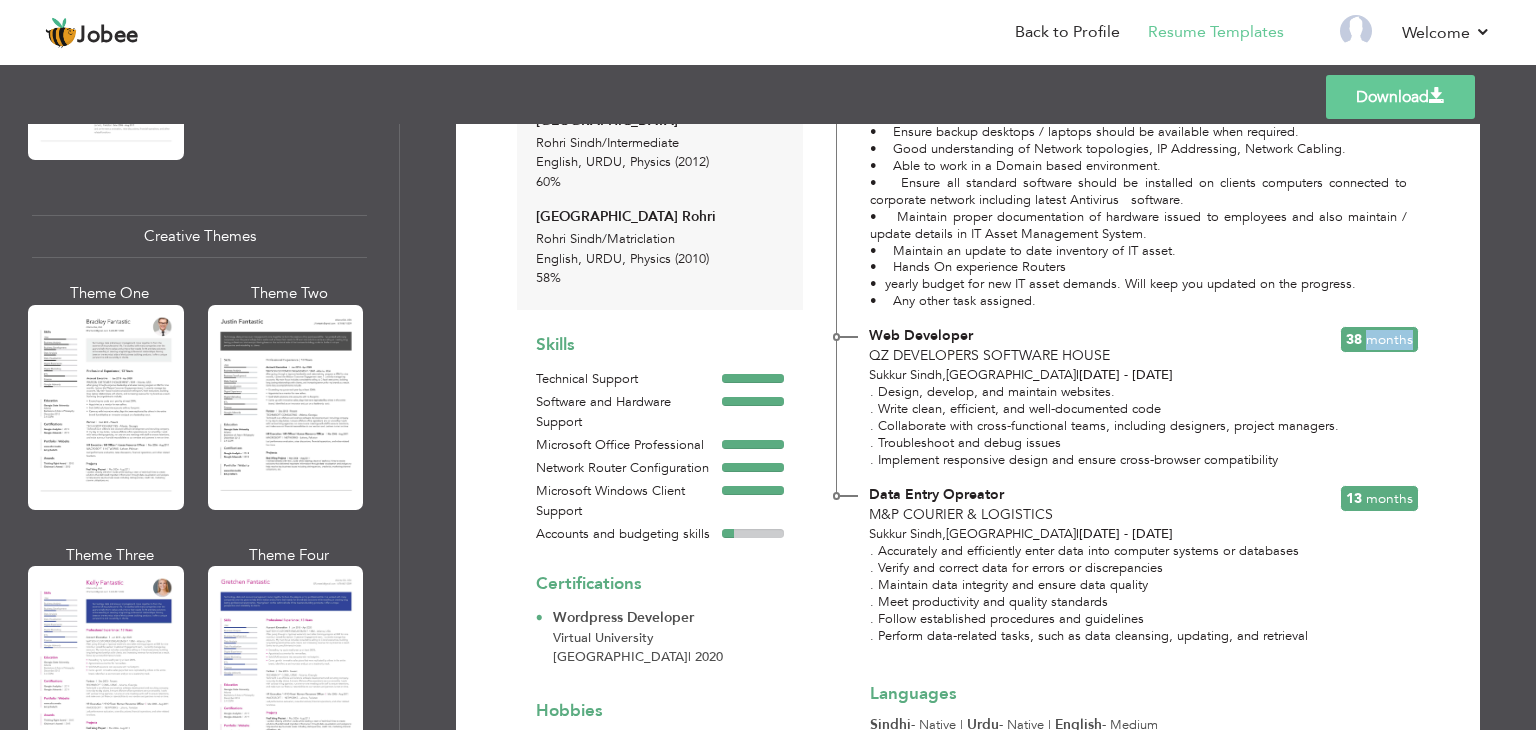 click on "Months" at bounding box center (1389, 339) 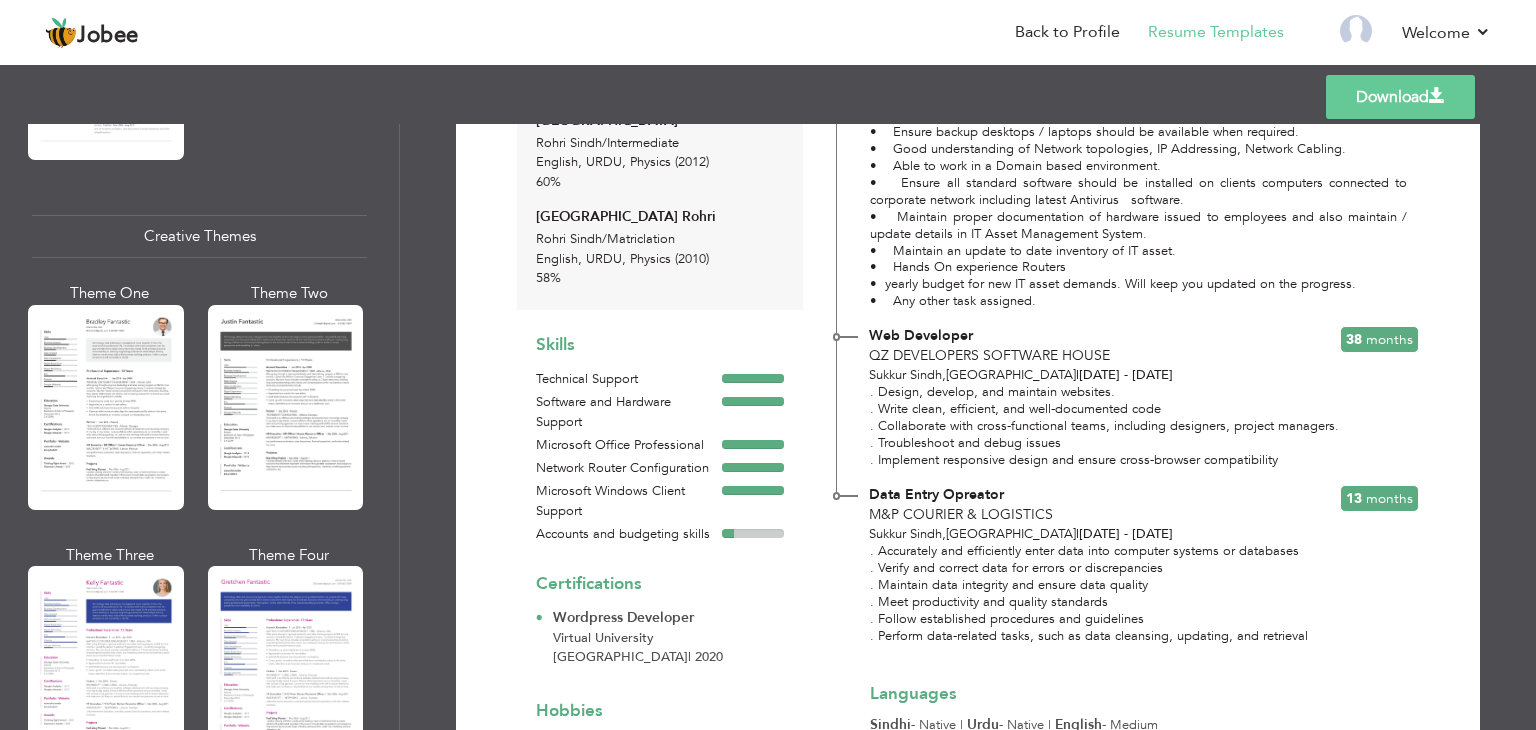click on ". Design, develop, and maintain websites.
. Write clean, efficient, and well-documented code
. Collaborate with cross-functional teams, including designers, project managers.
. Troubleshoot and debug issues
. Implement responsive design and ensure cross-browser compatibility" at bounding box center [1127, 426] 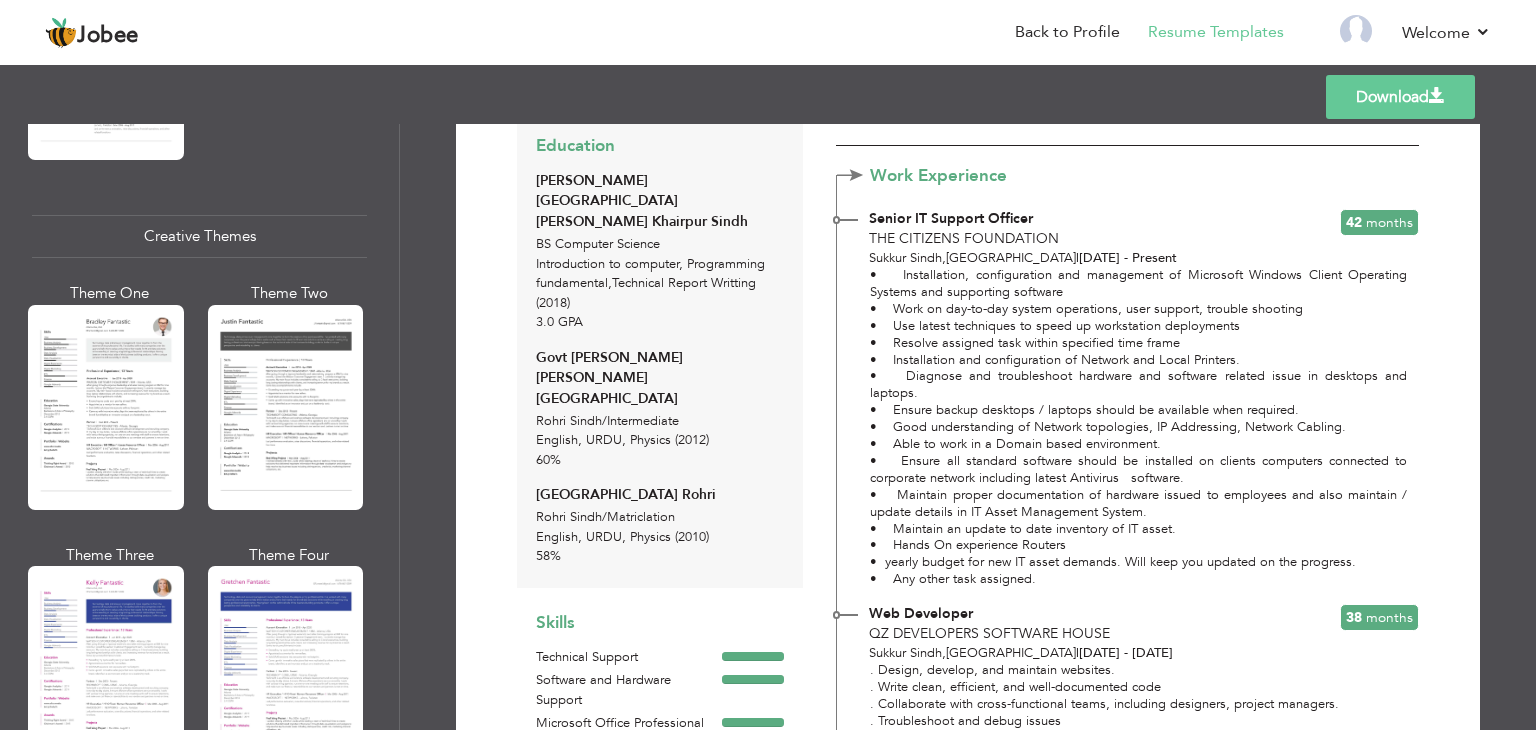 scroll, scrollTop: 651, scrollLeft: 0, axis: vertical 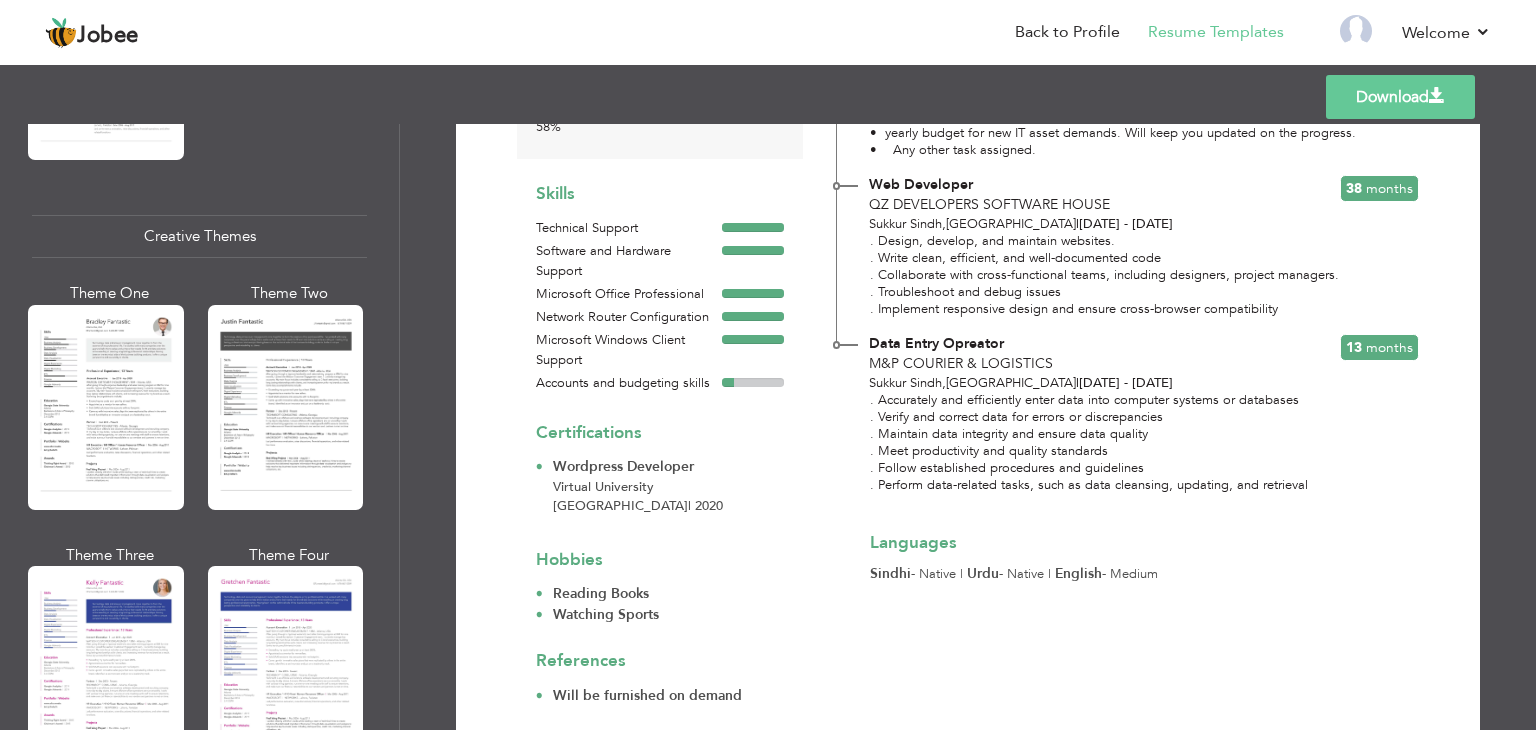 click on "Download" at bounding box center (1400, 97) 